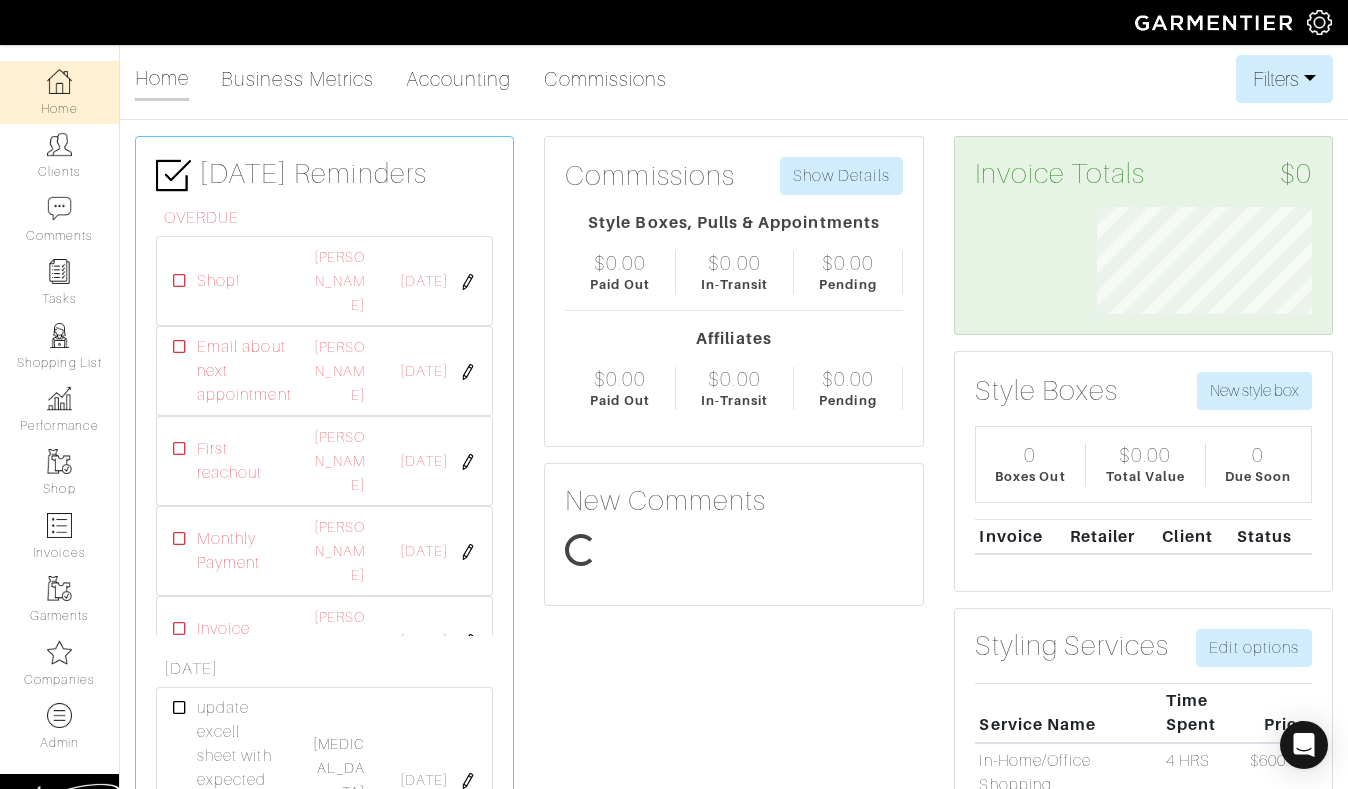 scroll, scrollTop: 0, scrollLeft: 0, axis: both 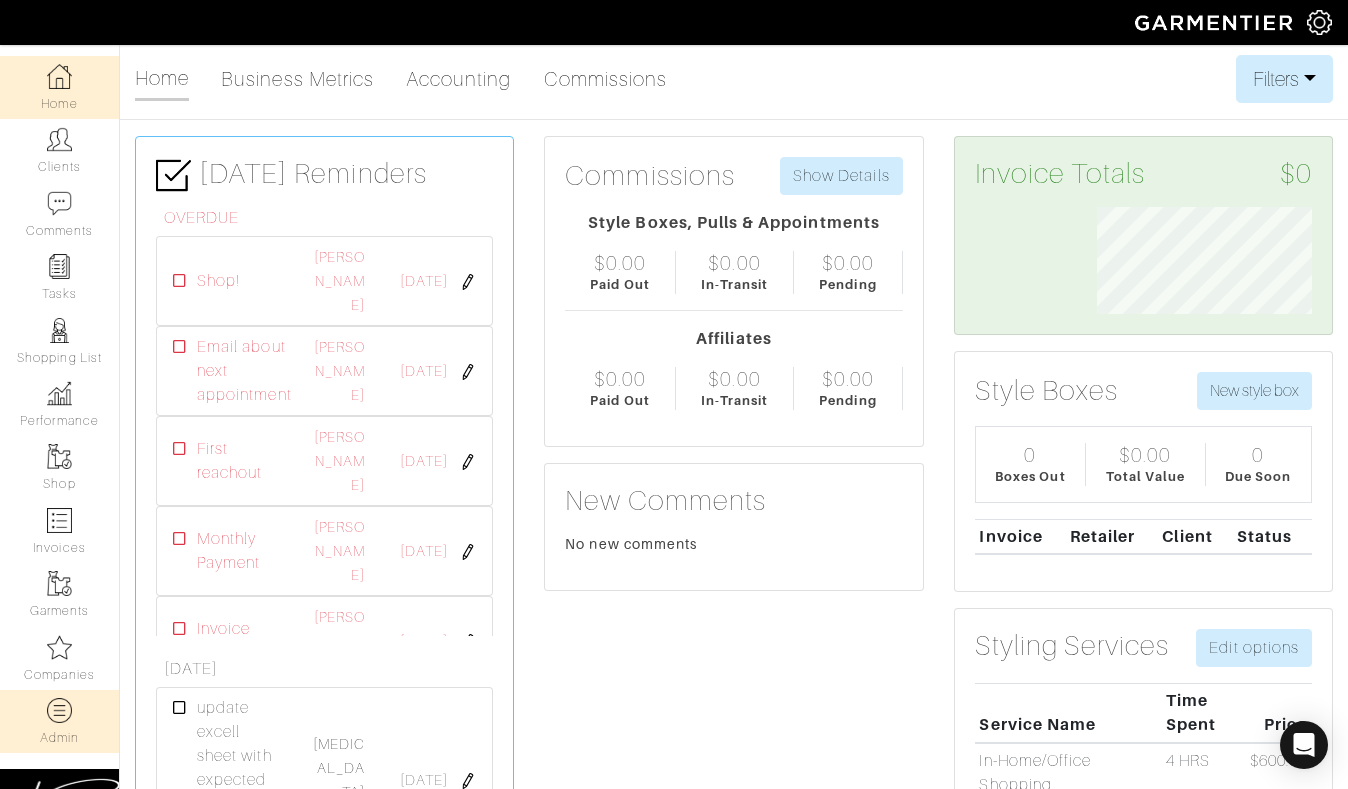 click on "Admin" at bounding box center (59, 721) 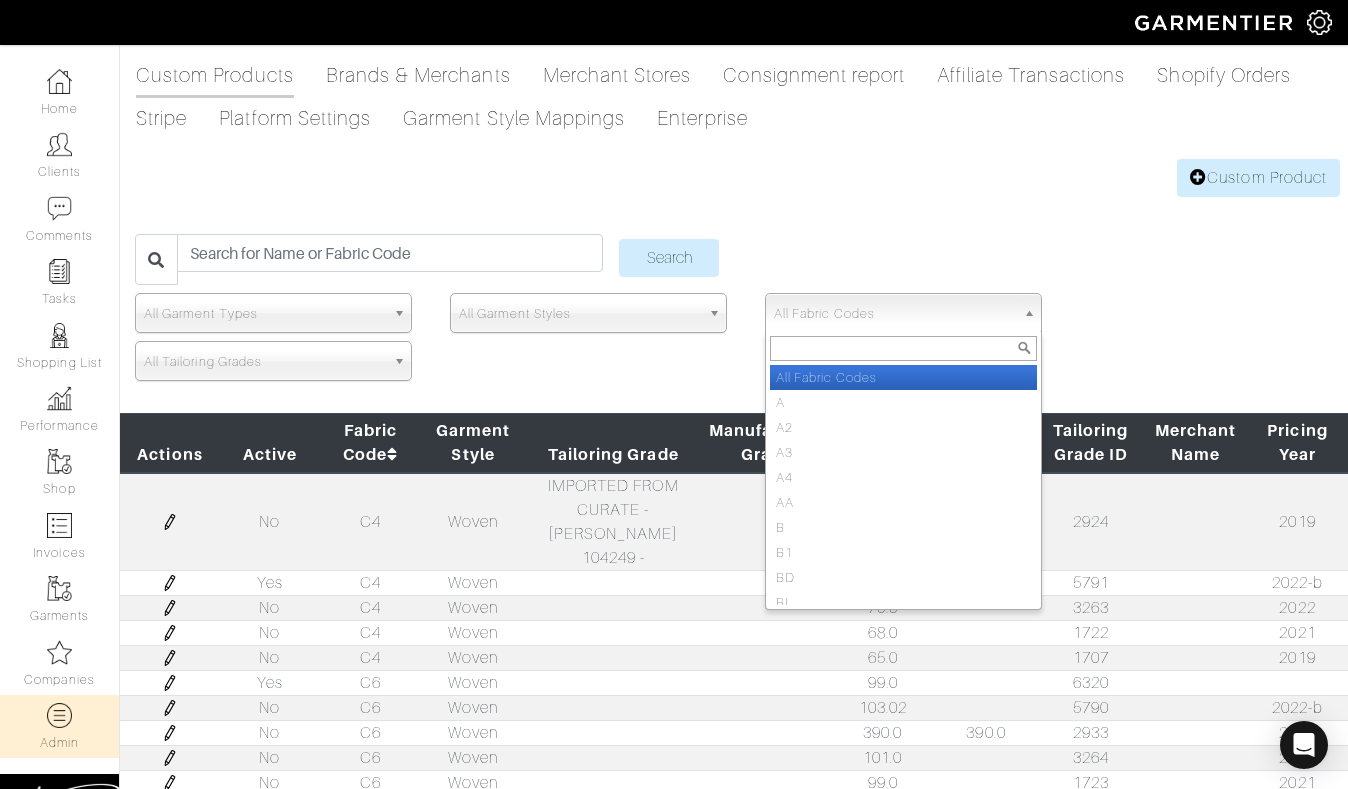 click on "All Fabric Codes" at bounding box center (894, 314) 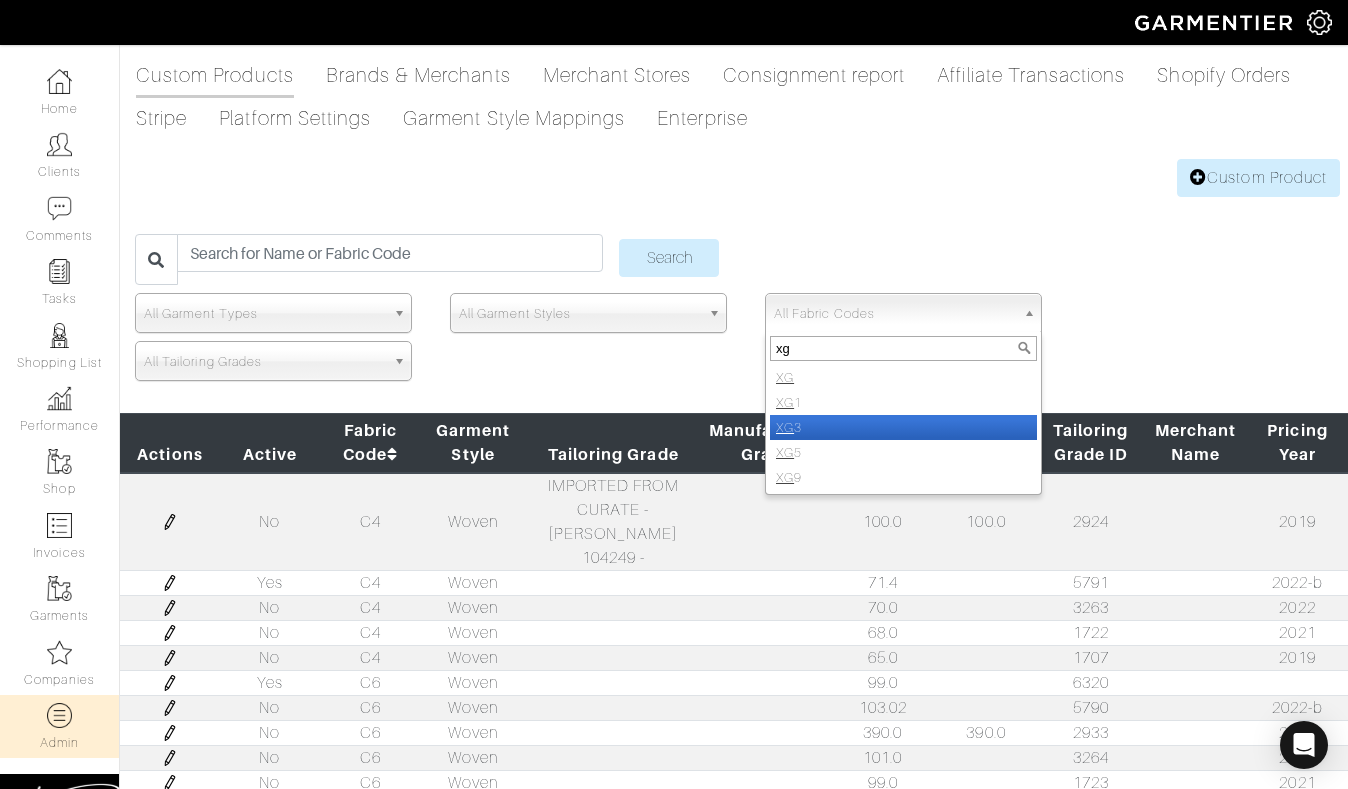 type on "xg" 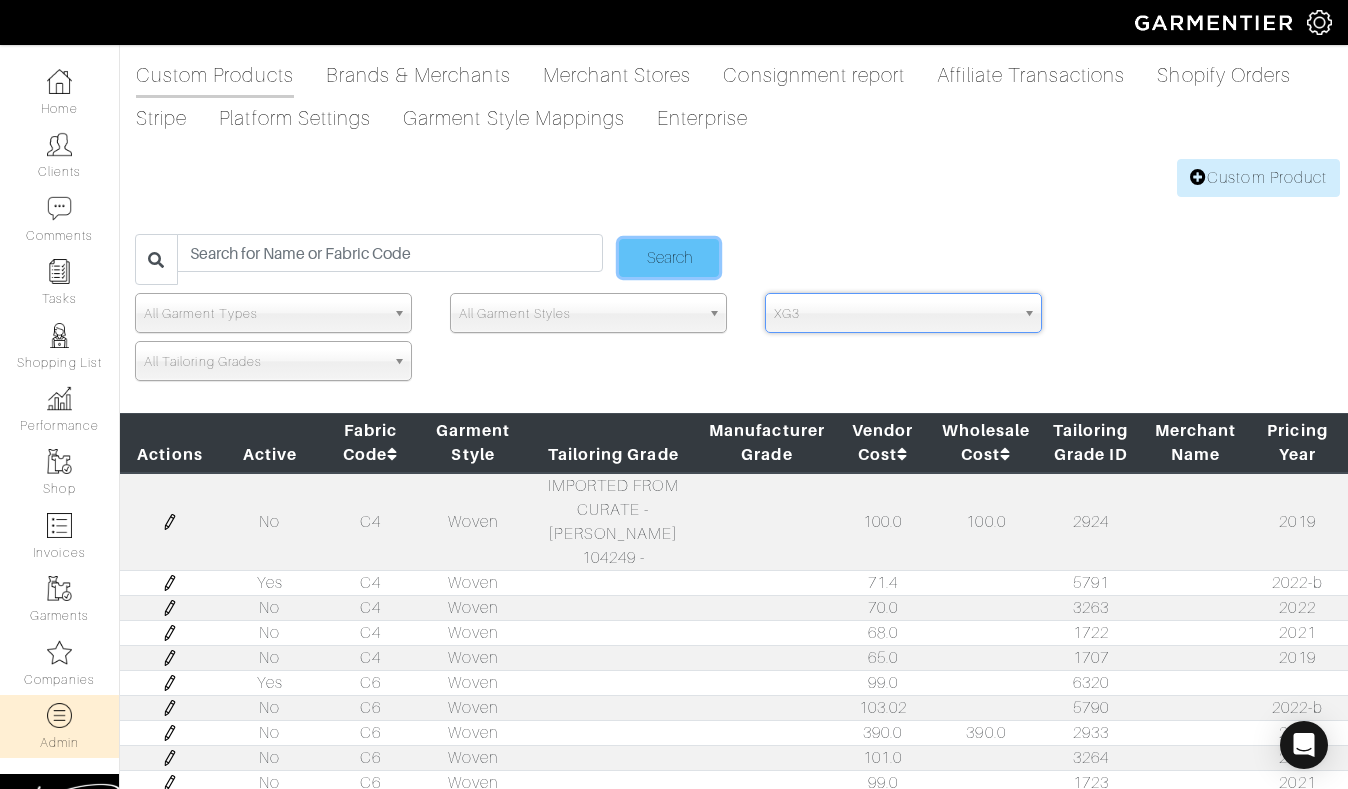 click on "Search" at bounding box center (669, 258) 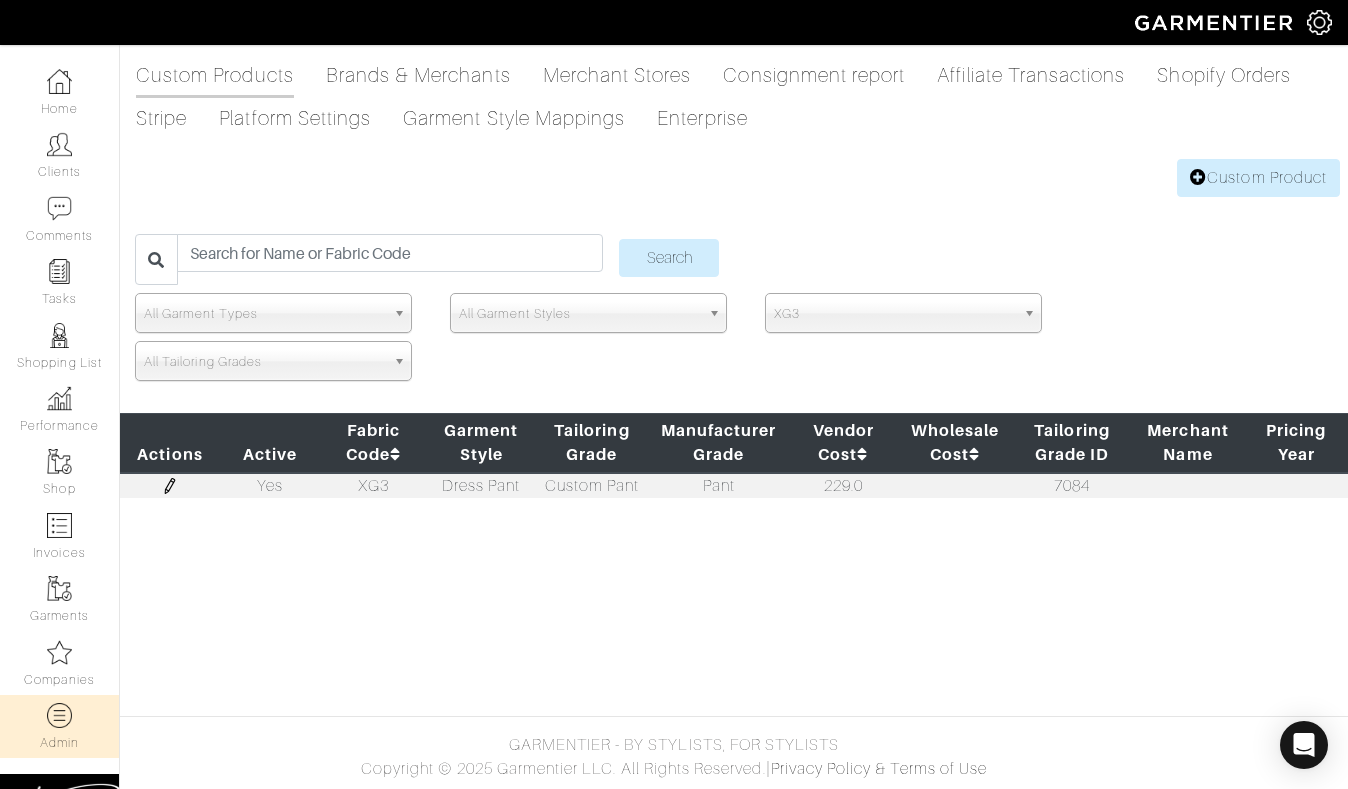 scroll, scrollTop: 0, scrollLeft: 0, axis: both 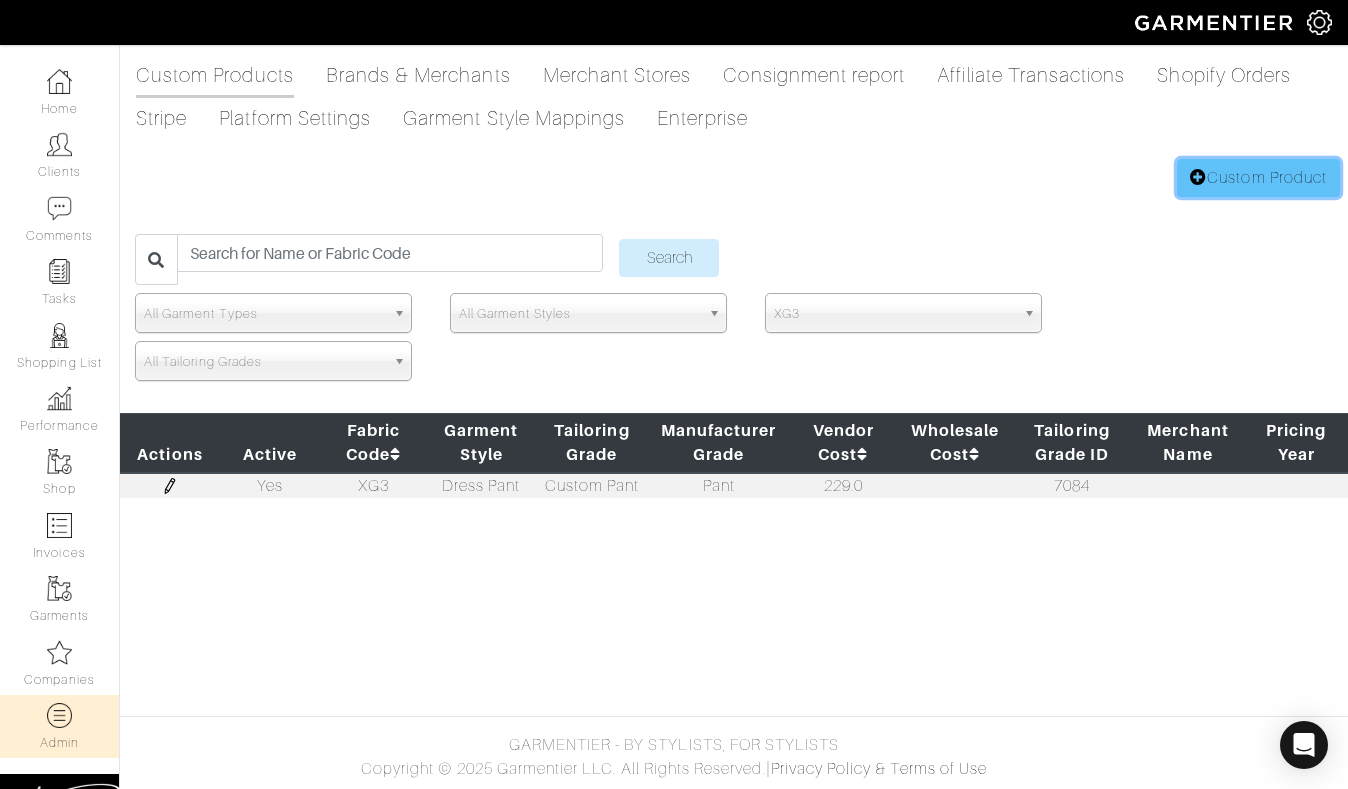 click on "Custom Product" at bounding box center [1258, 178] 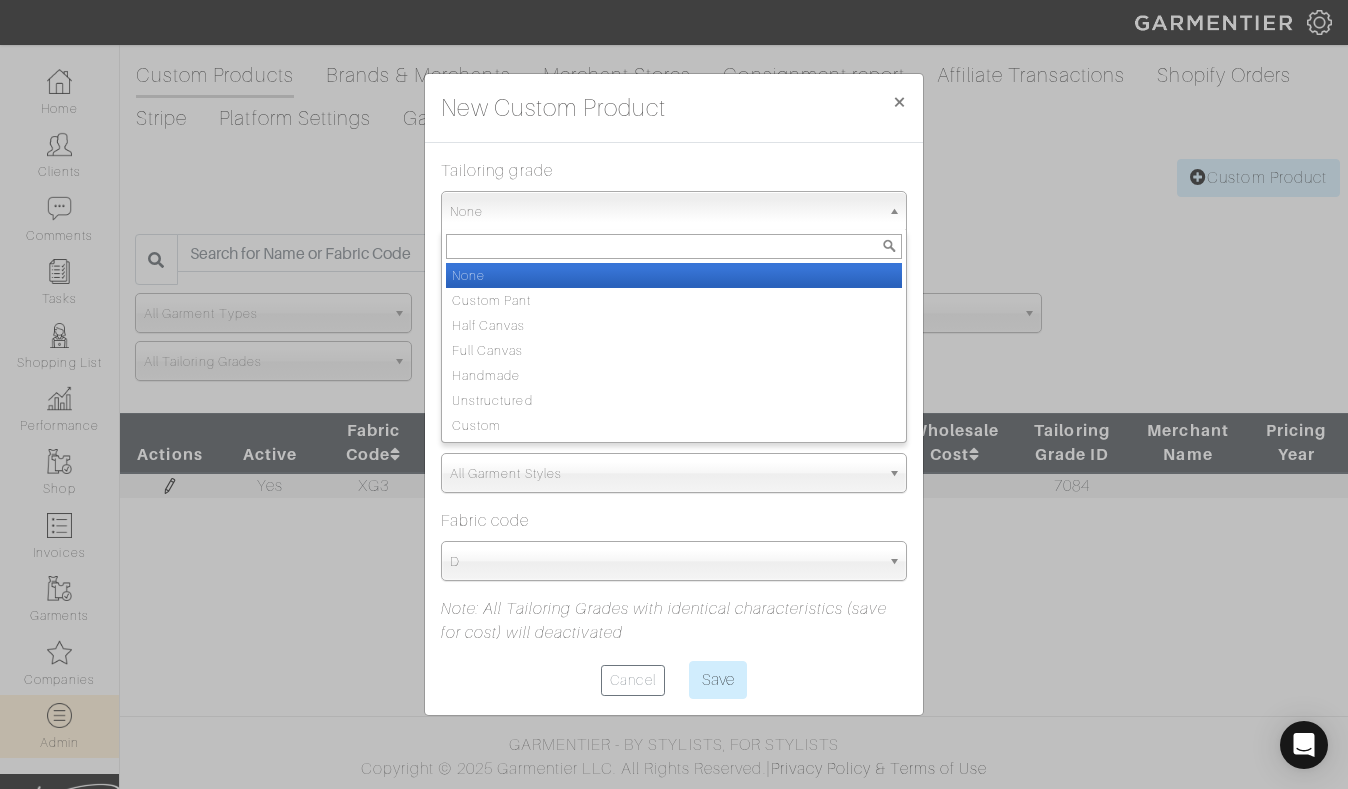 click on "None" at bounding box center [665, 212] 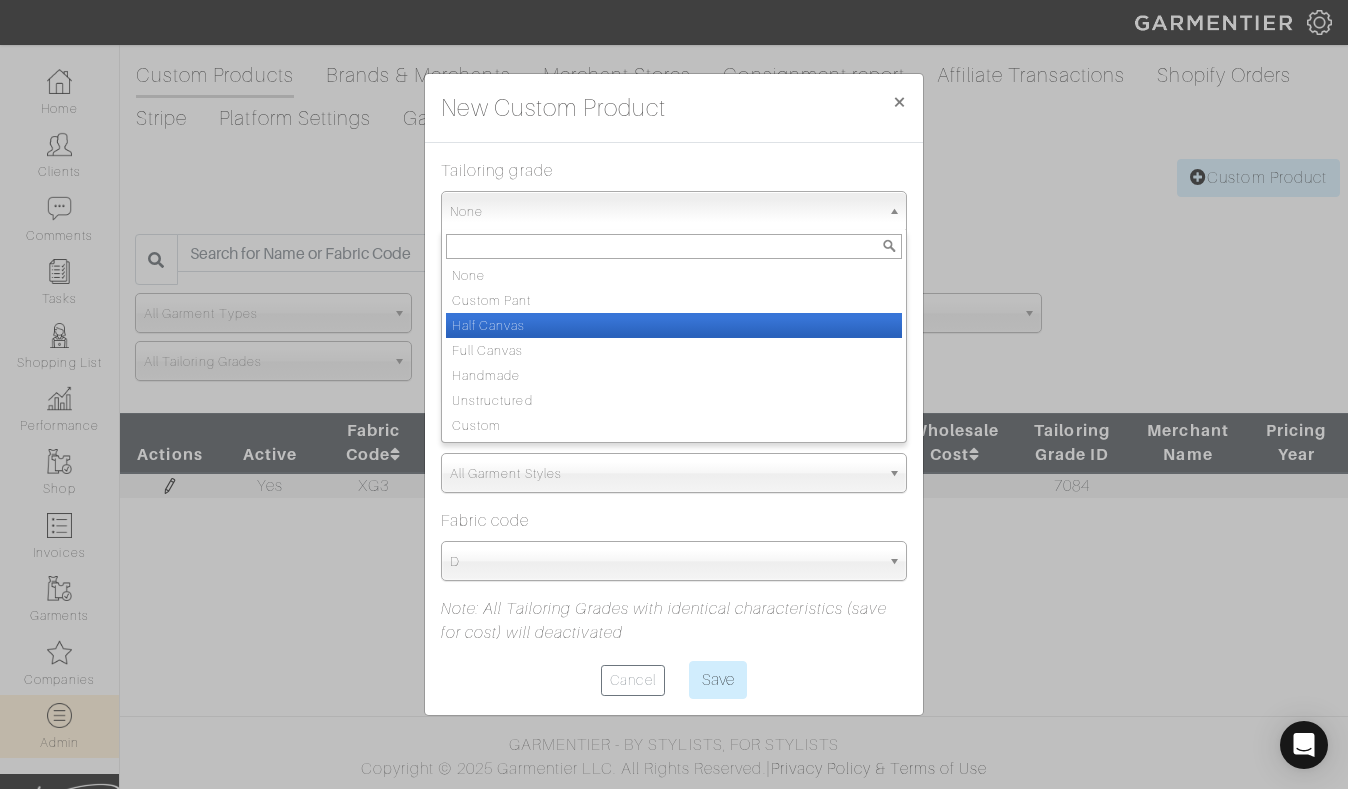 click on "Half Canvas" at bounding box center (674, 325) 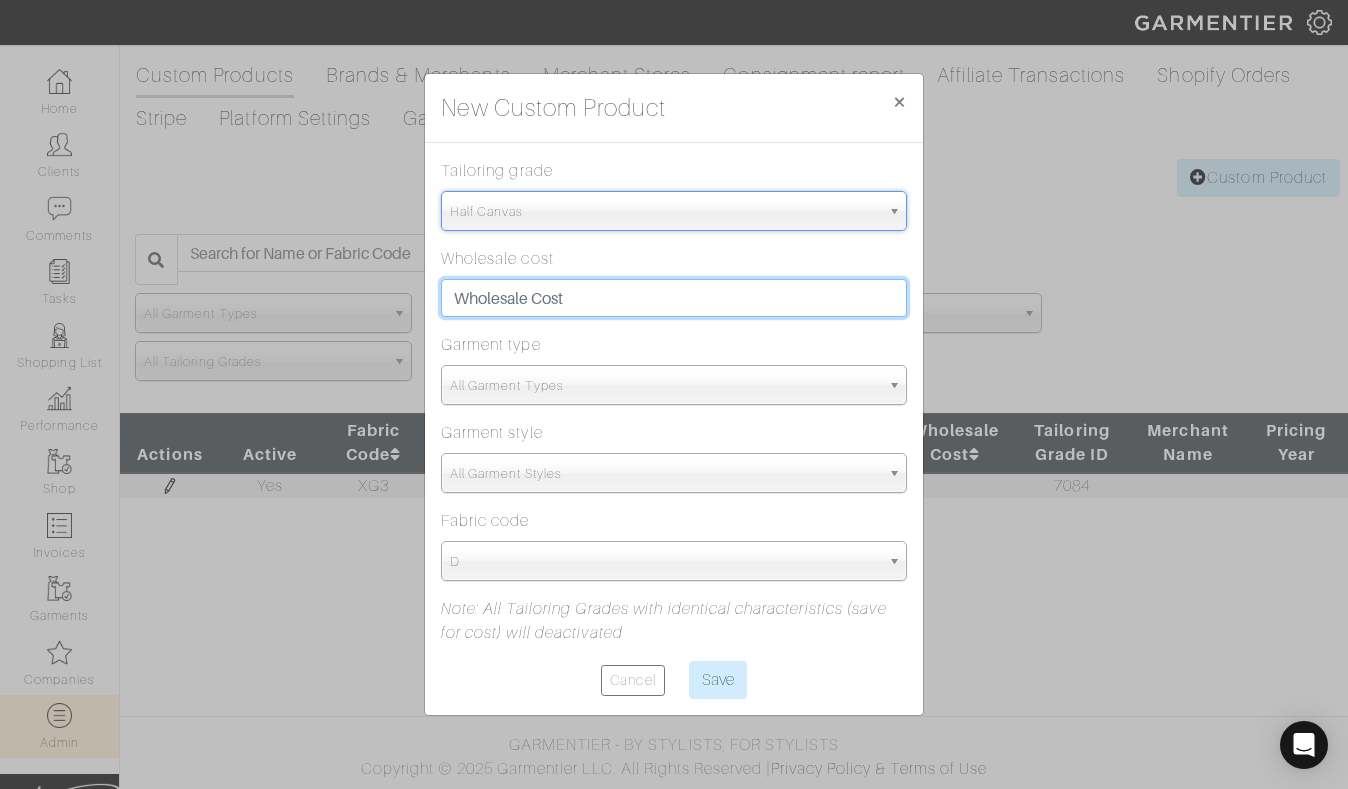 click on "Tailoring grade" at bounding box center (674, 298) 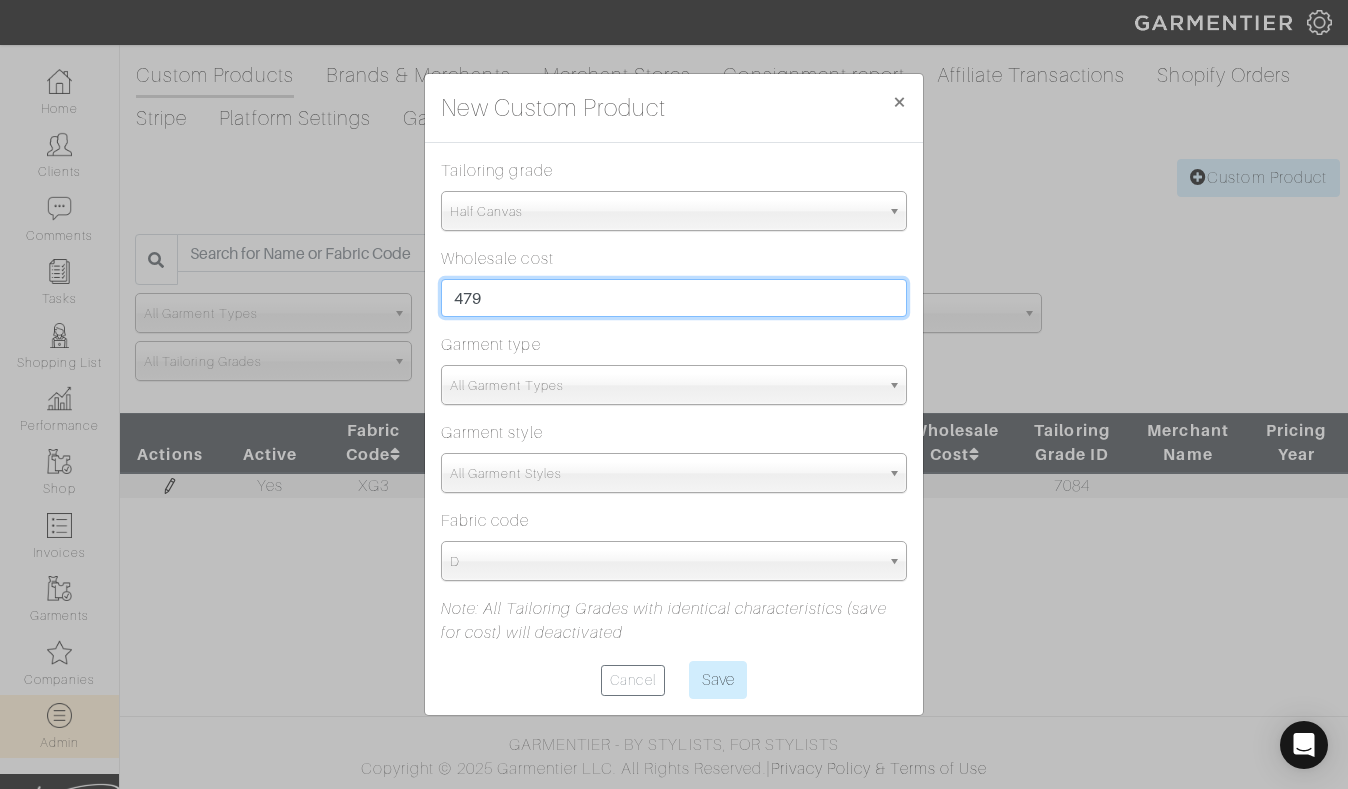 type on "479" 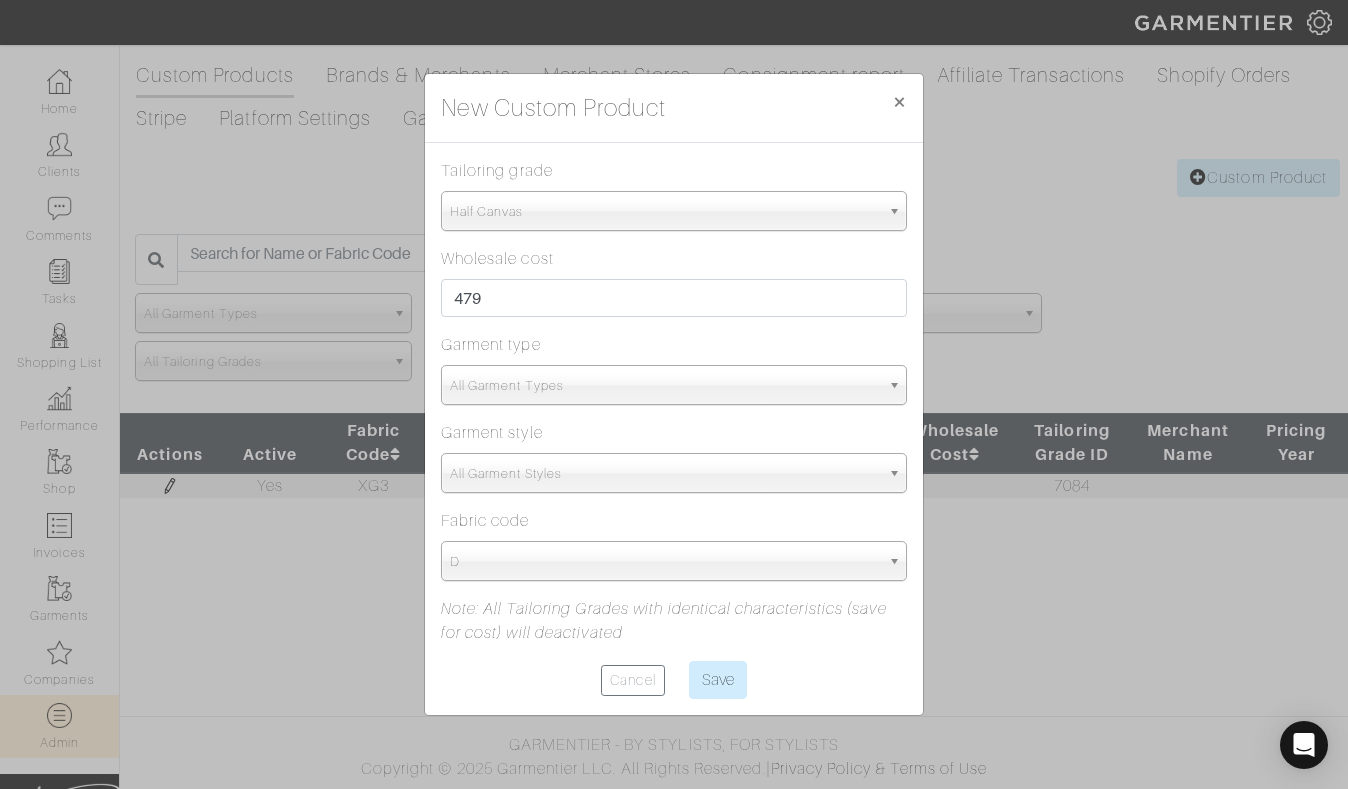 click on "All Garment Types" at bounding box center (665, 386) 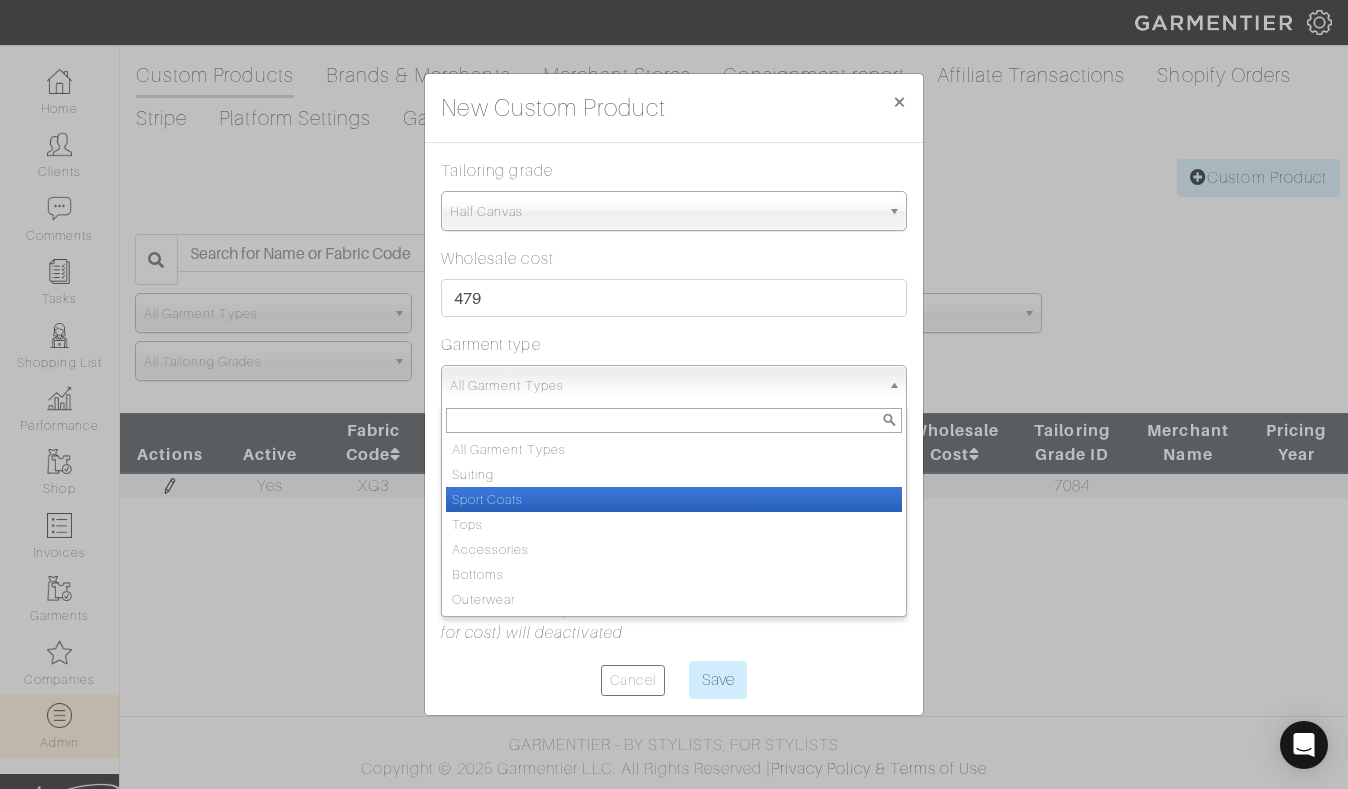 click on "Sport Coats" at bounding box center (674, 499) 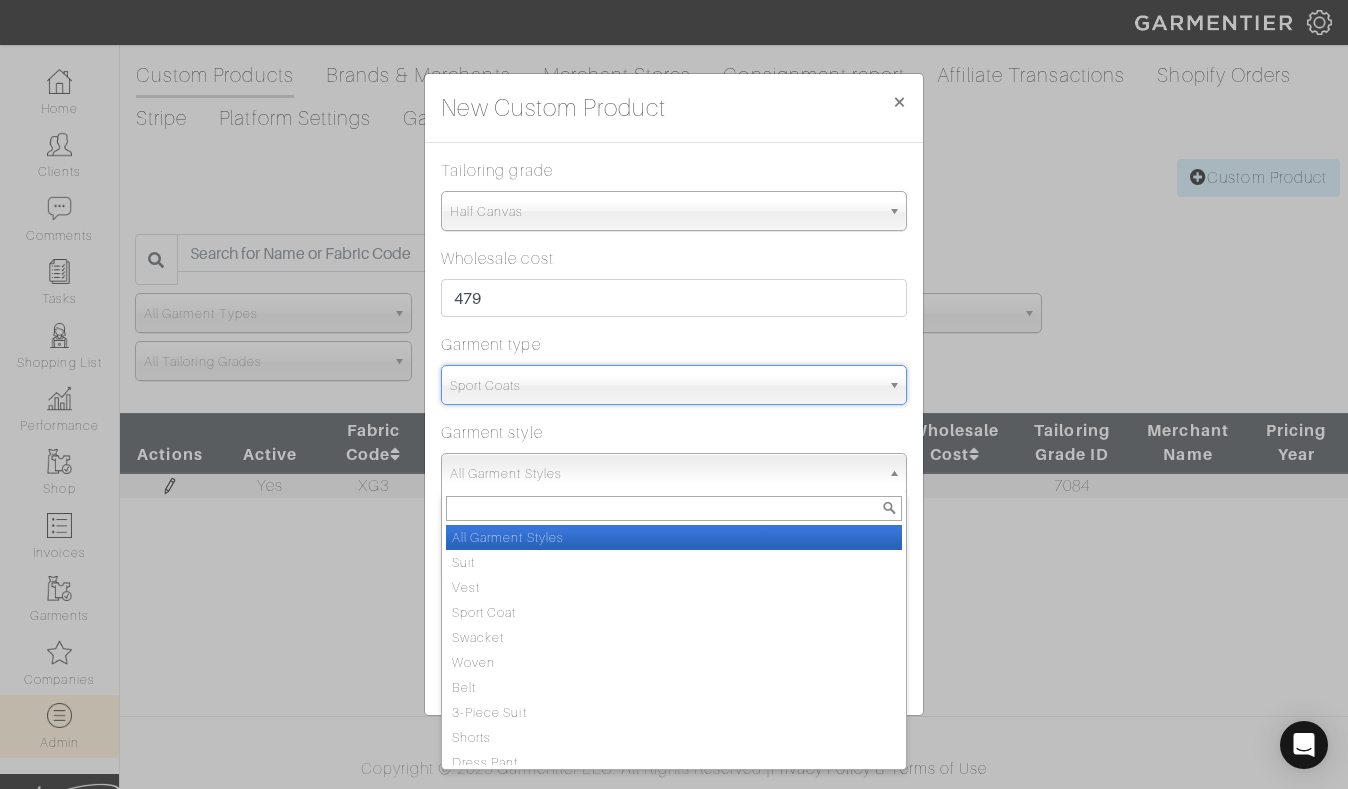 drag, startPoint x: 547, startPoint y: 472, endPoint x: 536, endPoint y: 474, distance: 11.18034 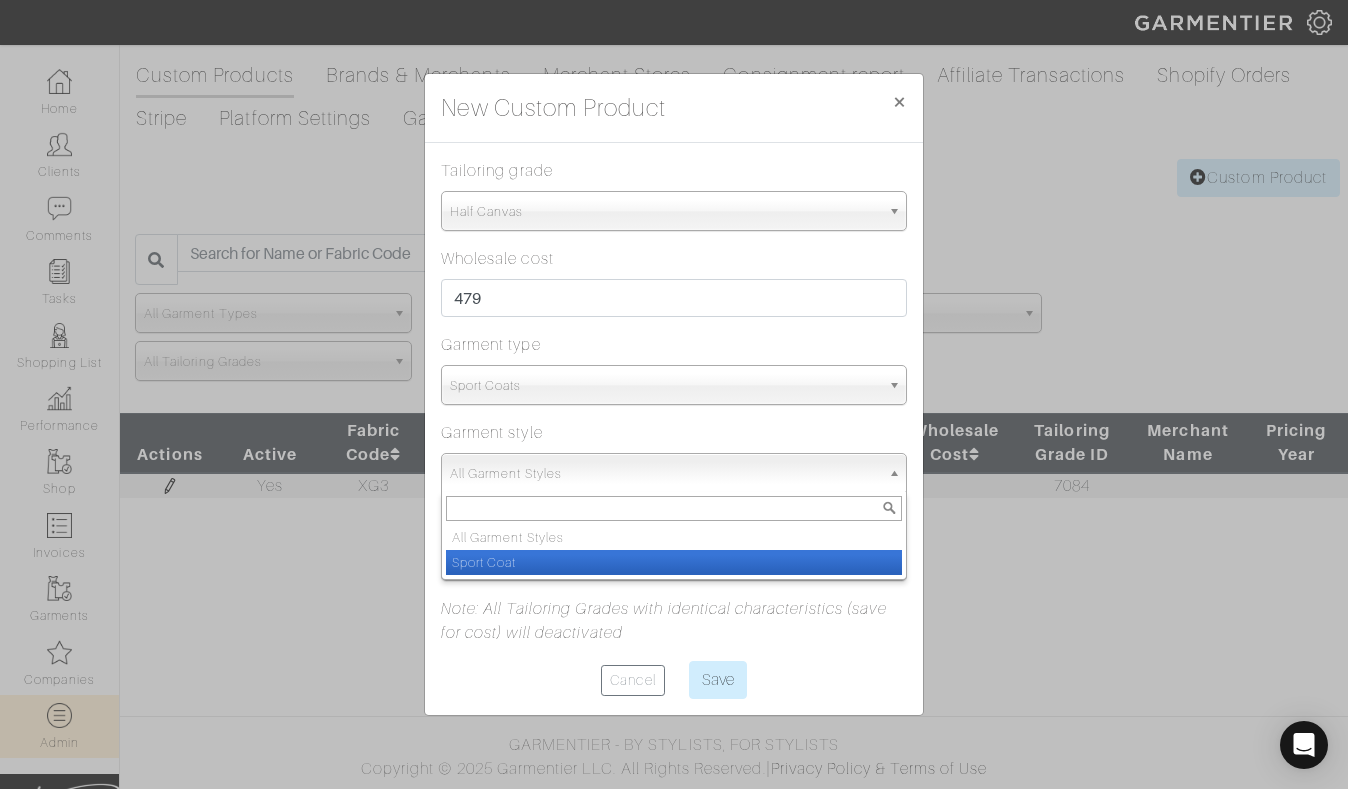 click on "Sport Coat" at bounding box center (674, 562) 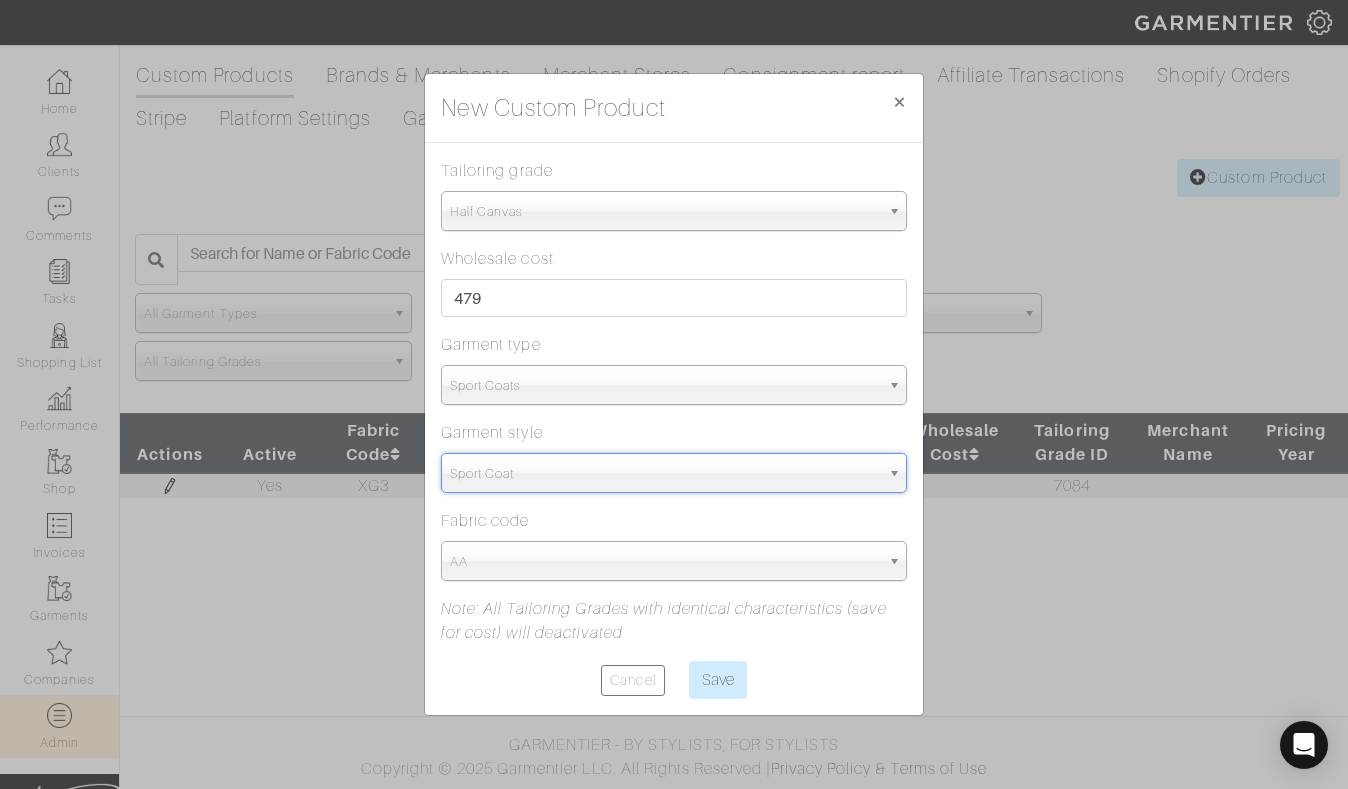click on "AA" at bounding box center [665, 562] 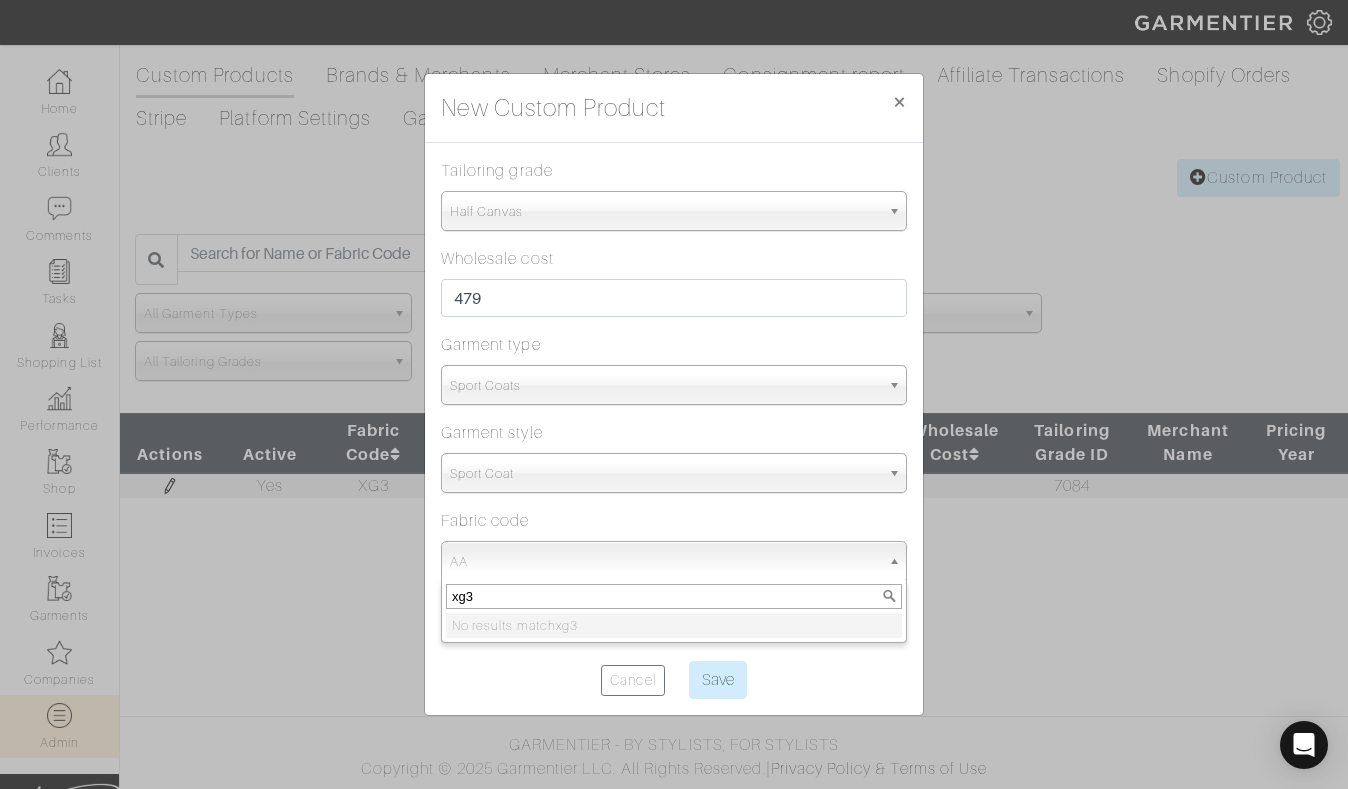 type on "xg3" 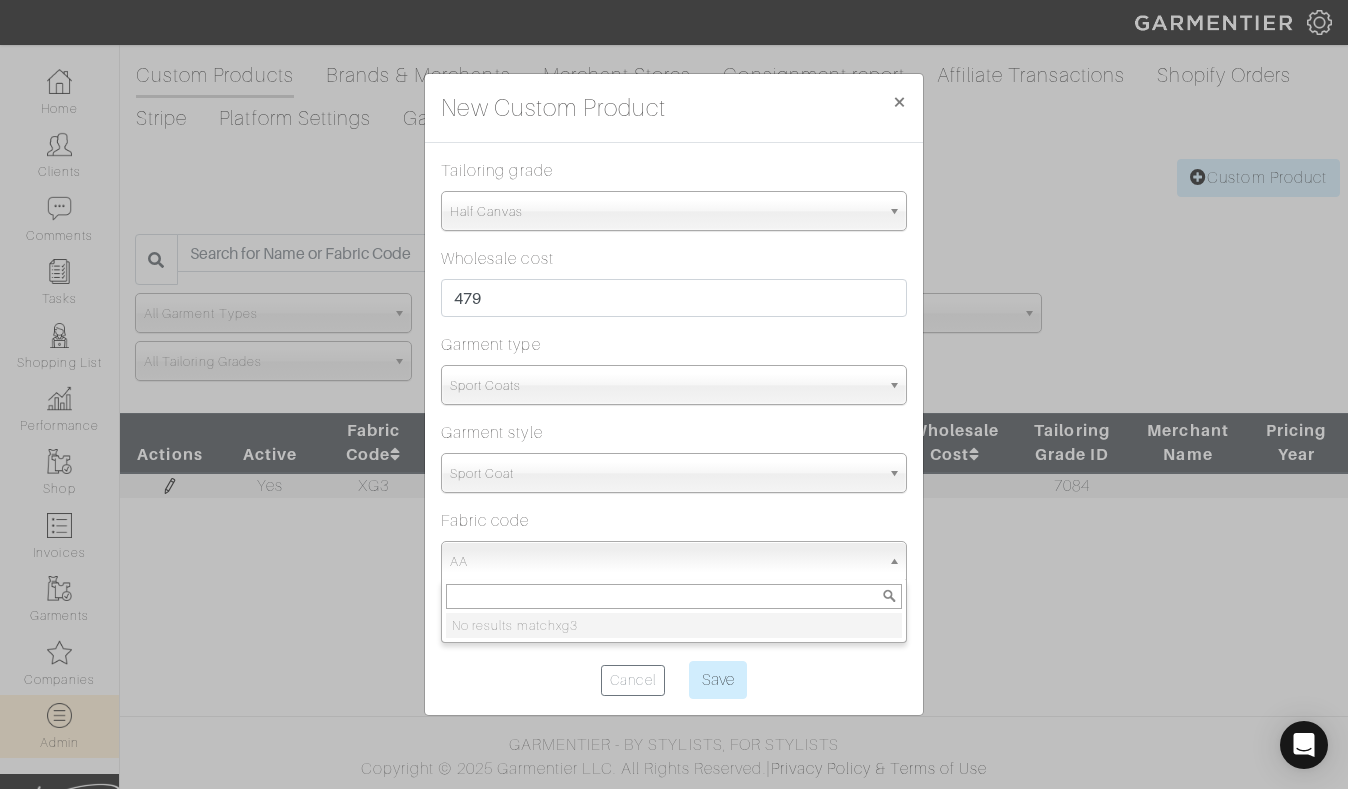 click on "Fabric code
AA
C2
C4
C6
C8
C9
D
D1
D2
D3
DI
DO
DQ
DR
DS
DT
DU
DX
DY
DZ
E
E1
E2
E3
K1
K2
K3
K4
K5
LA
LD
LE
NN
MS
TR
L2
L4
TS
U2
U5
U7
U8
UU
XA
XB
XC
XD
XE
XF
XG
XH
XI
XJ
XK
XL
XM
XN
XO
XP
XQ
XR
XS
XT
Y1
Y2
Y3
Y4
Y6
YY
Z
Z1
Z2
Z3
Z4
Z5
Z6
Z7
Z8
Z9
ZA
ZB
ZC
ZE
ZZ
L6
PP
VV
W
WW
X
XX
A
A2
A3
A4
B
B1
BD
BL
BP
BT
BW
BZ
C
C1
C3
D5
DA
DC
DD
DE
DF
DW
EE
ET
EZ
F
FD
FT
G
GT
H
IN
J
K
KA
KE
L
LC
LM
LP
M
M1
M2
M3
M4
MB
MO
CC
K8
X1
MP
MX
MZ
N
N1
N2
N3
N4
N5
N6
N7
N8
N9
NP
P
P3
P5
Q
R
RT
S
S1
S2
S3
S4
S5
SP
T
T3
T5
TM
TT
V
VB
XU
XV
XZ
Y
ZI
ZO
ZT
ZU
C5
E4
E5
V2
V5
V6
V3
V4
X2
X3
X6
XM1
XM2
XM3
XD5
XD1
XD2
XD3
XD6
XD7" at bounding box center [674, 545] 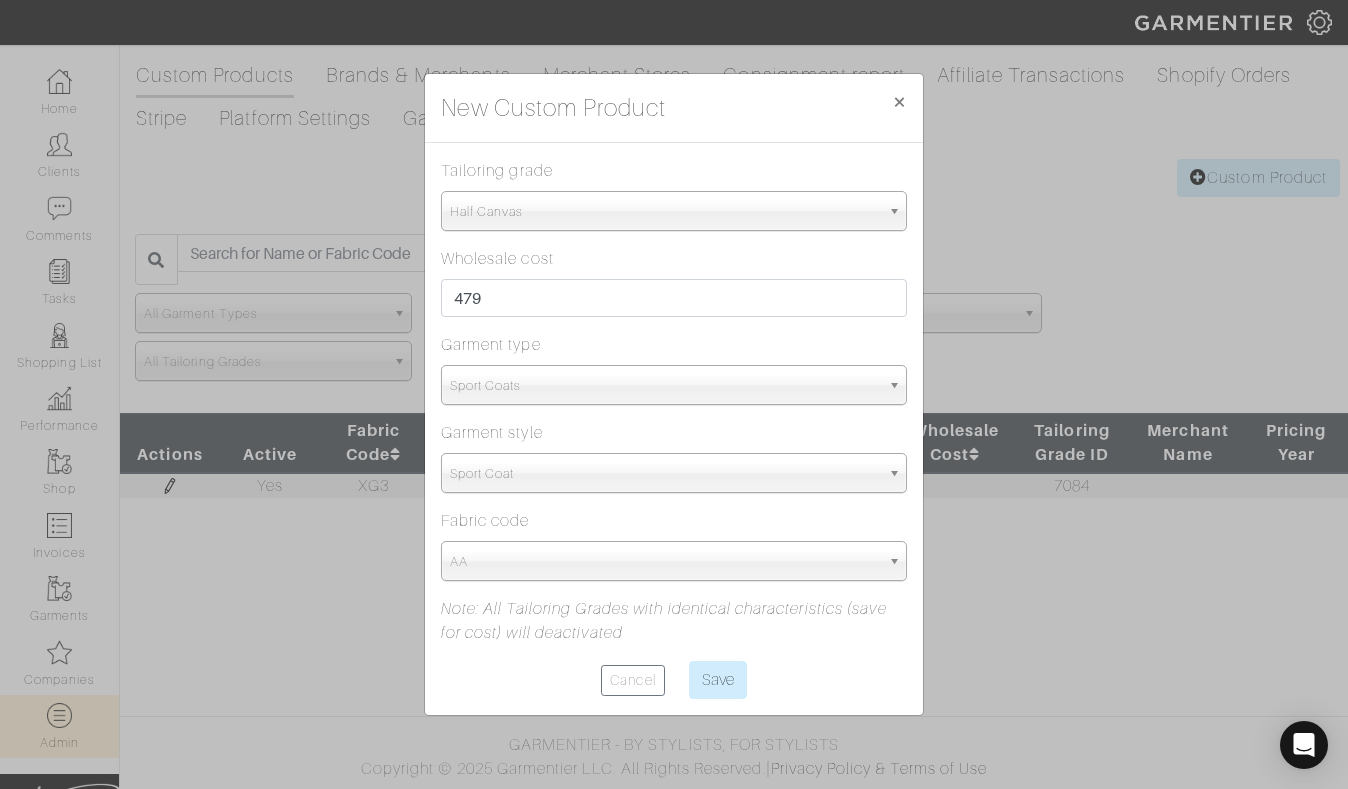 click on "Sport Coats" at bounding box center (665, 386) 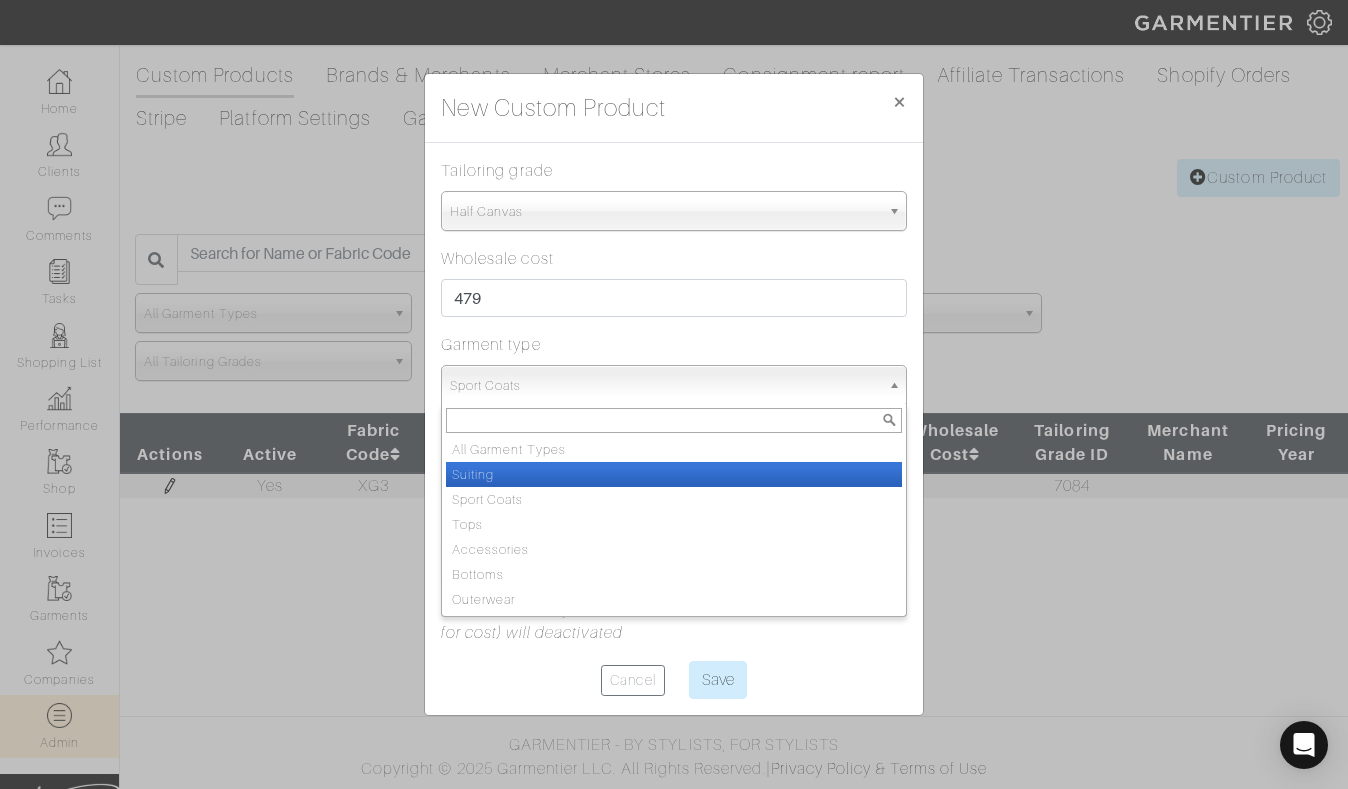 click on "Suiting" at bounding box center (674, 474) 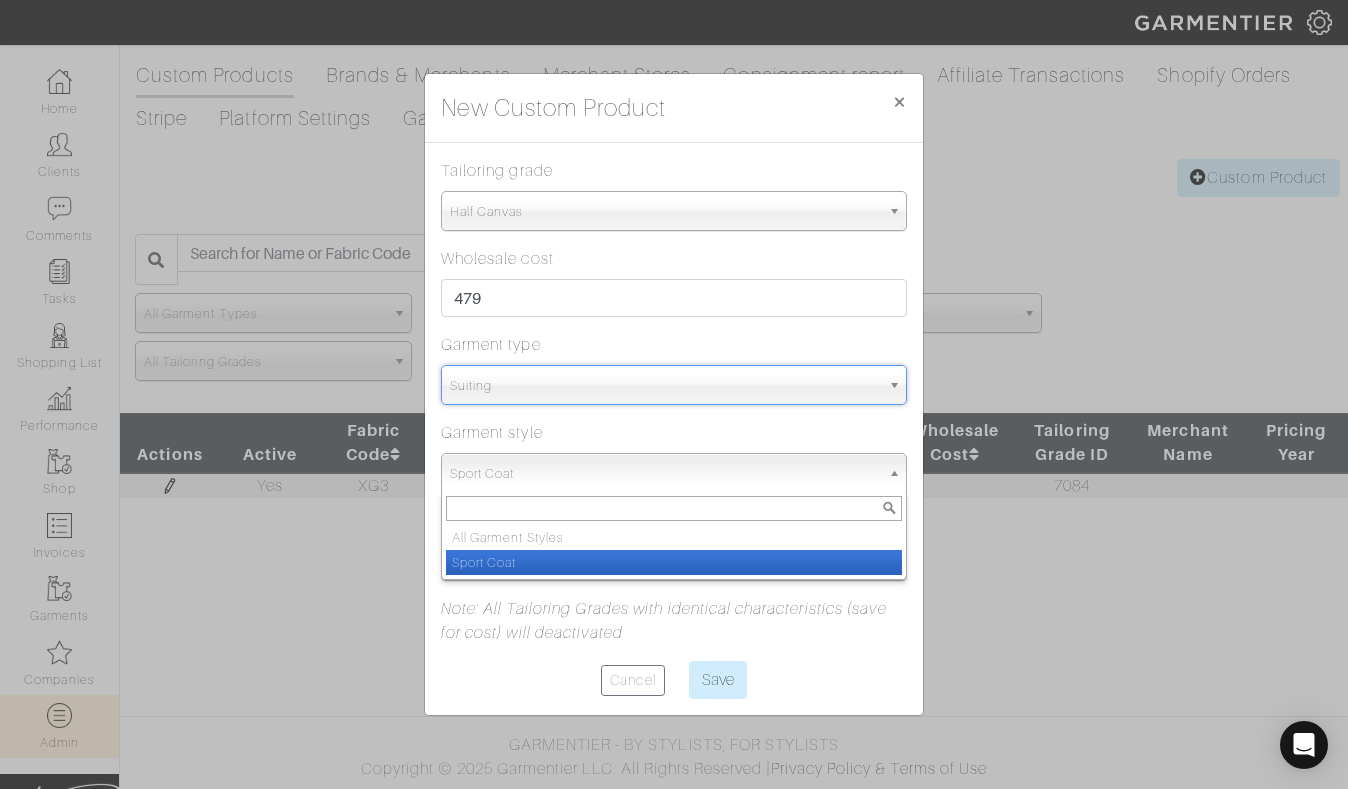 click on "Sport Coat" at bounding box center (665, 474) 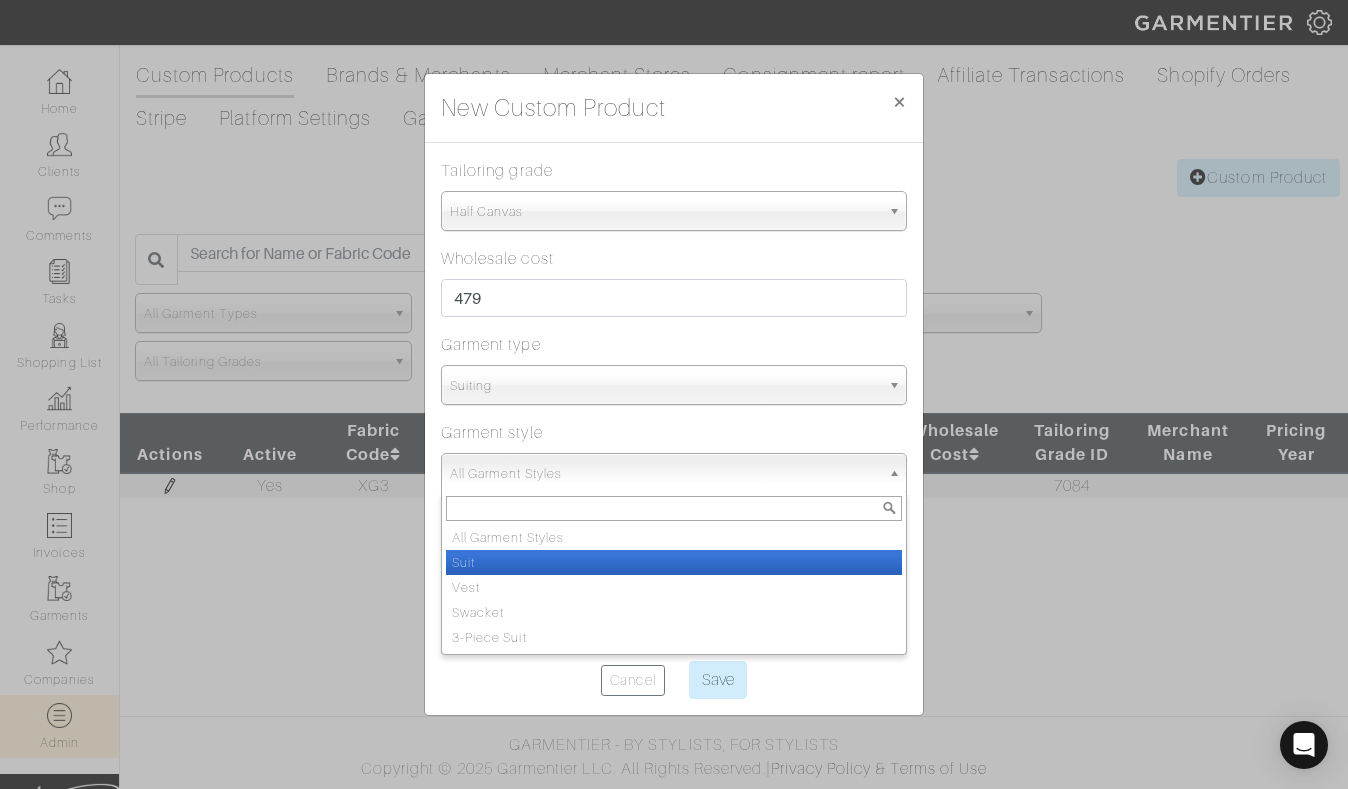 click on "Suit" at bounding box center (674, 562) 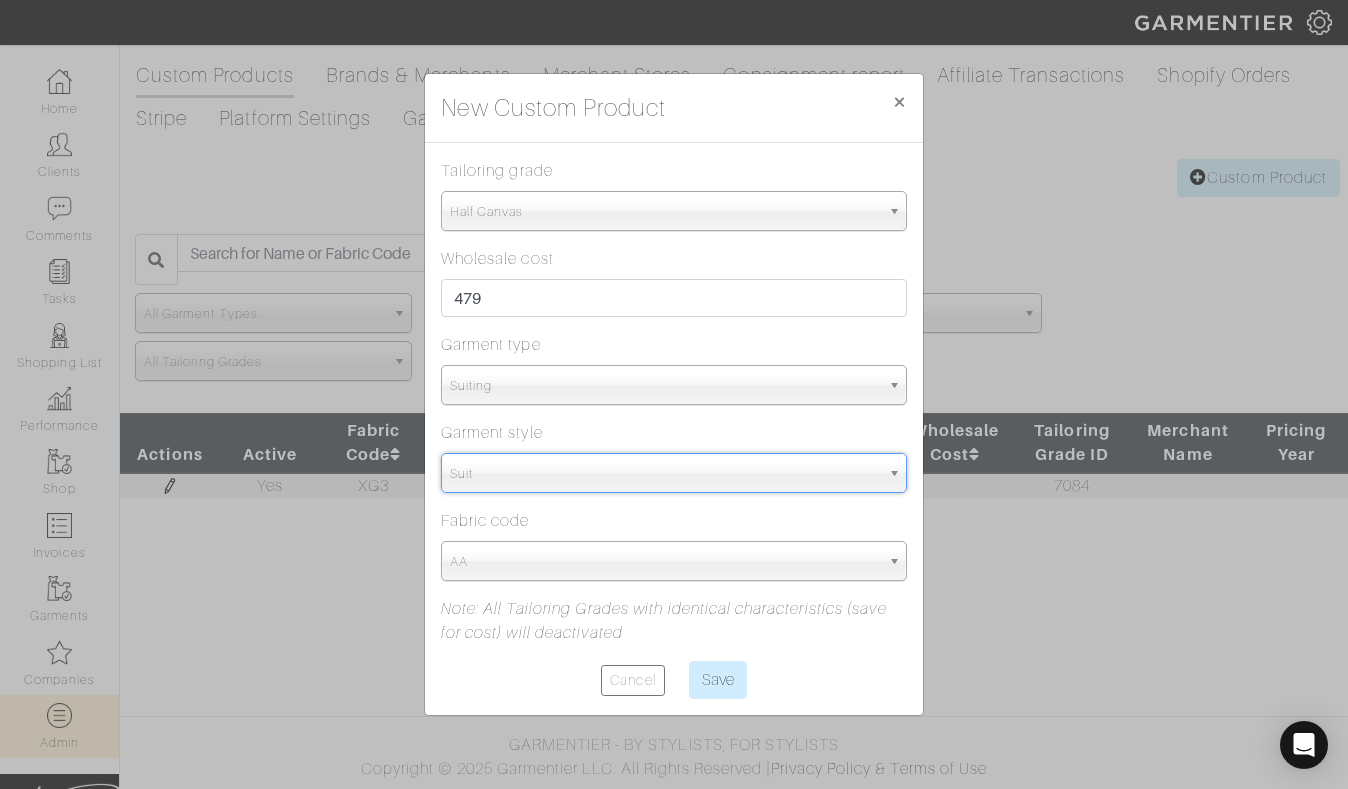 click on "AA" at bounding box center [665, 562] 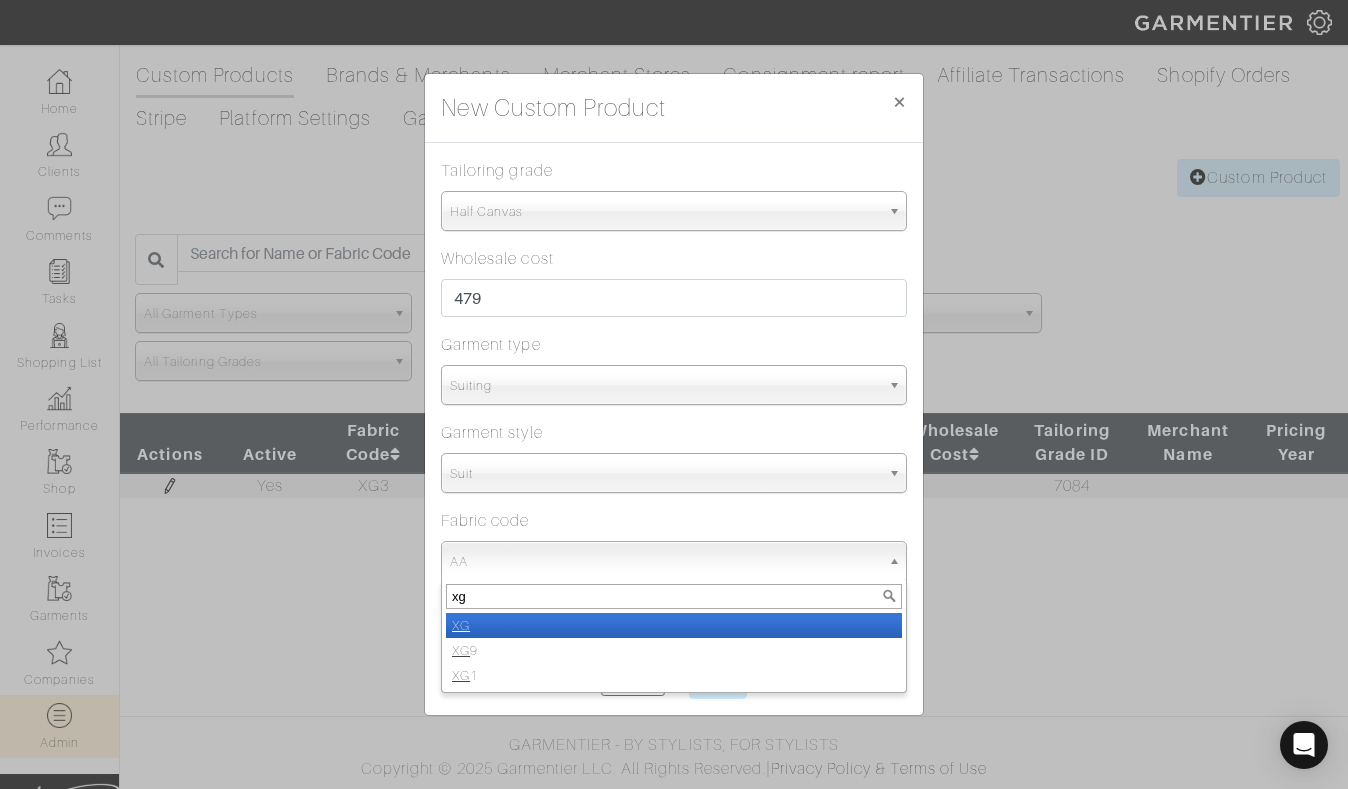 type on "xg" 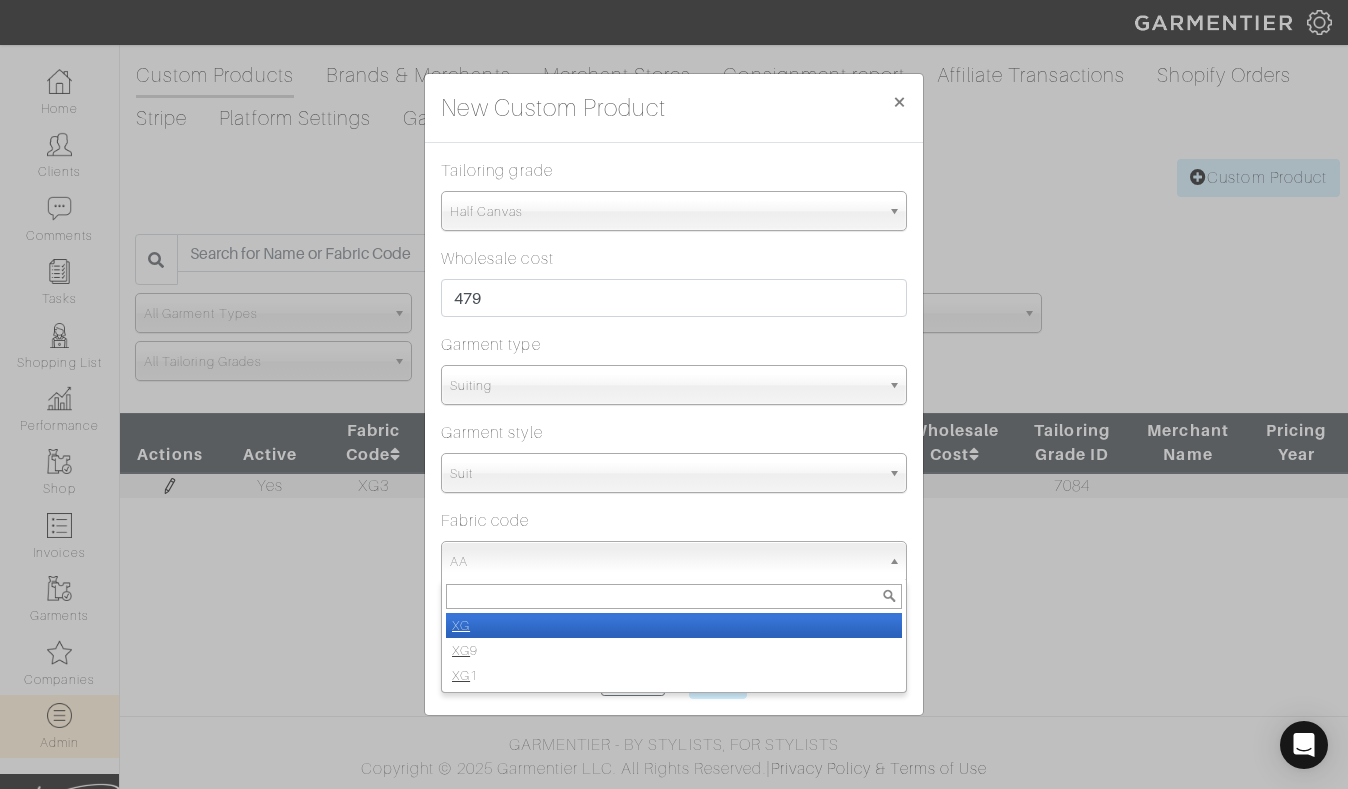click on "Garment style
All Garment Styles Suit
Vest
Swacket
3-Piece Suit
Suit
All Garment Styles Suit Vest Swacket 3-Piece Suit" at bounding box center (674, 457) 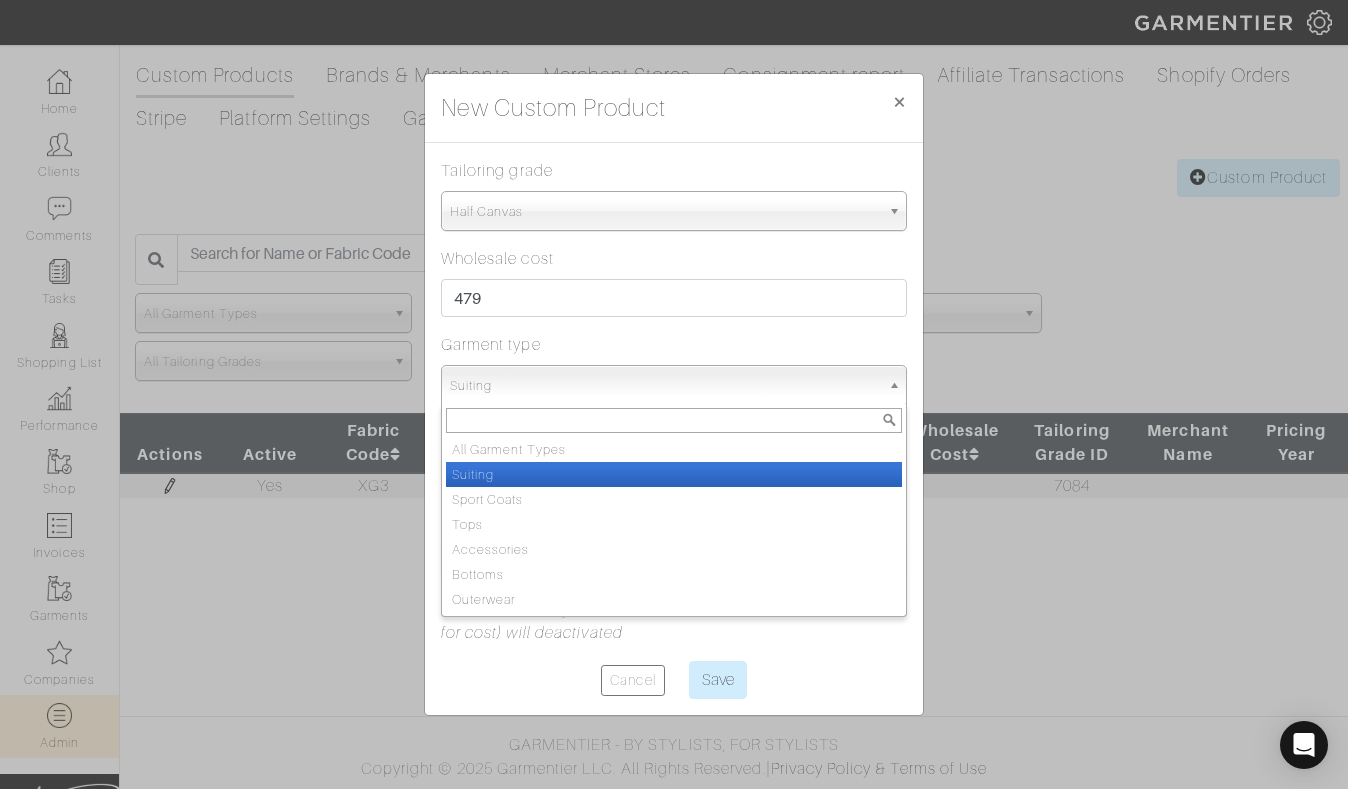 click on "Suiting" at bounding box center (665, 386) 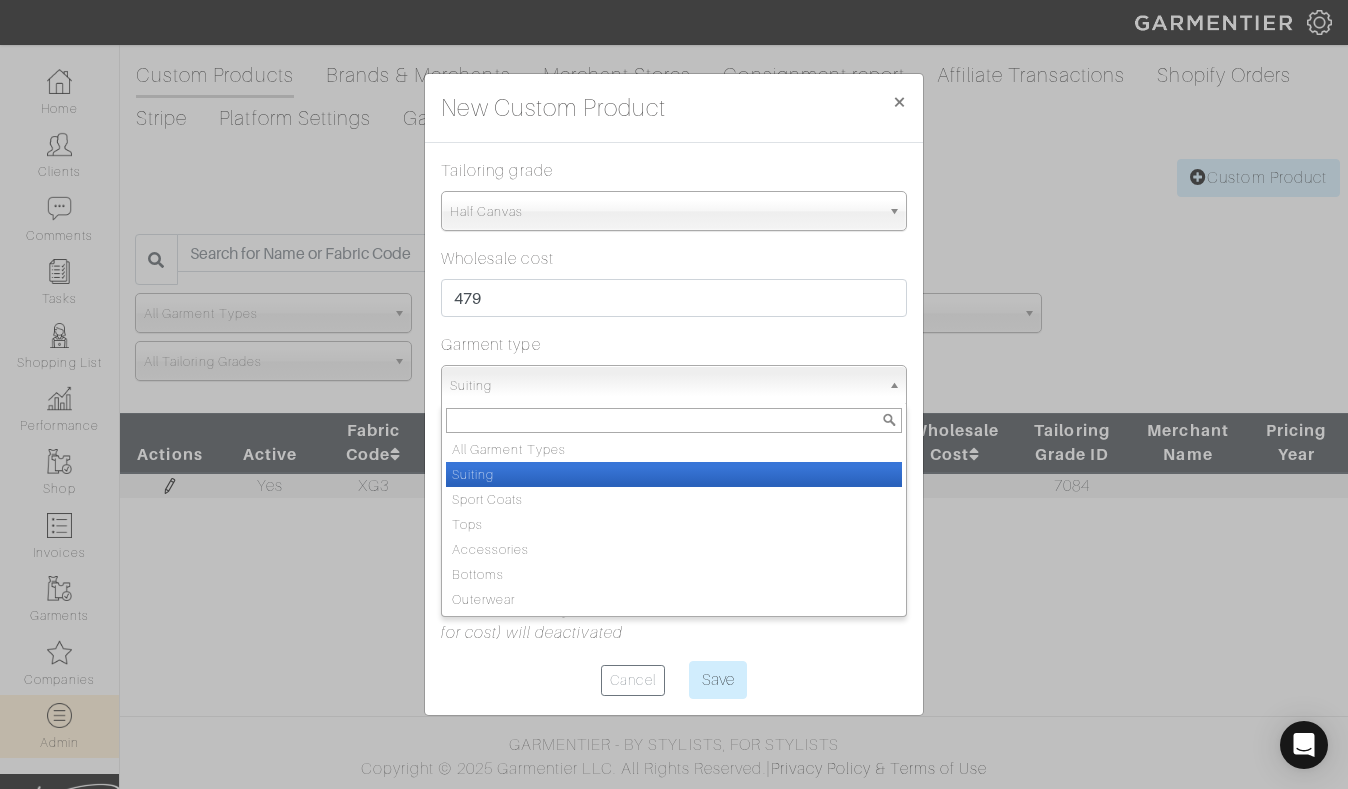 click on "Suiting" at bounding box center (674, 474) 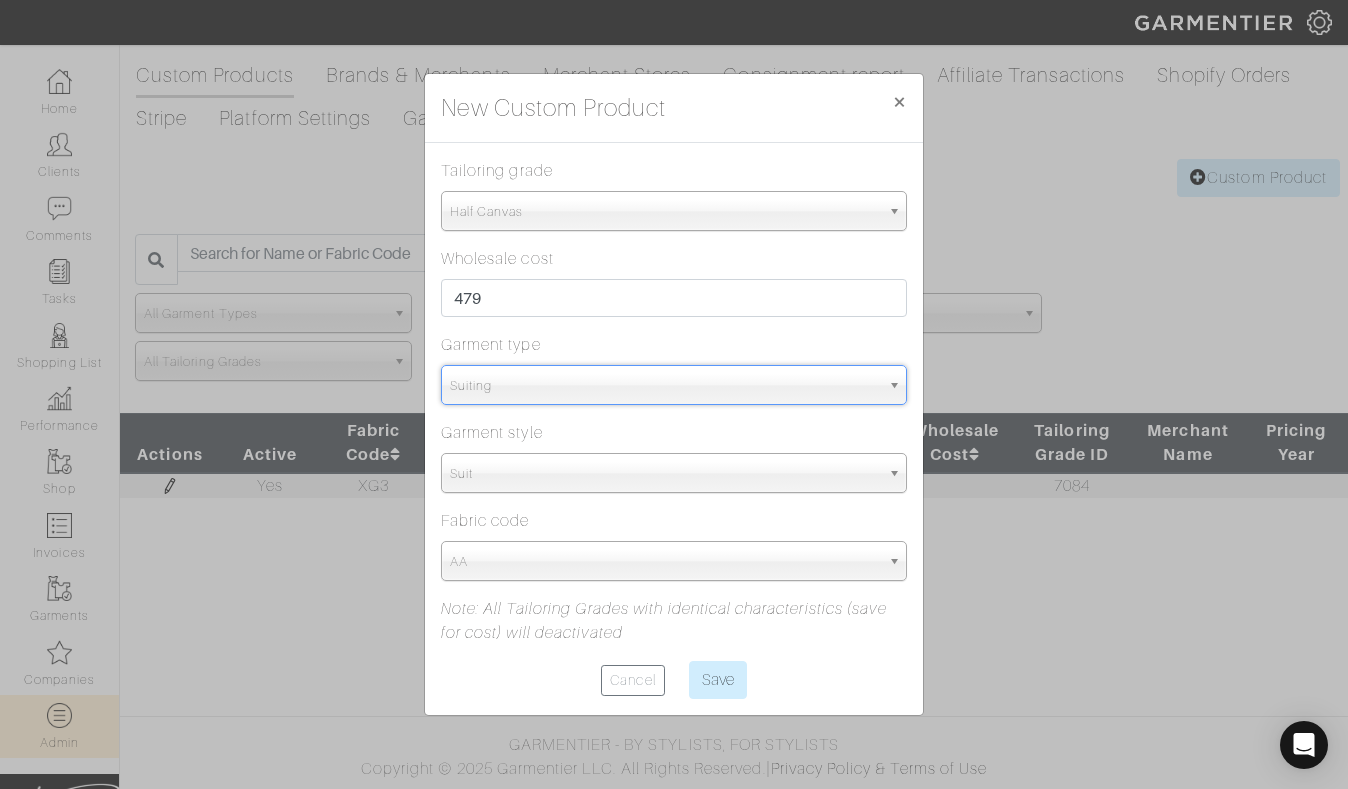 click on "Suit" at bounding box center (665, 474) 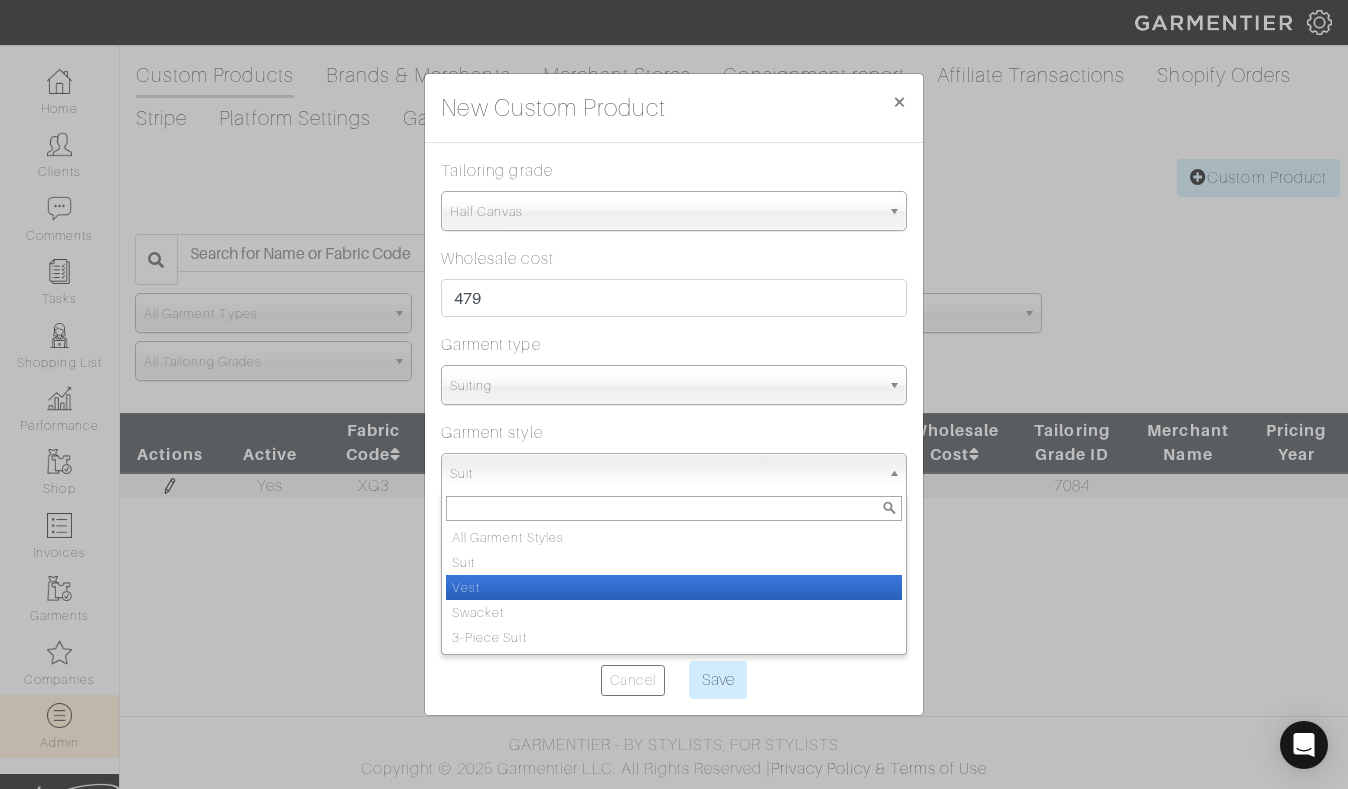 click on "Vest" at bounding box center (674, 587) 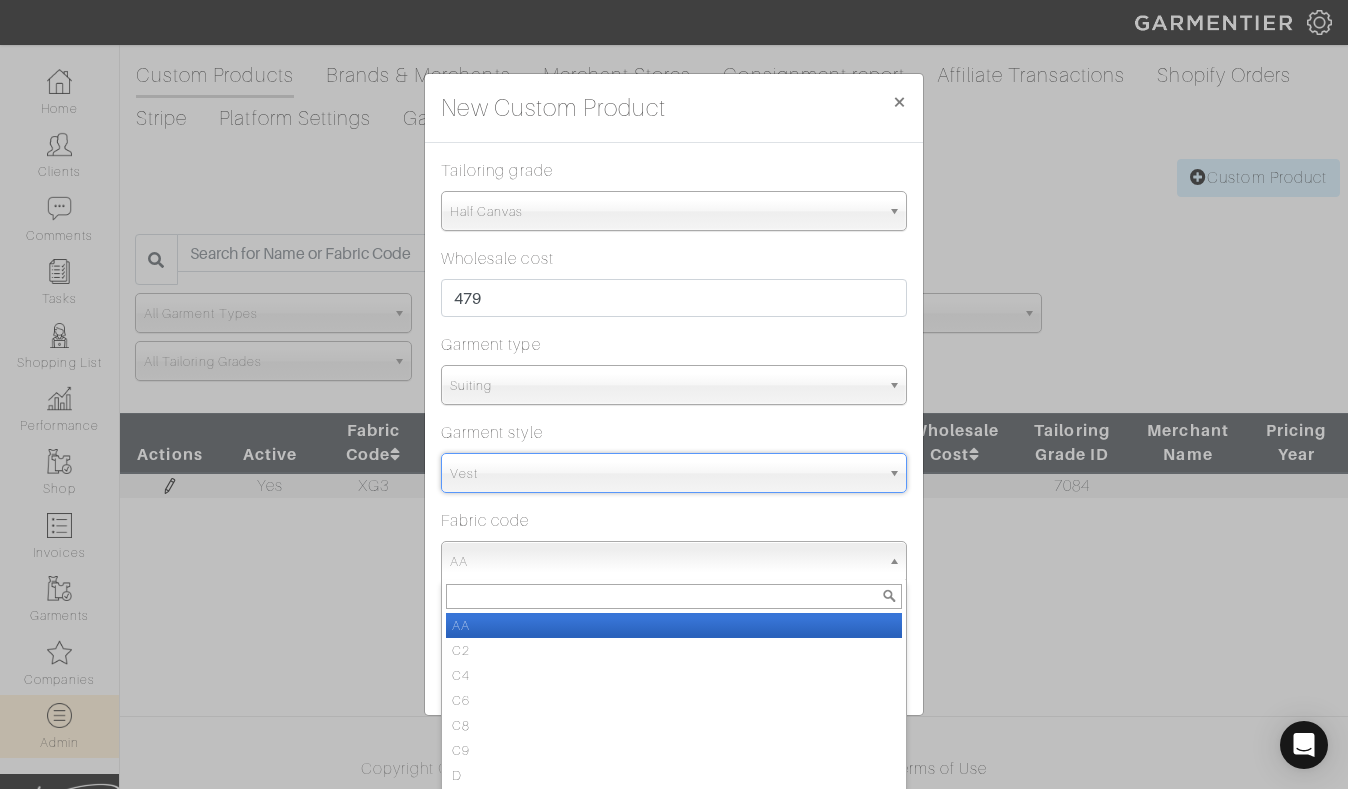 click on "AA" at bounding box center (665, 562) 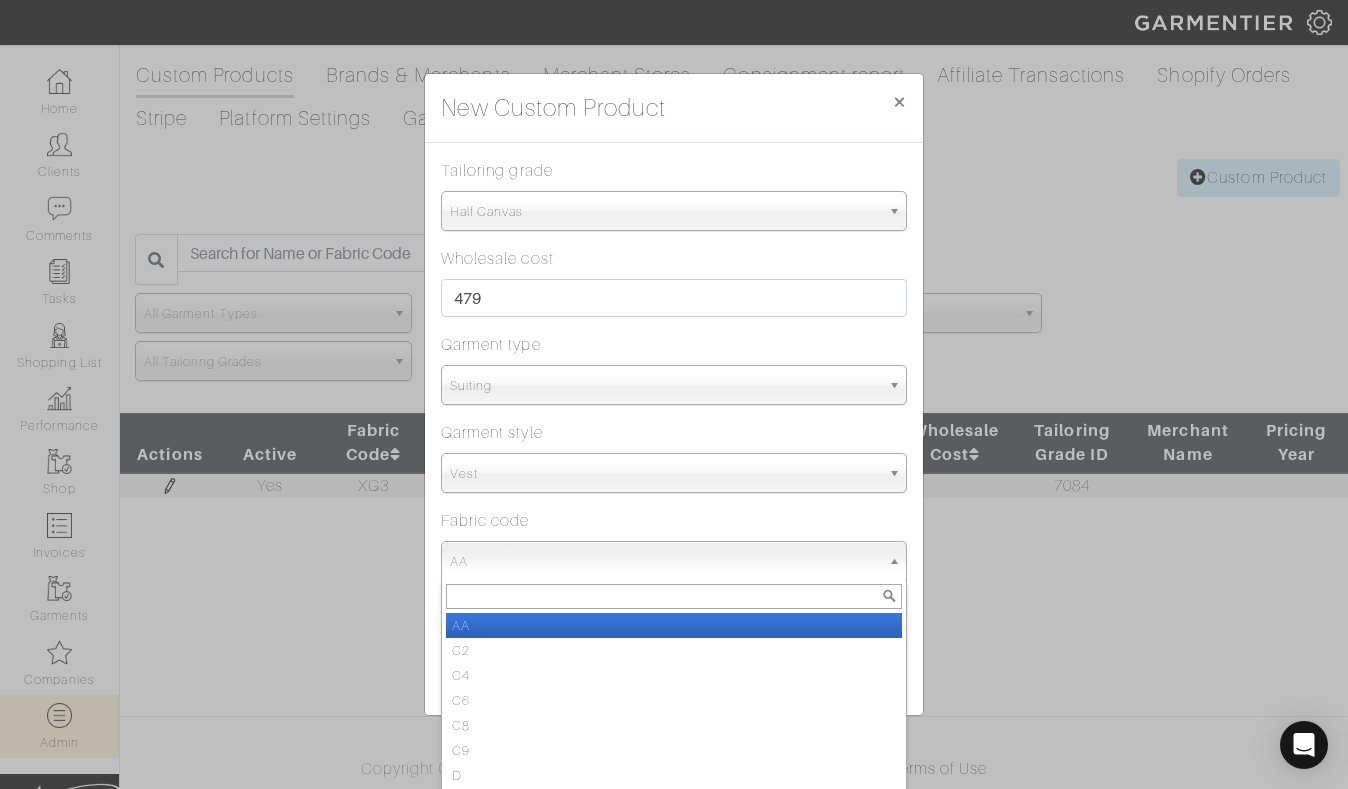 type on "x" 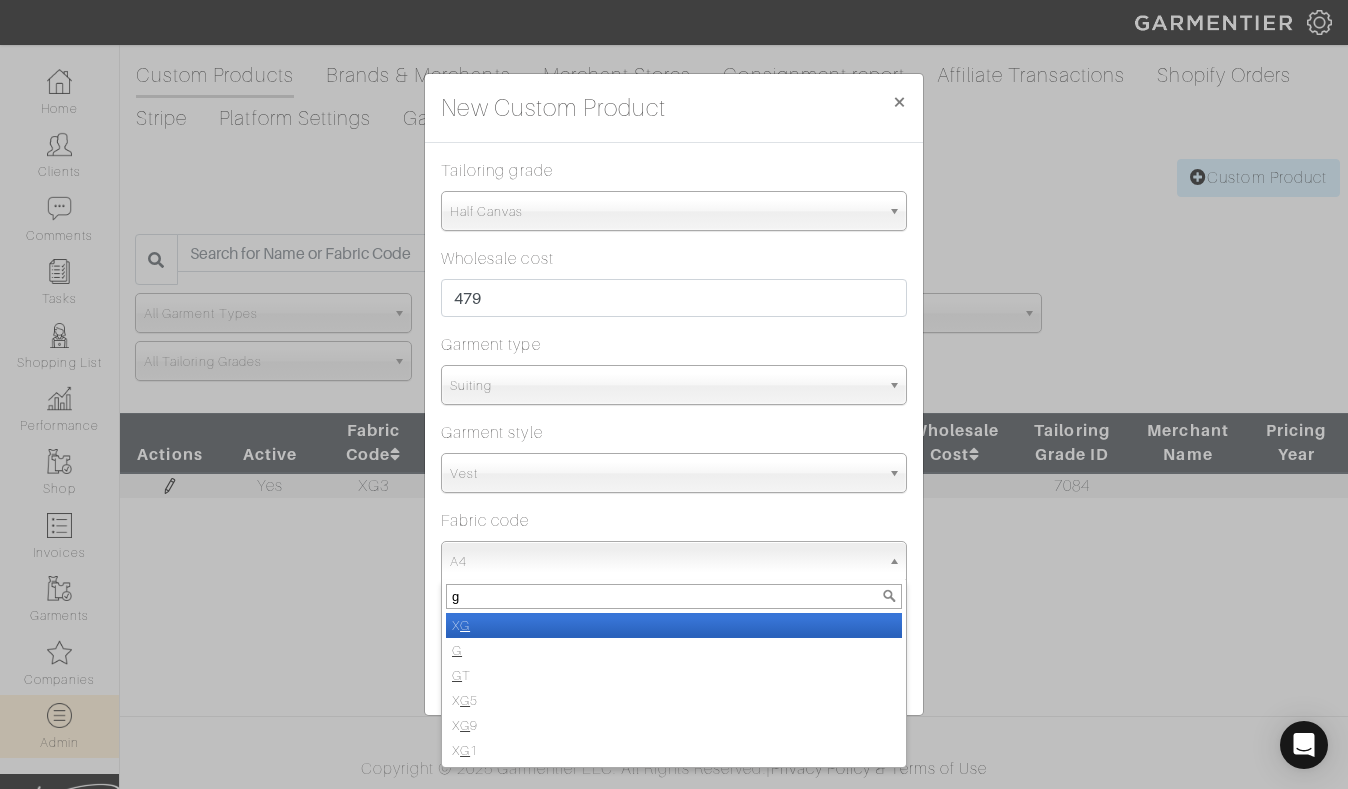 type on "g" 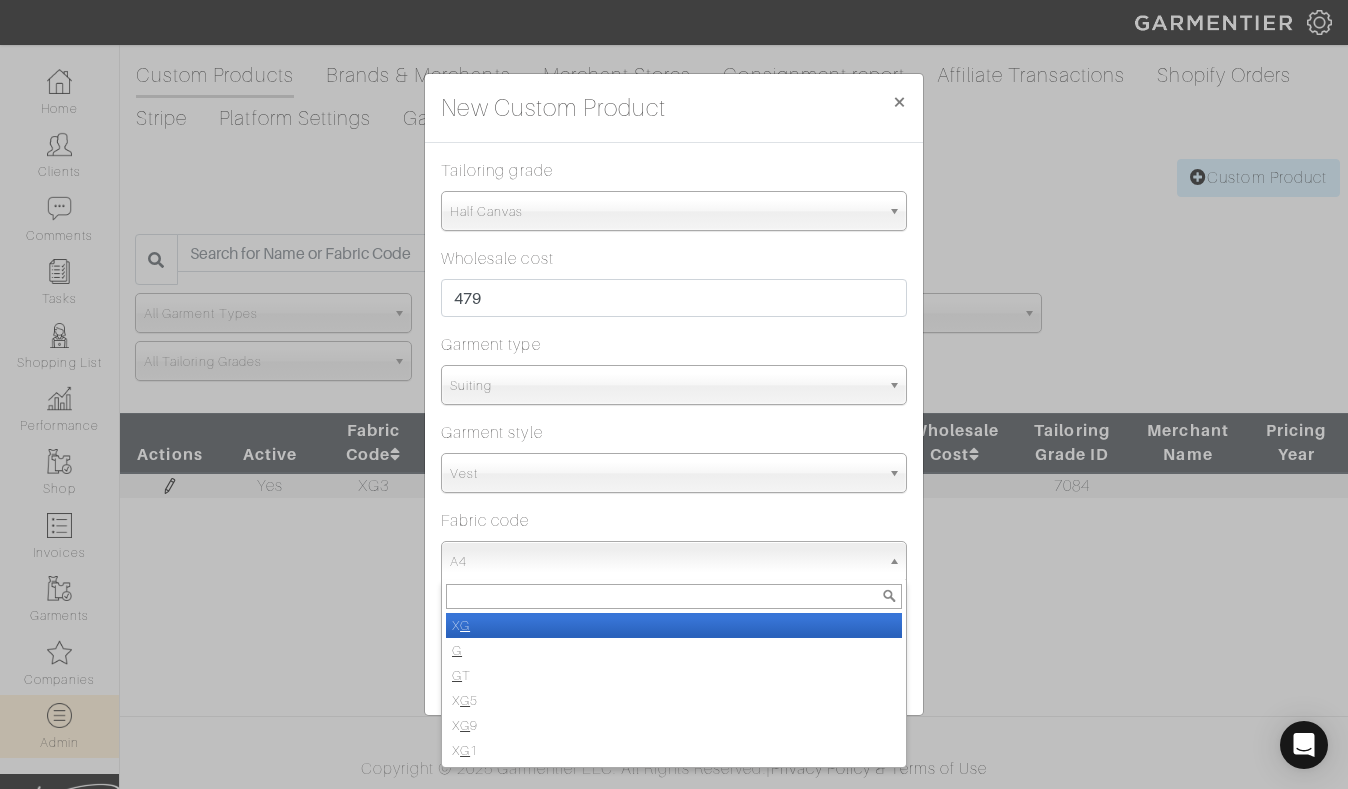 click on "Fabric code
A4
C2
C4
C6
C8
C9
D
D1
D2
D3
DI
DO
DT
DU
DX
DY
DZ
E
E1
E2
E3
K1
K2
K3
K4
K5
LA
LD
LE
NN
TS
U2
U5
U7
U8
UU
XA
XB
XC
XD
XE
XF
XG
XH
XI
XJ
XK
XL
XM
XN
XO
XP
XQ
XR
XS
XT
Y1
Y2
Y3
Y4
Y6
YY
Z
Z1
Z2
Z3
Z4
Z5
Z6
Z7
Z8
Z9
ZA
ZB
ZC
ZE
ZZ
B
A
A2
A3
BD
BL
BP
BT
BW
BZ
C
CC
DA
DC
DD
DE
DF
DW
EE
ET
EZ
F
FD
FT
G
GT
H
IN
J
K
K8
KA
KE
L
LC
LM
LP
M
MB
MP
Q
R
RT
SP
T
T3
T5
V
VB
X1
Y
ZI
ZO
ZT
ZU
VV
W
WW
X
XX
AA
B1
C1
C3
D5
DQ
DR
DS
M1
M2
M3
M4
MO
MX
MZ
N
N1
N2
N3
N4
N5
N6
N7
N8
N9
NP
P
P3
P5
S
S1
S2
S3
S4
S5
TM
TT
XU
XV
XZ
MS
TR
L2
L4
L6
PP
C5
E4
E5
V2
V5
V6
V3
V4
X2
X3
X6
XM1
XM2
XD5
XD1
XD2
XD3
XD6
XD7
XH2" at bounding box center (674, 545) 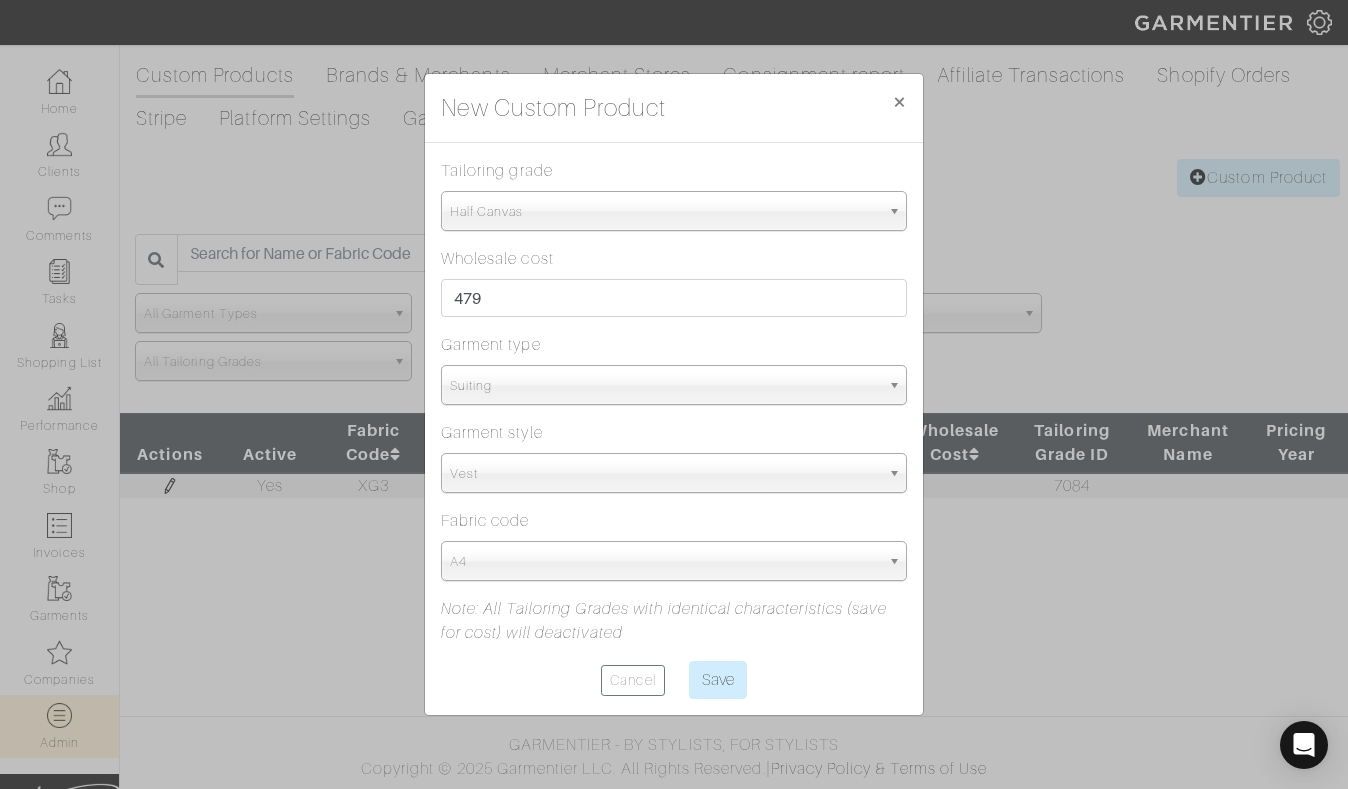click on "Suiting" at bounding box center [665, 386] 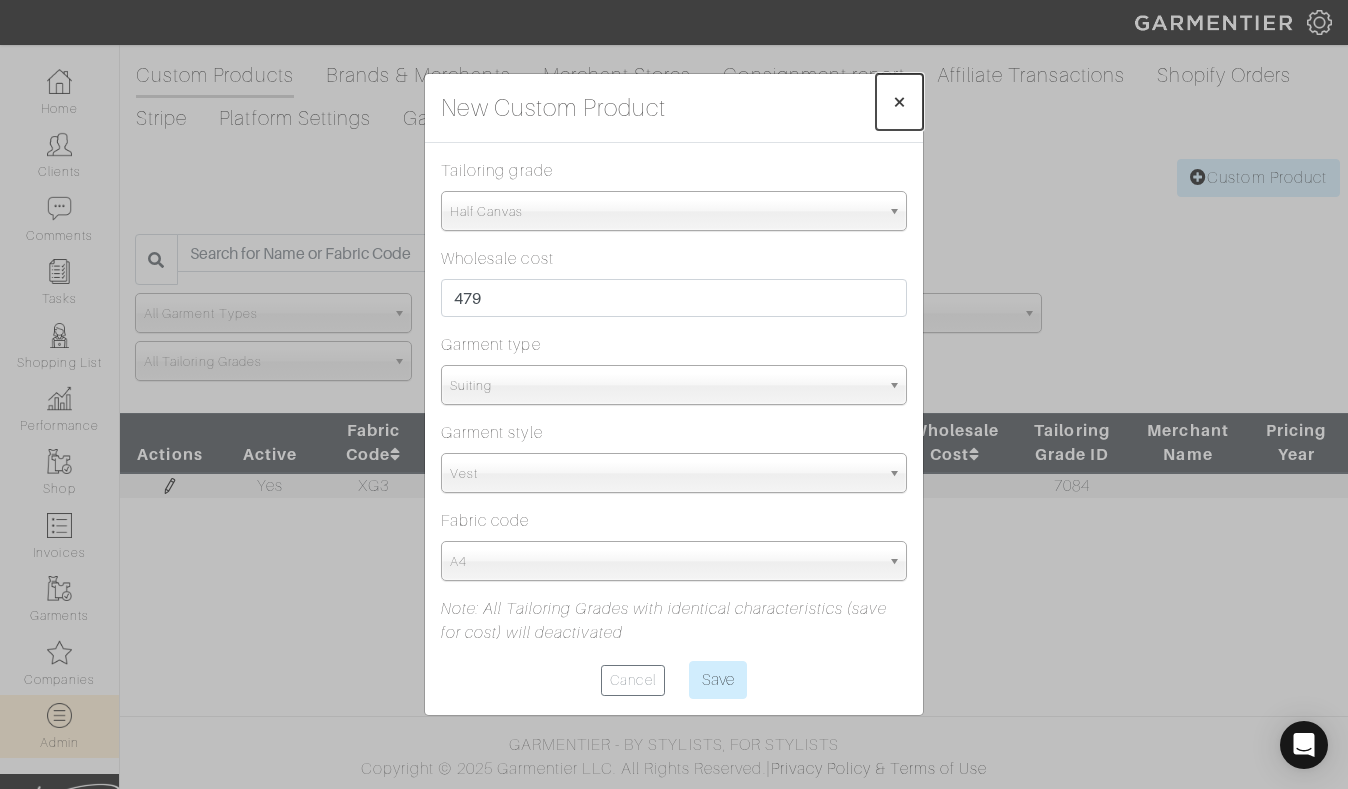 click on "×" at bounding box center (899, 101) 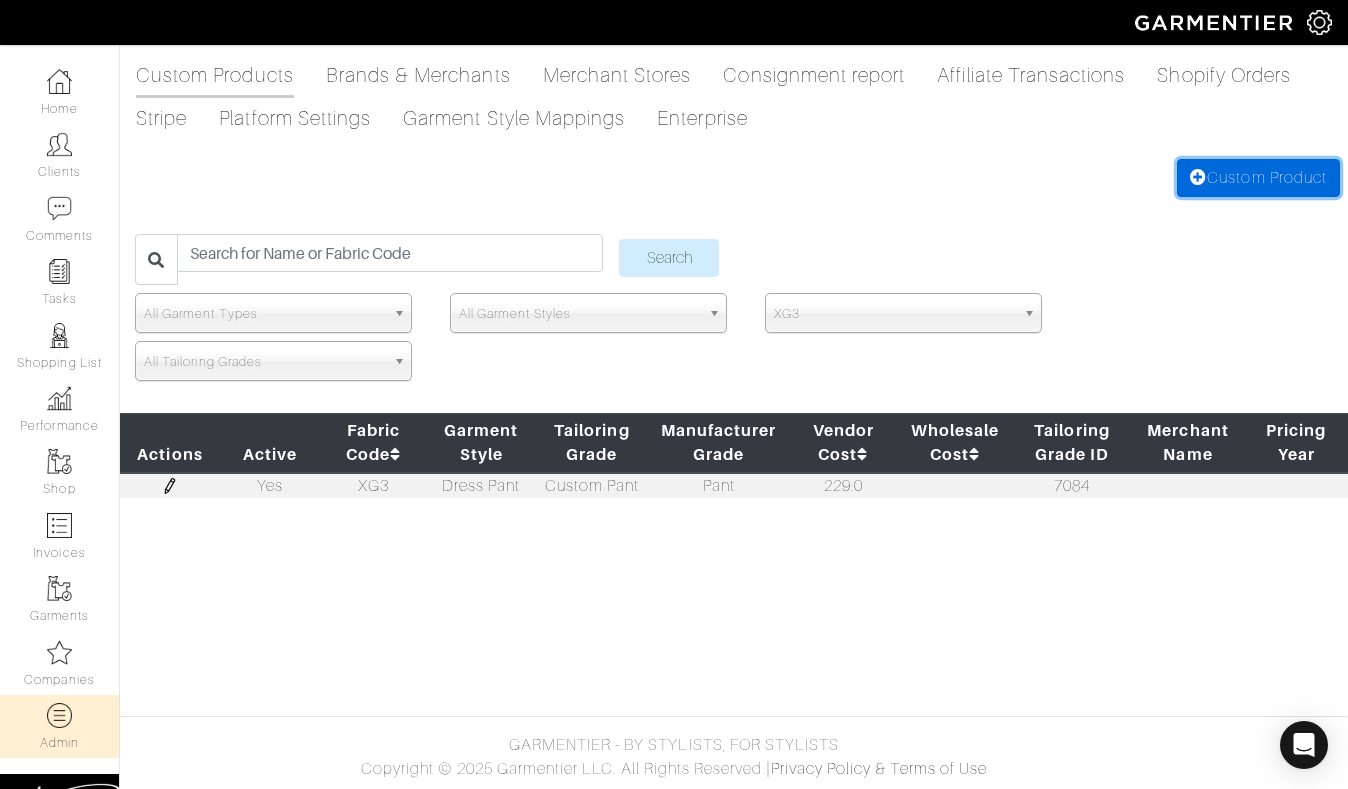 click on "Custom Product" at bounding box center (1258, 178) 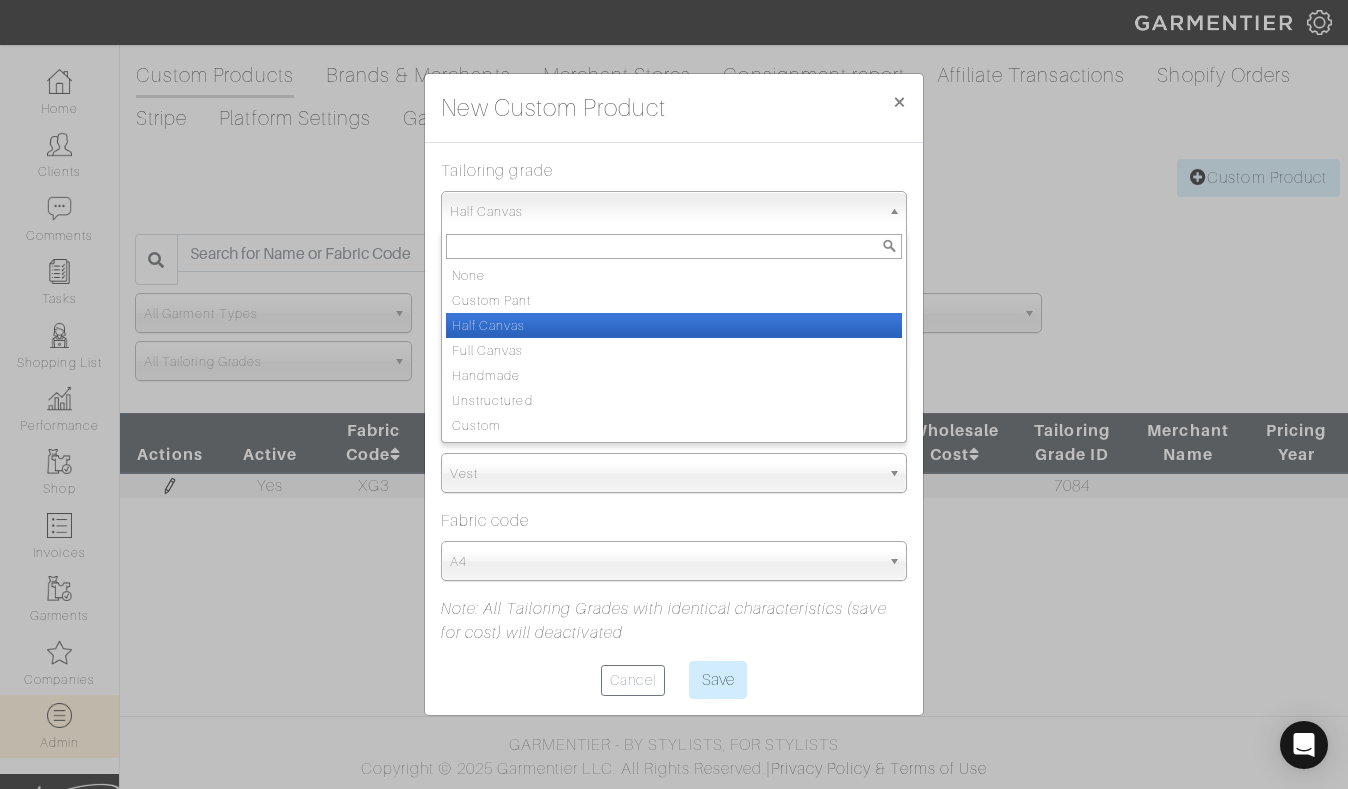 click on "Half Canvas" at bounding box center (665, 212) 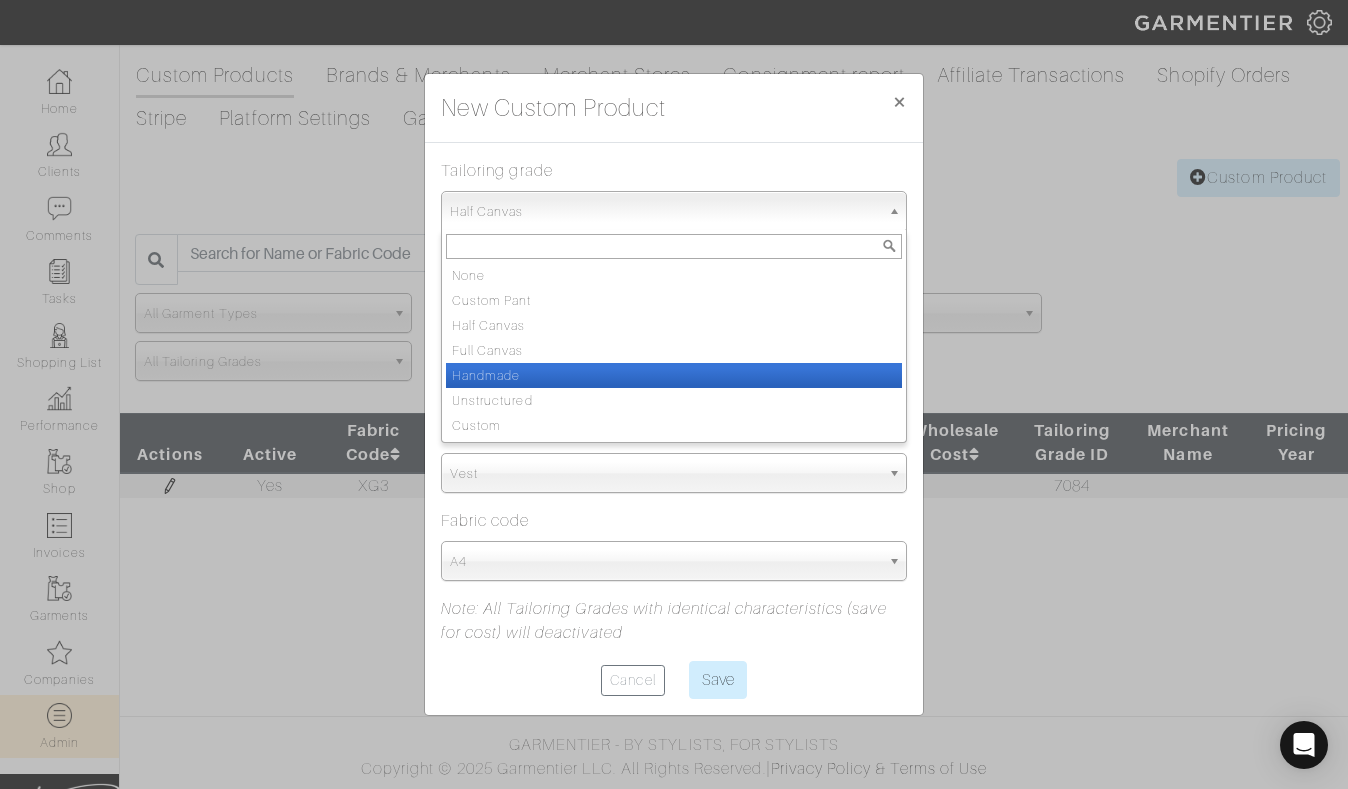 click on "Handmade" at bounding box center [674, 375] 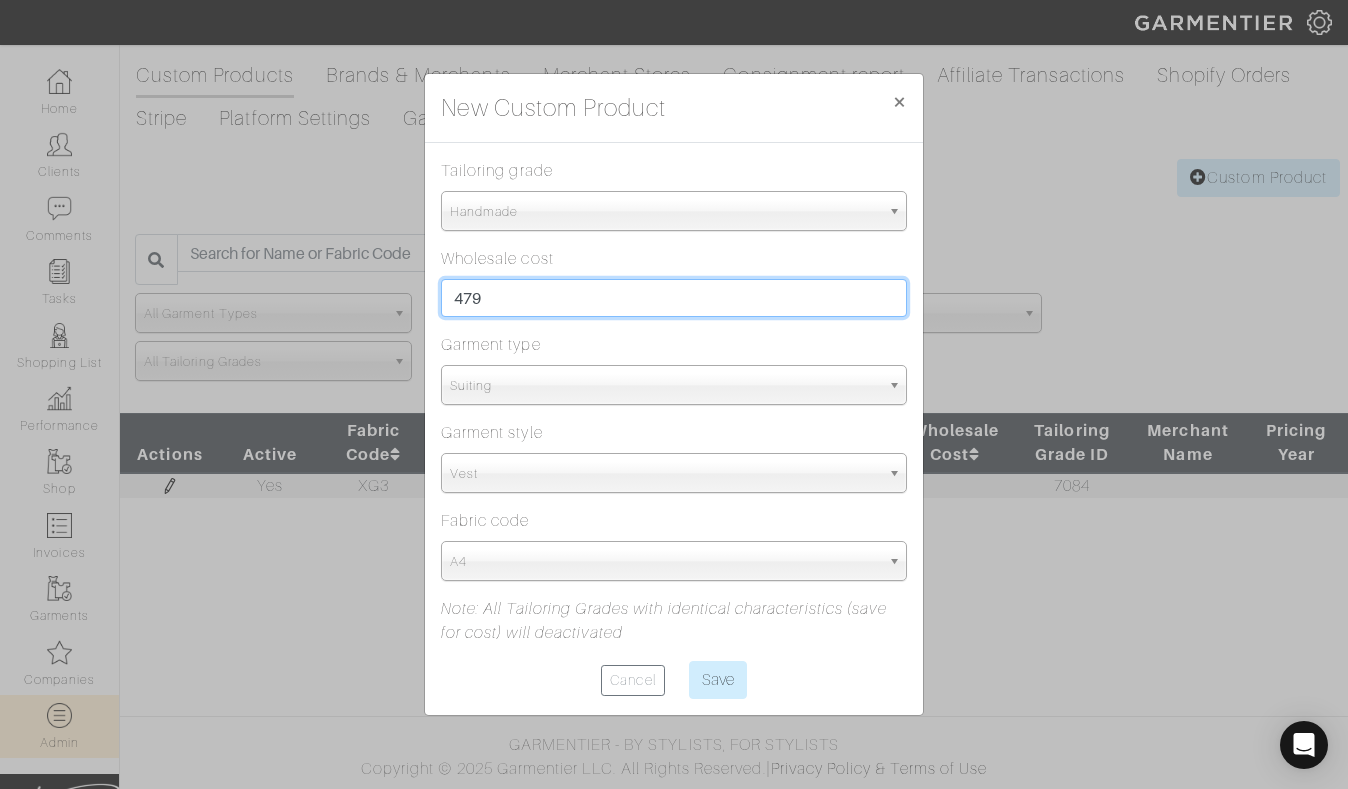 drag, startPoint x: 649, startPoint y: 293, endPoint x: 650, endPoint y: 274, distance: 19.026299 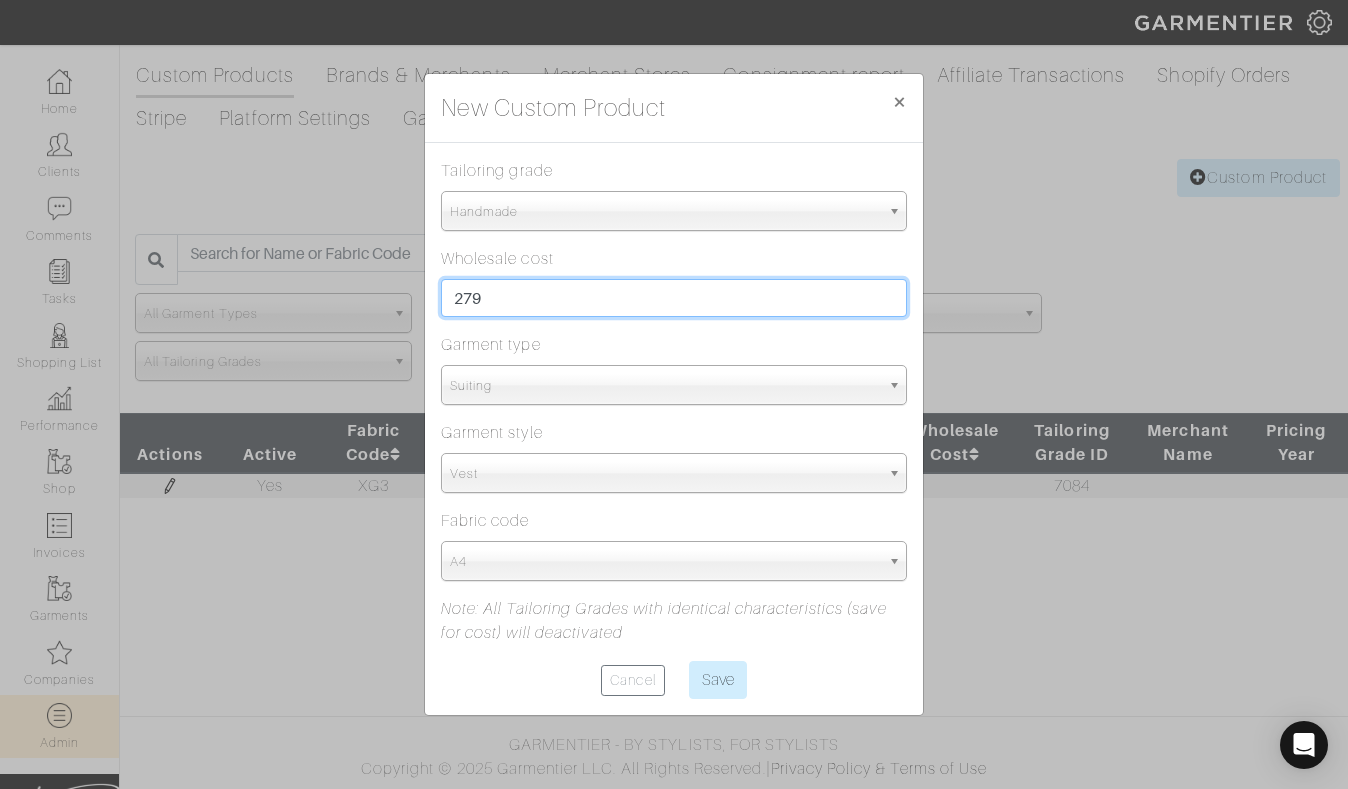type on "279" 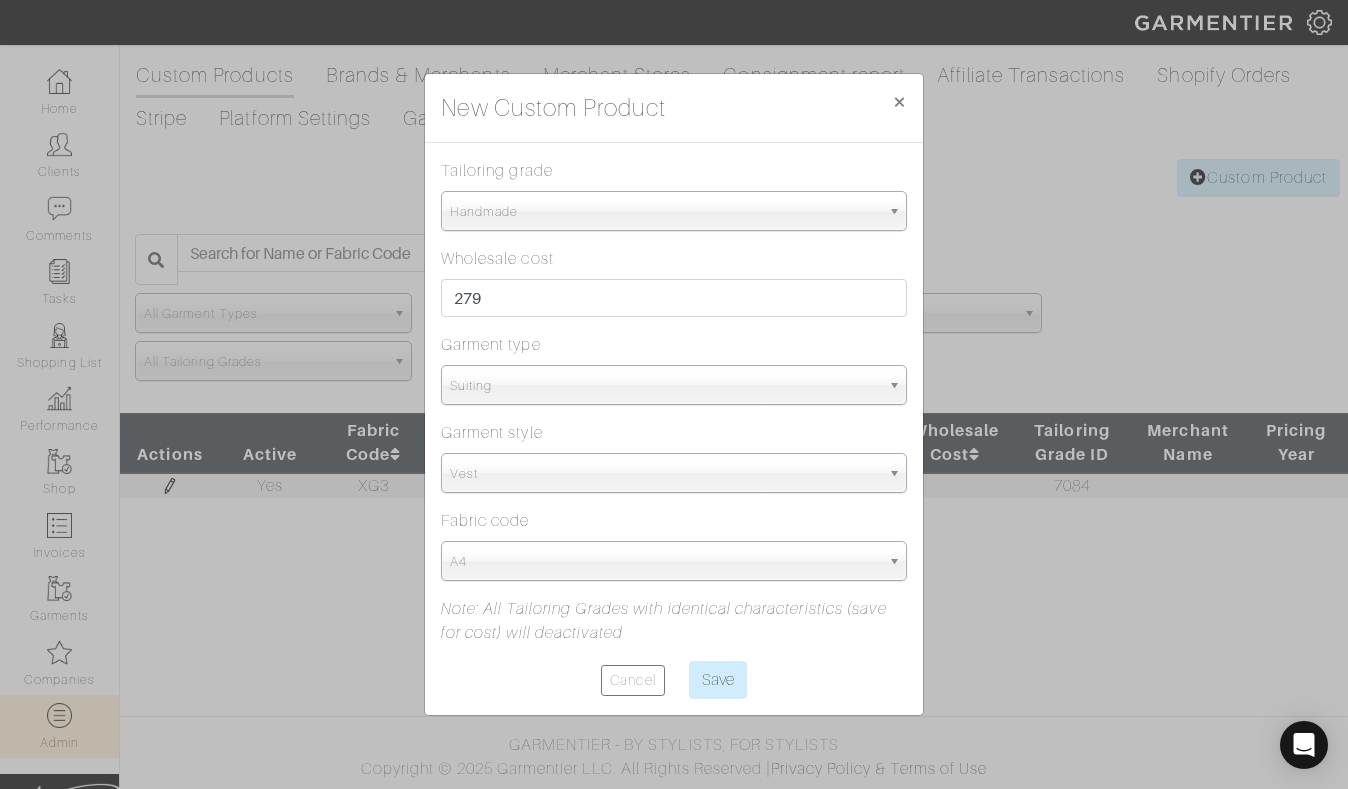 click on "Suiting" at bounding box center (665, 386) 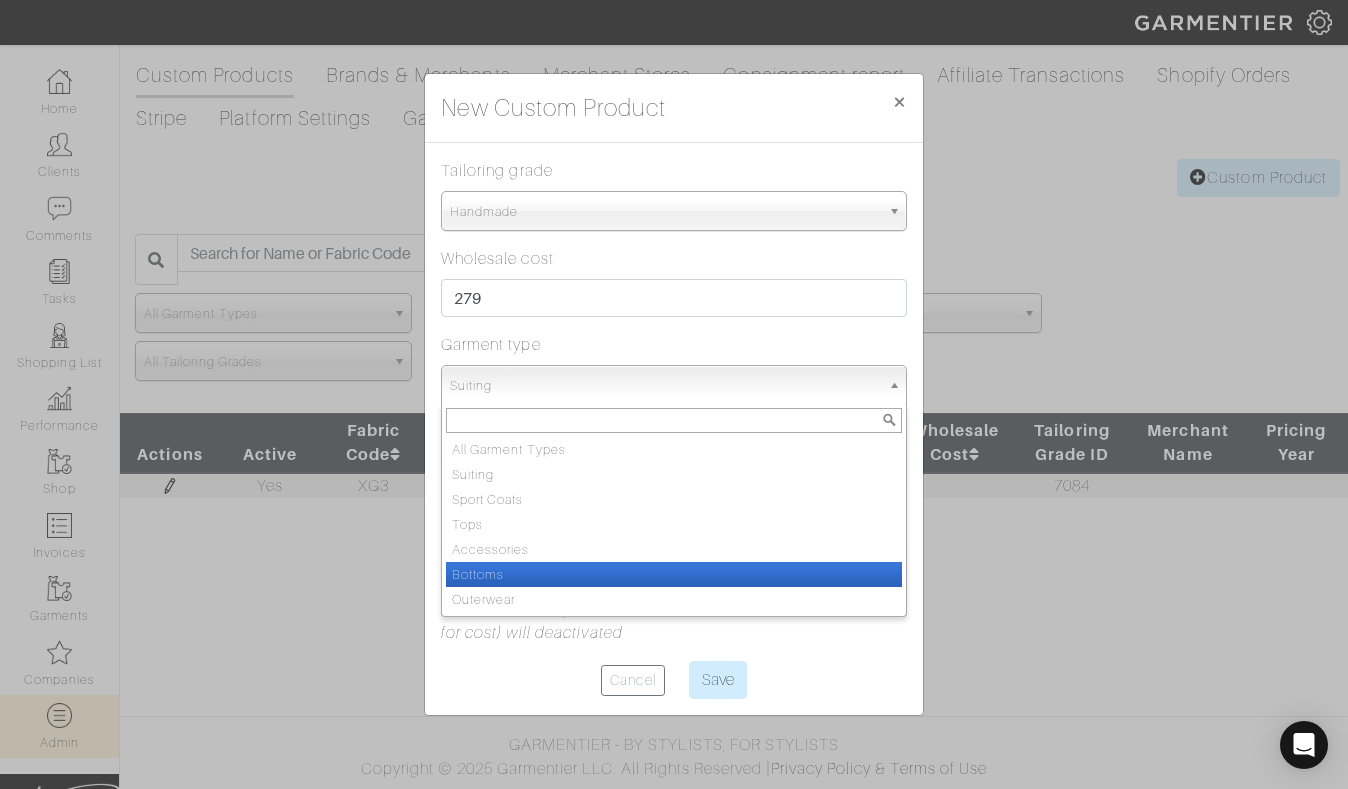 click on "Bottoms" at bounding box center [674, 574] 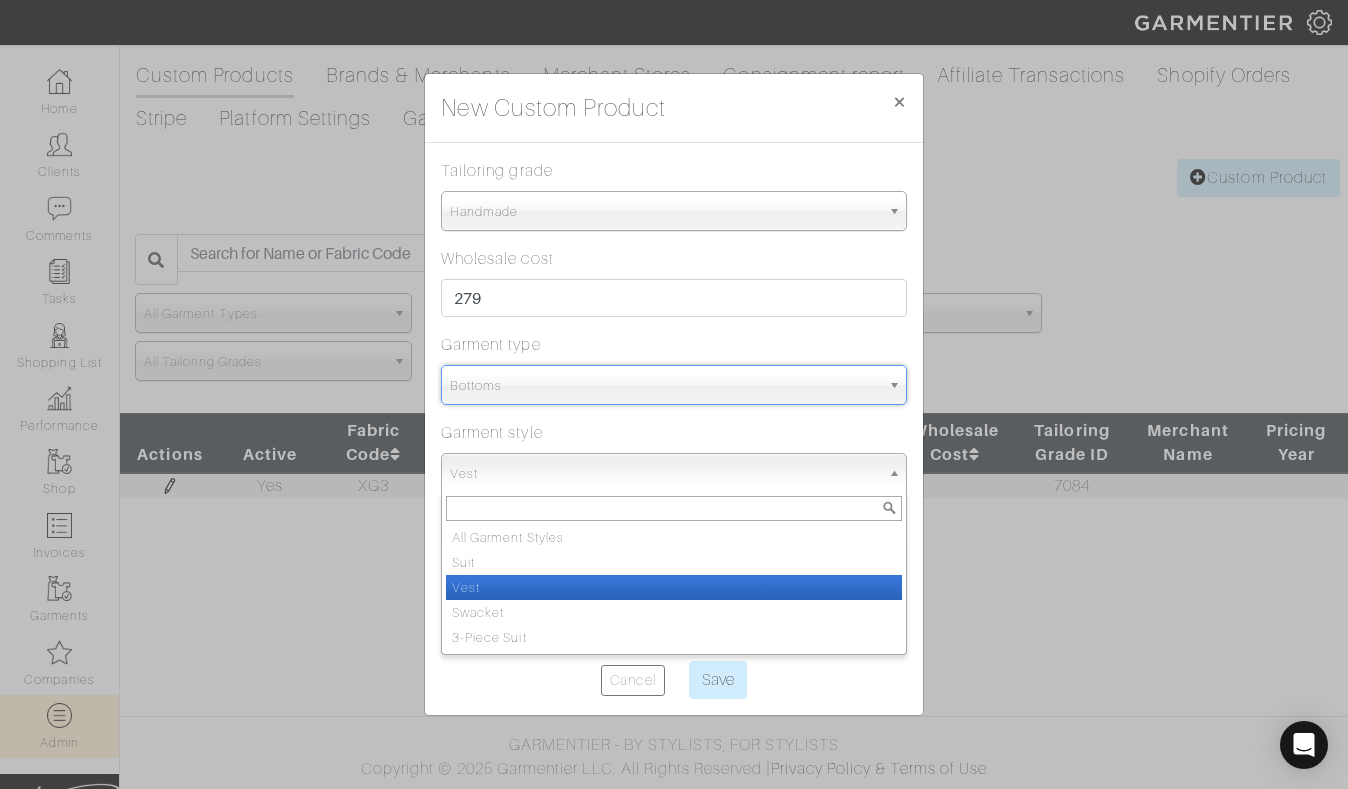 click on "Vest" at bounding box center (665, 474) 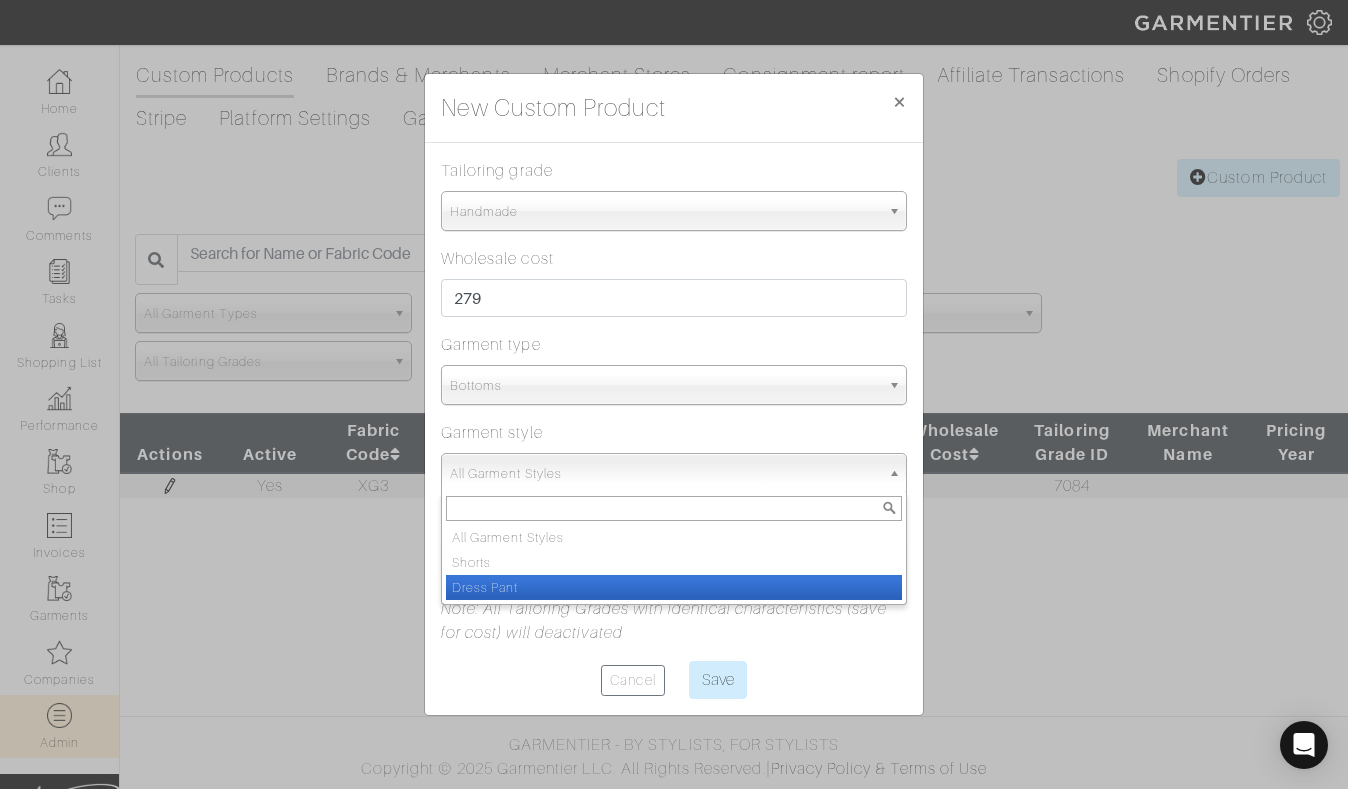 click on "Dress Pant" at bounding box center [674, 587] 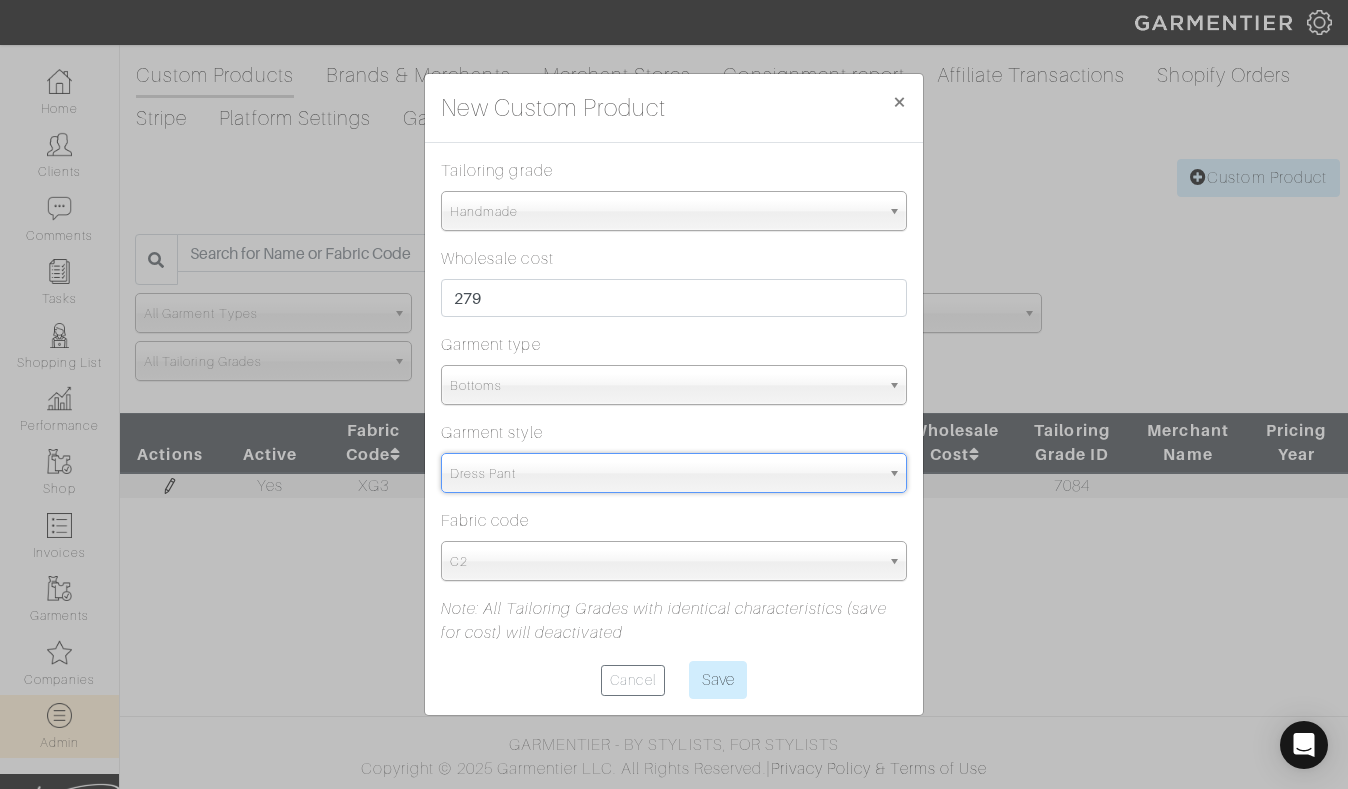 click on "C2" at bounding box center (665, 562) 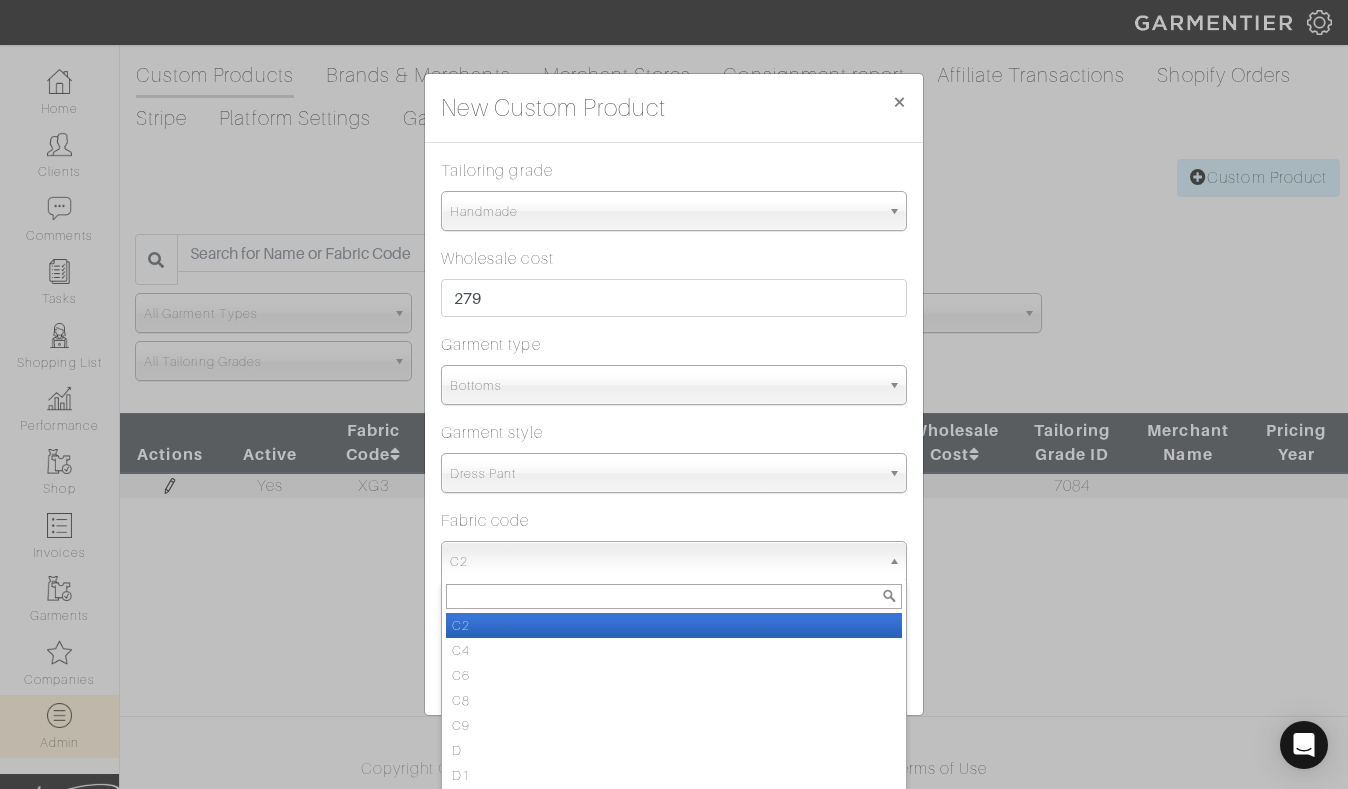 type on "x" 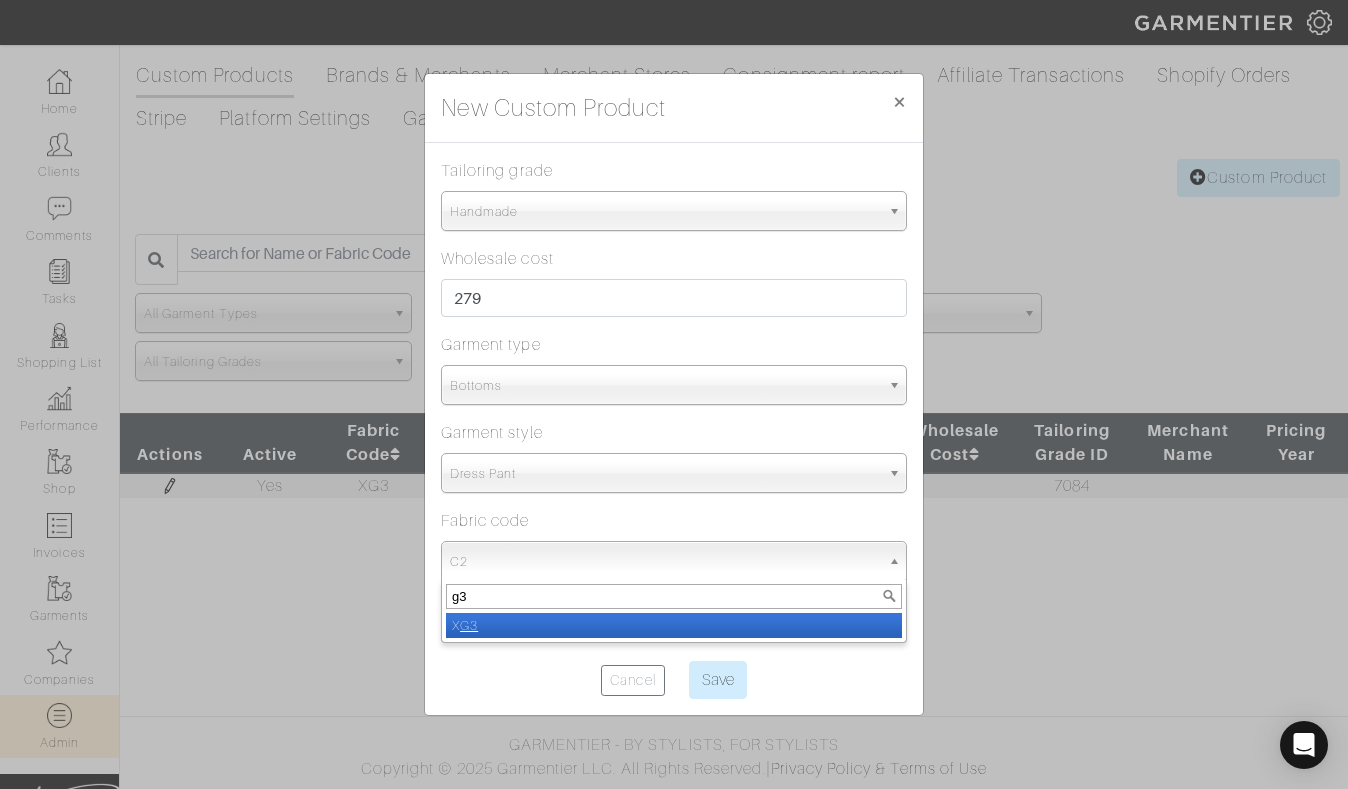 type on "g3" 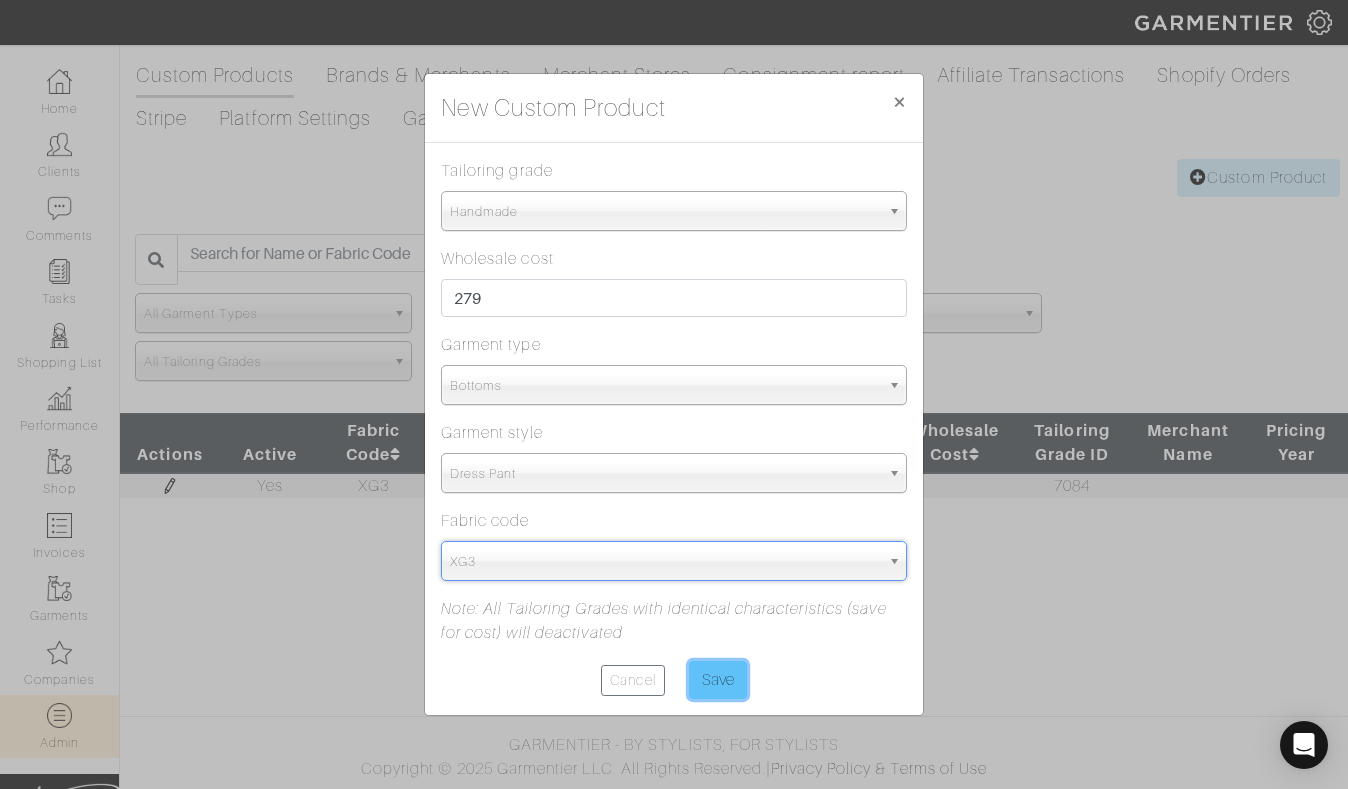 click on "Save" at bounding box center [718, 680] 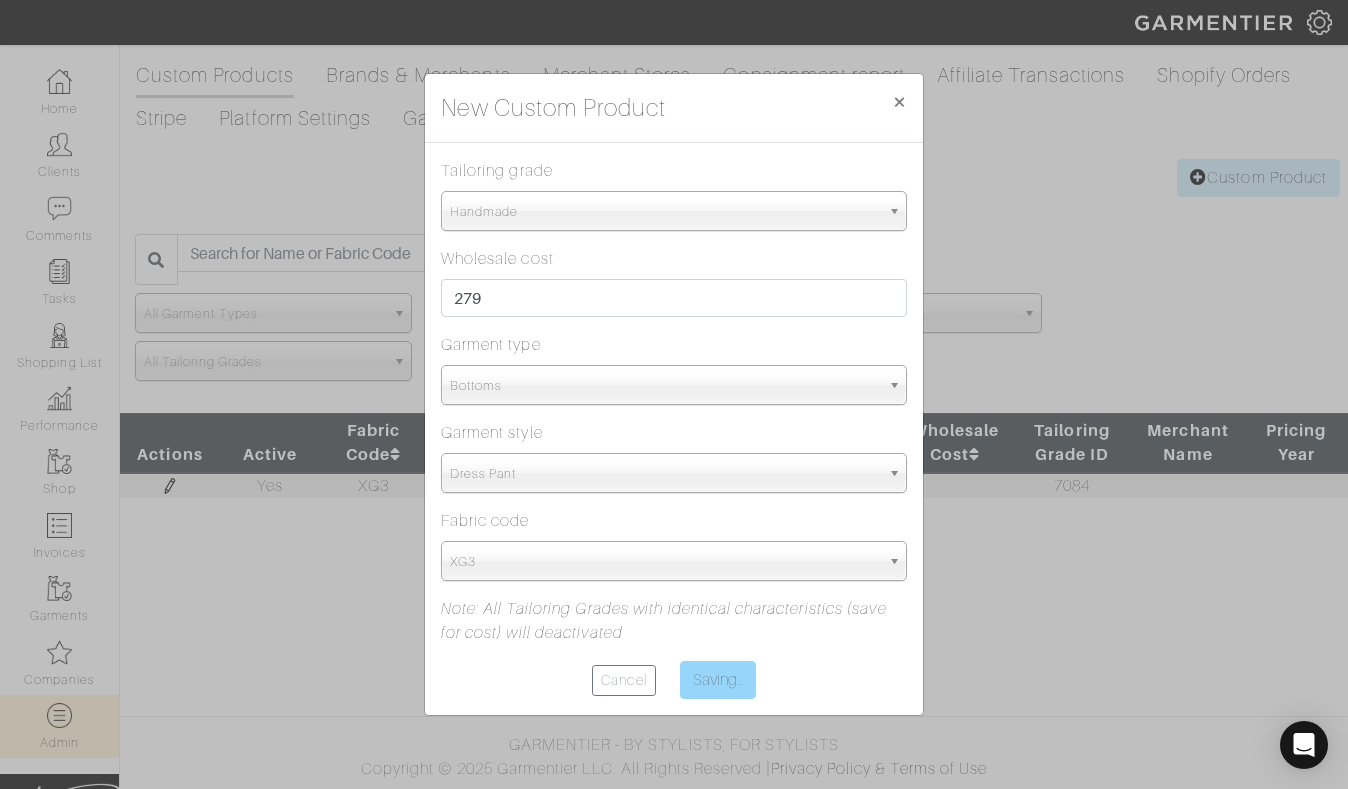 type on "Save" 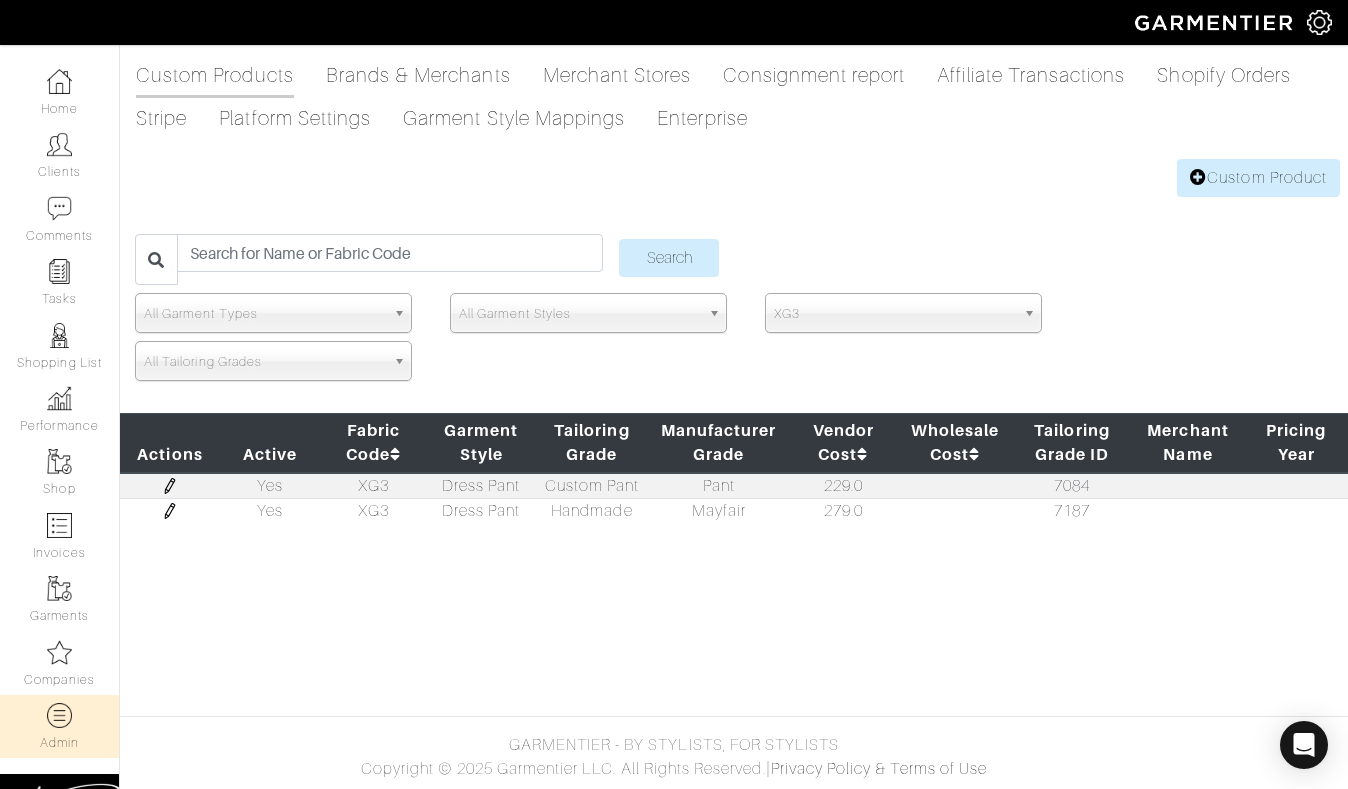 click at bounding box center (170, 486) 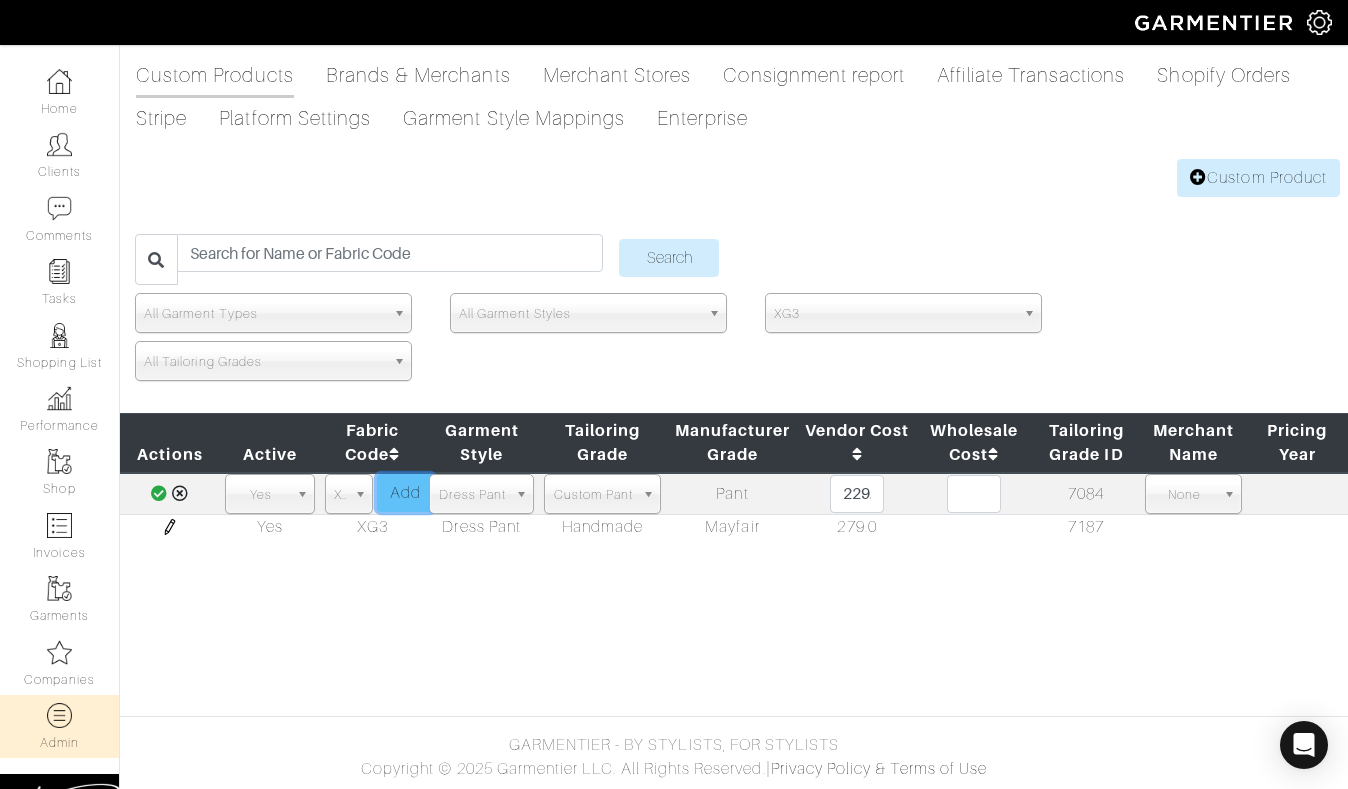click on "Add" at bounding box center [405, 493] 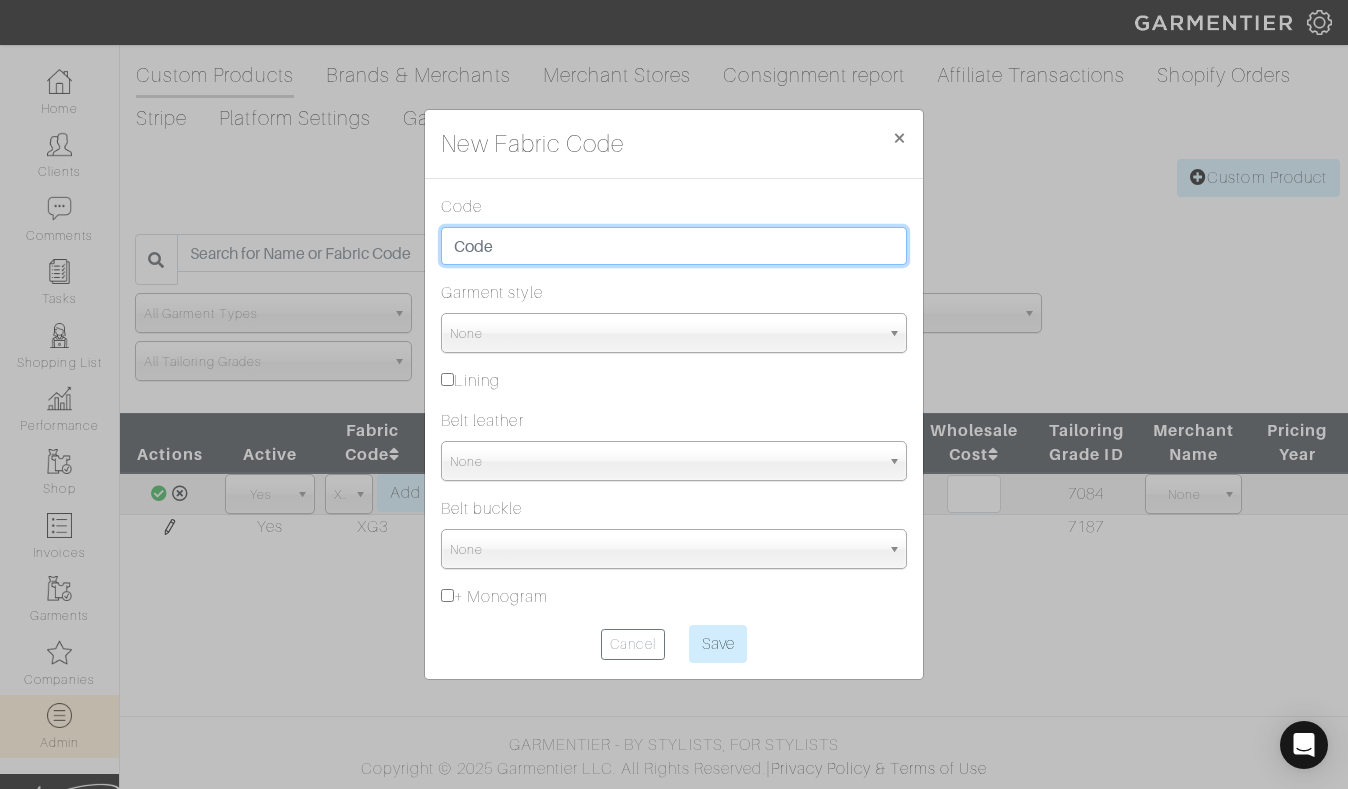 click at bounding box center [674, 246] 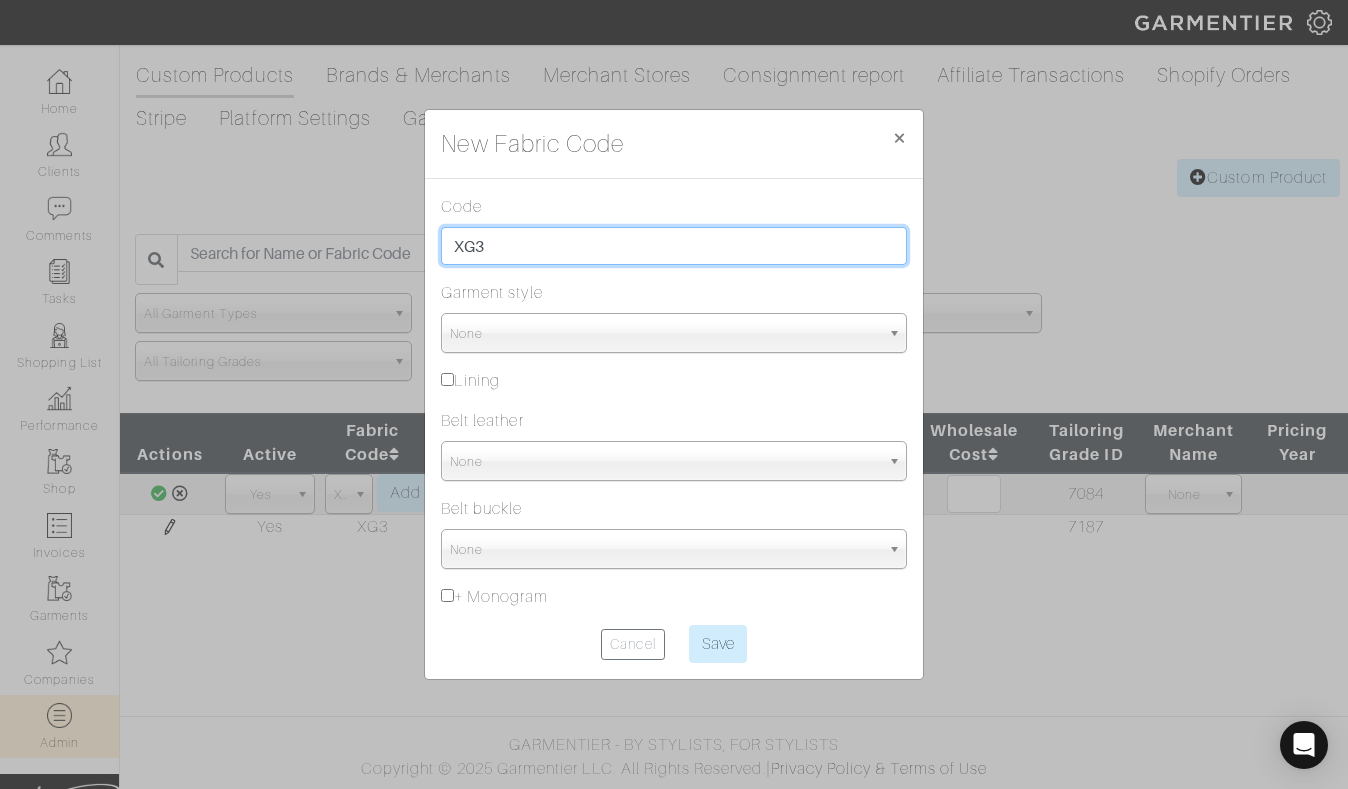 type on "XG3" 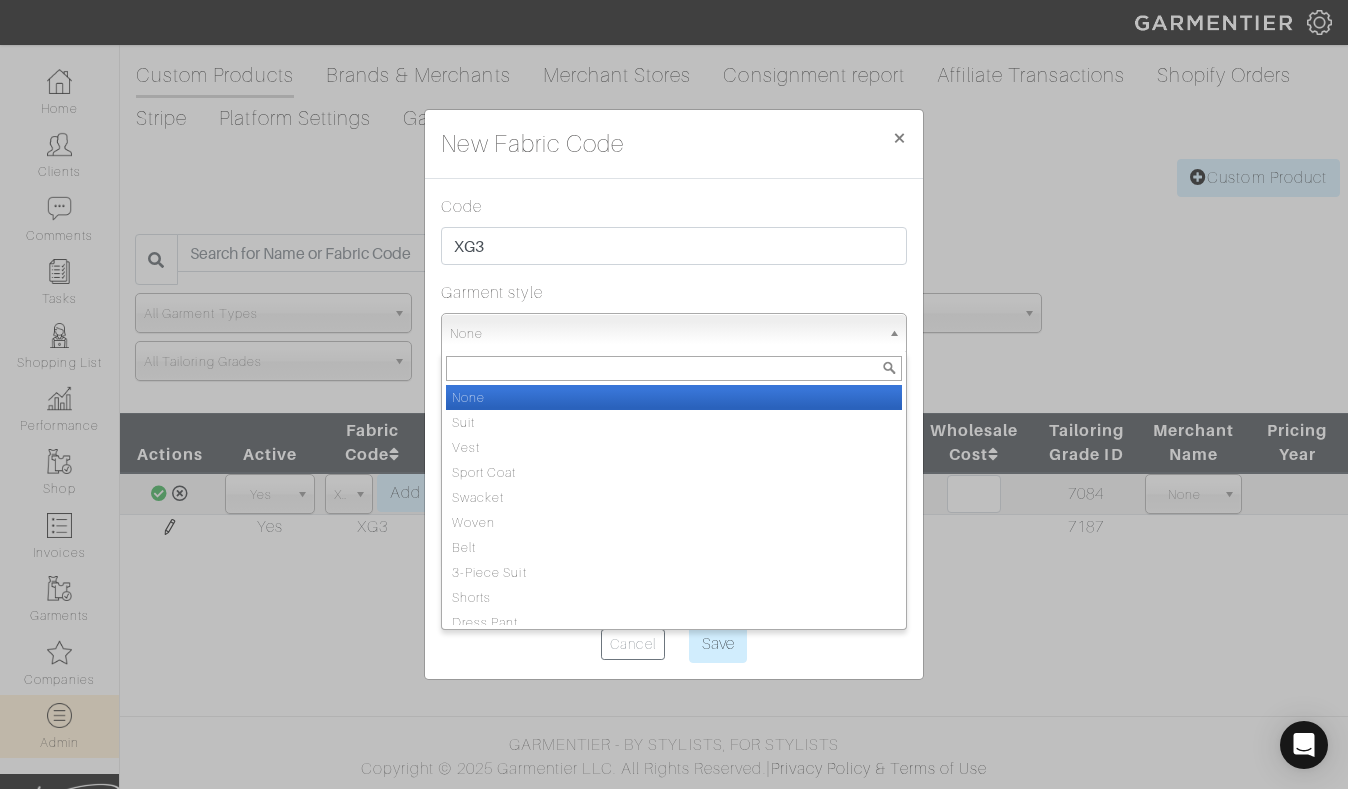 click on "None" at bounding box center [665, 334] 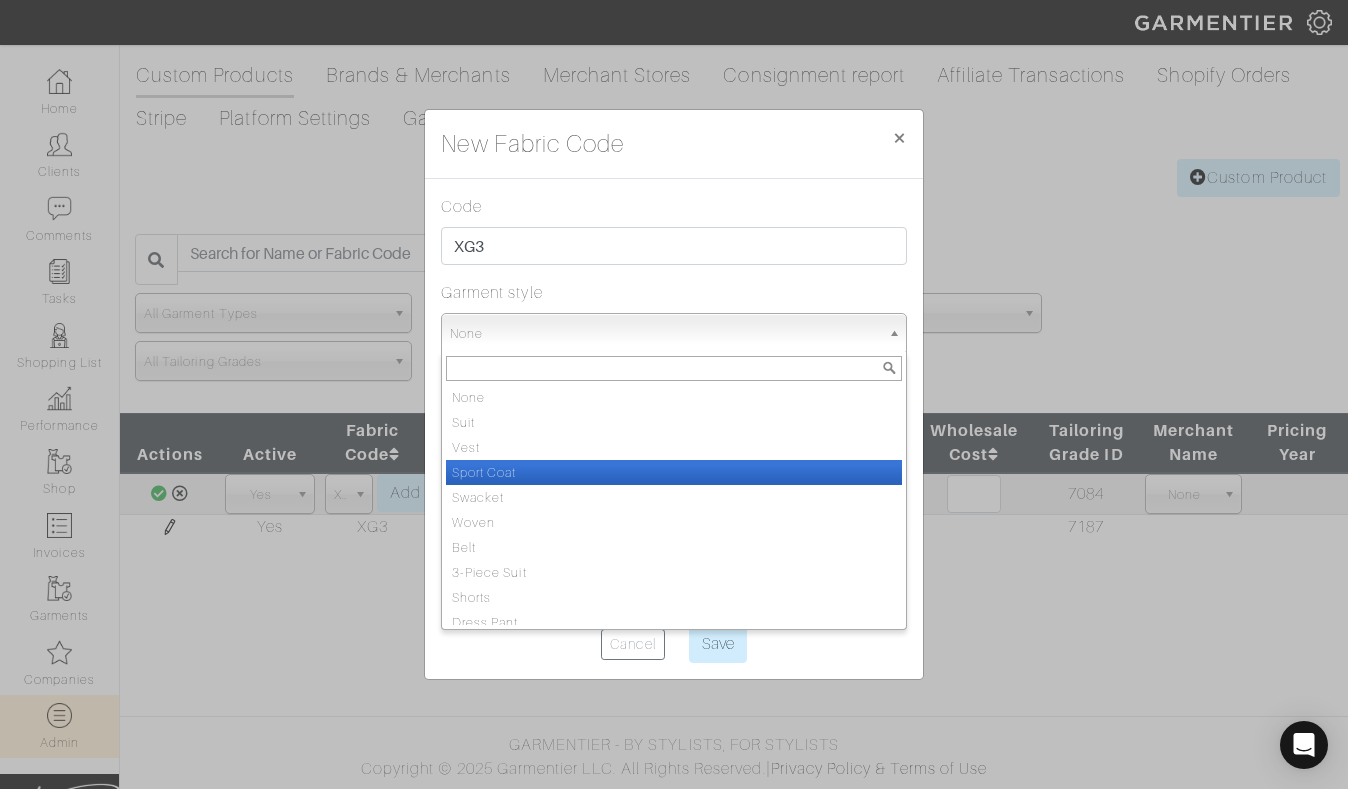 click on "Sport Coat" at bounding box center (674, 472) 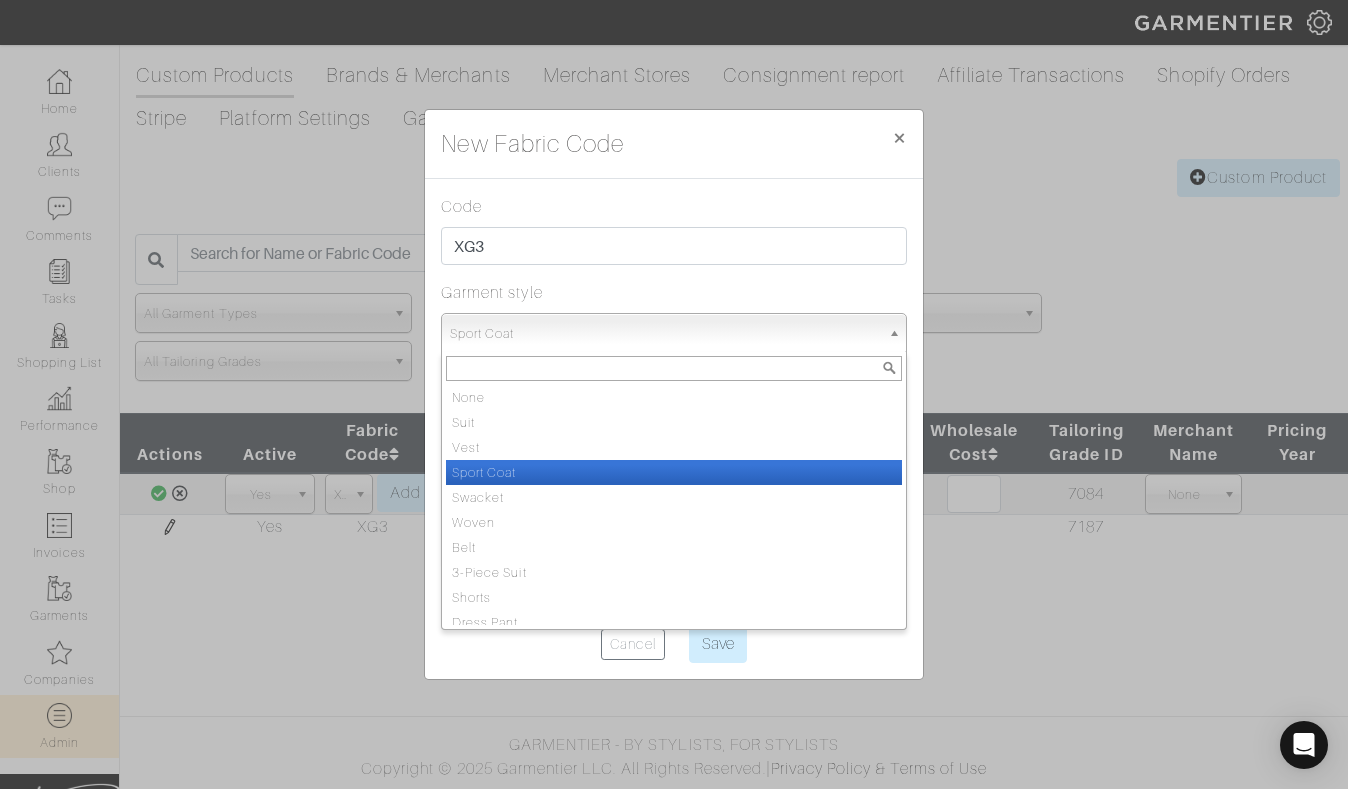 click on "Sport Coat" at bounding box center [665, 334] 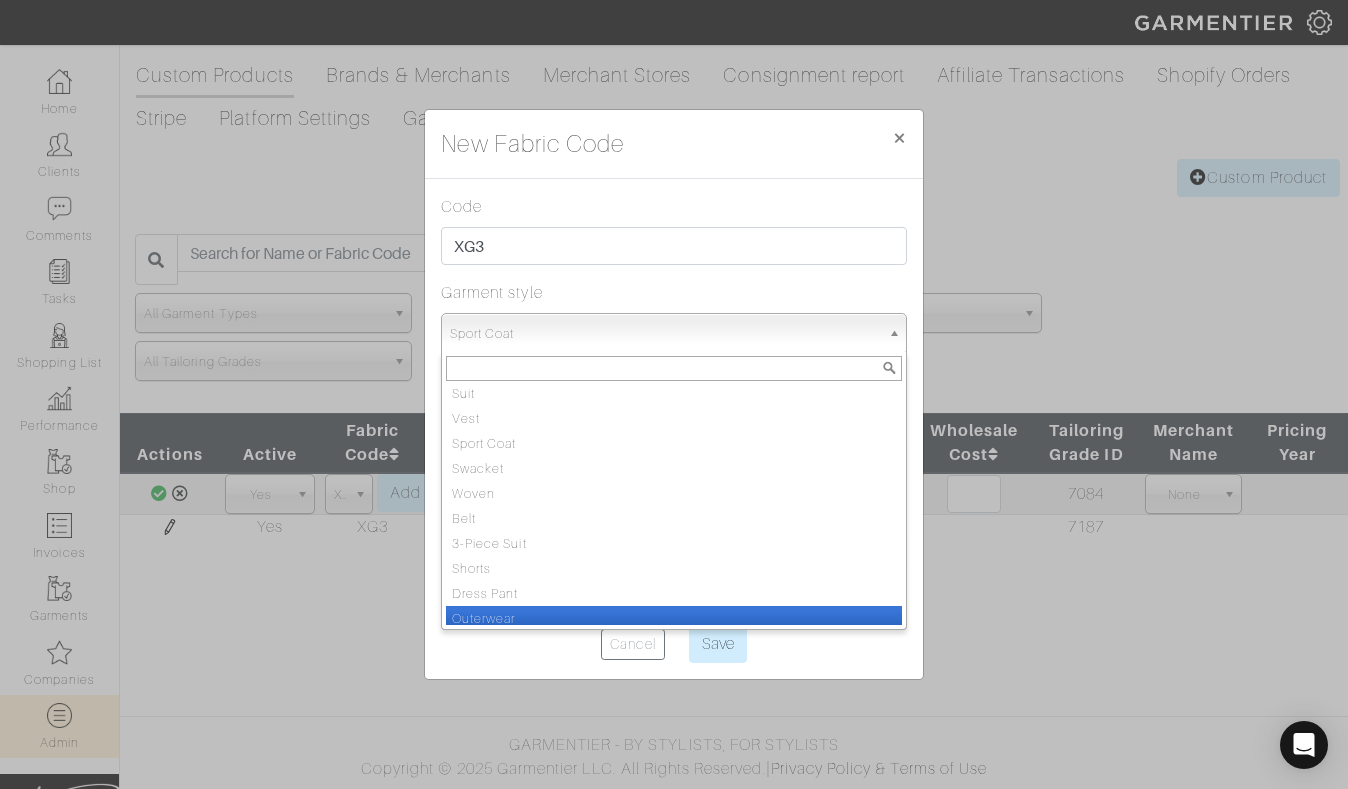 scroll, scrollTop: 35, scrollLeft: 0, axis: vertical 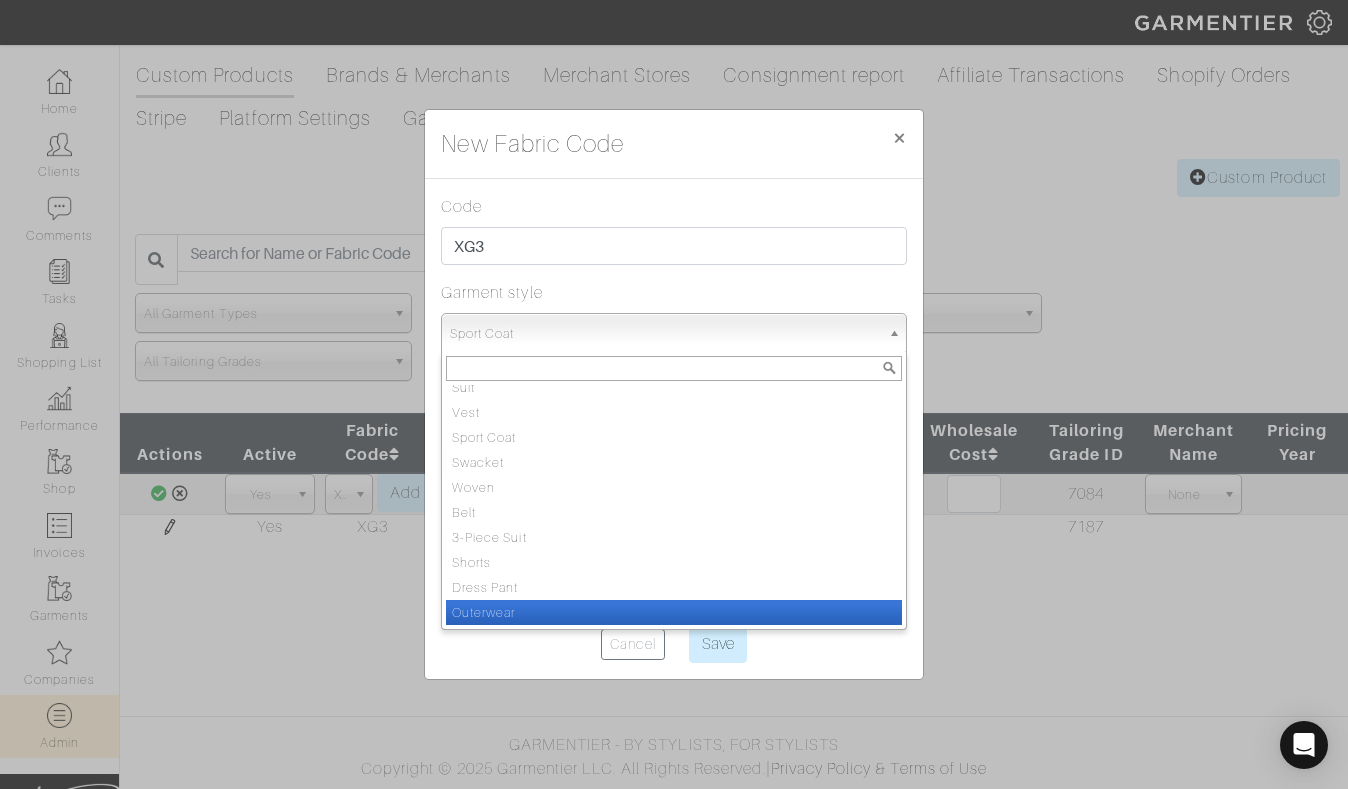click on "Outerwear" at bounding box center [674, 612] 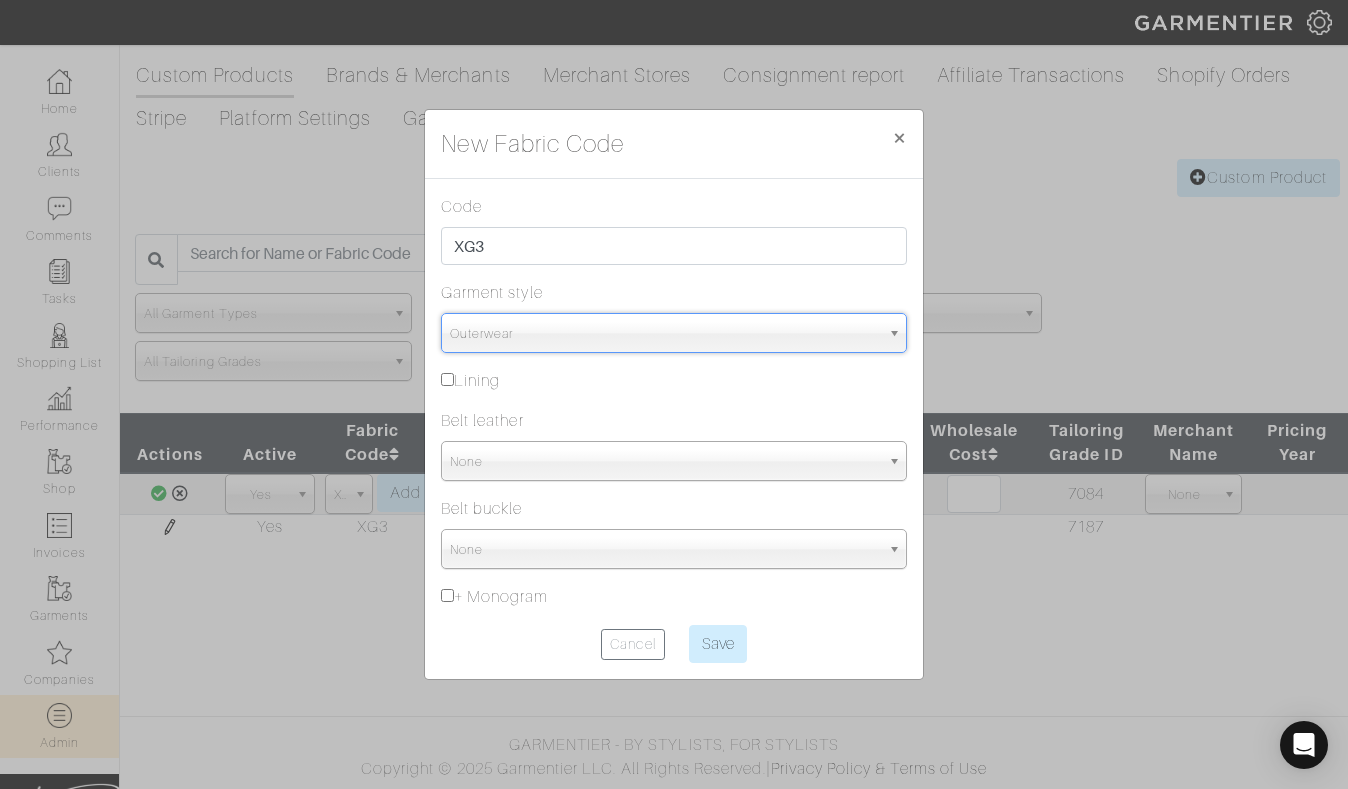 click on "Code
XG3
Garment style
None
Suit
Vest
Sport Coat
Swacket
Woven
Belt
3-Piece Suit
Shorts
Dress Pant
Outerwear
Outerwear
None Suit Vest Sport Coat Swacket Woven Belt 3-Piece Suit Shorts Dress Pant Outerwear
Lining
Belt leather
None
BUC
VIP
Suede
Ostrich
Lizard
Glazed Alligator
Matte Alligator
Stretch
None
Belt buckle
None
BASIC
BASIC
BASIC
BASIC
BASIC
BASIC
BASIC
BASIC
BASIC
STERLING
STERLING
STERLING
STERLING
STERLING
STERLING
STERLING
STERLING
STERLING
None
+ Monogram
Cancel
Save" at bounding box center (674, 429) 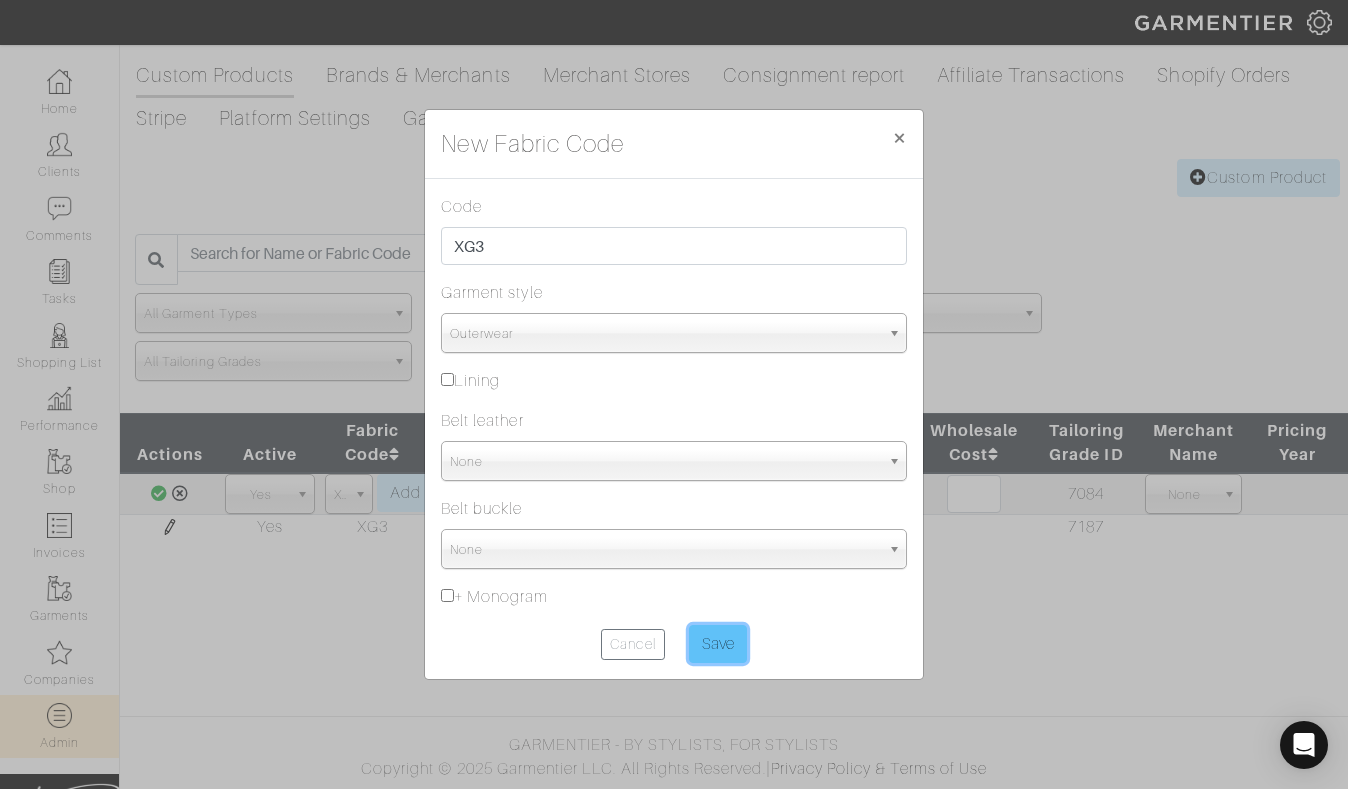 click on "Save" at bounding box center (718, 644) 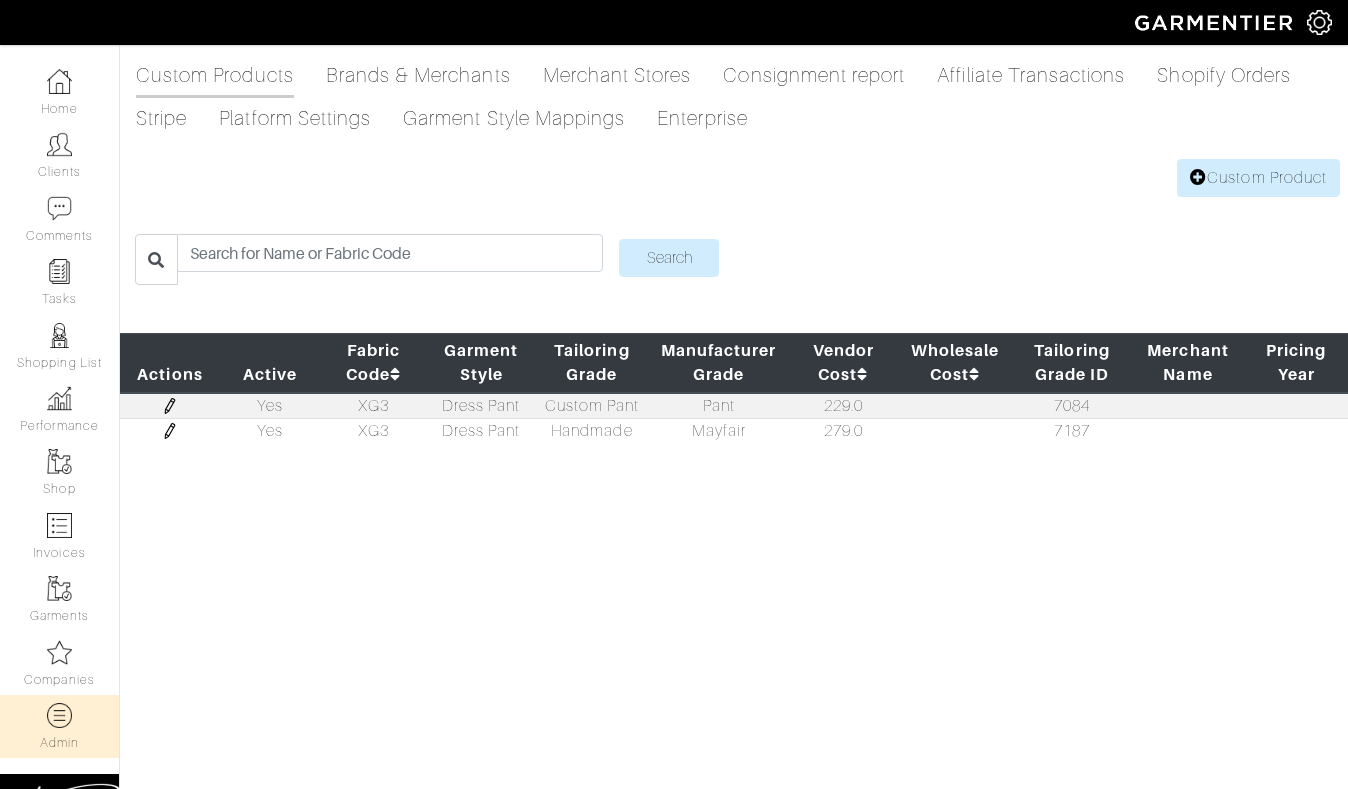 scroll, scrollTop: 0, scrollLeft: 0, axis: both 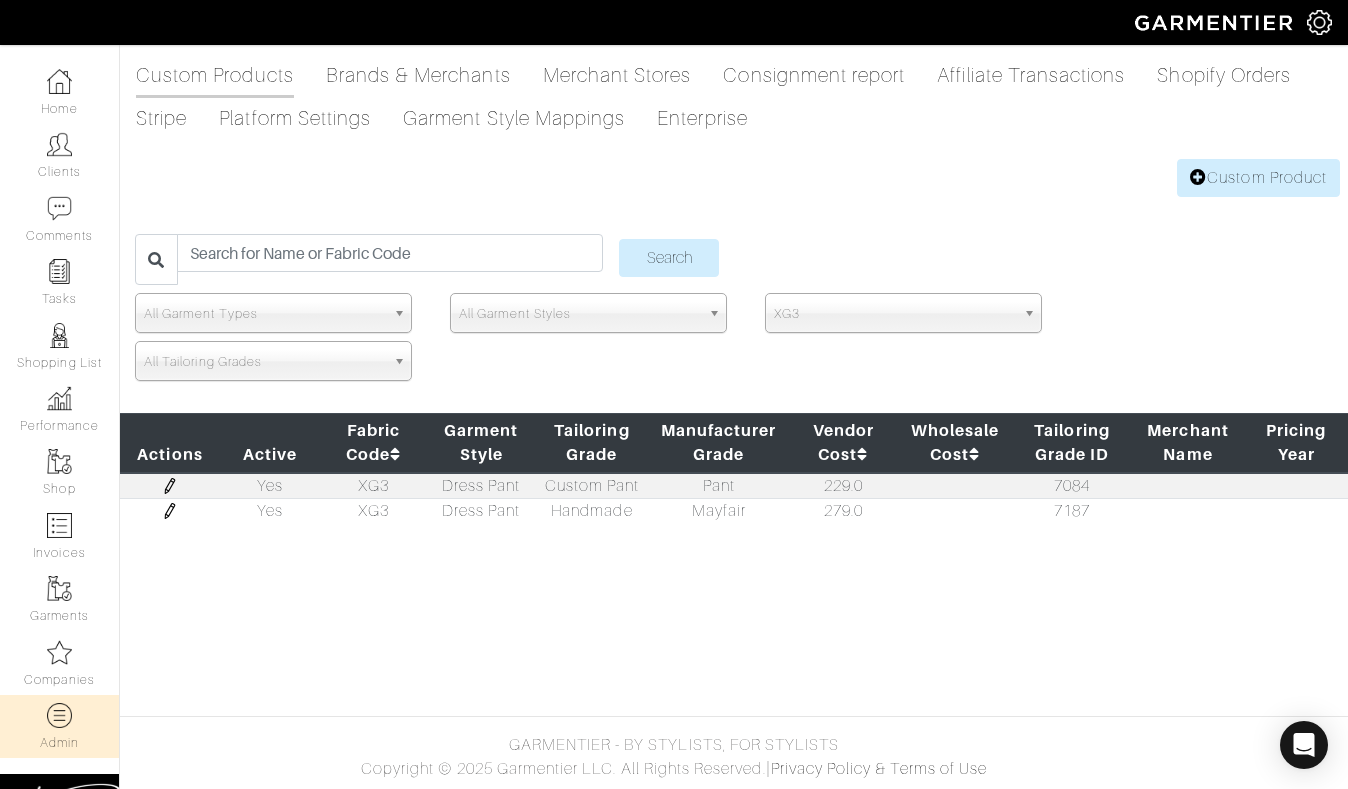 click at bounding box center (170, 486) 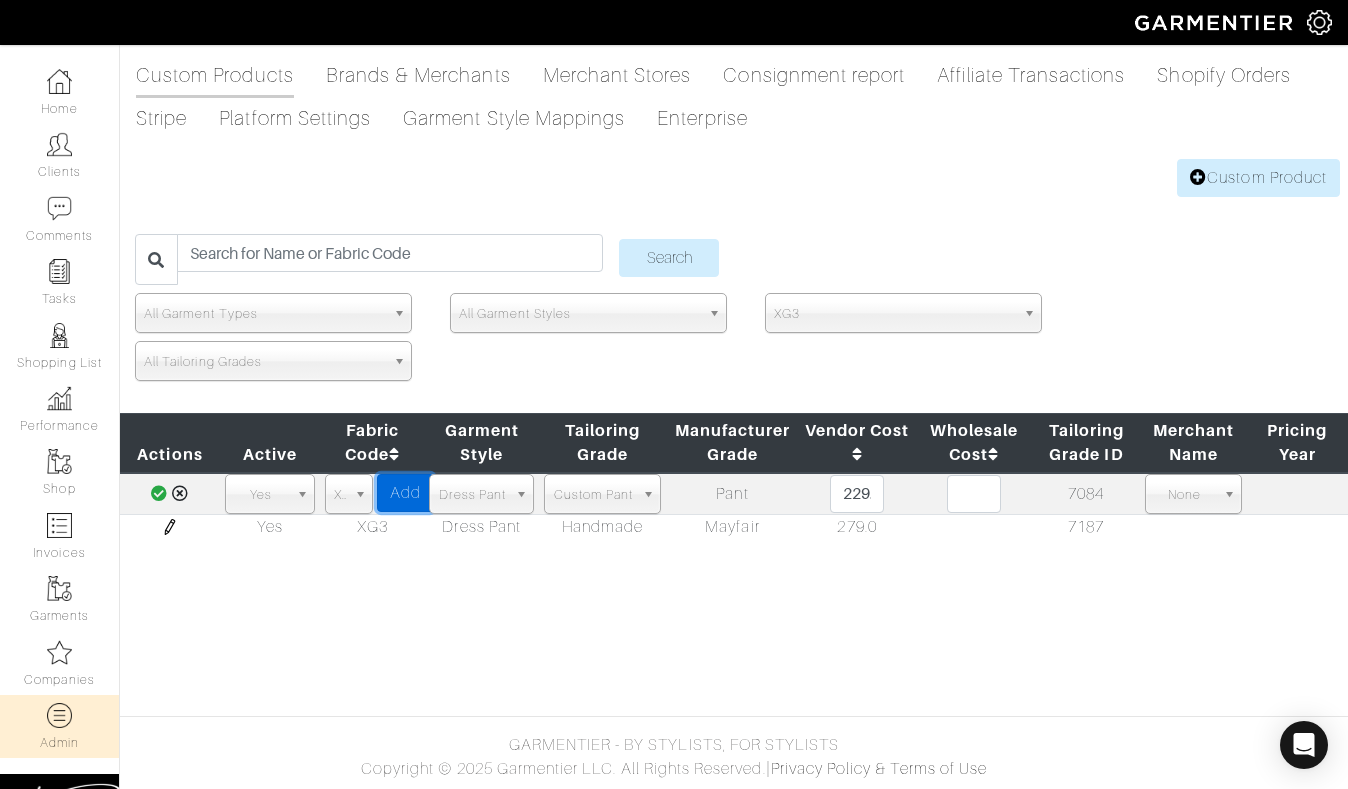 click on "Add" at bounding box center (405, 493) 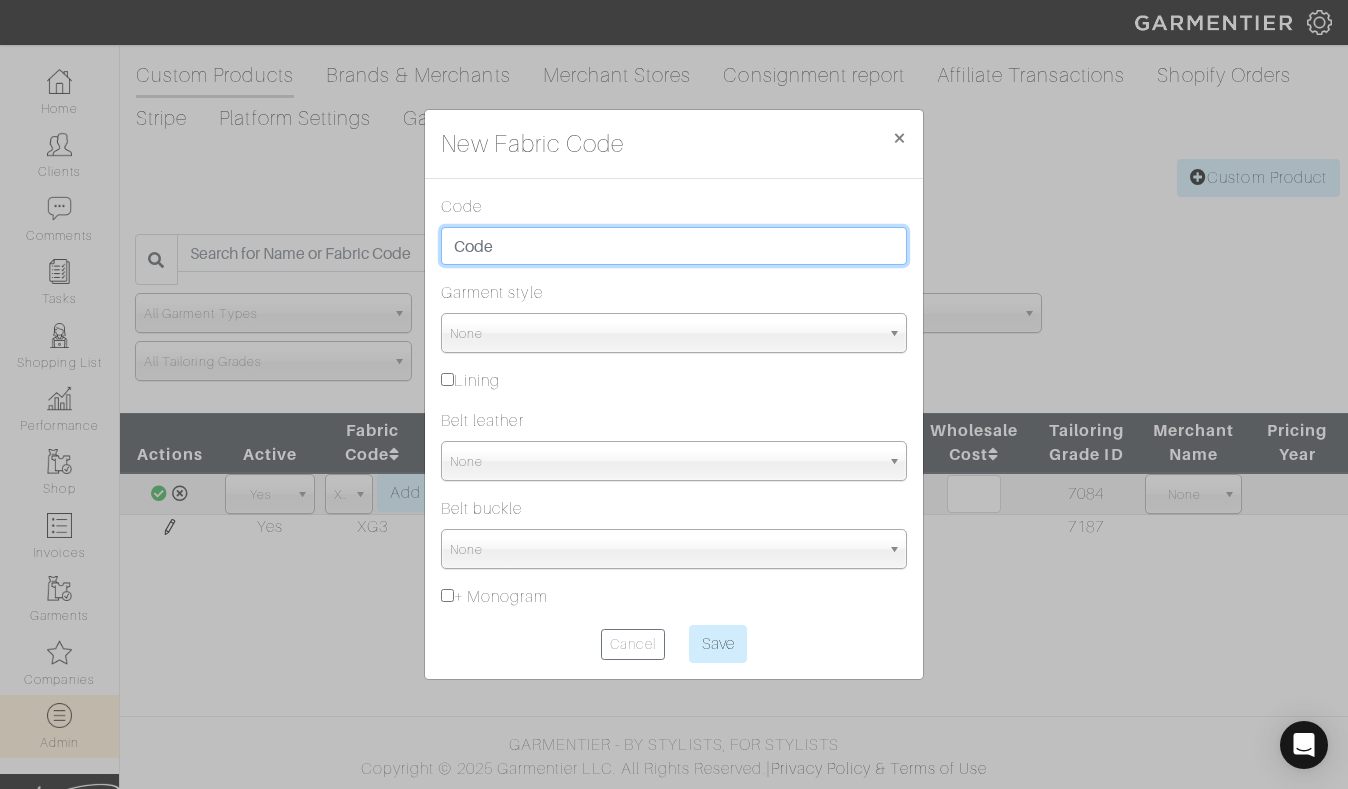 click at bounding box center (674, 246) 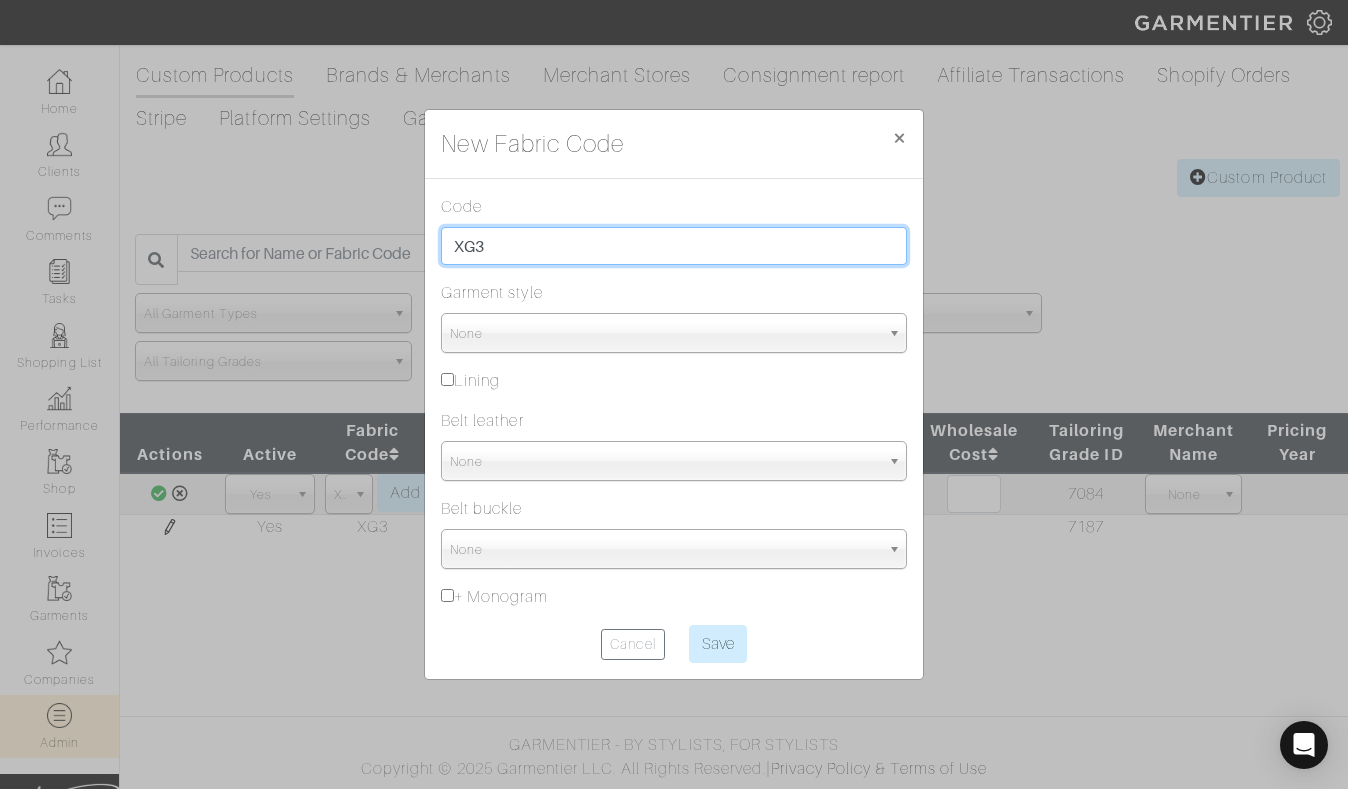 type on "XG3" 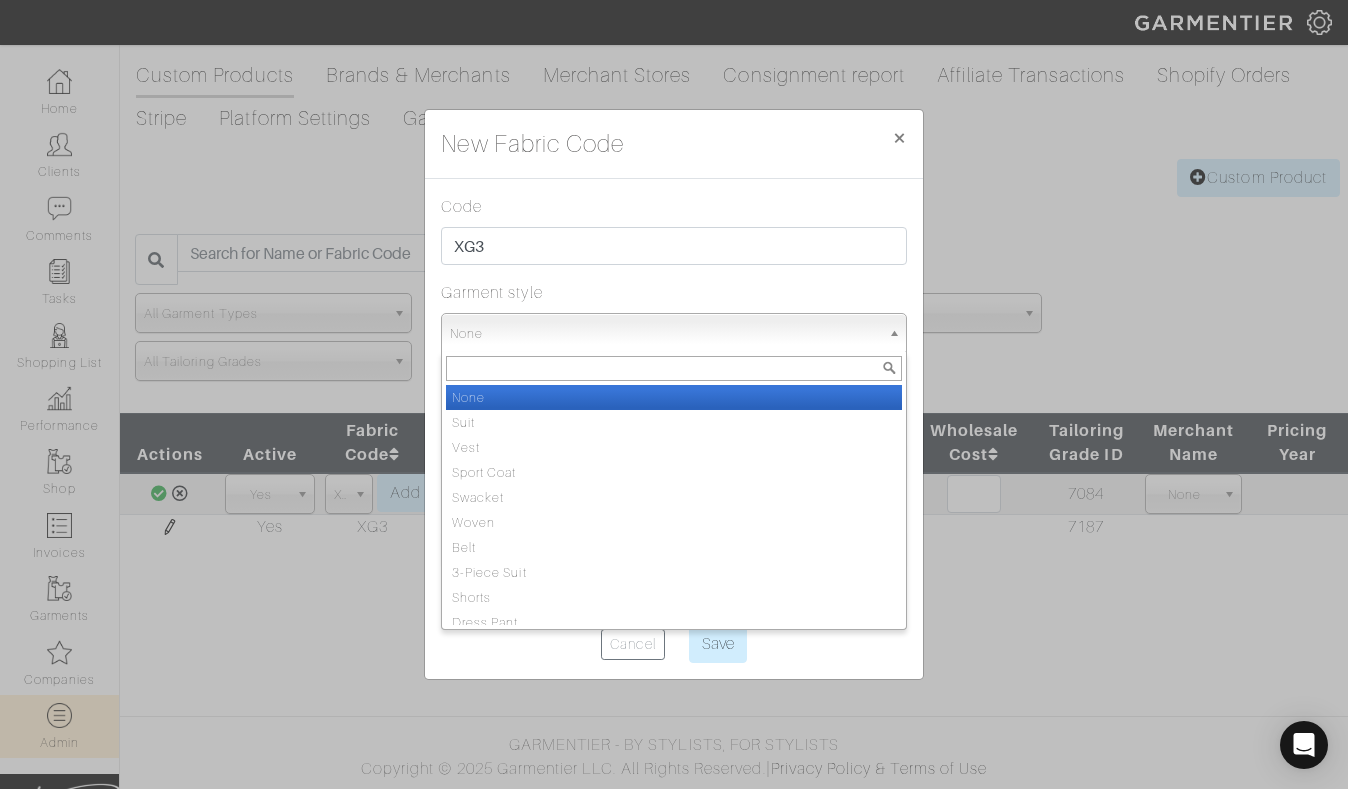 click on "None" at bounding box center [665, 334] 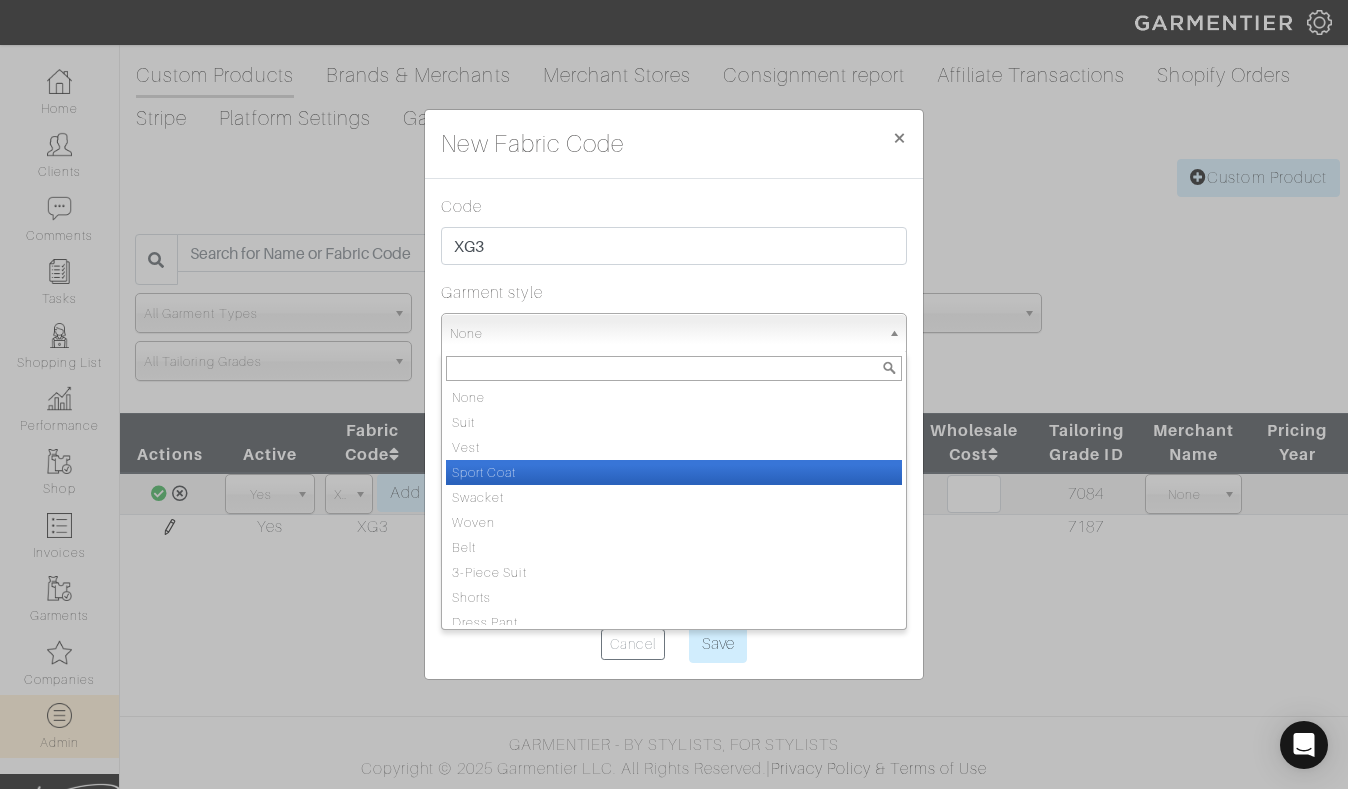 click on "Sport Coat" at bounding box center (674, 472) 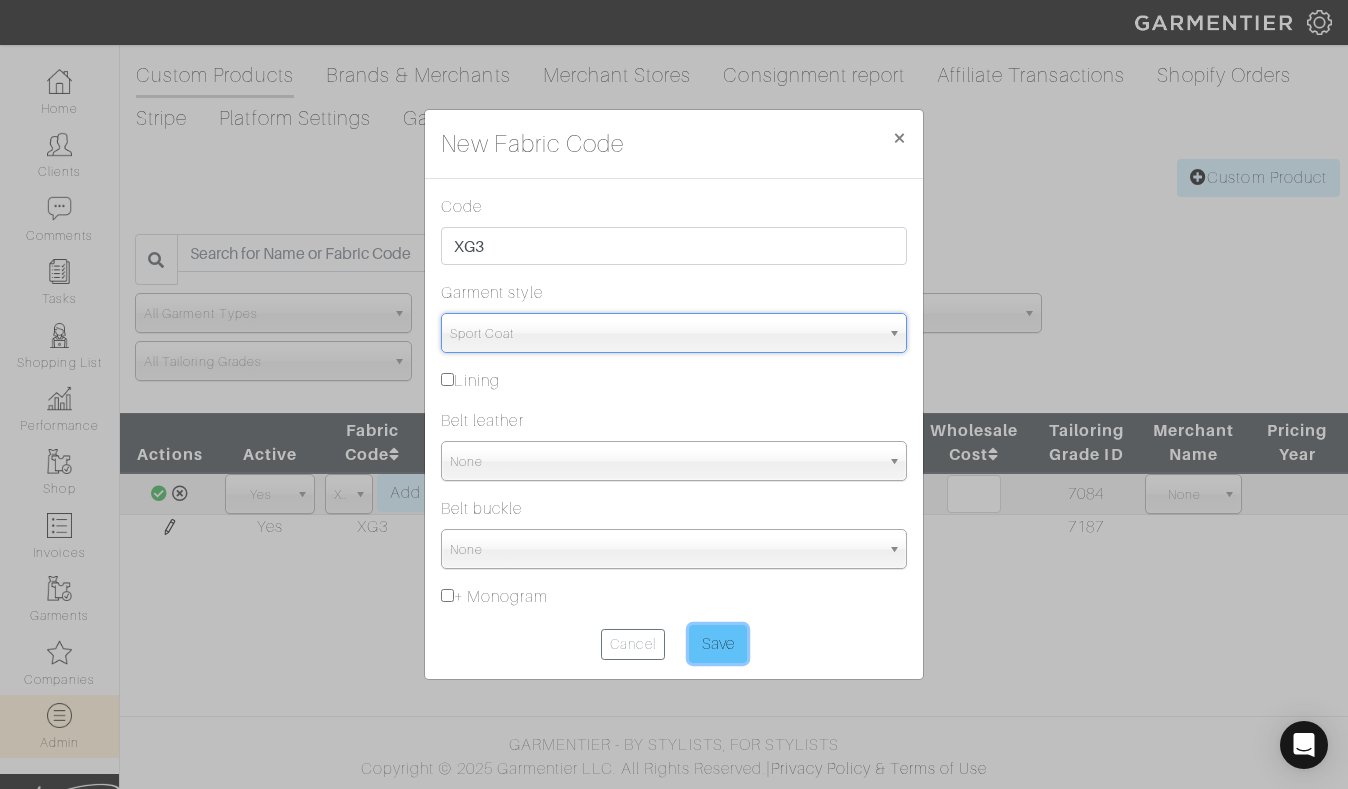 click on "Save" at bounding box center (718, 644) 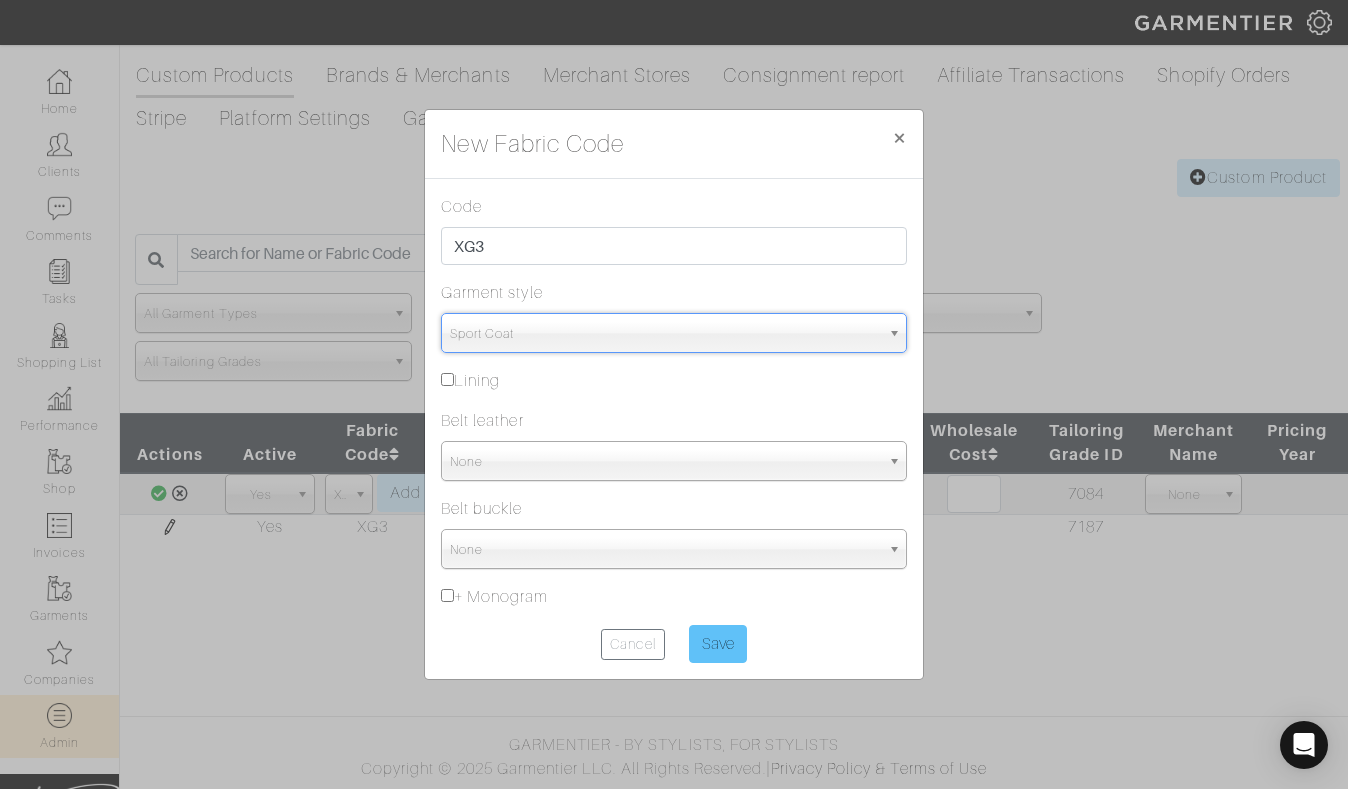 type on "Saving..." 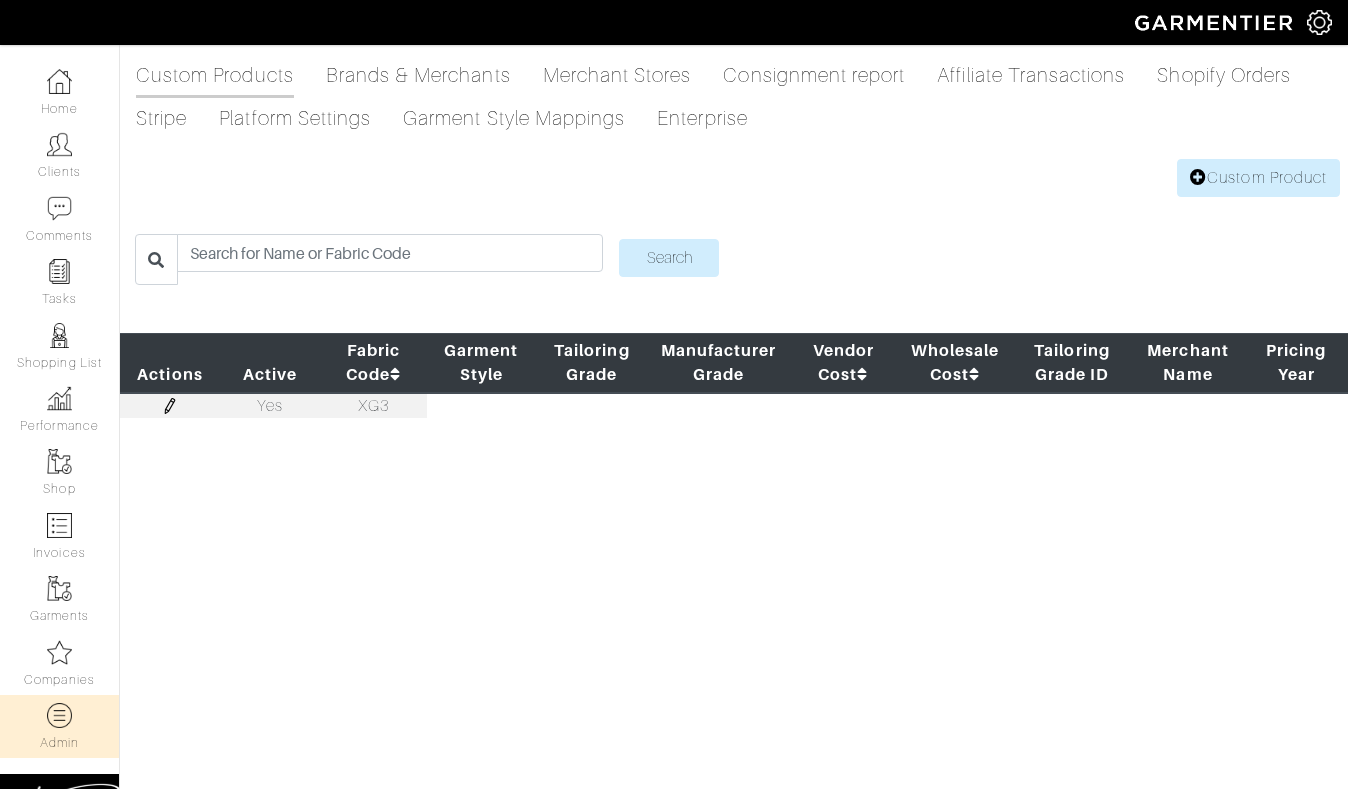 scroll, scrollTop: 0, scrollLeft: 0, axis: both 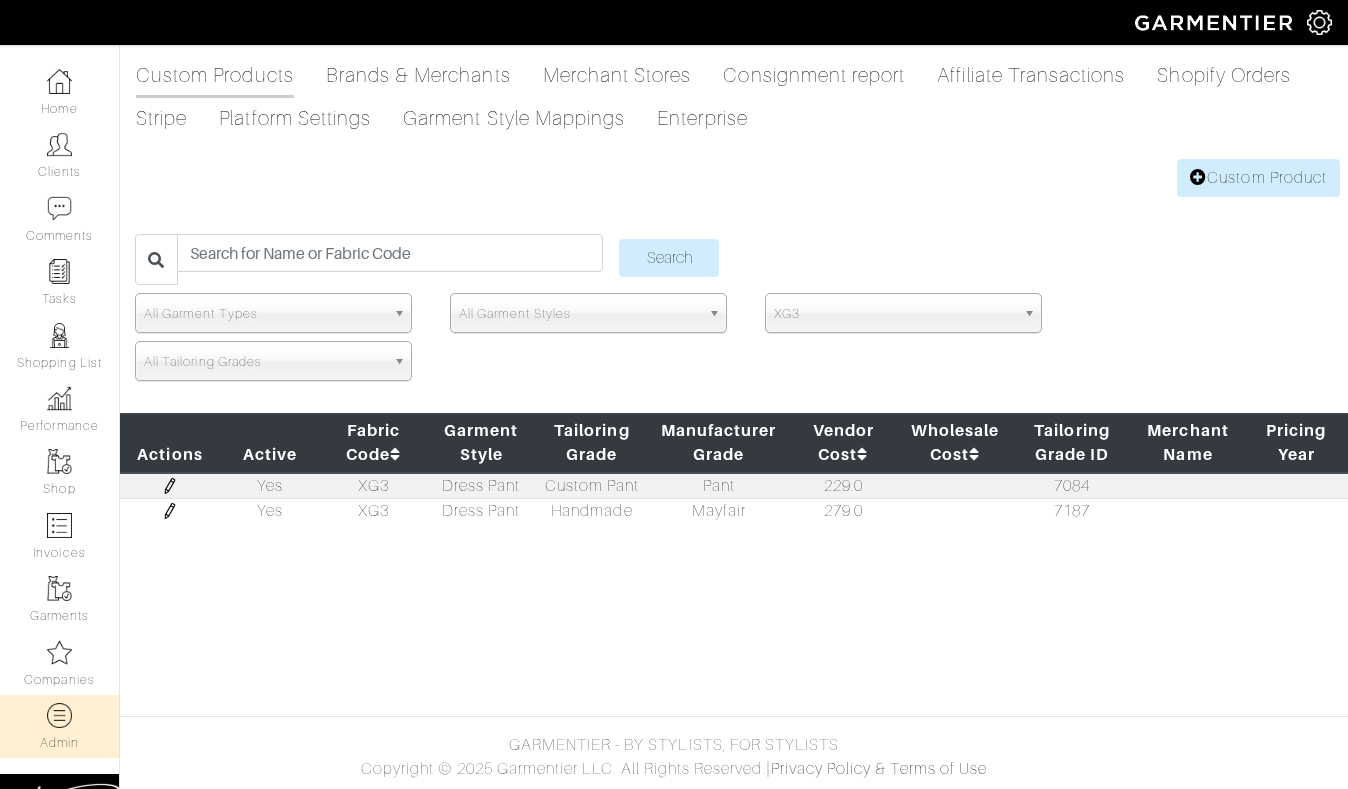 click at bounding box center [170, 486] 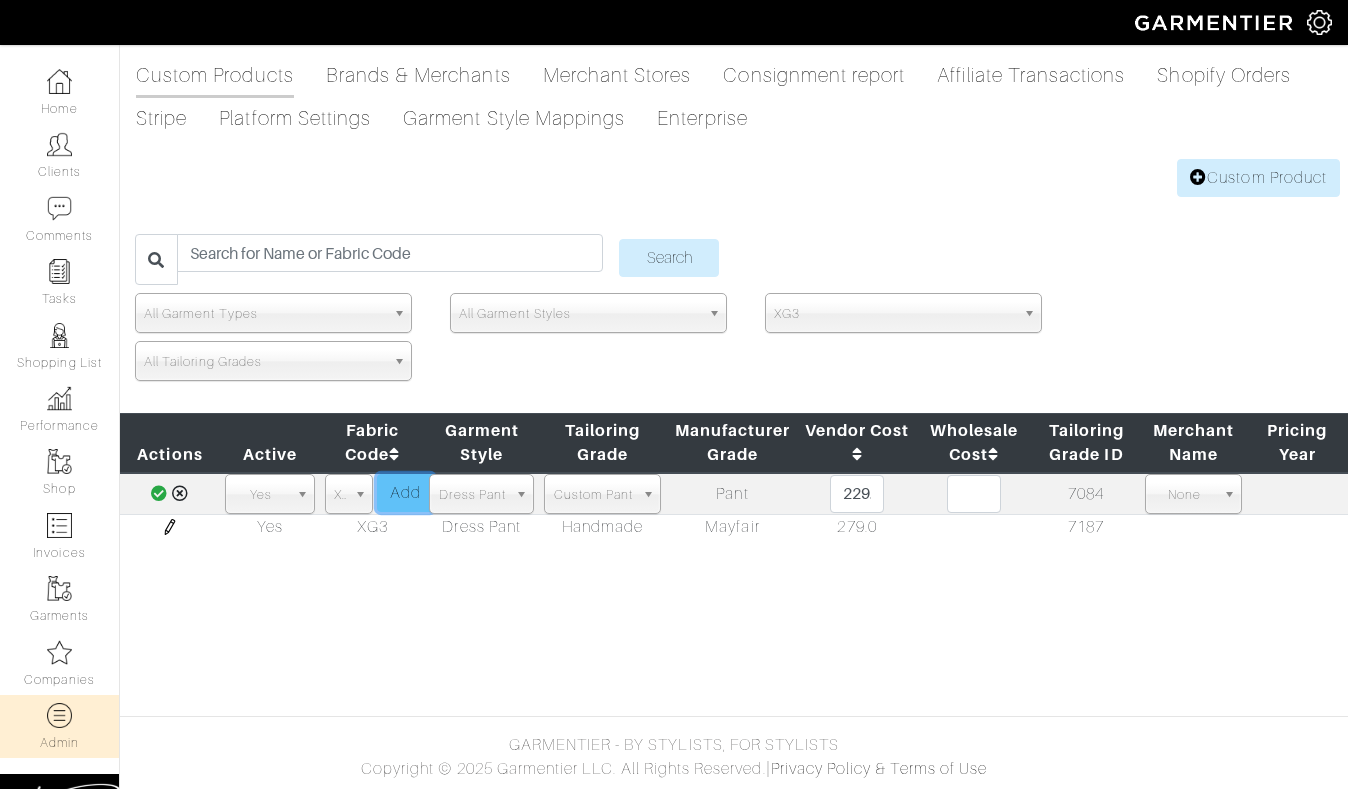 click on "Add" at bounding box center (405, 493) 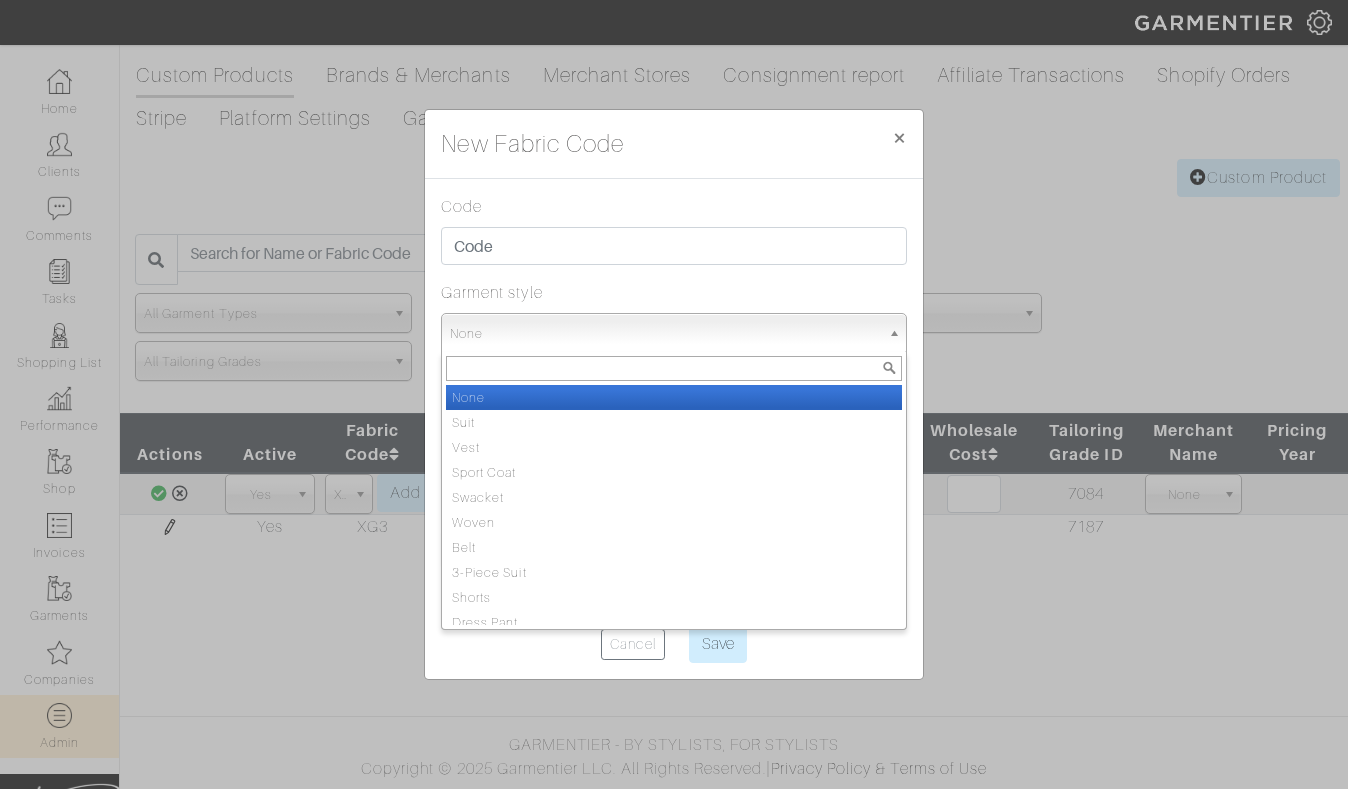 click on "None" at bounding box center (665, 334) 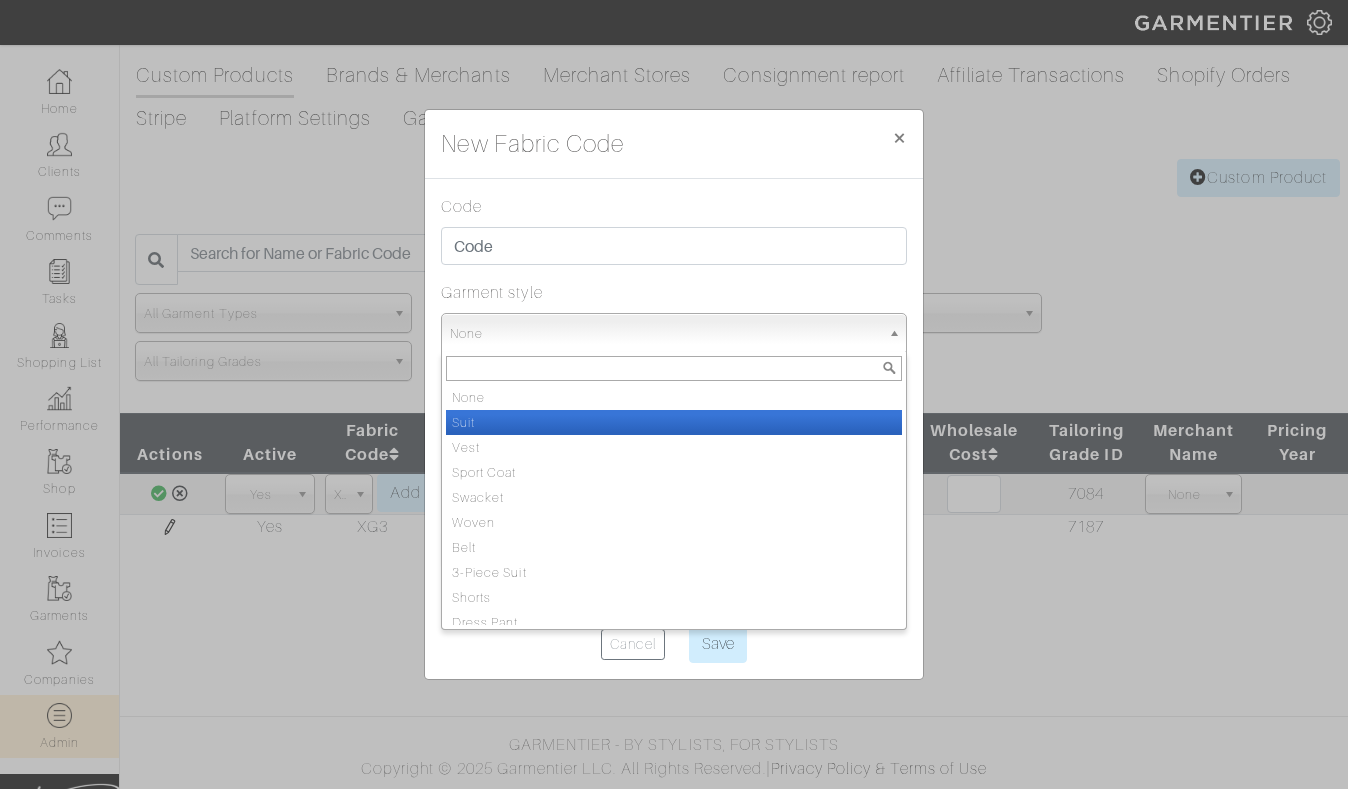 drag, startPoint x: 507, startPoint y: 420, endPoint x: 509, endPoint y: 297, distance: 123.01626 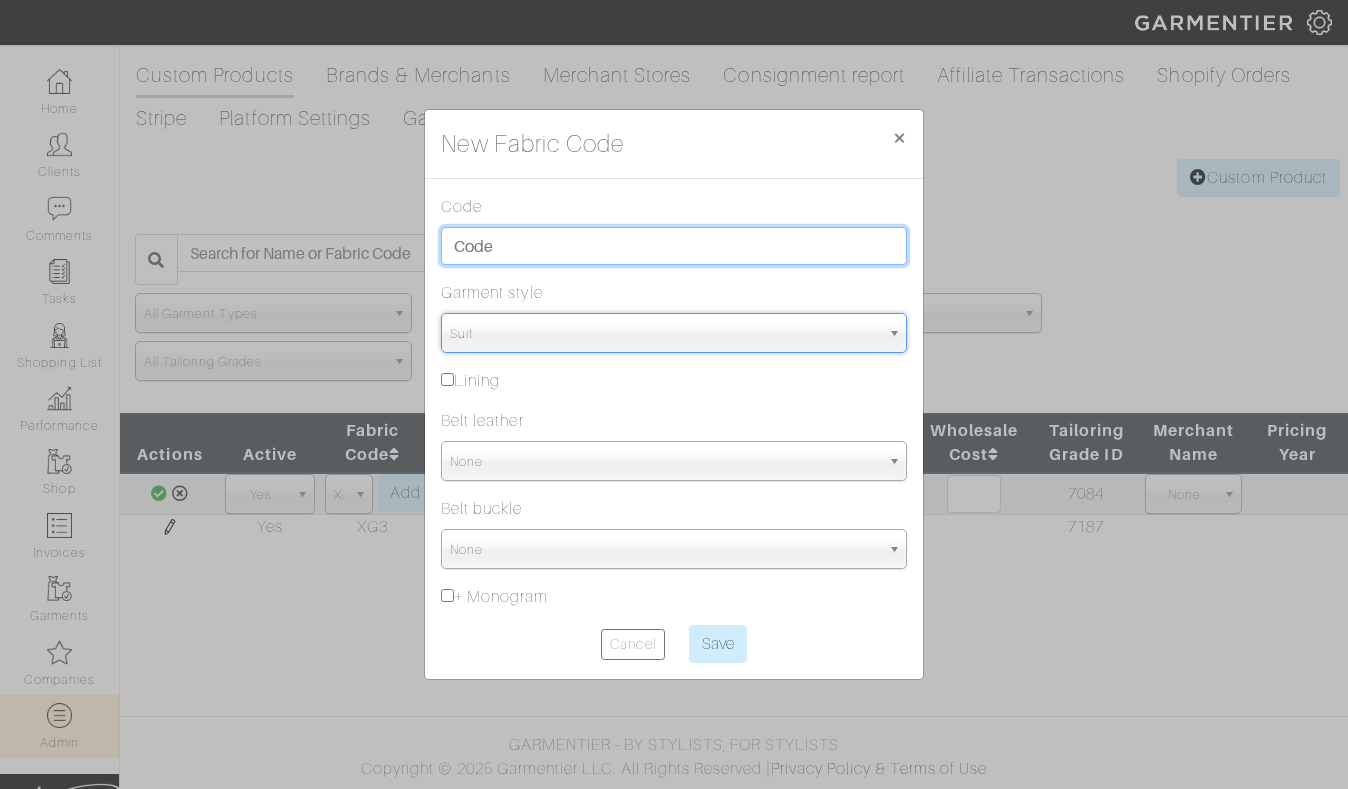 click at bounding box center [674, 246] 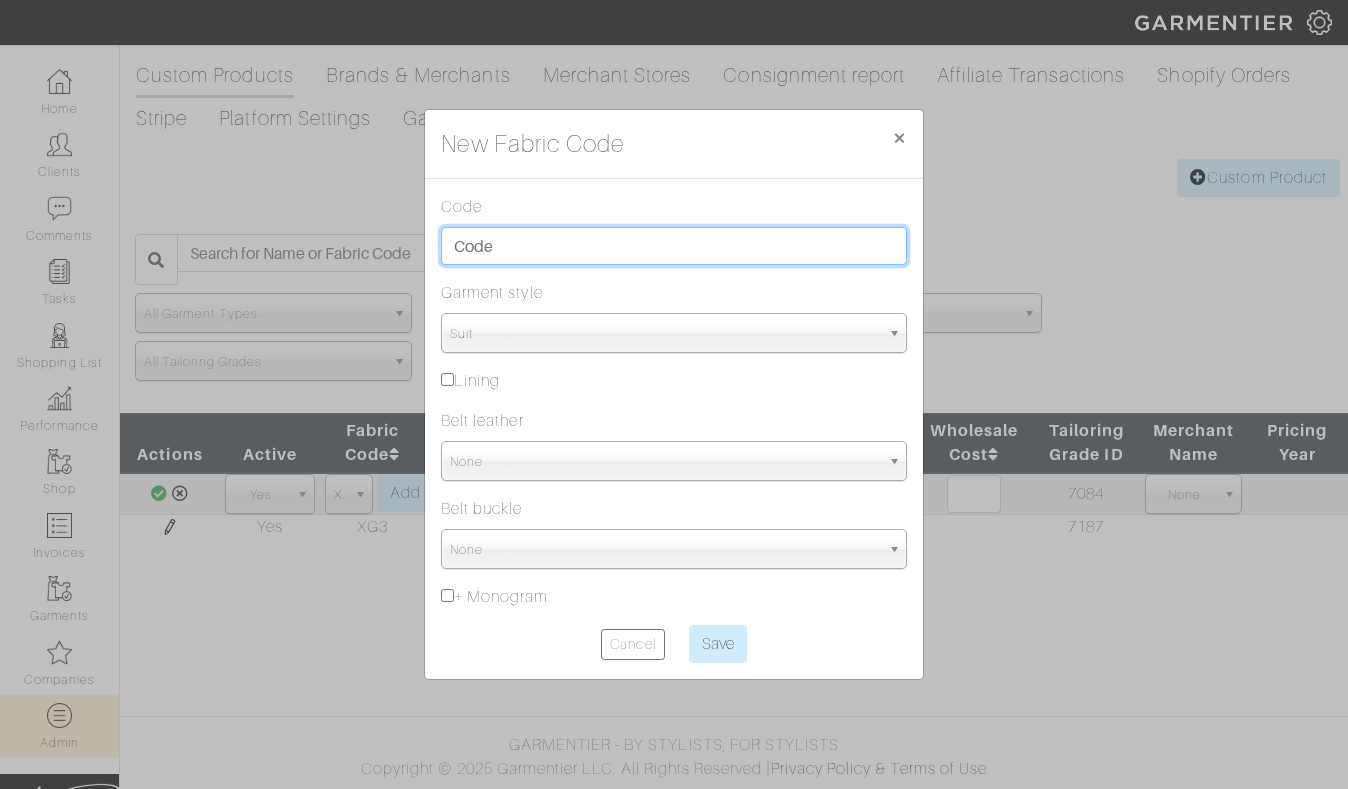 paste on "XG3" 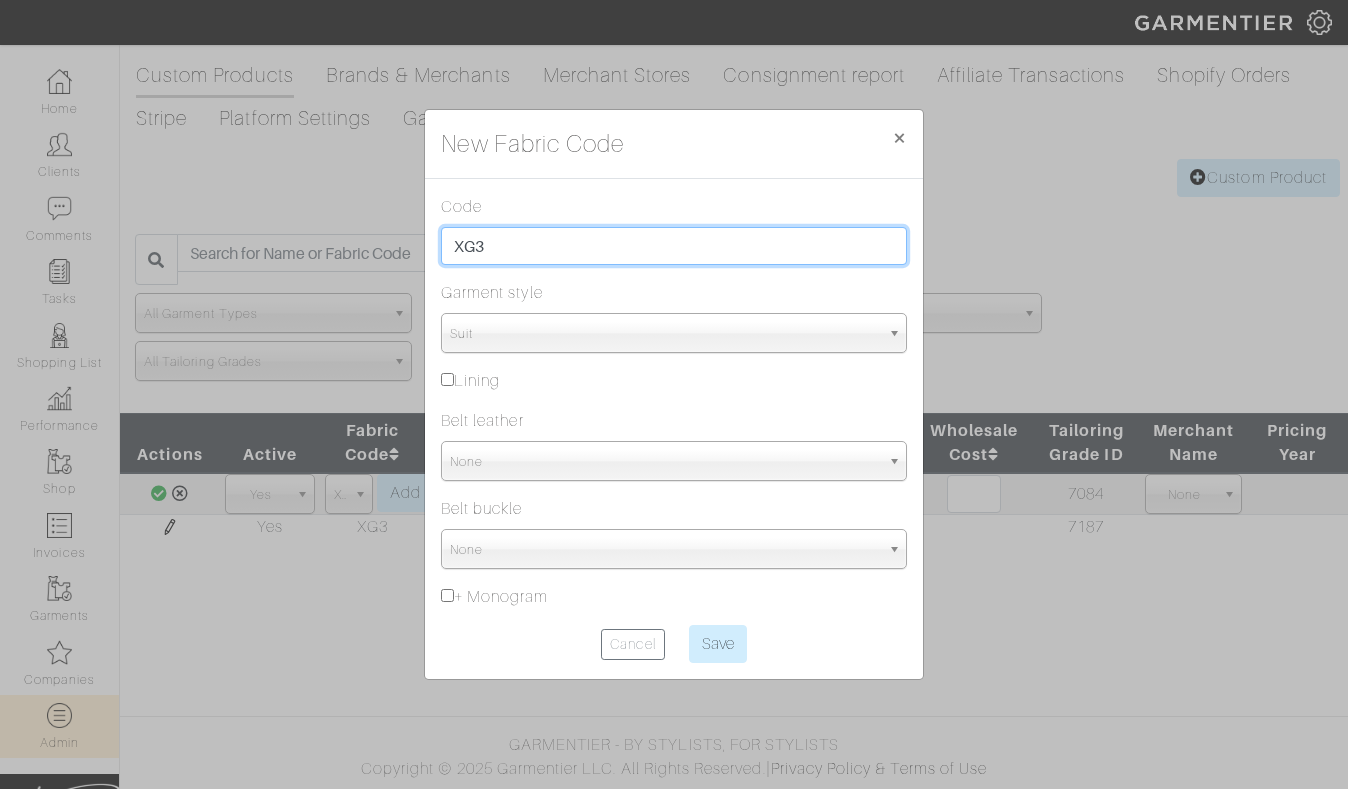 type on "XG3" 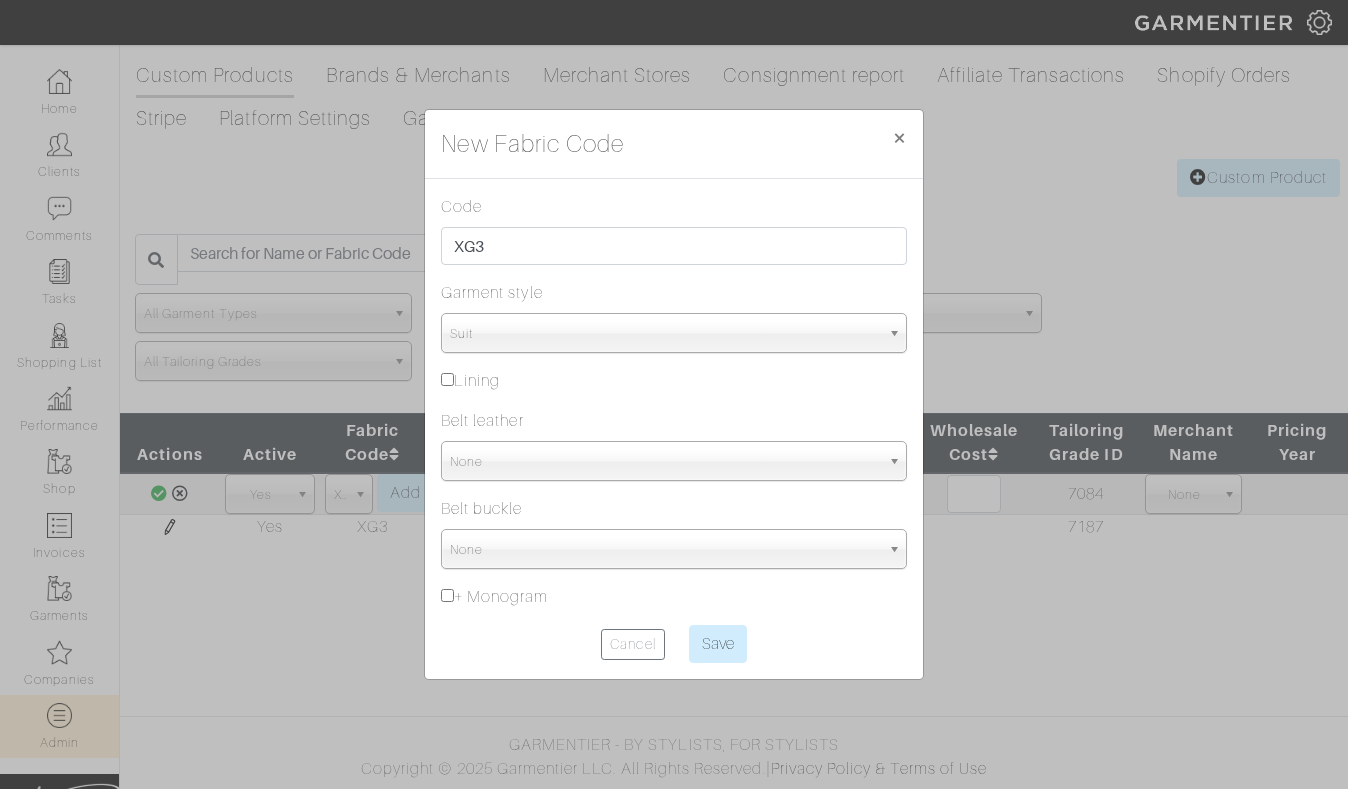 click on "Code
XG3
Garment style
None
Suit
Vest
Sport Coat
Swacket
Woven
Belt
3-Piece Suit
Shorts
Dress Pant
Outerwear
Suit
None Suit Vest Sport Coat Swacket Woven Belt 3-Piece Suit Shorts Dress Pant Outerwear
Lining
Belt leather
None
BUC
VIP
Suede
Ostrich
Lizard
Glazed Alligator
Matte Alligator
Stretch
None
Belt buckle
None
BASIC
BASIC
BASIC
BASIC
BASIC
BASIC
BASIC
BASIC
BASIC
STERLING
STERLING
STERLING
STERLING
STERLING
STERLING
STERLING
STERLING
STERLING
None
+ Monogram
Cancel
Save" at bounding box center (674, 429) 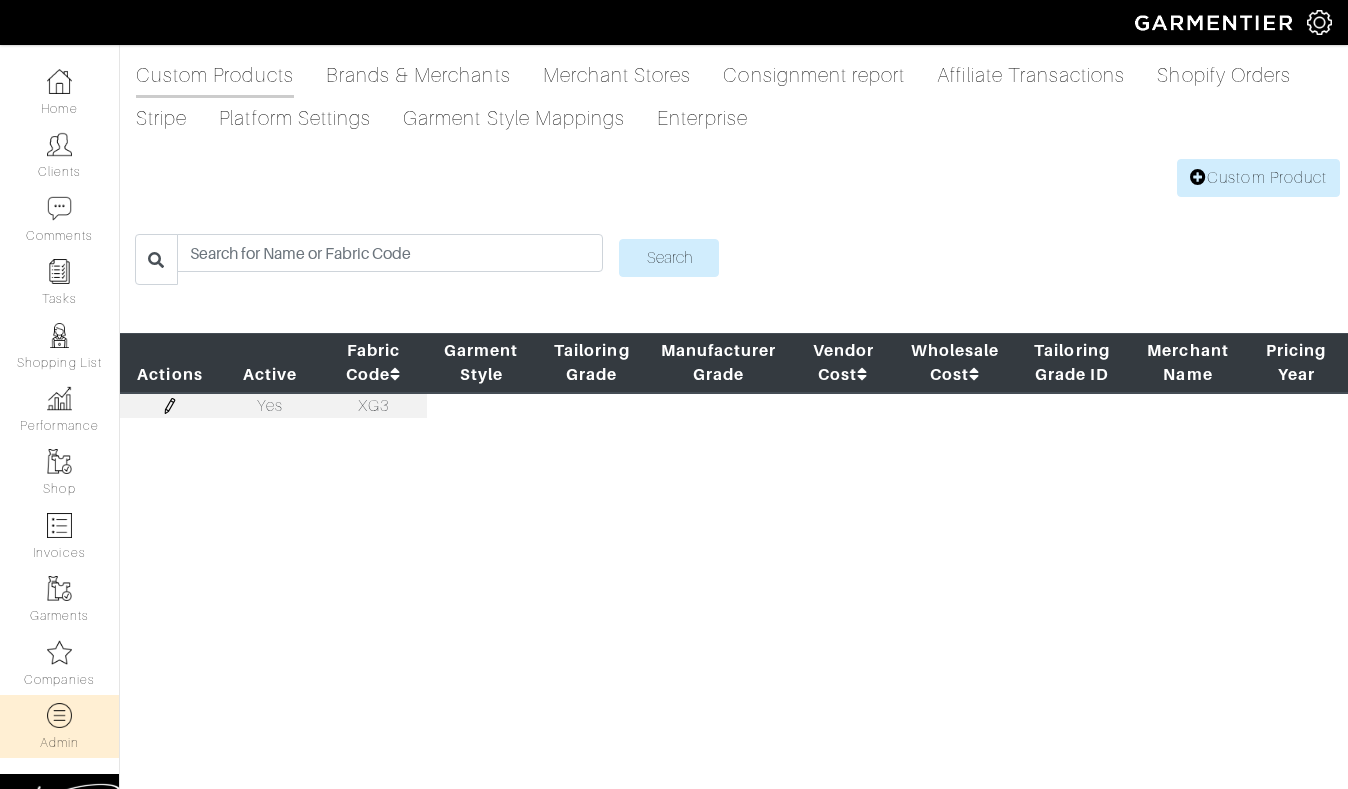 scroll, scrollTop: 0, scrollLeft: 0, axis: both 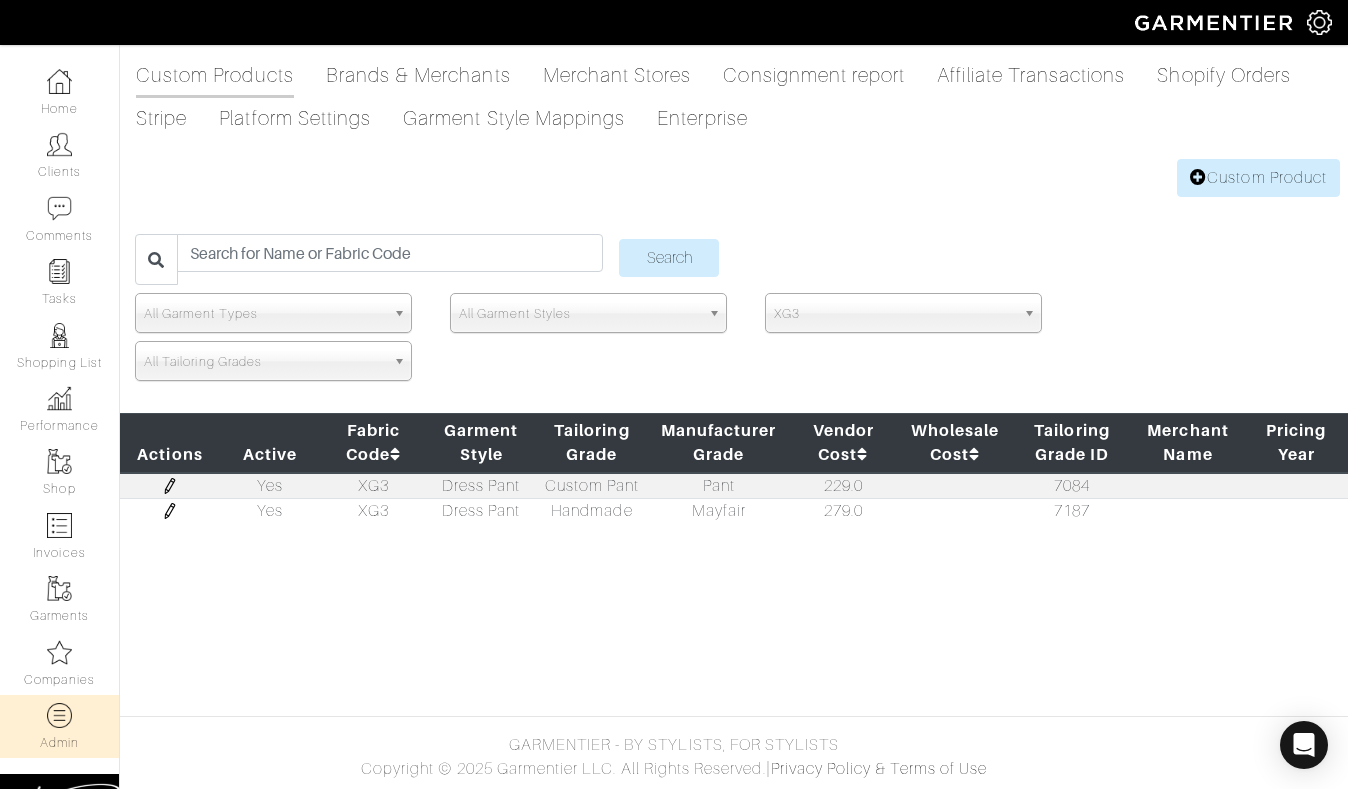 click at bounding box center (170, 486) 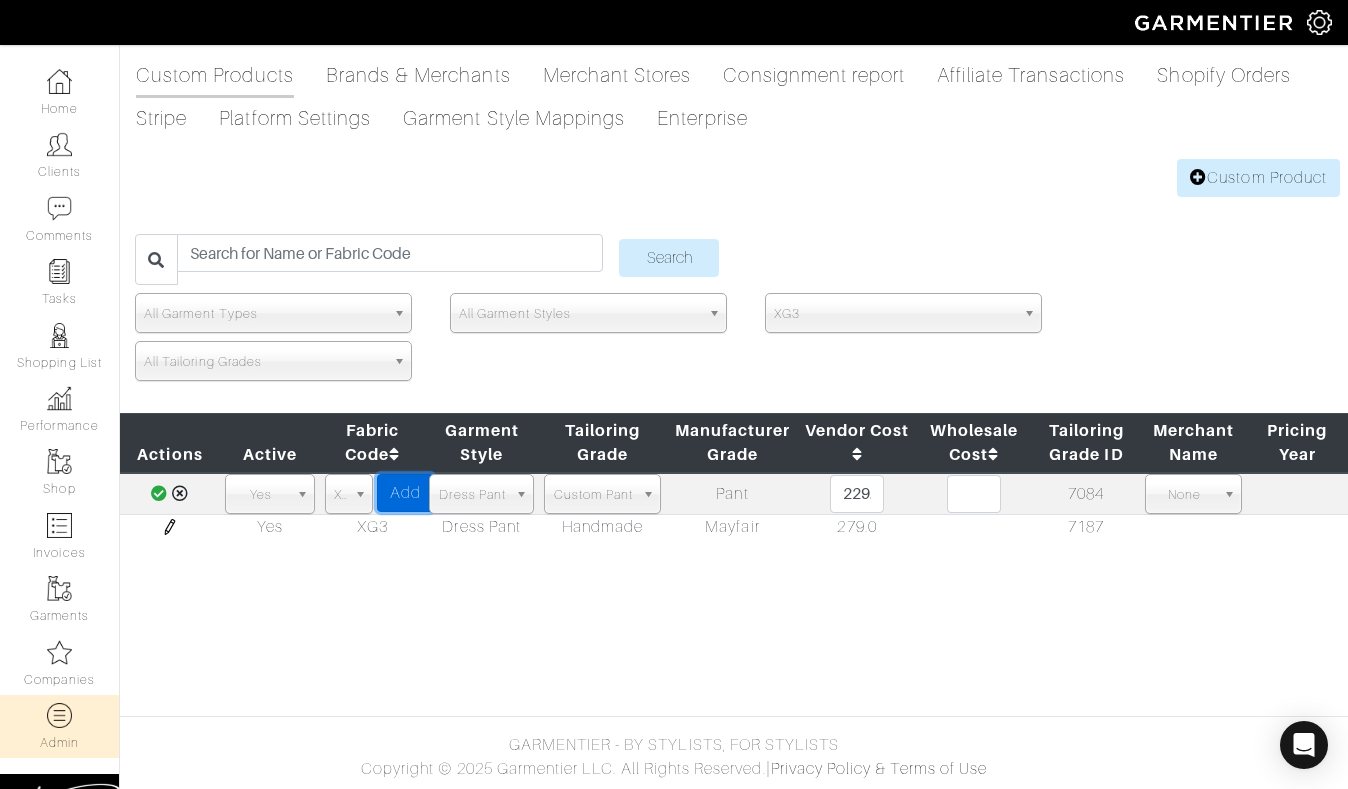 click on "Add" at bounding box center (405, 493) 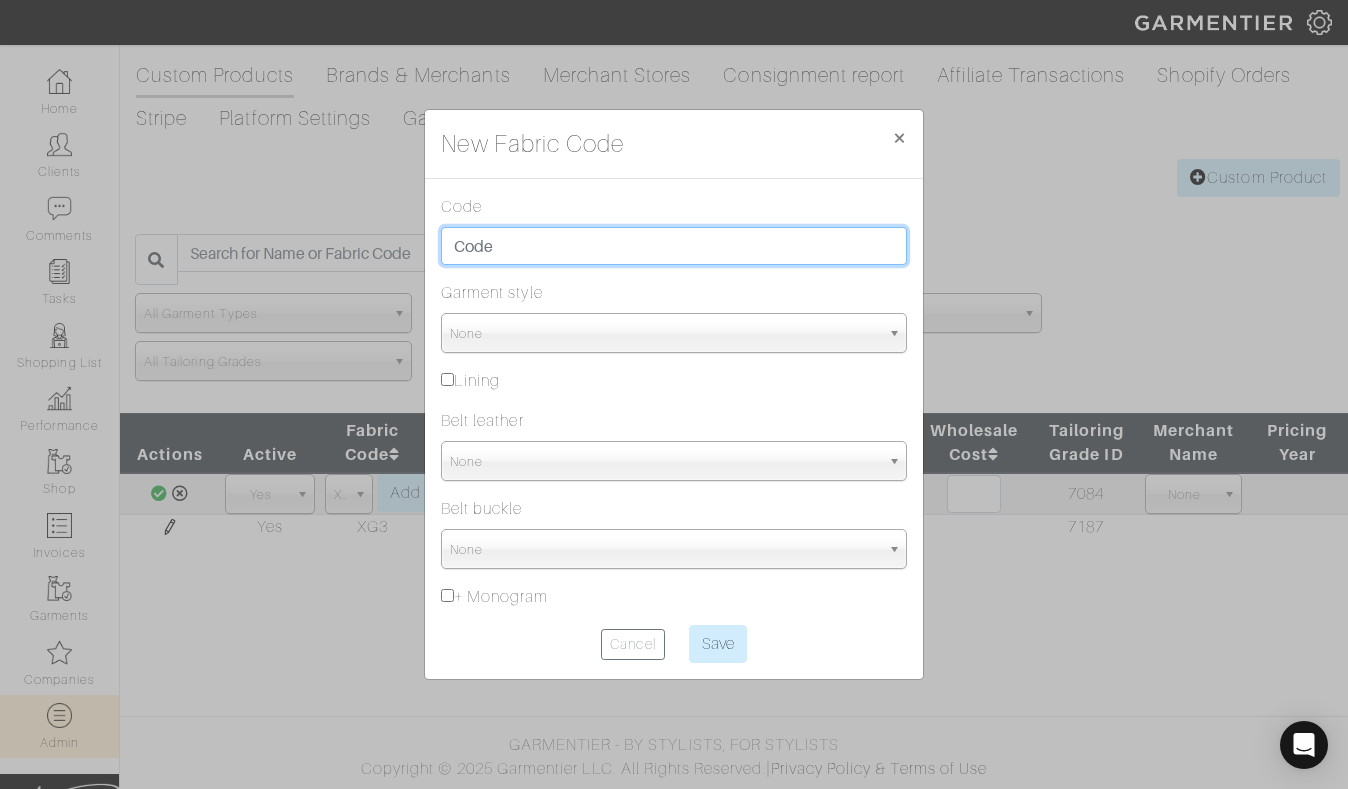 click at bounding box center [674, 246] 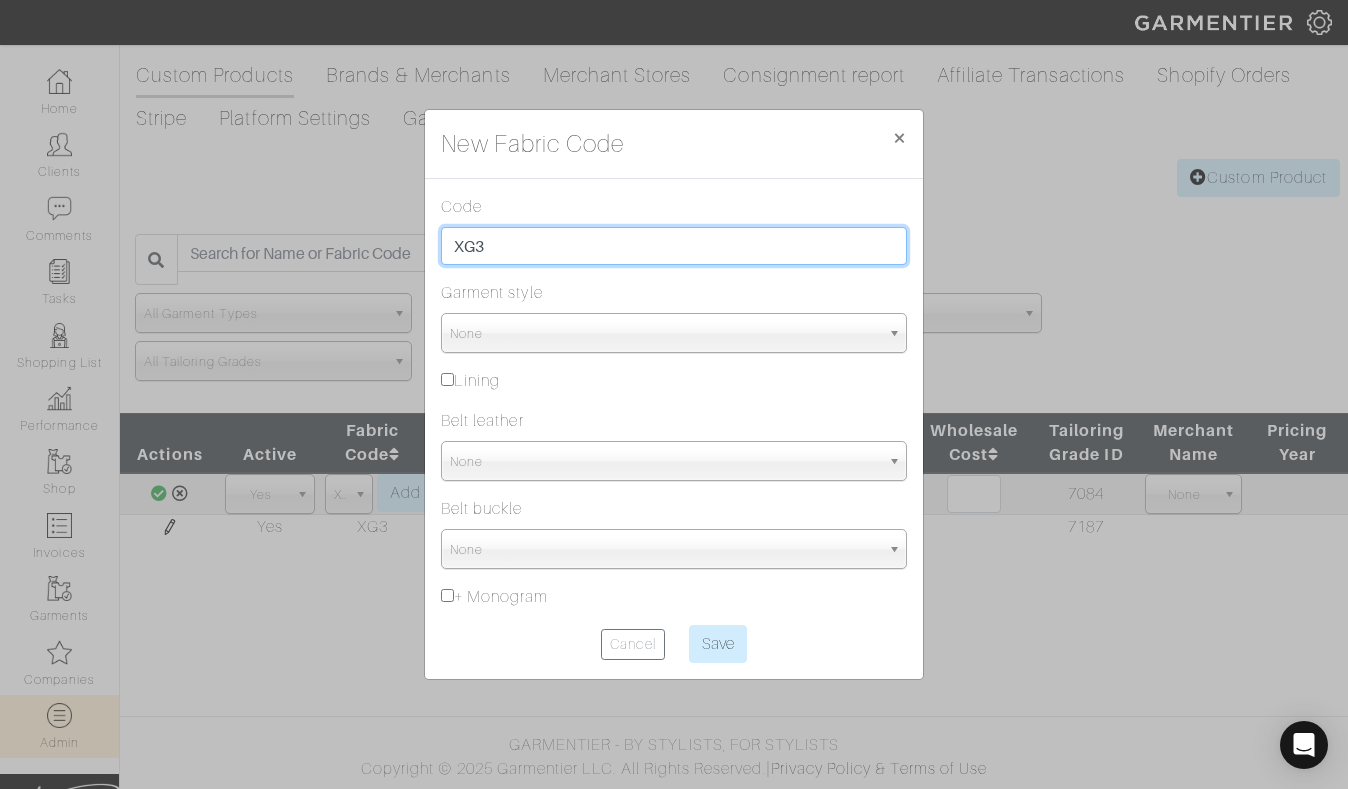 type on "XG3" 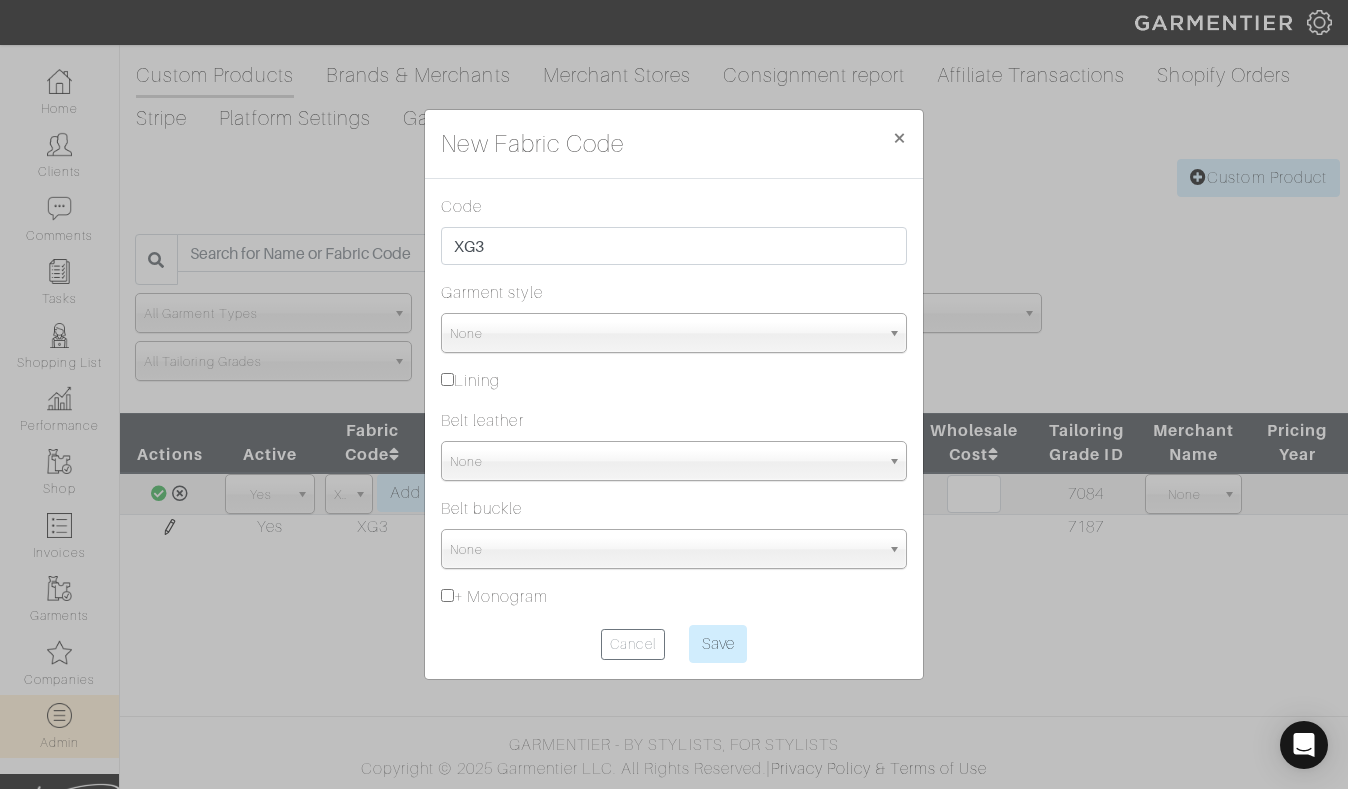 click on "None" at bounding box center [665, 334] 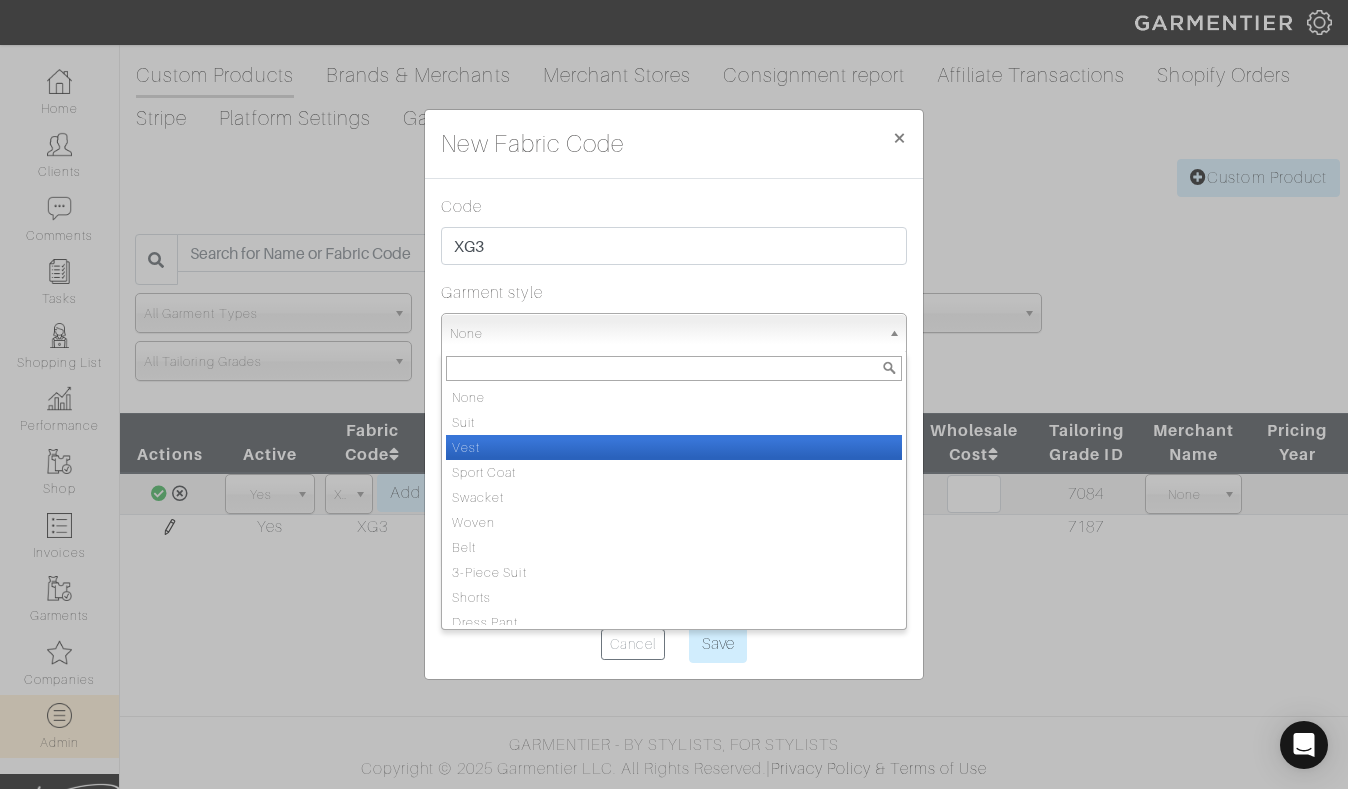 click on "Vest" at bounding box center (674, 447) 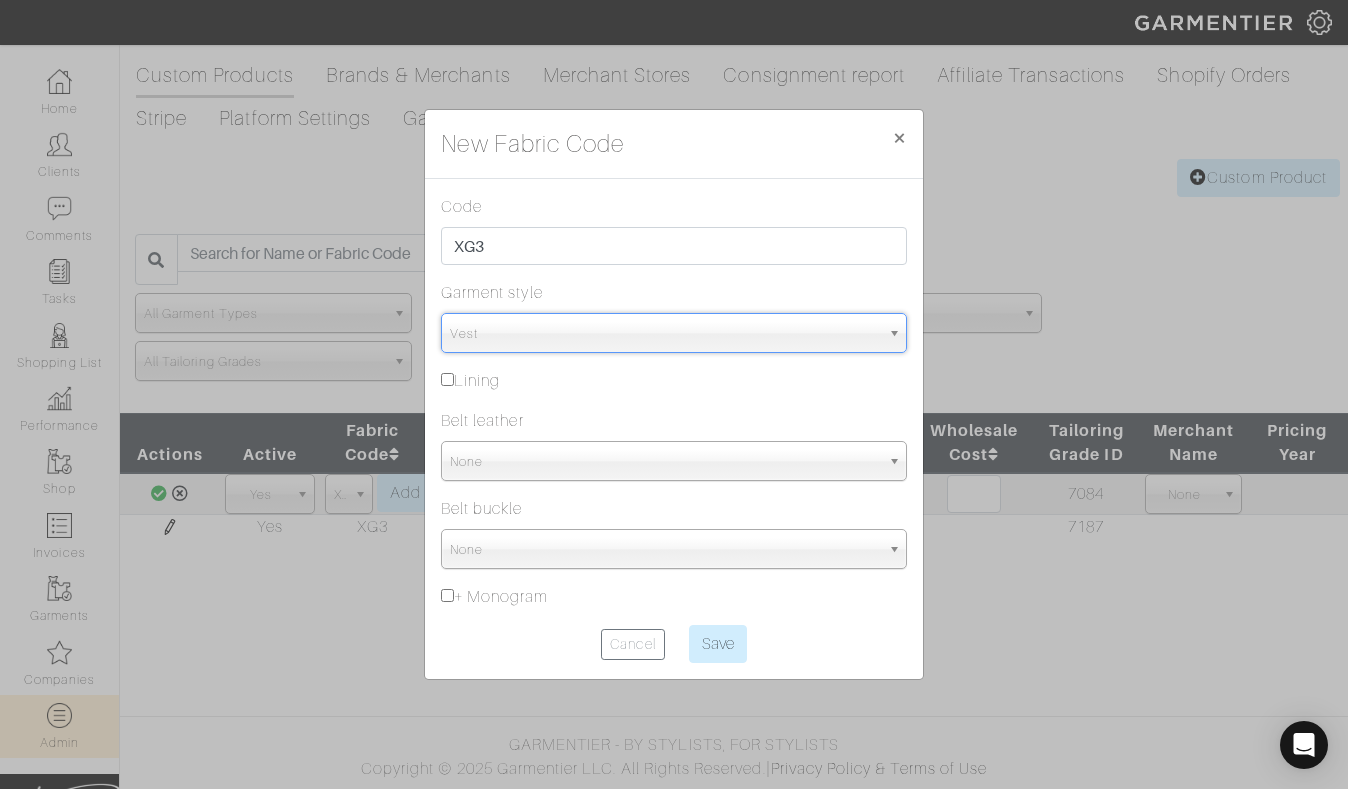 click on "Vest" at bounding box center [665, 334] 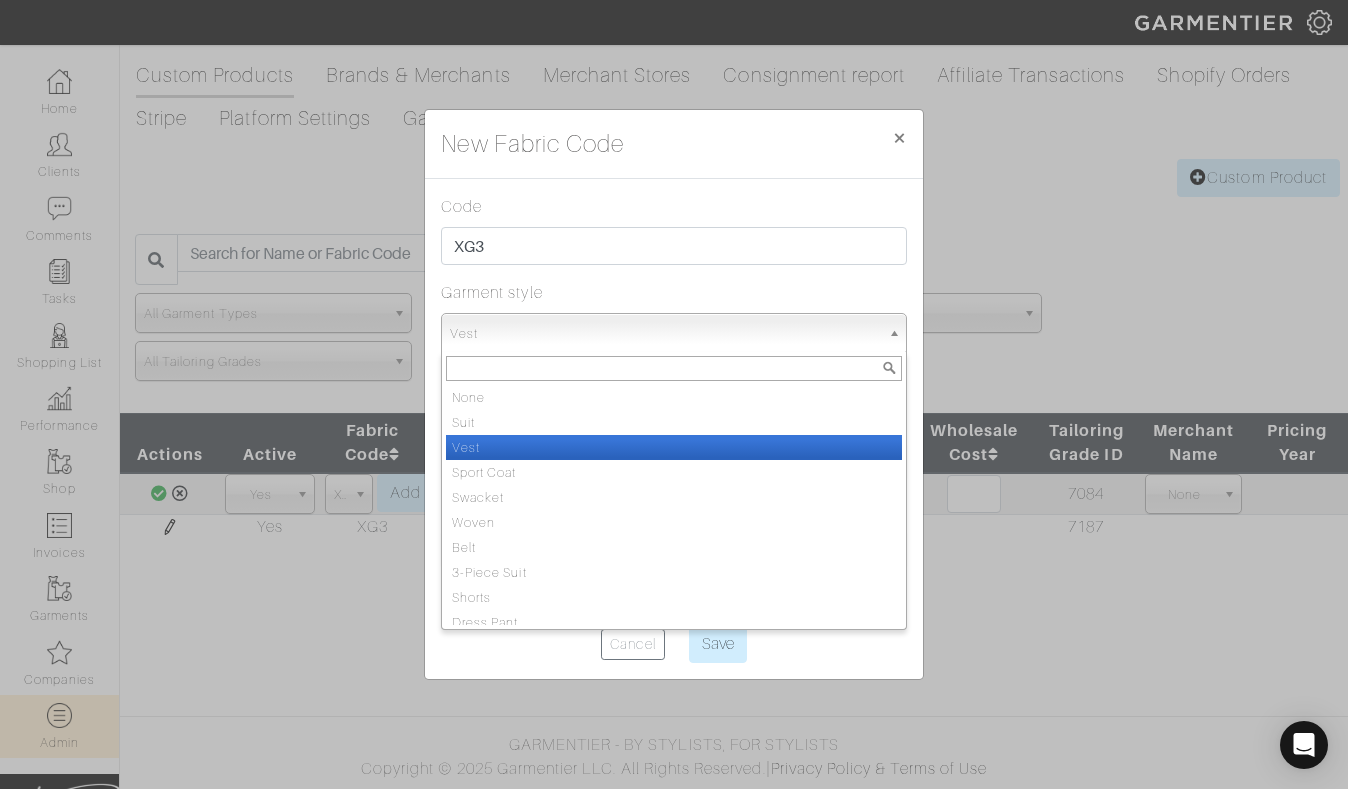 click on "Vest" at bounding box center [674, 447] 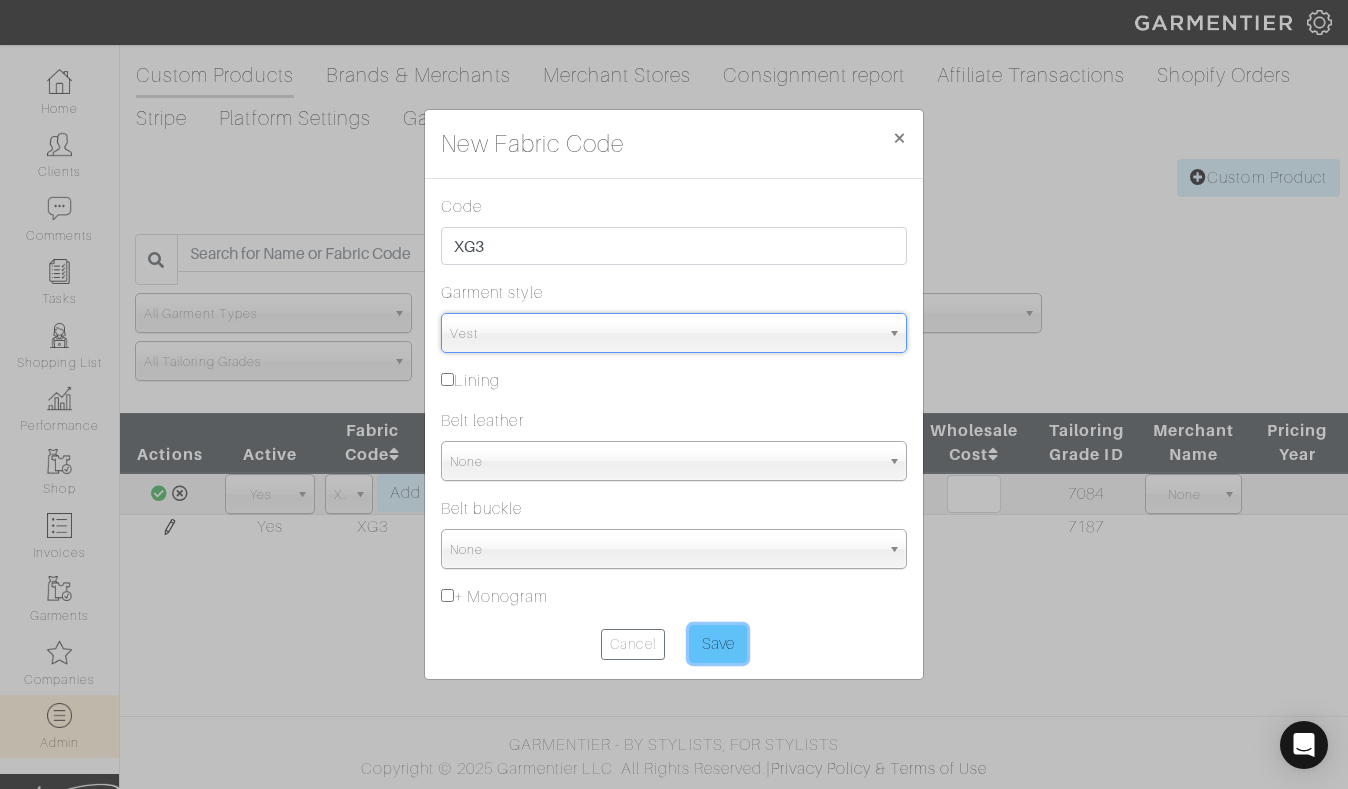 click on "Save" at bounding box center (718, 644) 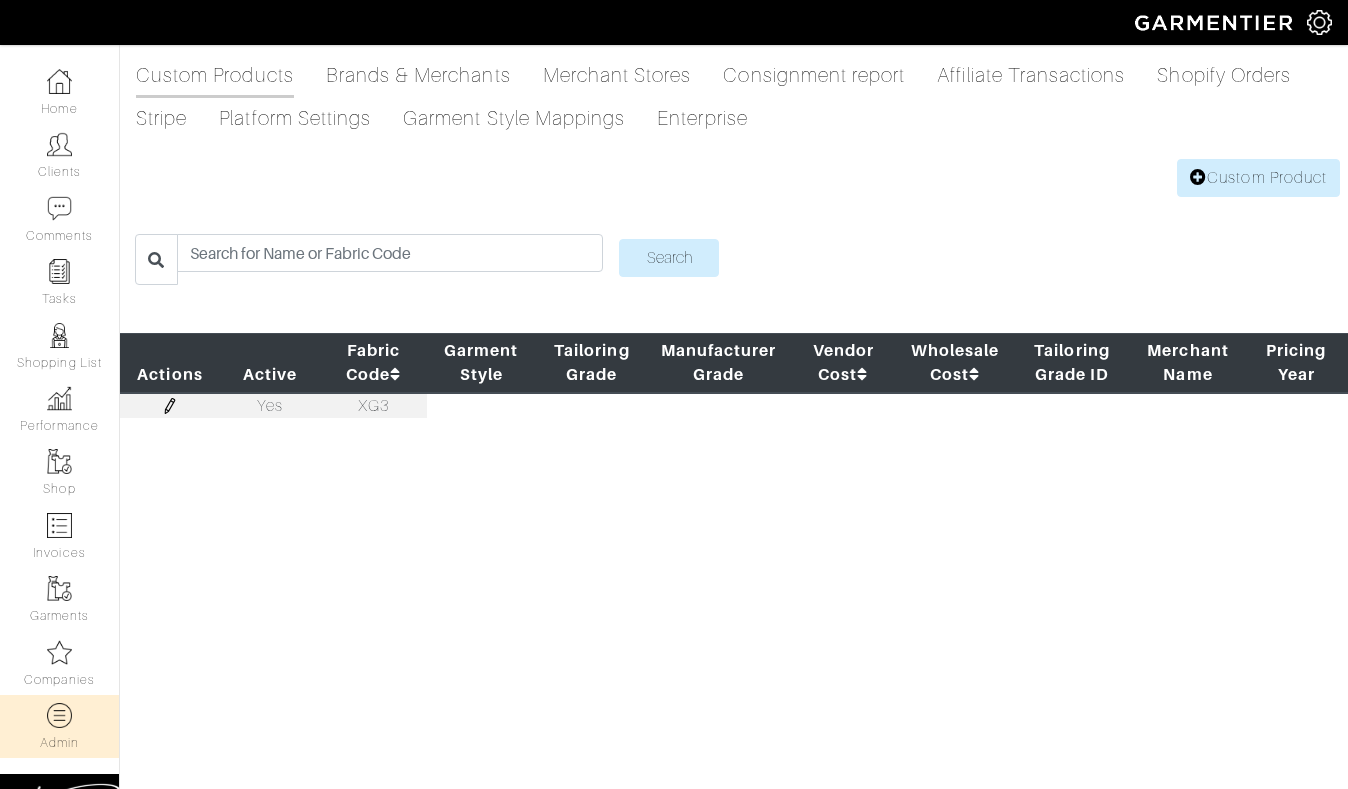 scroll, scrollTop: 0, scrollLeft: 0, axis: both 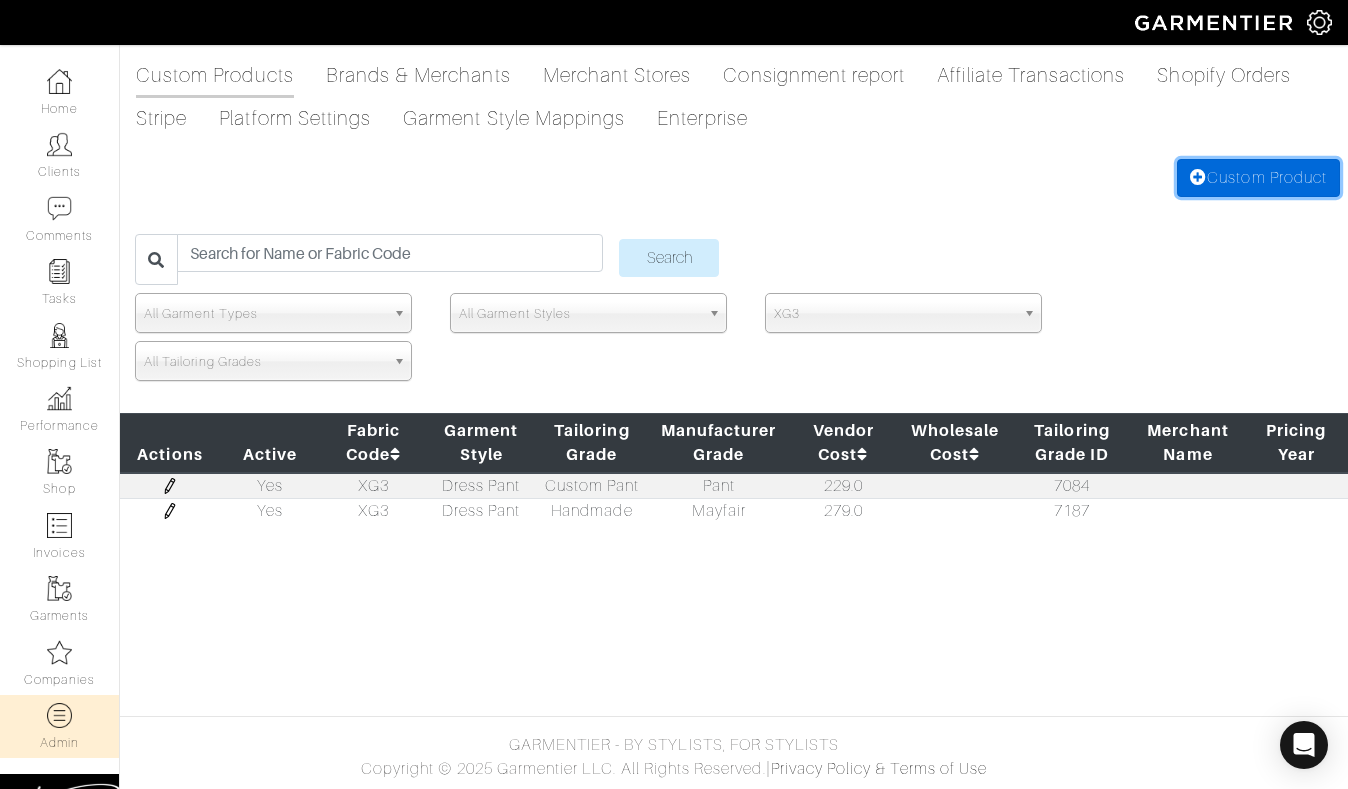 click on "Custom Product" at bounding box center [1258, 178] 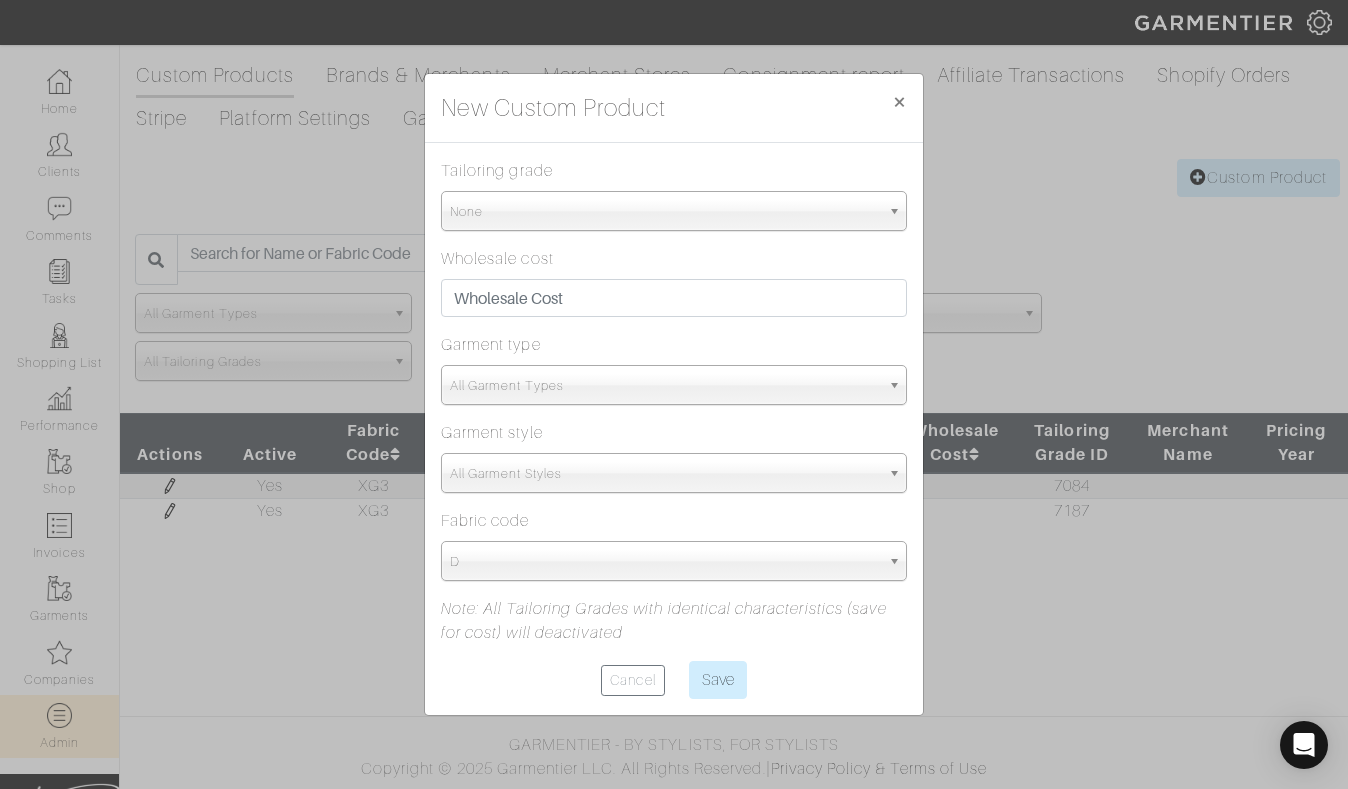 click on "None" at bounding box center (665, 212) 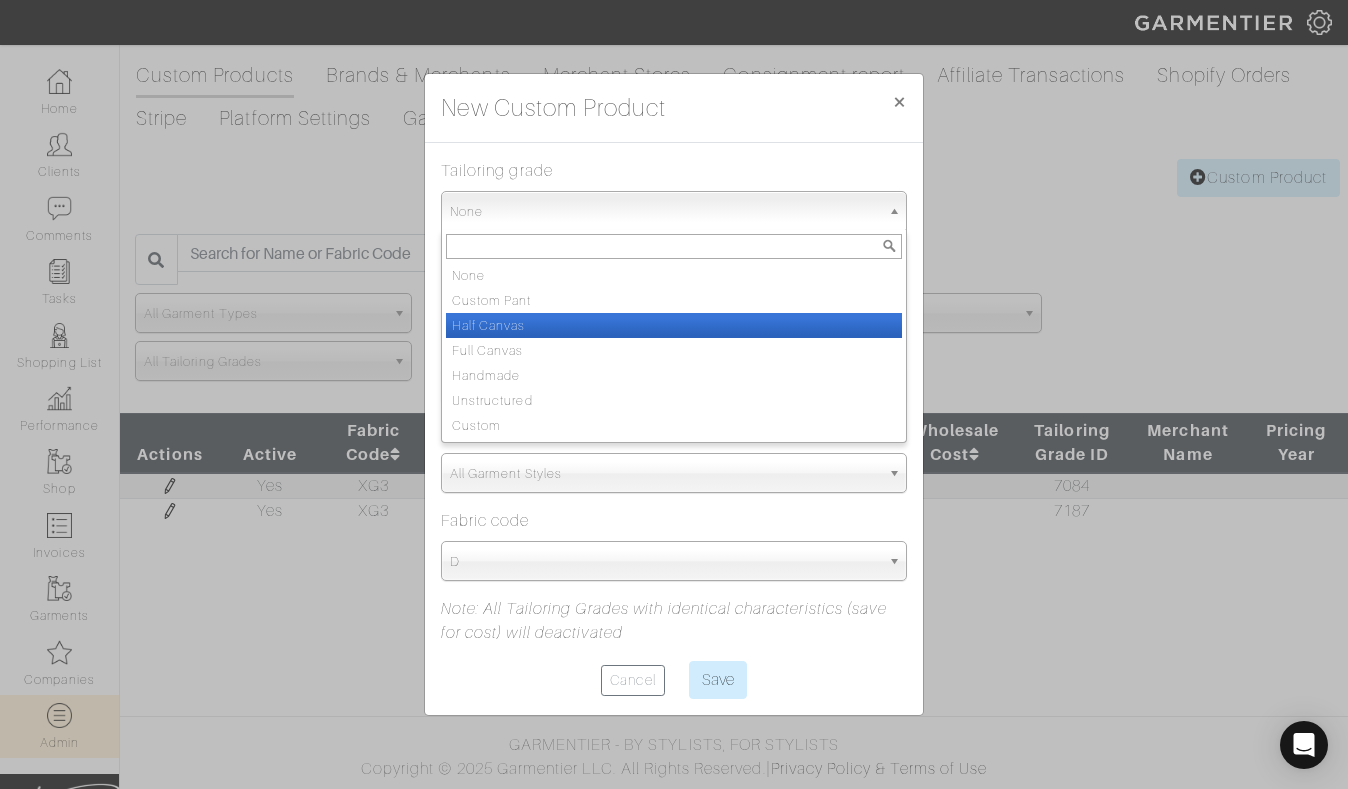 click on "Half Canvas" at bounding box center (674, 325) 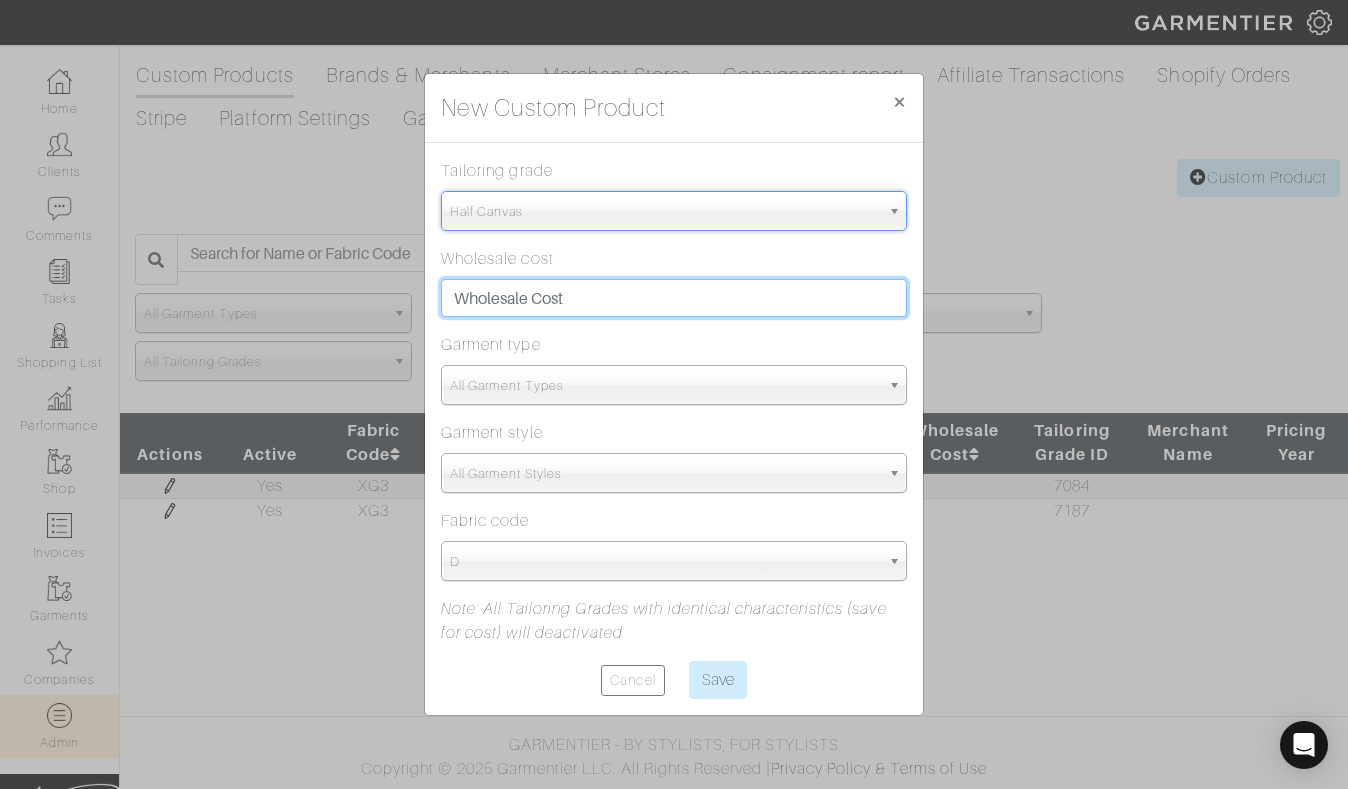 click at bounding box center [674, 298] 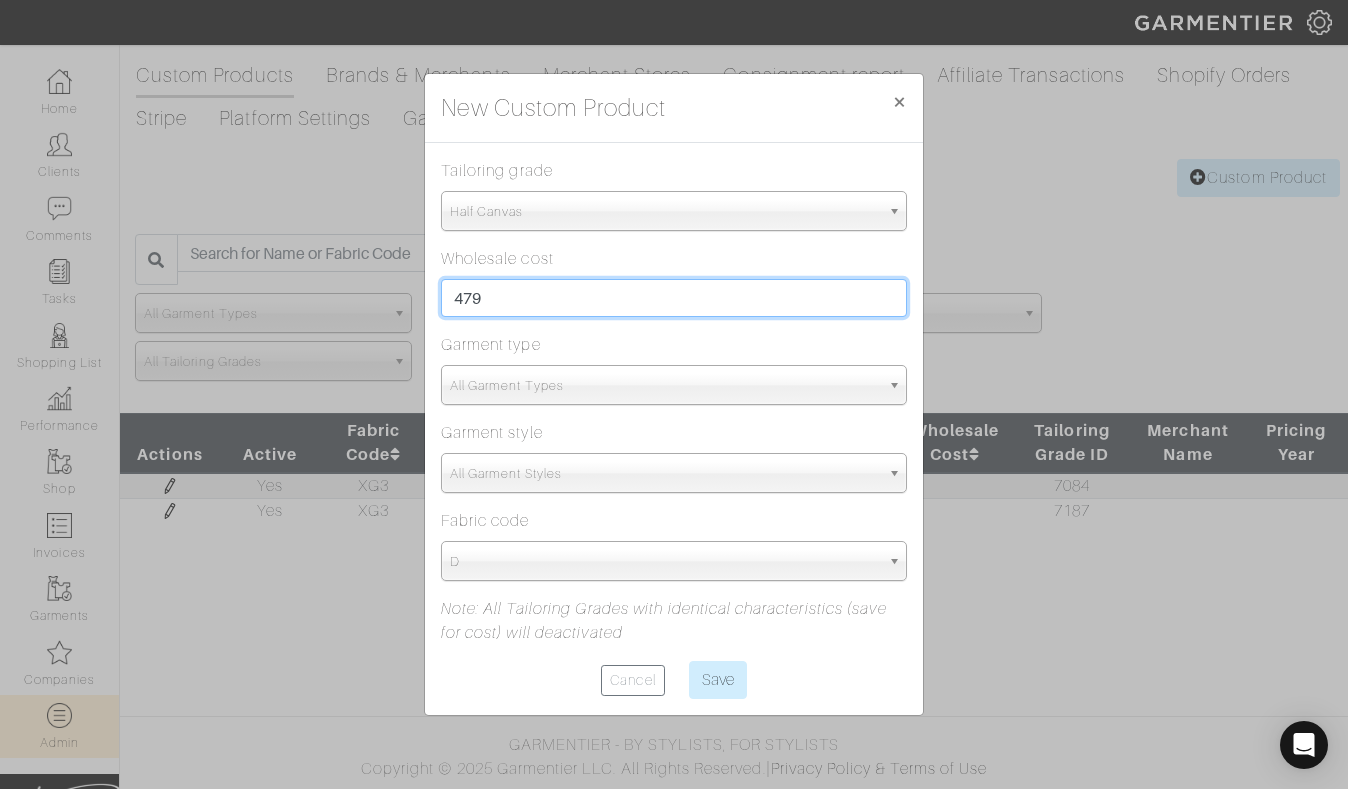 type on "479" 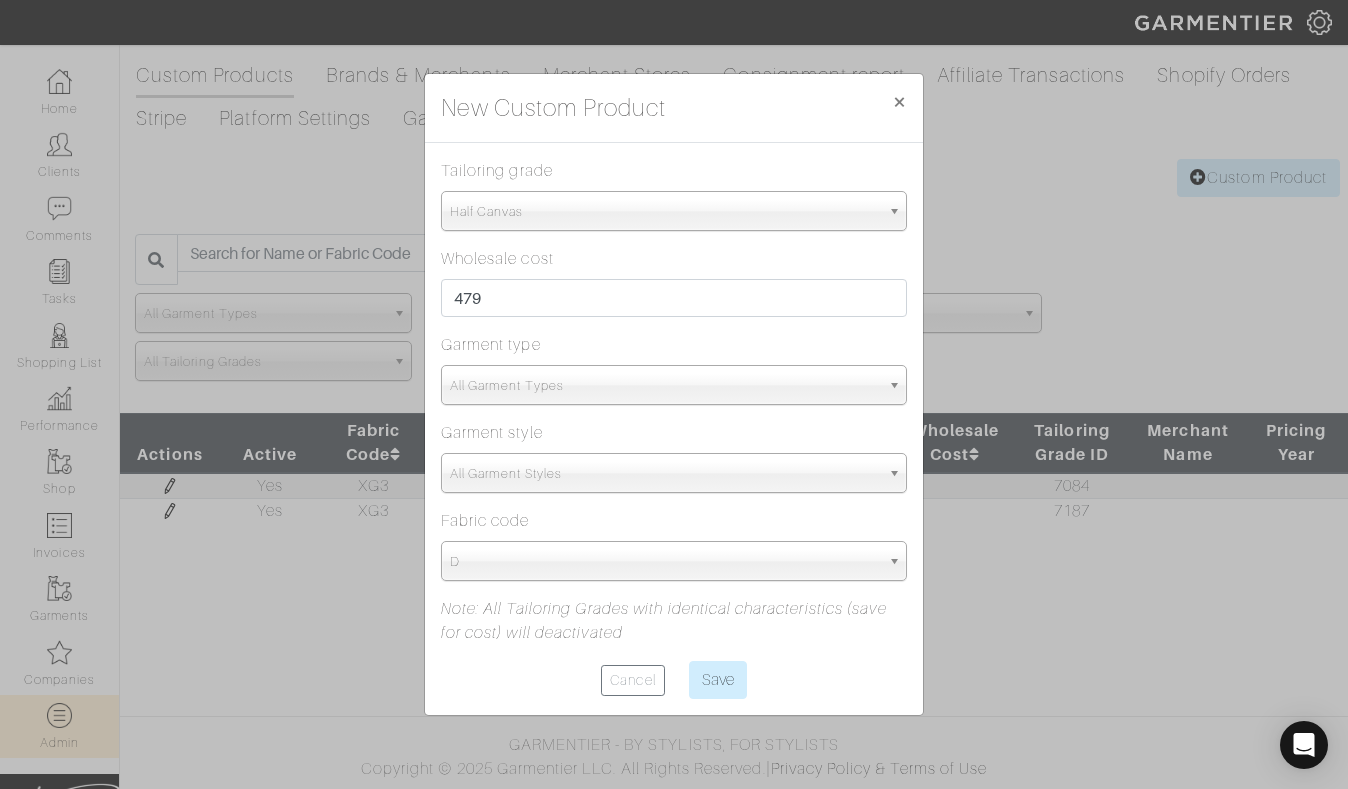 click on "All Garment Types" at bounding box center [665, 386] 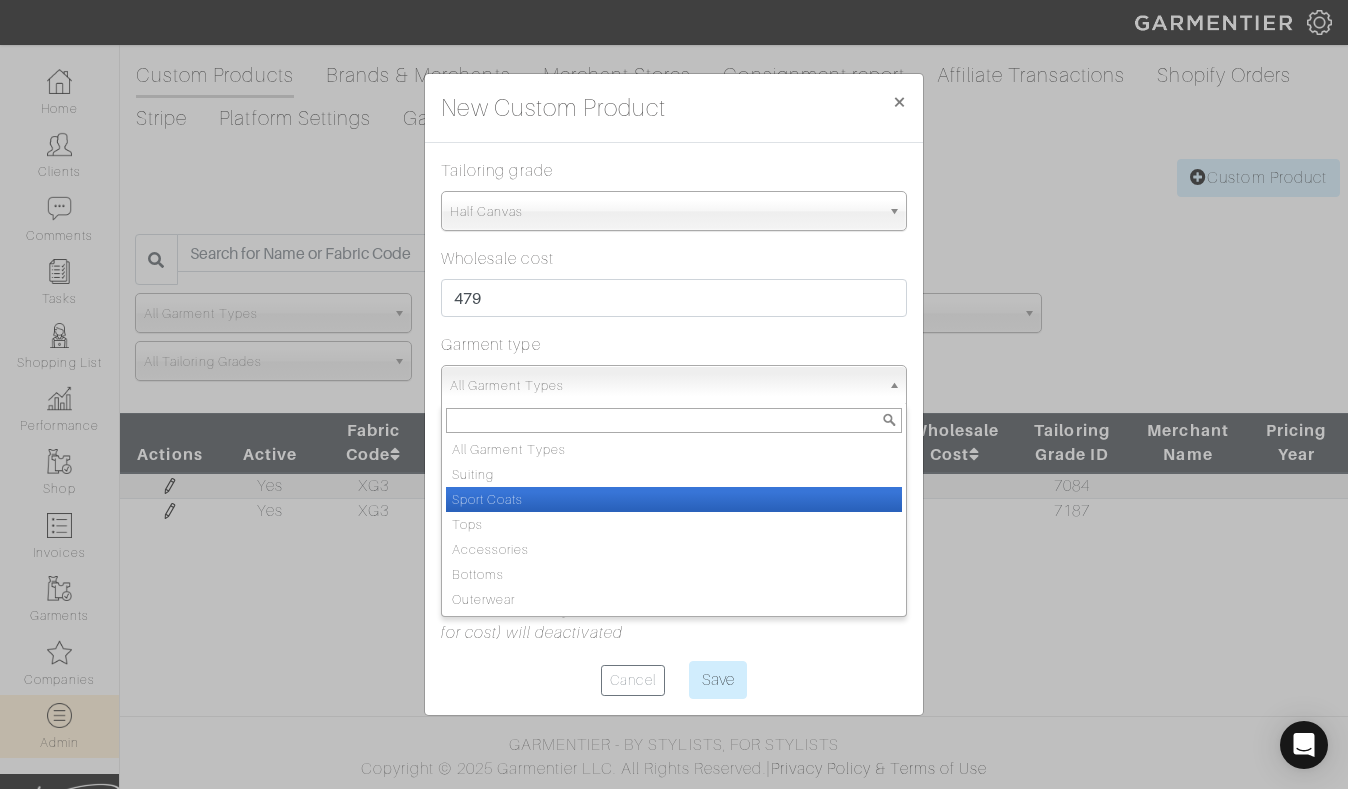 click on "Sport Coats" at bounding box center (674, 499) 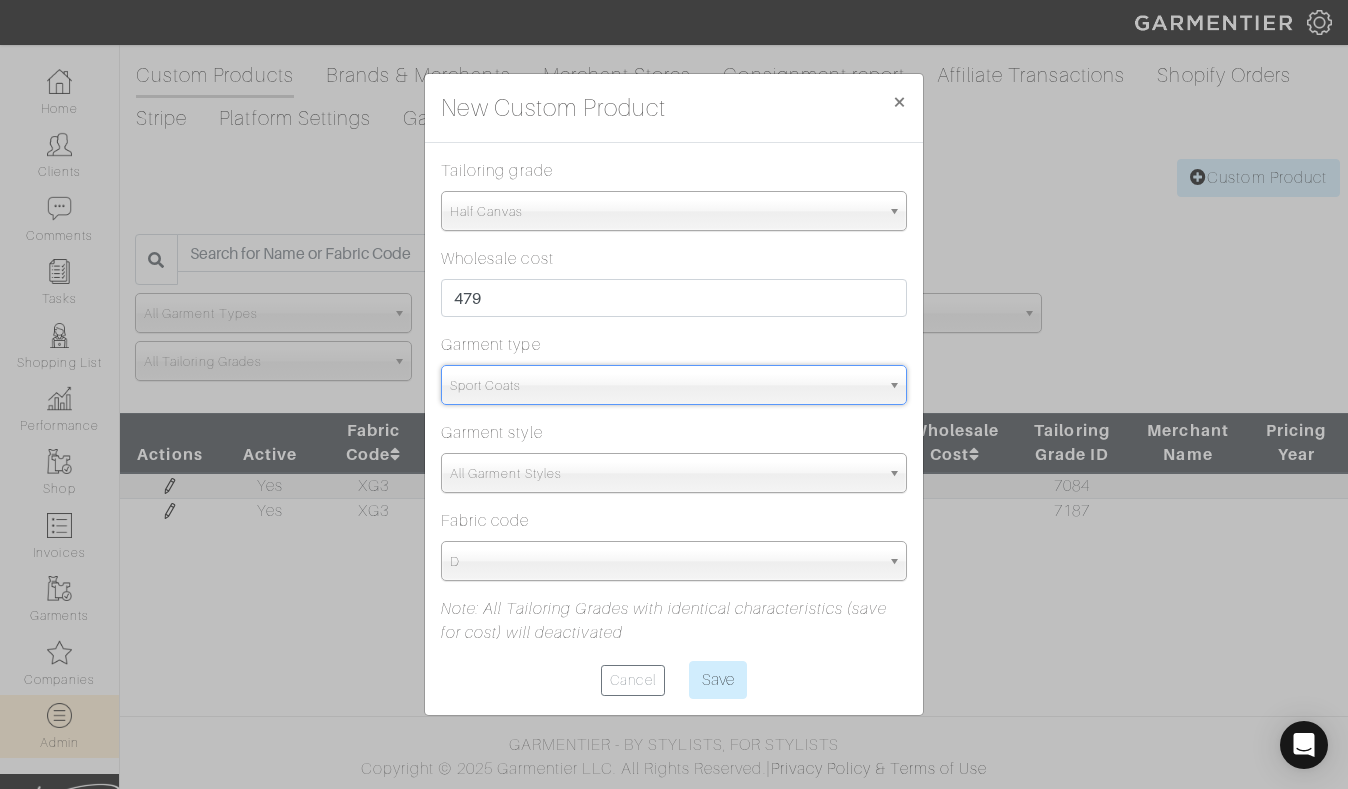 click on "All Garment Styles" at bounding box center [665, 474] 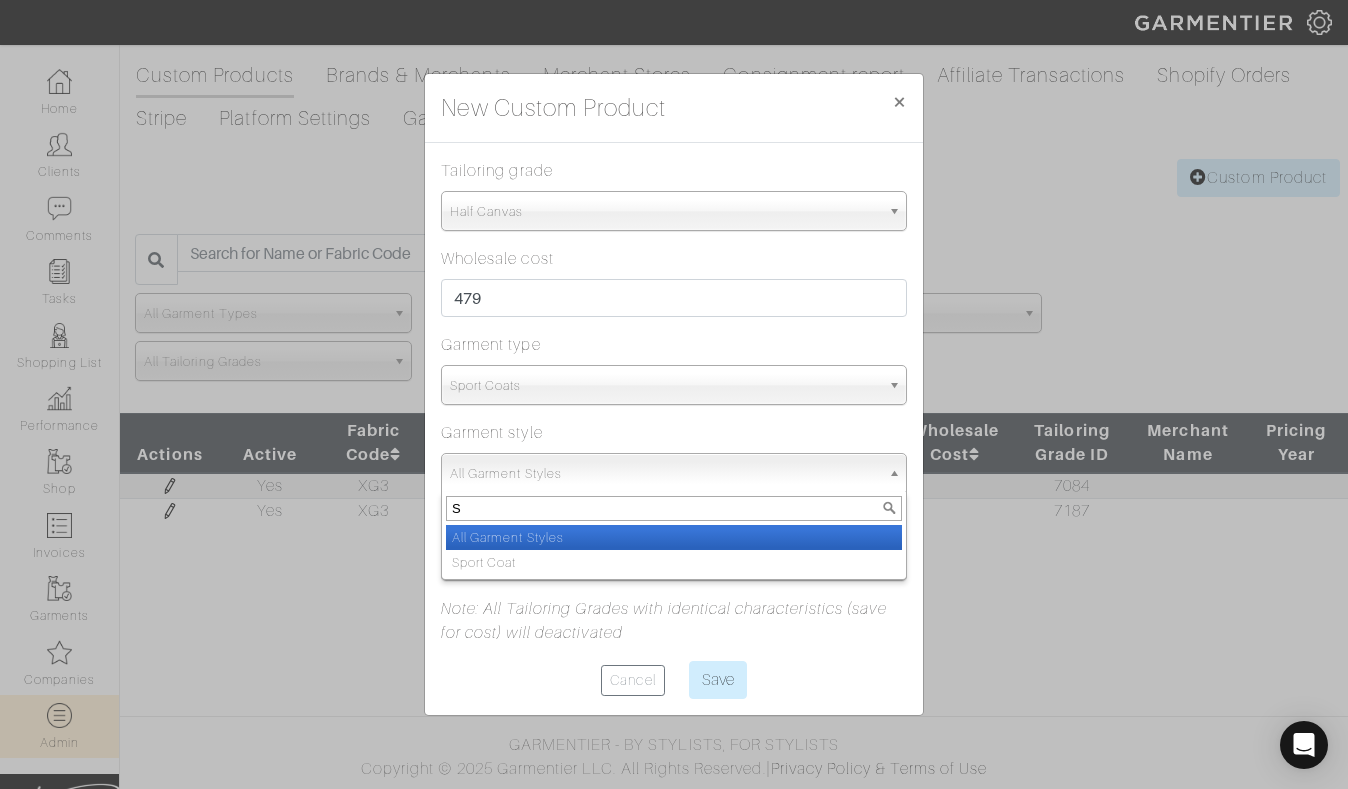 type on "SP" 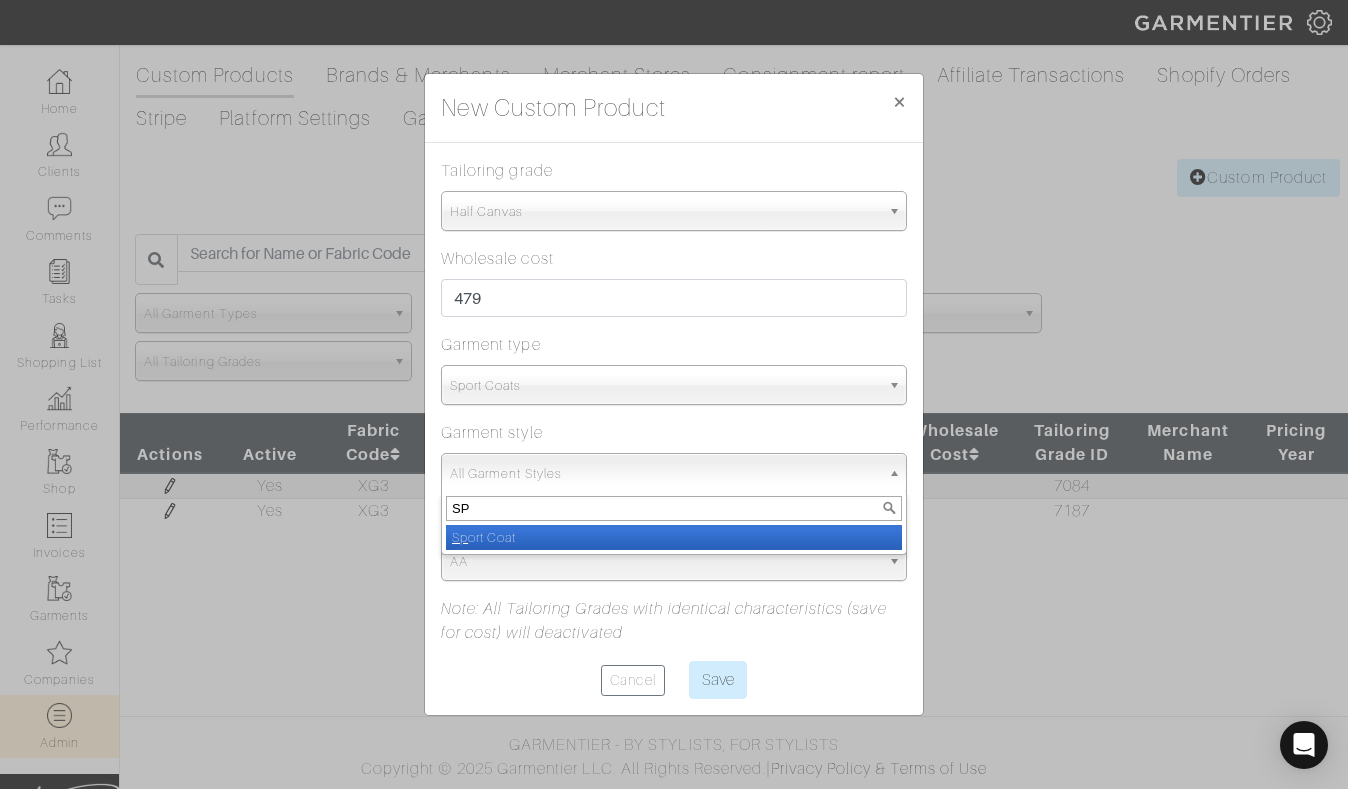 select on "12" 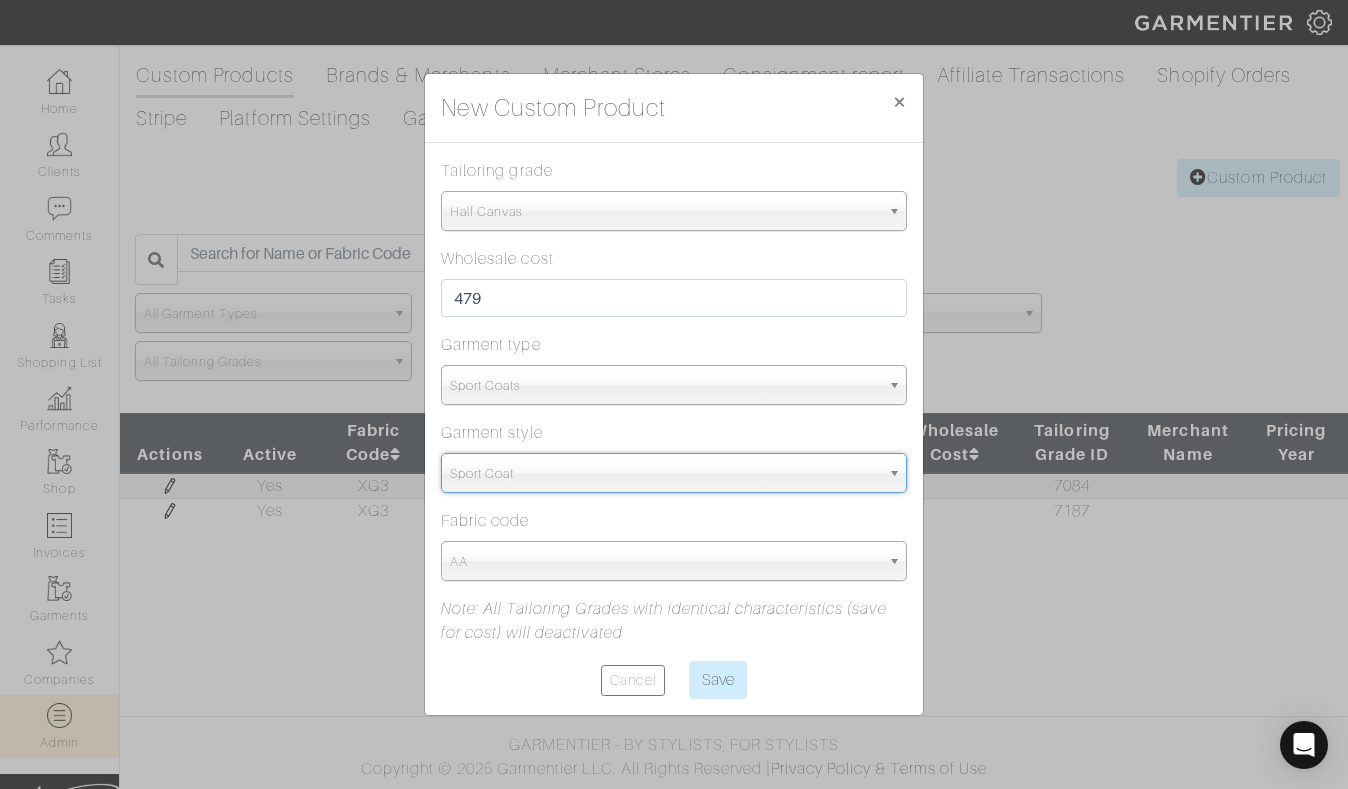 select on "5709" 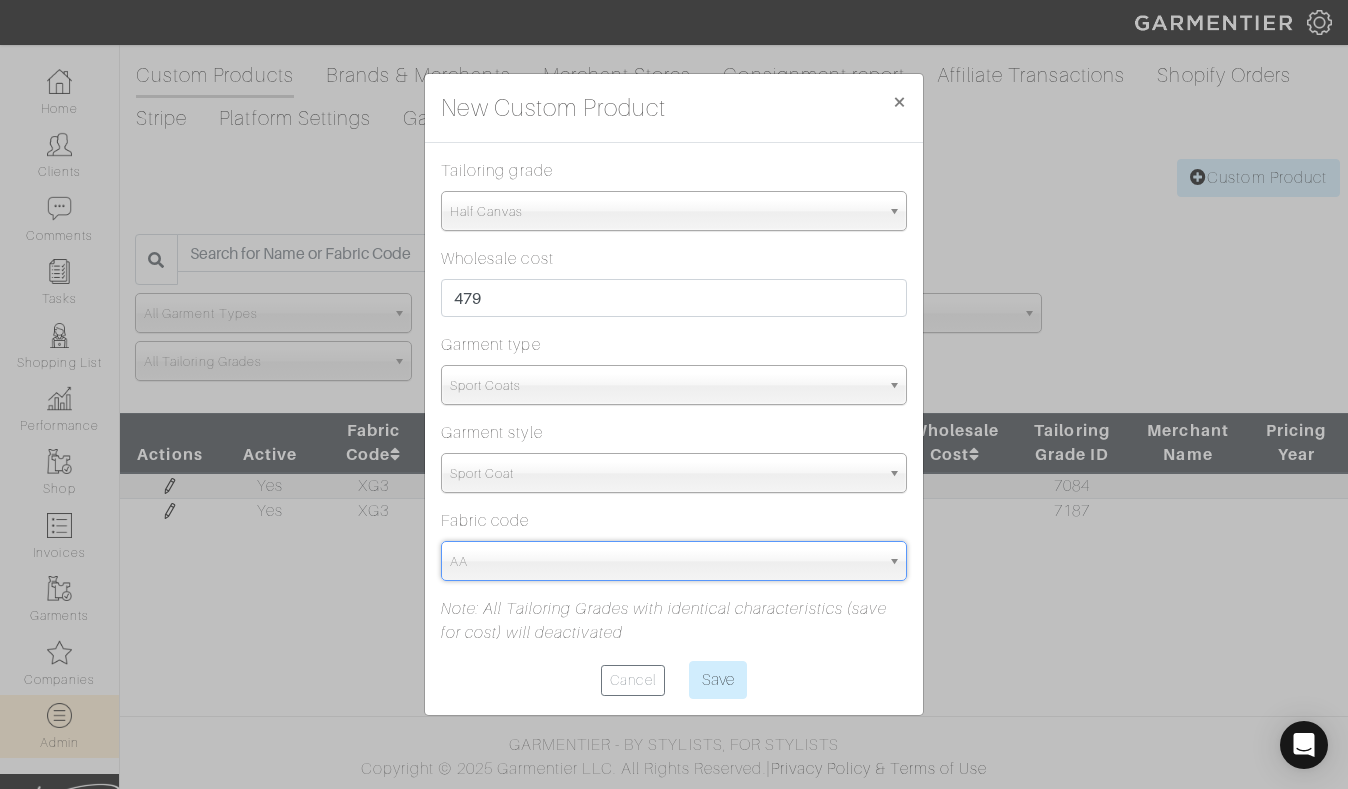 paste on "XG3" 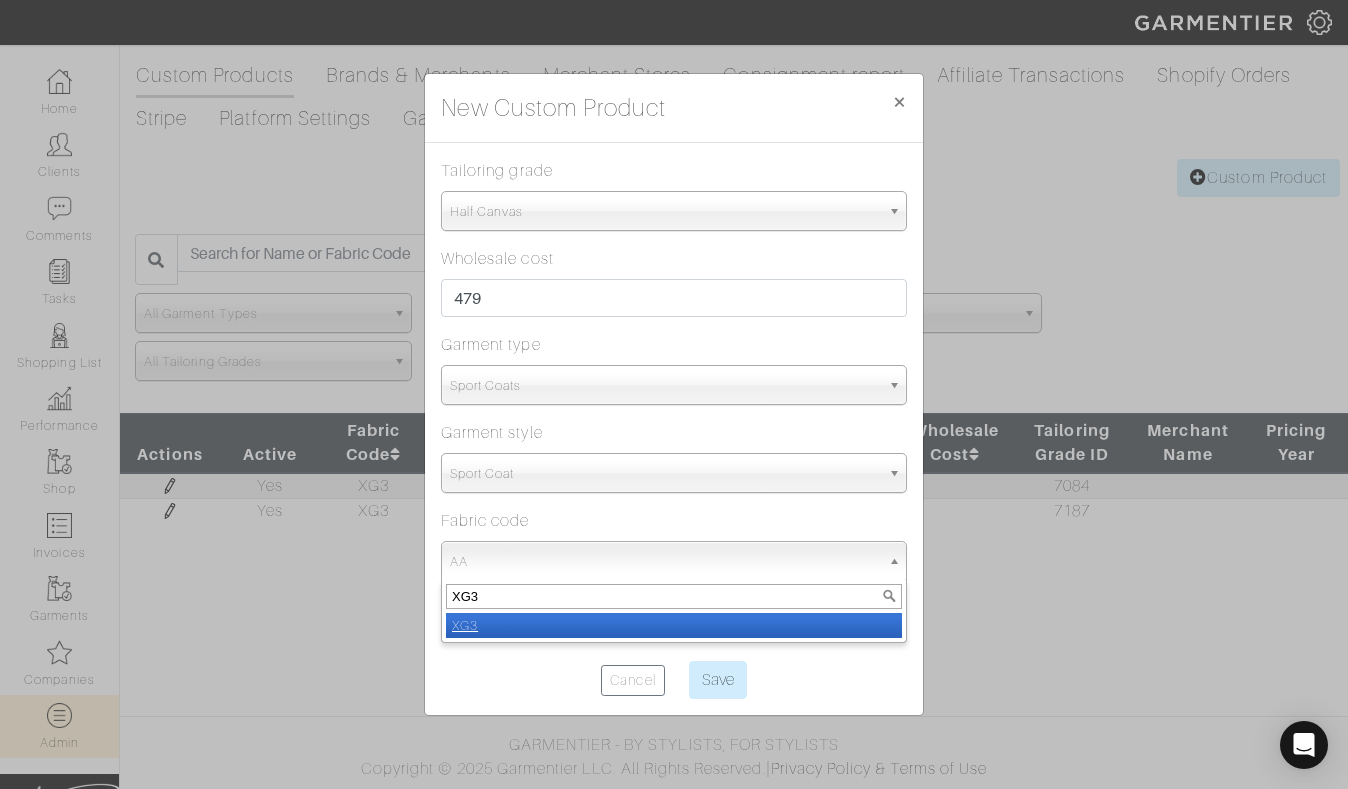 select on "1302" 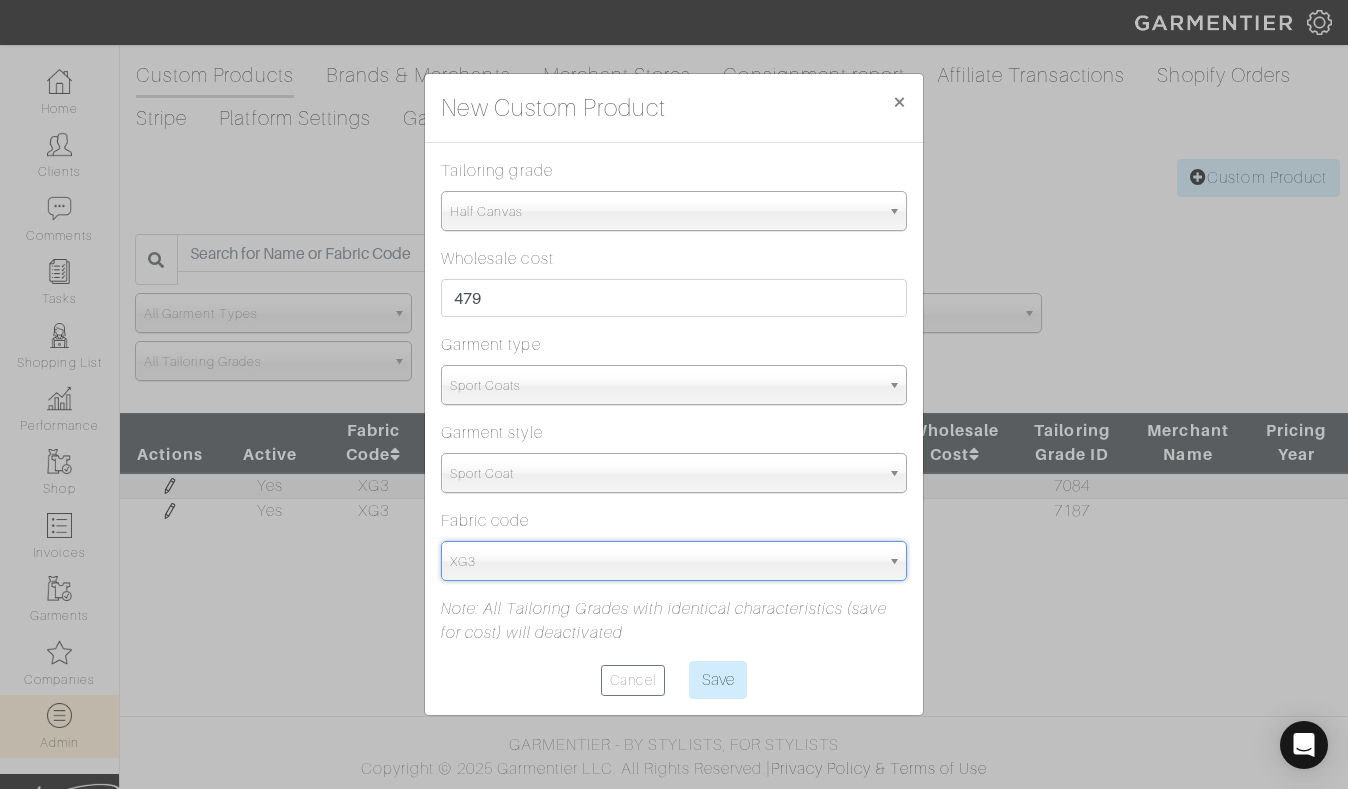 click on "Save" at bounding box center [718, 680] 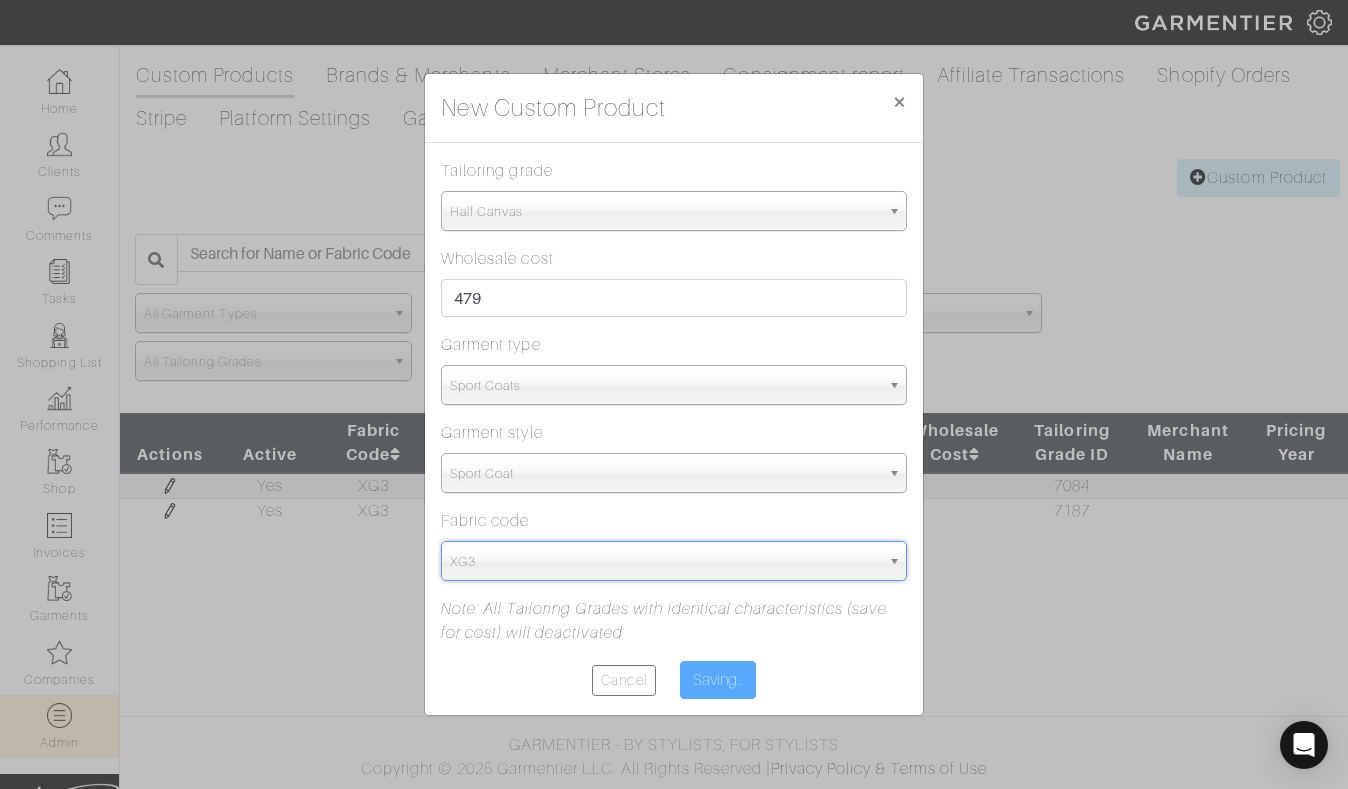 type on "Save" 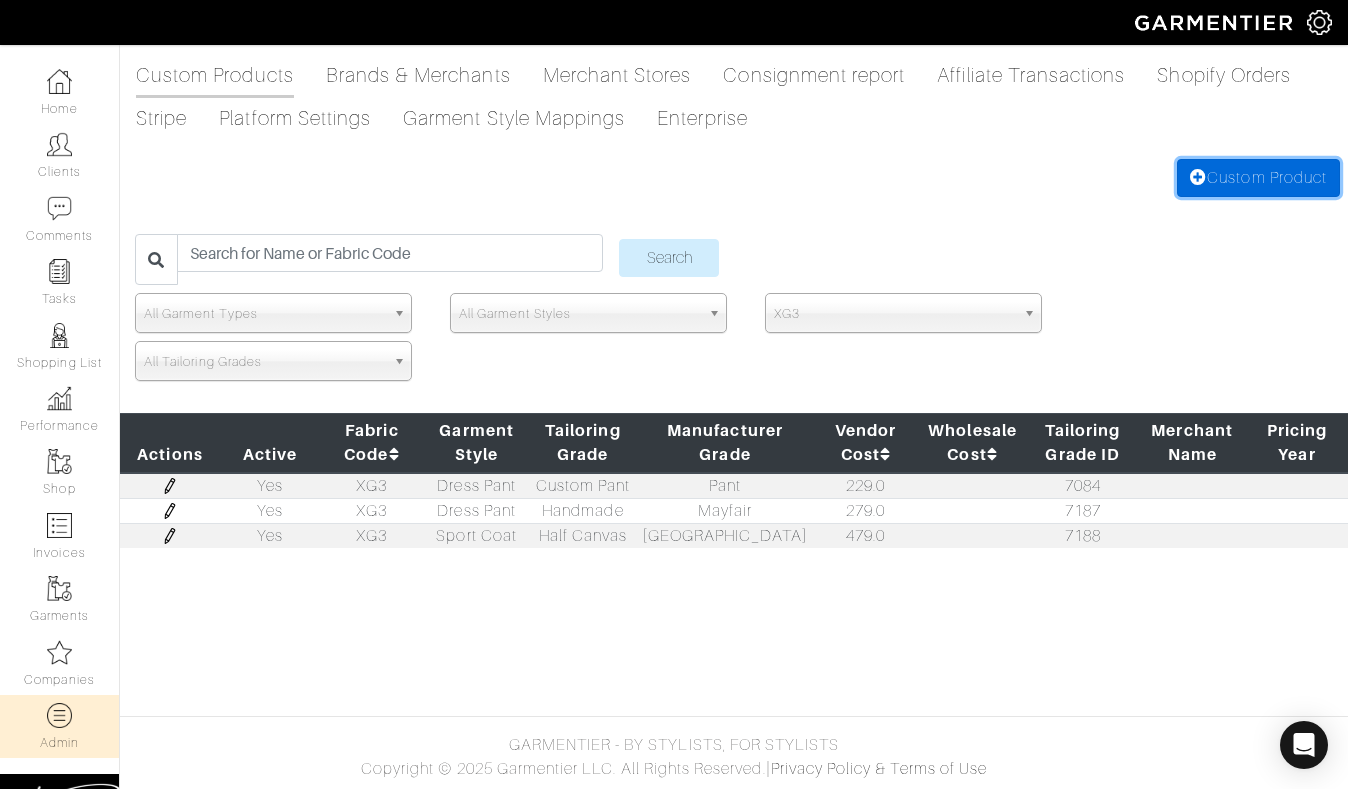 click on "Custom Product" at bounding box center (1258, 178) 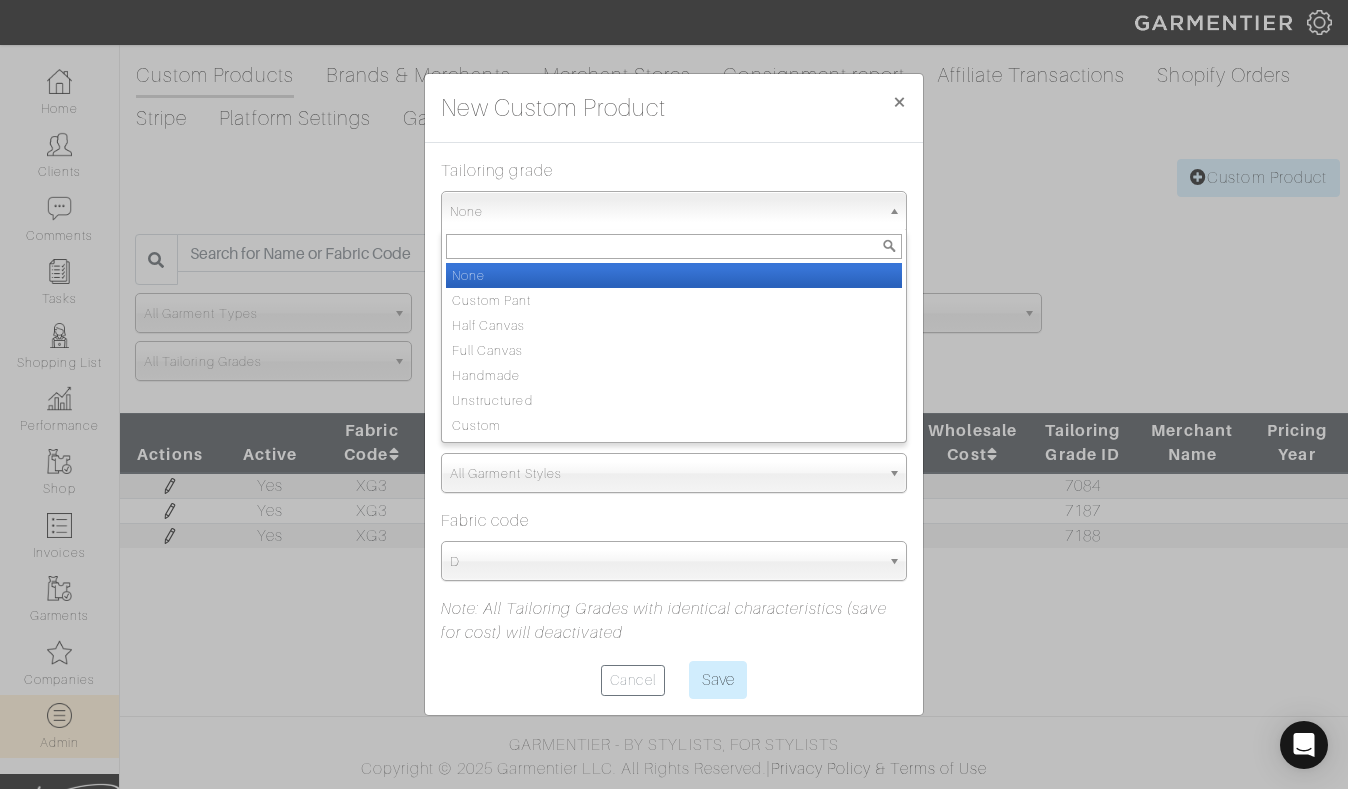 click on "None" at bounding box center [665, 212] 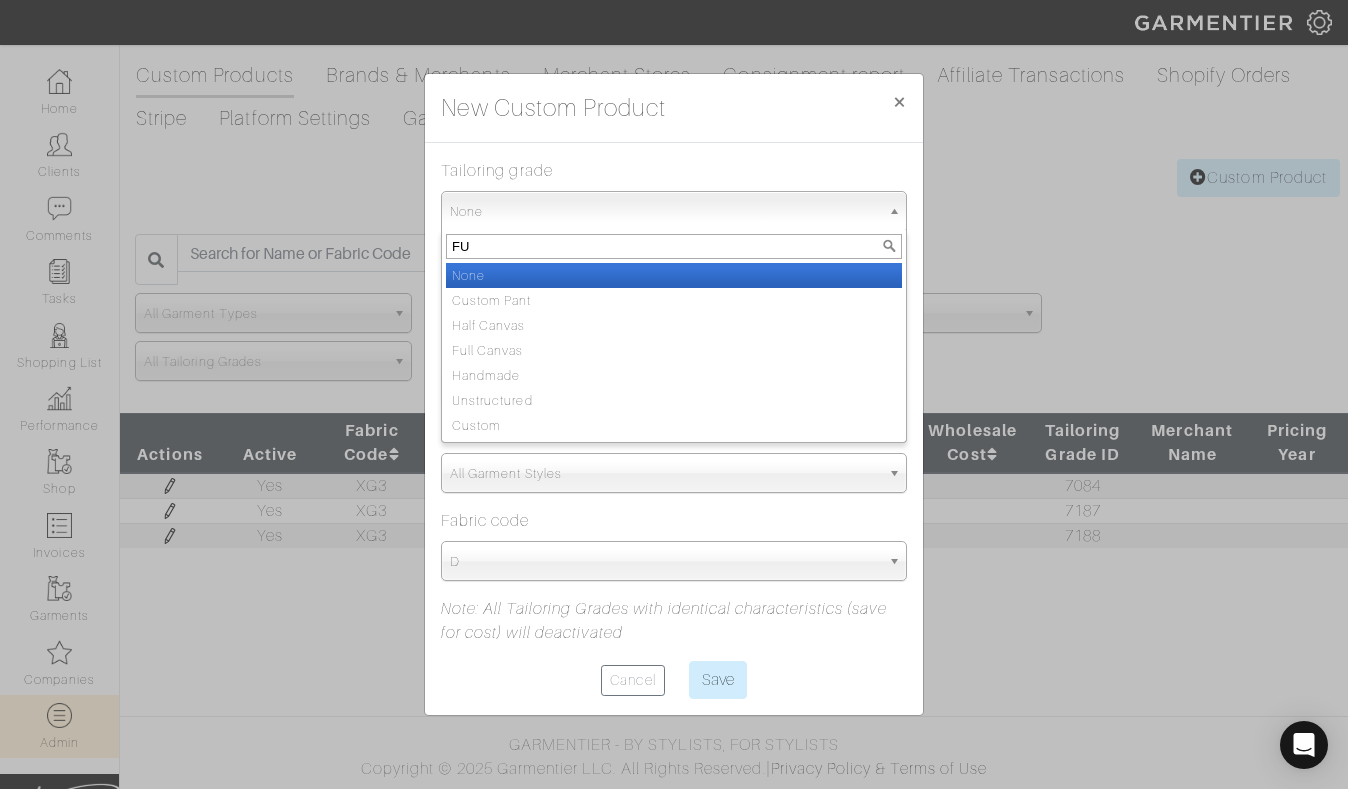 type on "FUL" 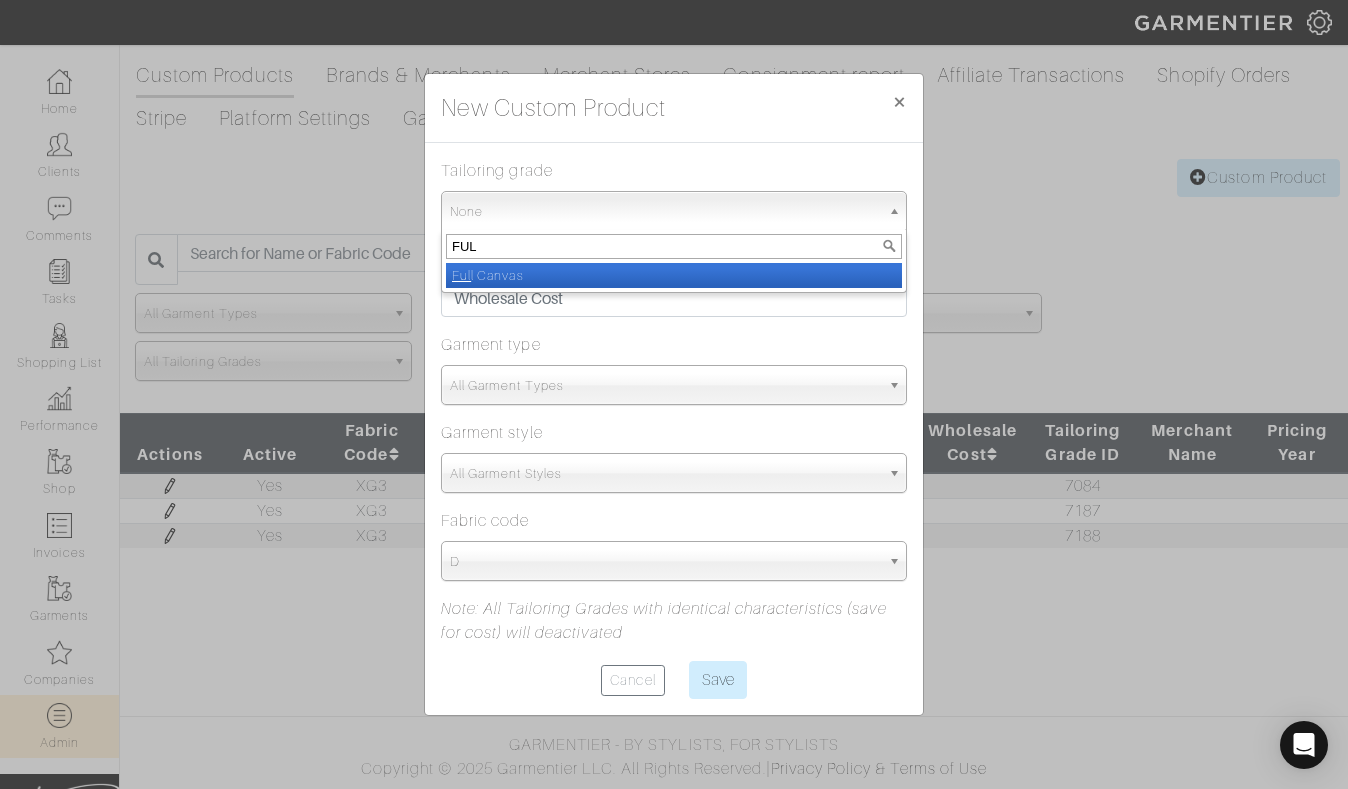 select on "Full Canvas" 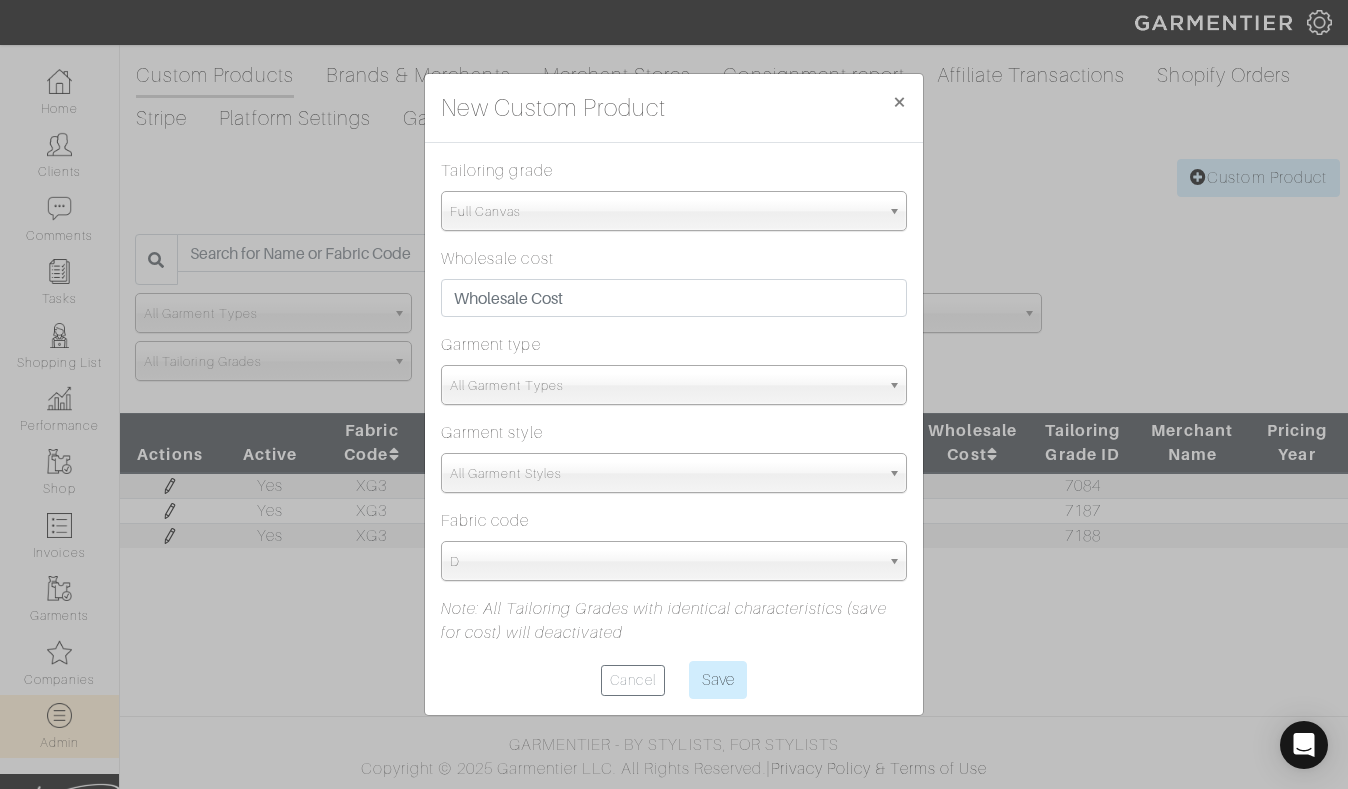 click on "Full Canvas" at bounding box center [665, 212] 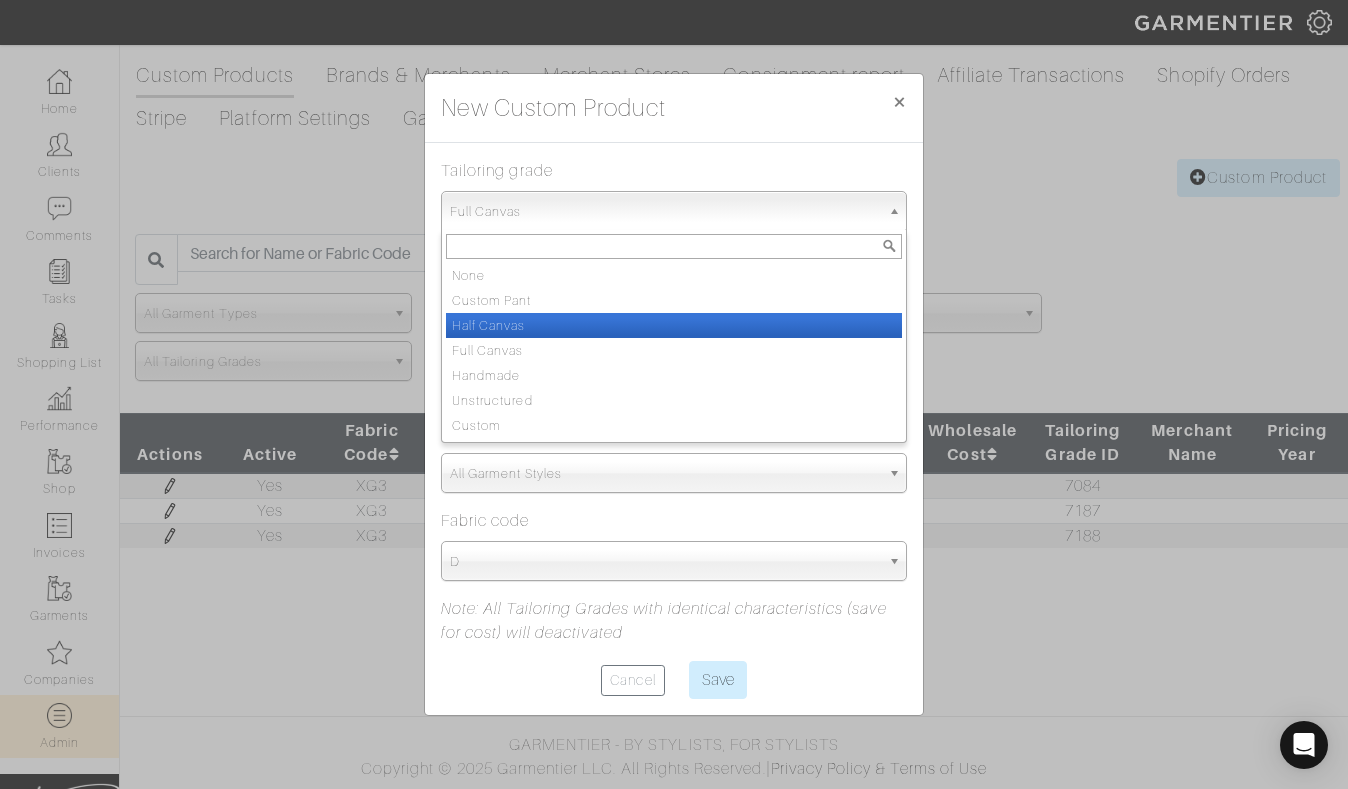 click on "Tailoring grade
None
Custom Pant
Half Canvas
Full Canvas
Handmade
Unstructured
Custom
Full Canvas
None Custom Pant Half Canvas Full Canvas Handmade Unstructured Custom
Wholesale cost
Garment type
All Garment Types
Suiting
Sport Coats
Tops
Accessories
Bottoms
Outerwear
All Garment Types
Garment style
All Garment Styles
Suit
Vest
Sport Coat
Swacket
Woven
Belt
3-Piece Suit
Shorts
Dress Pant
Outerwear
All Garment Styles
Fabric code
D
D3
D5
DO
DT
DZ
E
E1
E2
K2
K3
LA
LD
N
N1
N2
N3
N4
N5
N7
N8
N9
NN
NP
P
P3
P5
S
S1
S2
S3
S4
S5
TM
TS
U2
U5
U7
UU
Y4
YY
Z
Z2
Z3
Z4
Z5
Z6
Z8
Z9
ZA
ZB
ZC
ZE
ZZ
C2
C4
C6
C8
C9
D
D1
D2
D3
DI
DO
DQ
DR
DS
DT
DU
DX
DY" at bounding box center (674, 429) 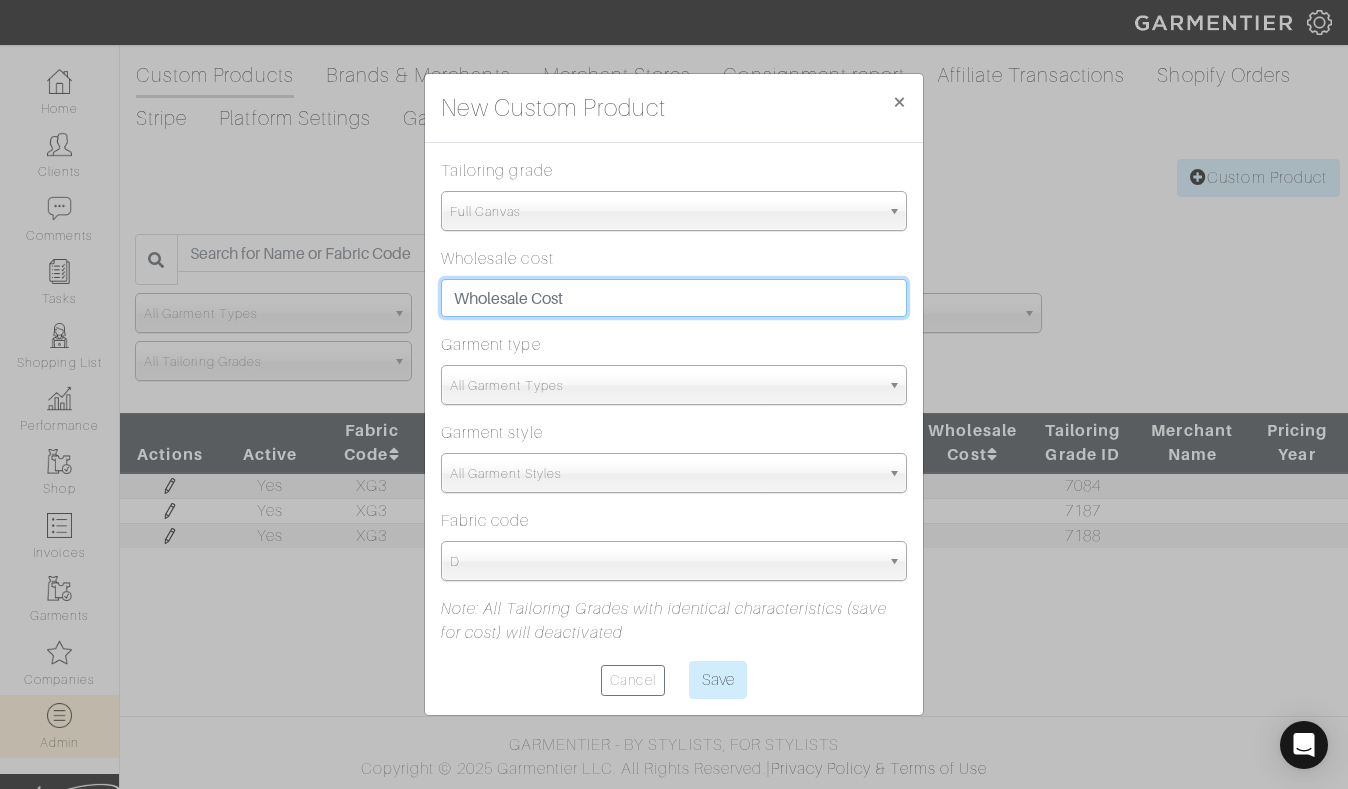 click at bounding box center (674, 298) 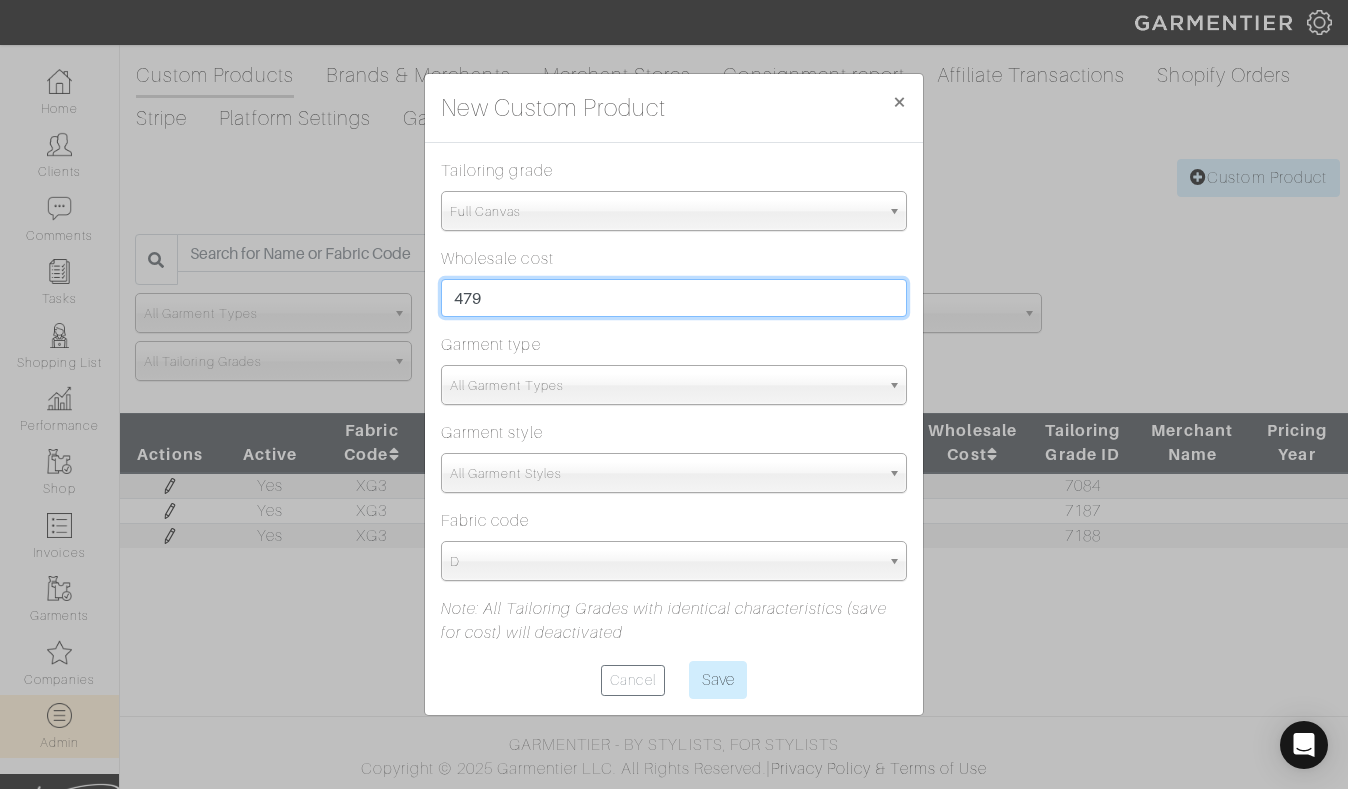 type on "479" 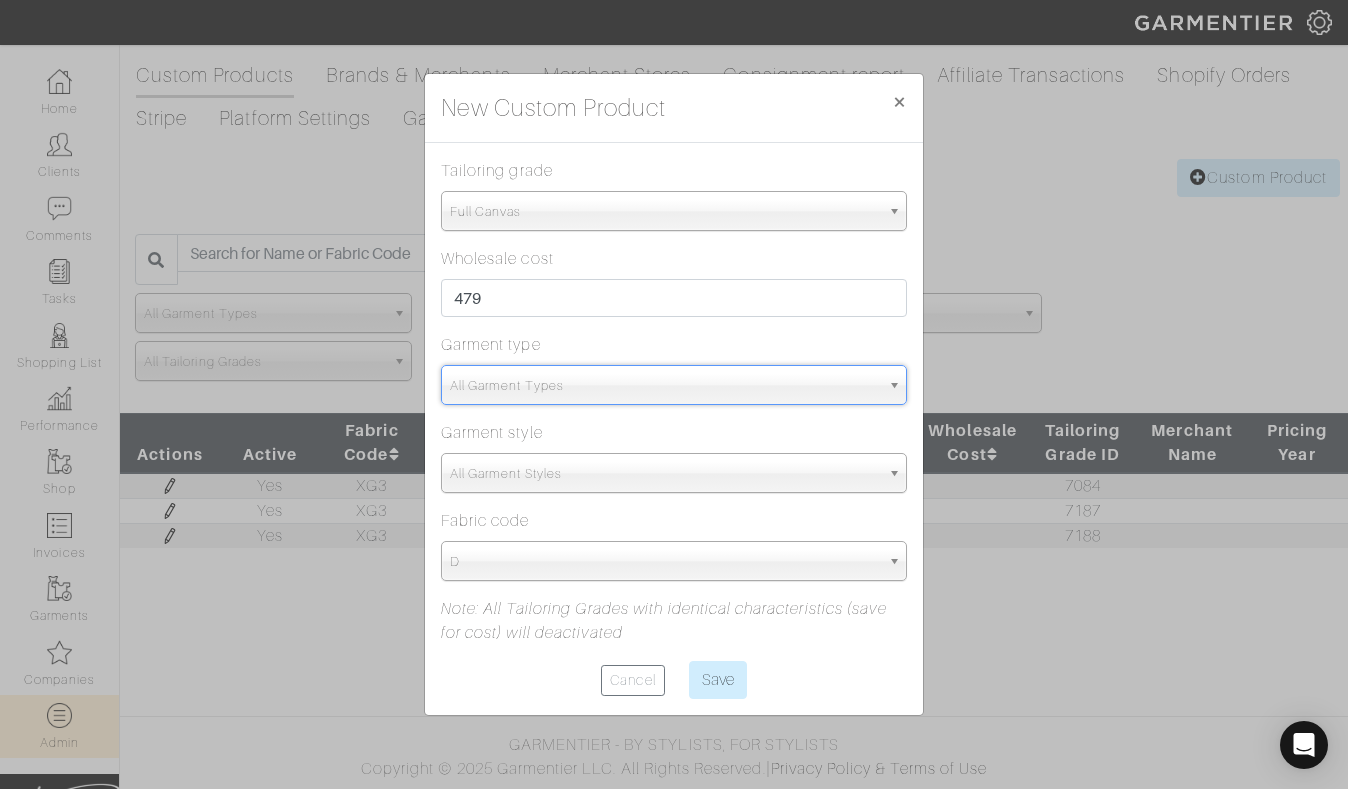 type on "OU" 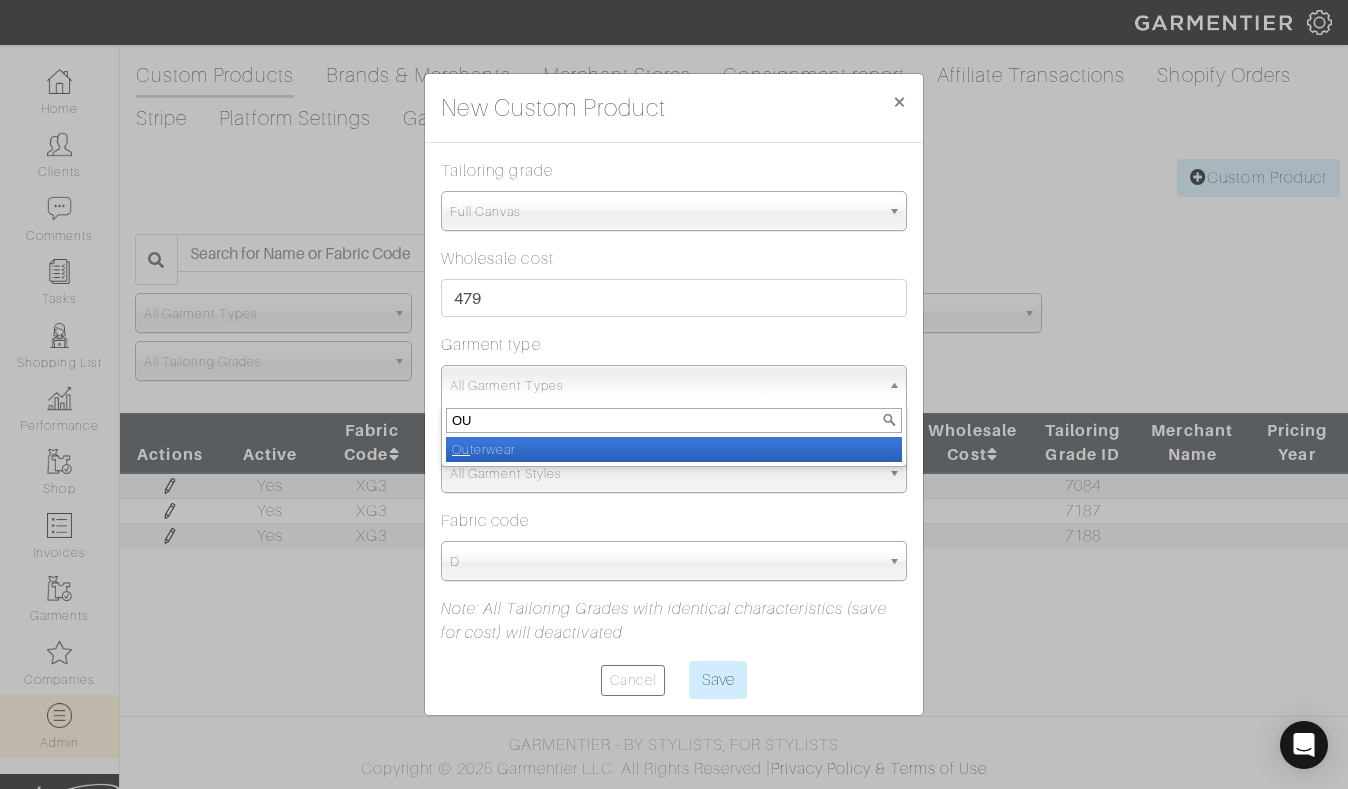 select on "3" 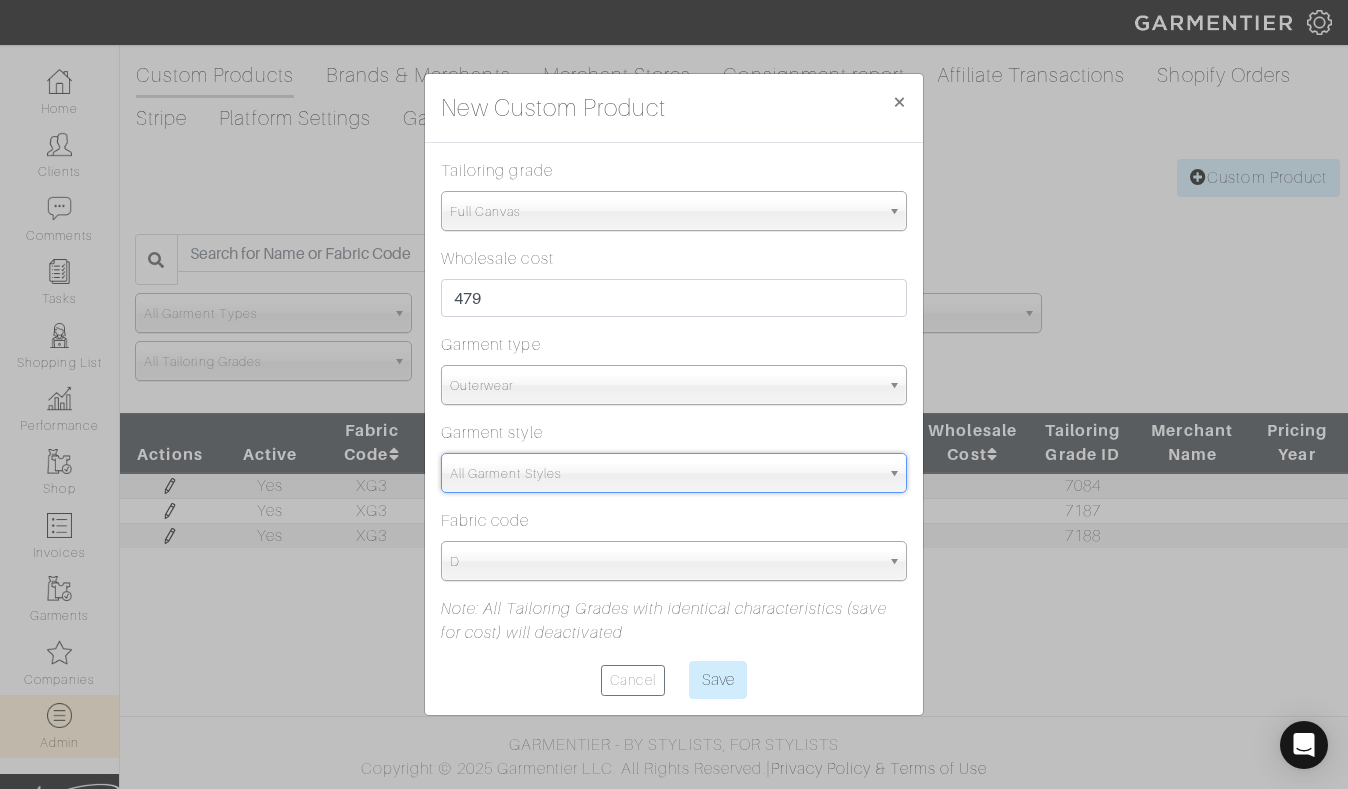 type on "U" 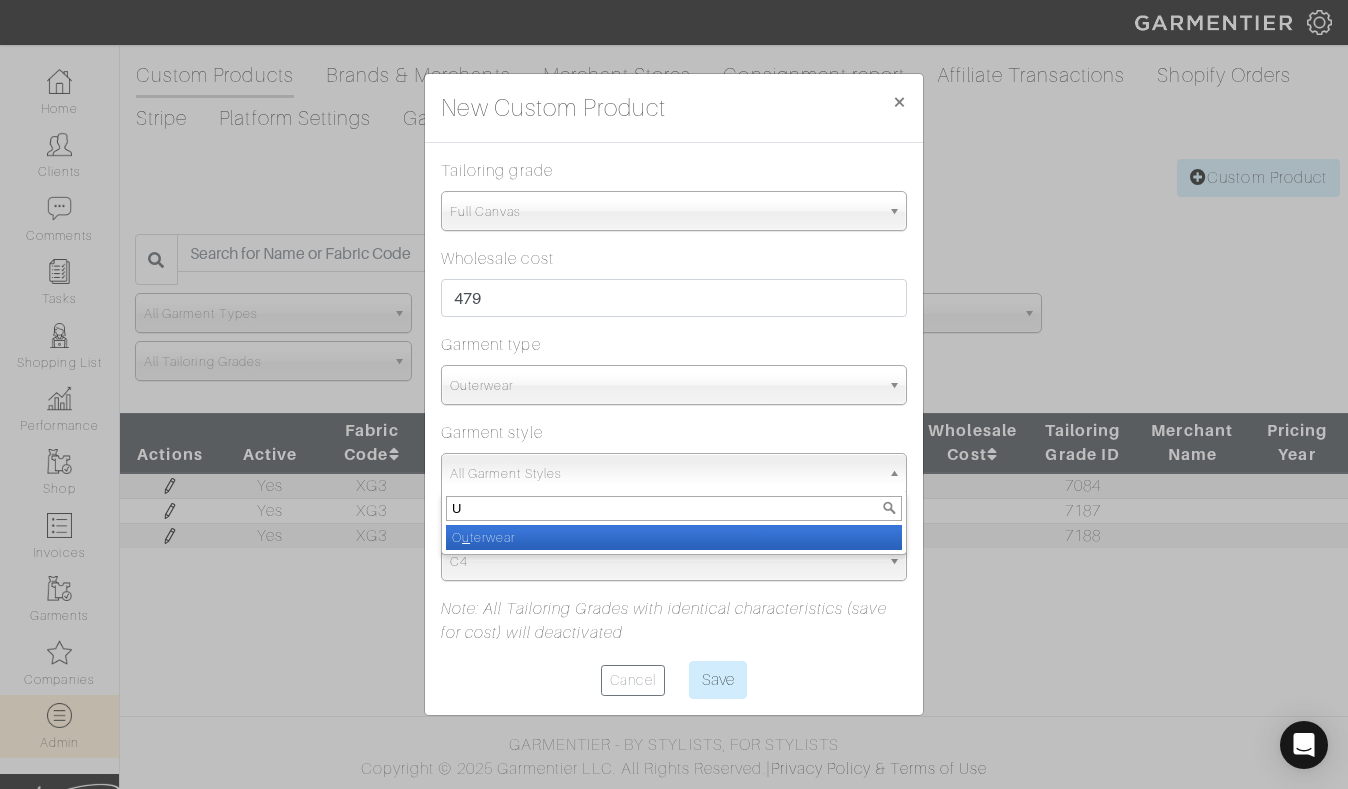 select on "17" 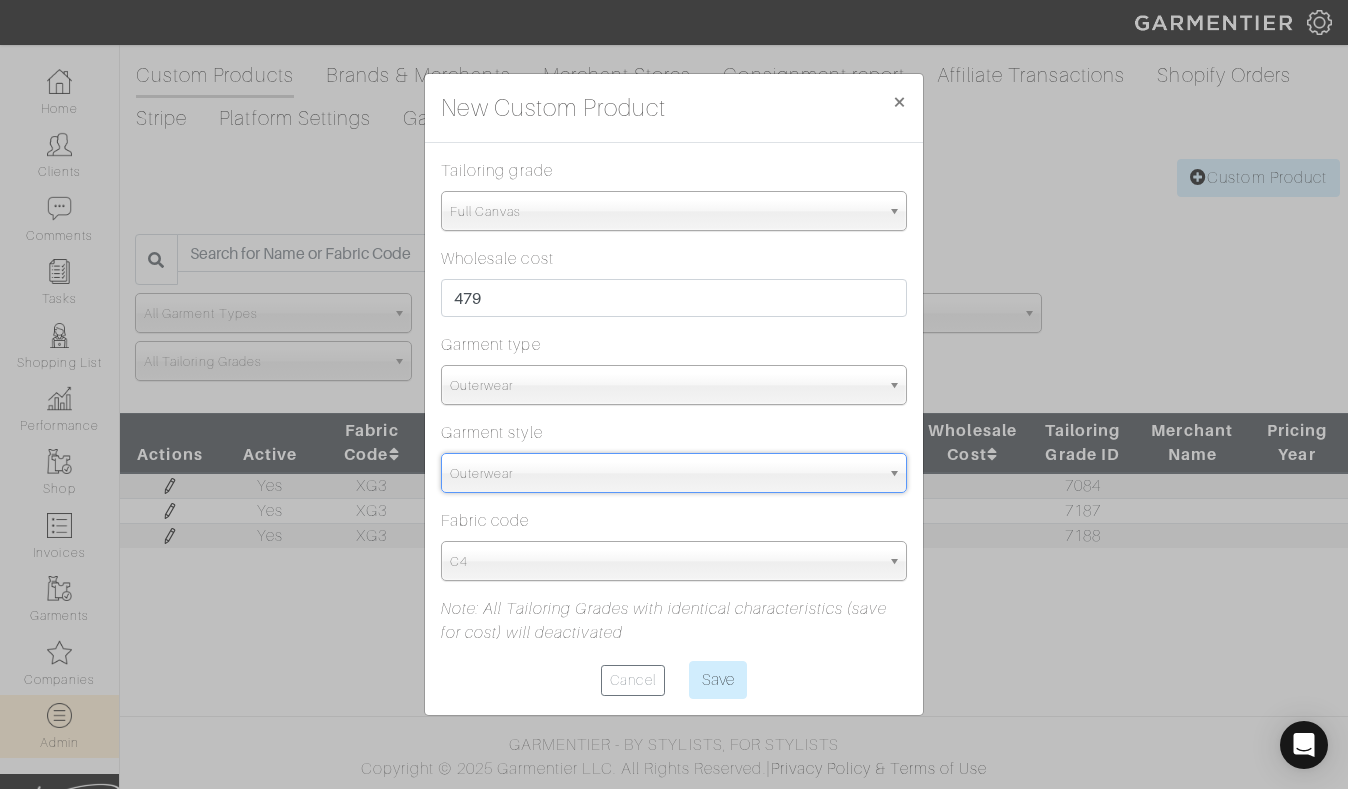 select on "5998" 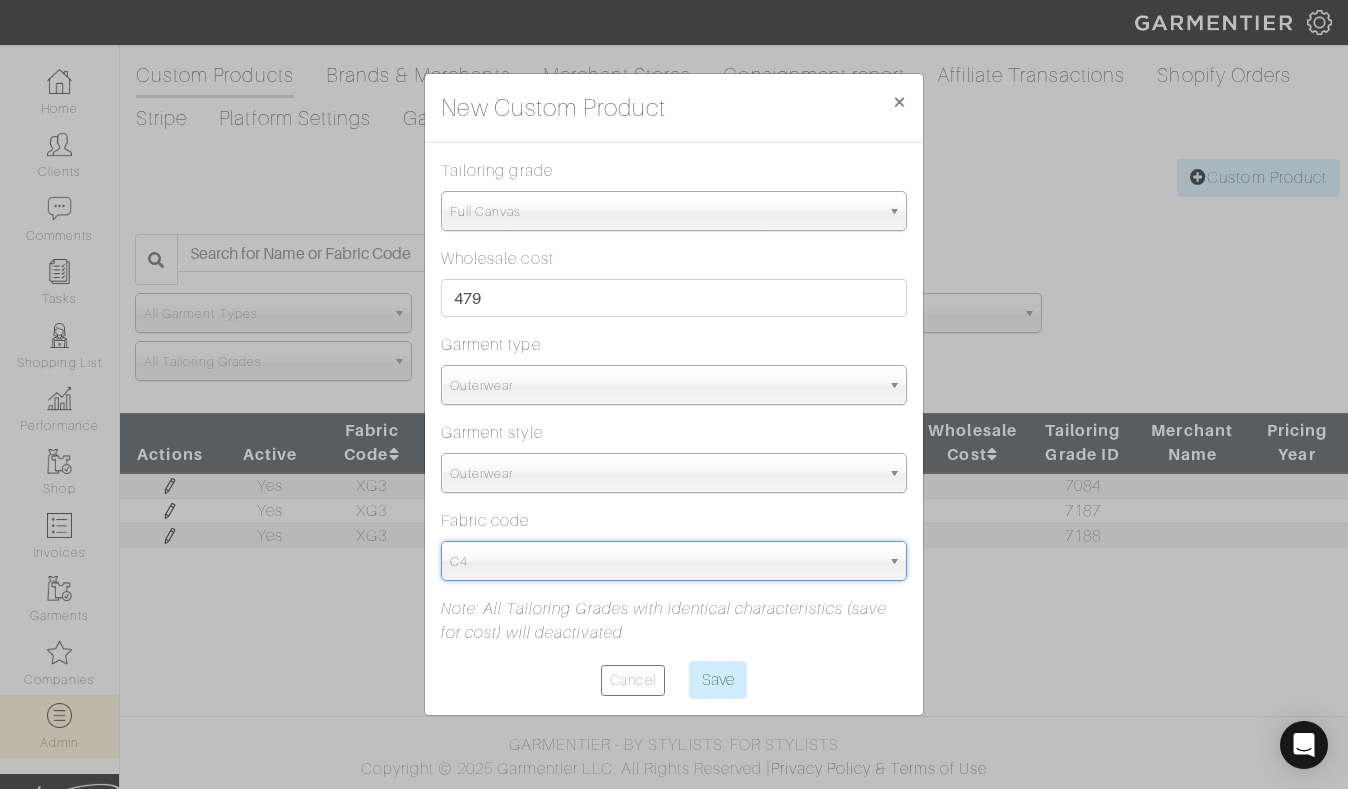 paste on "XG3" 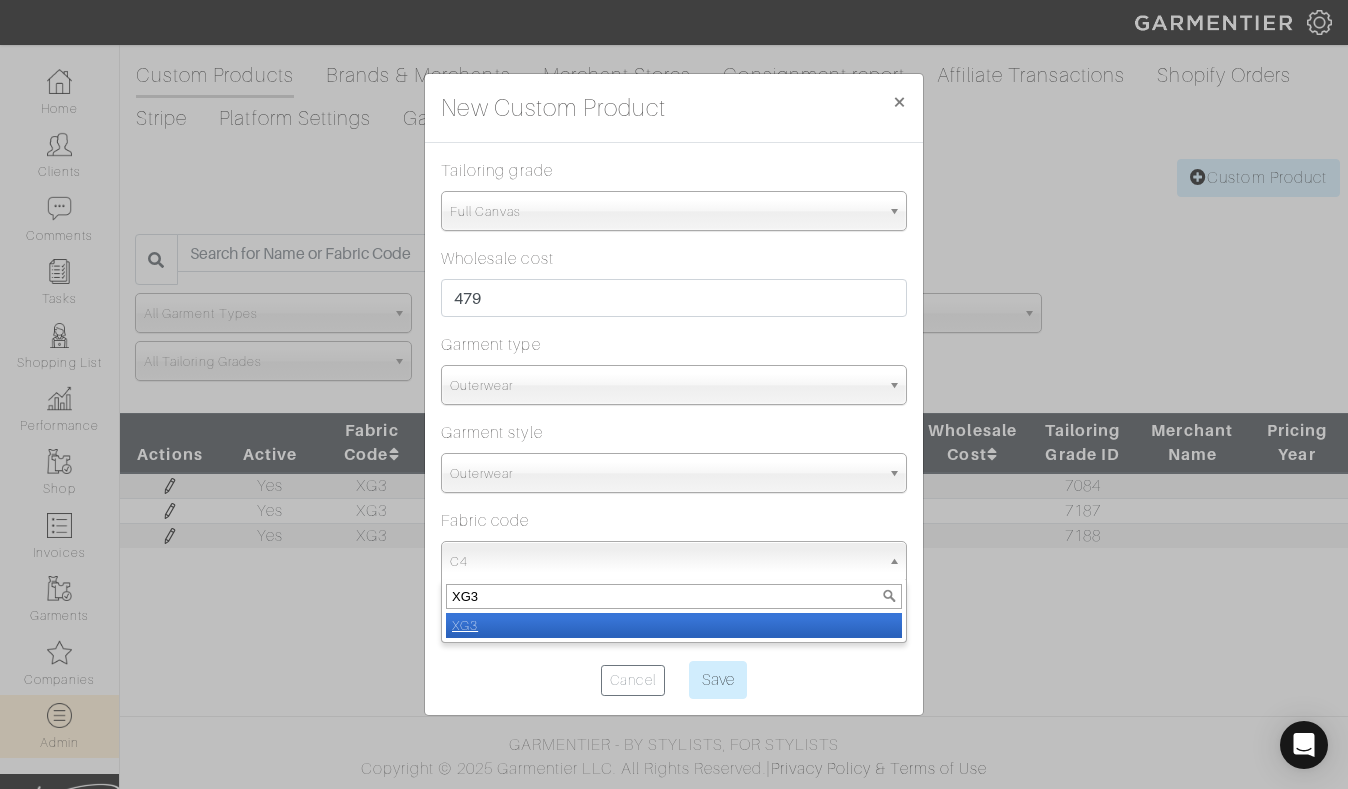 select on "1301" 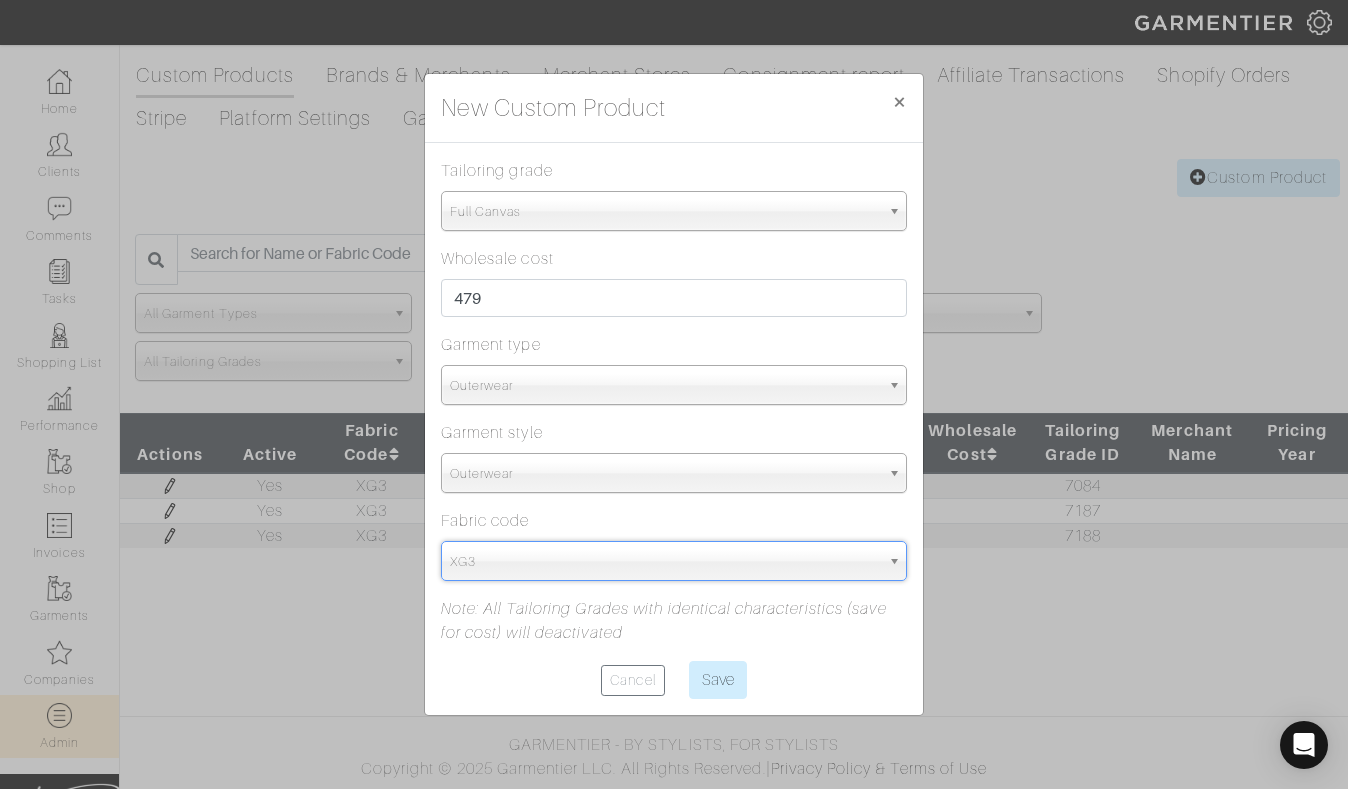 click on "Save" at bounding box center (718, 680) 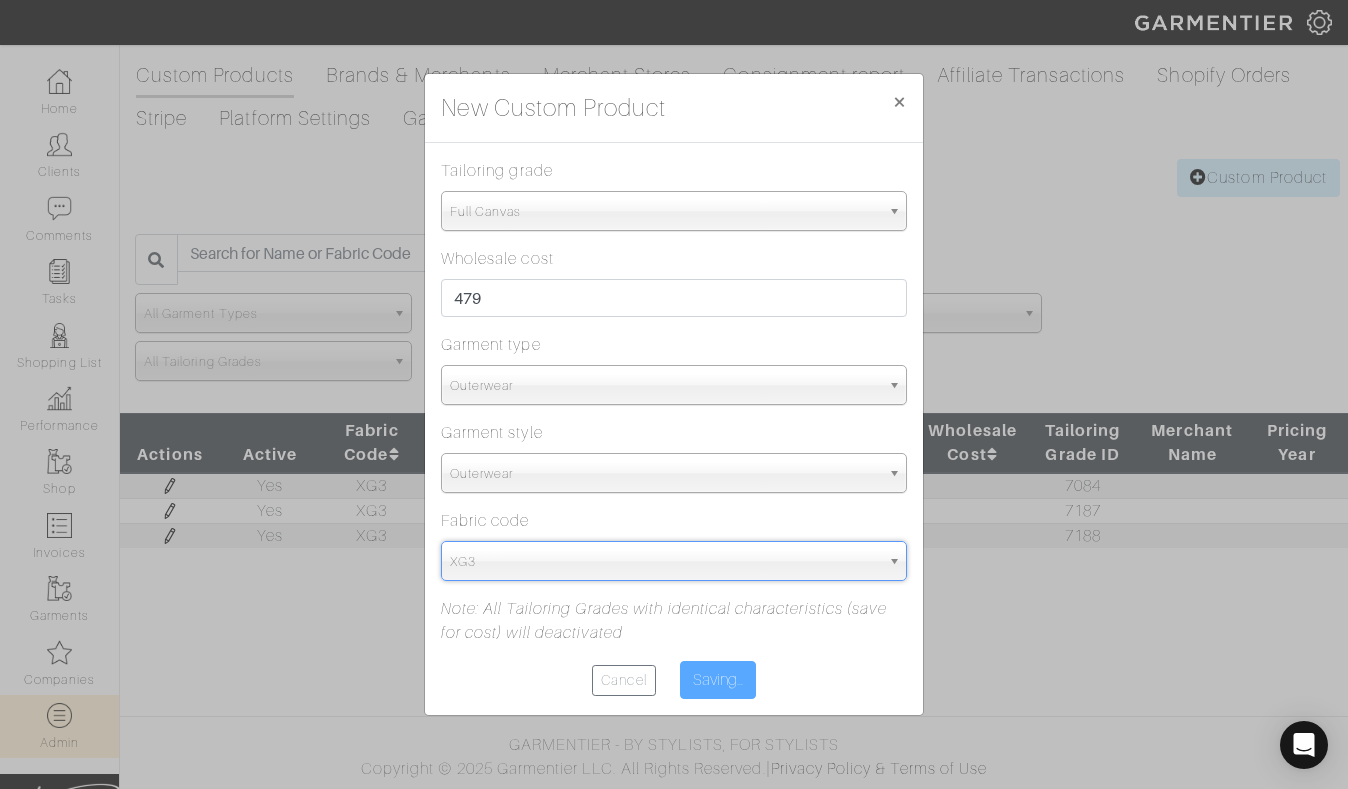 type on "Save" 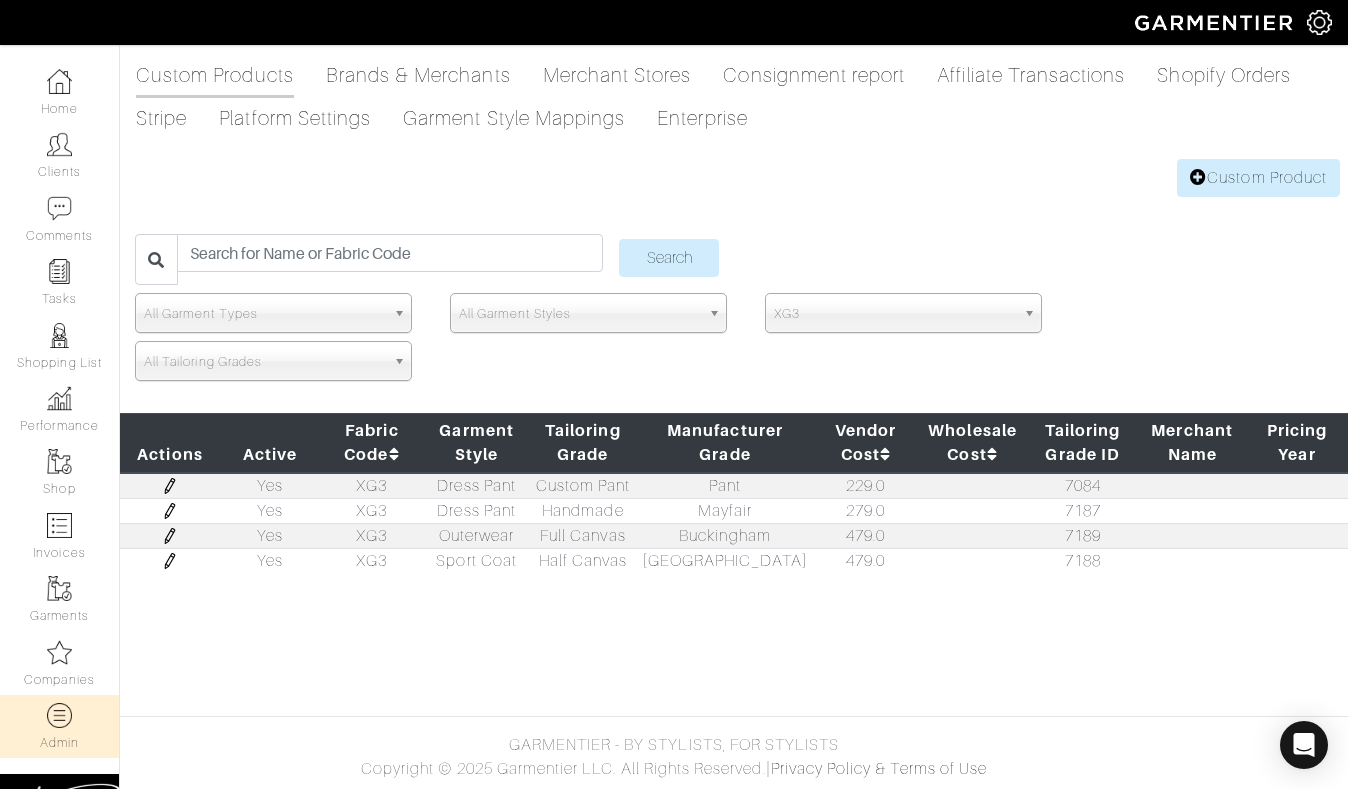 click at bounding box center [170, 536] 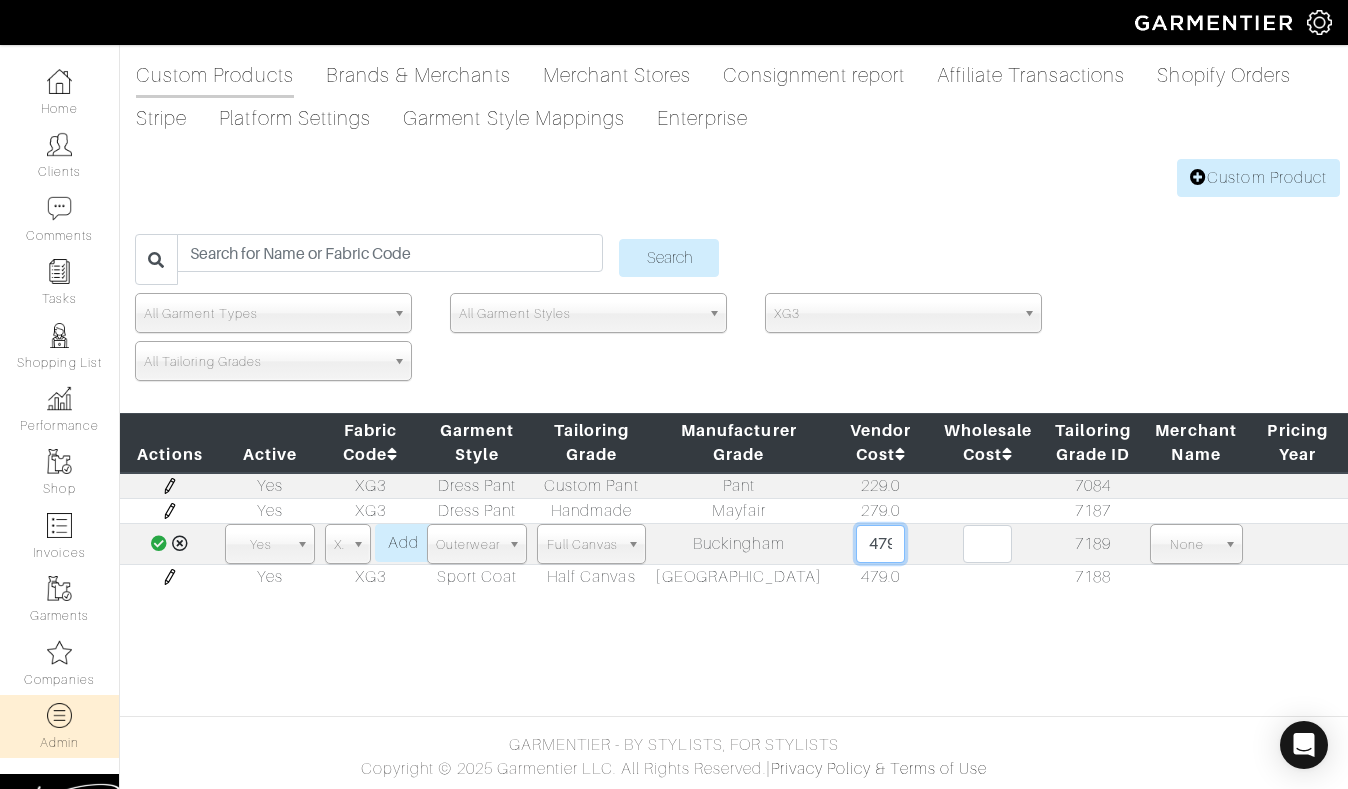 click on "479.0" at bounding box center [880, 544] 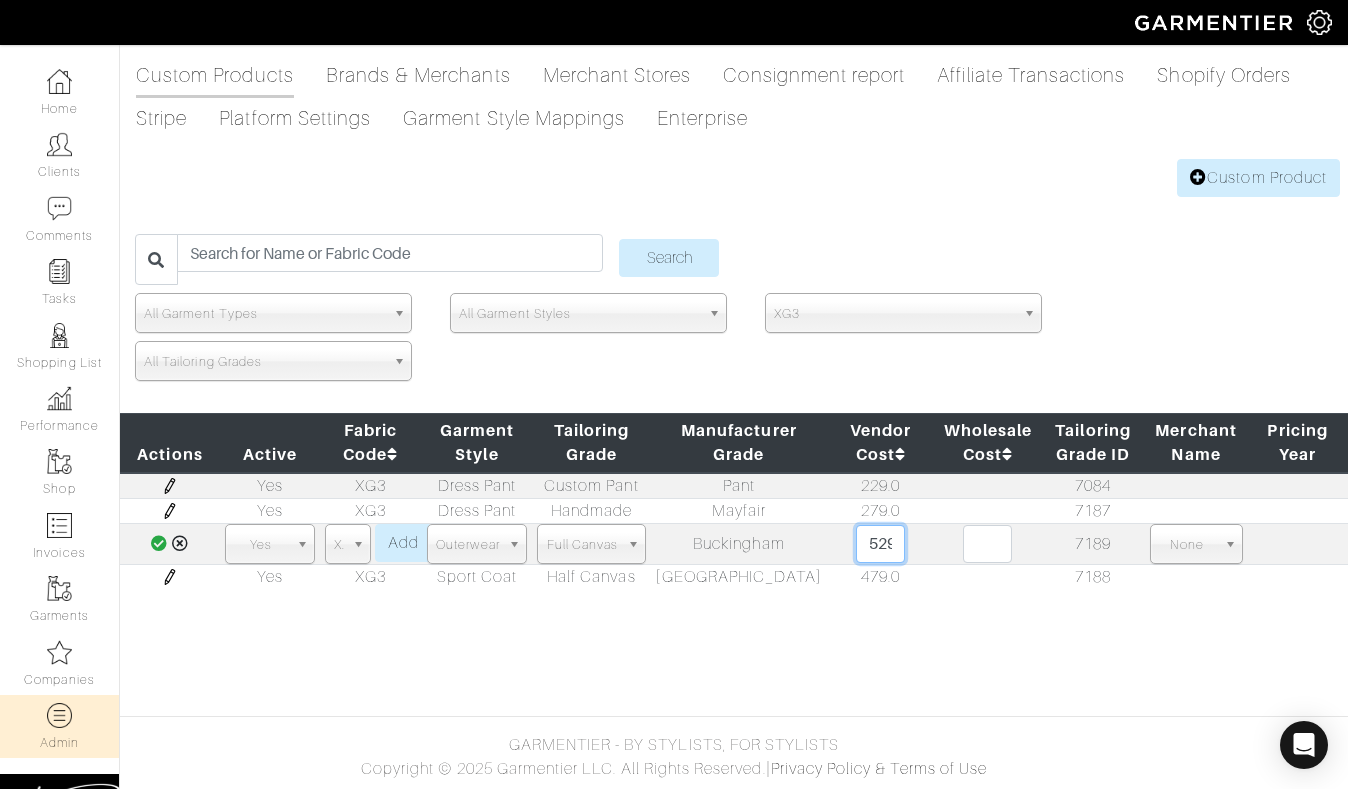 scroll, scrollTop: 0, scrollLeft: 0, axis: both 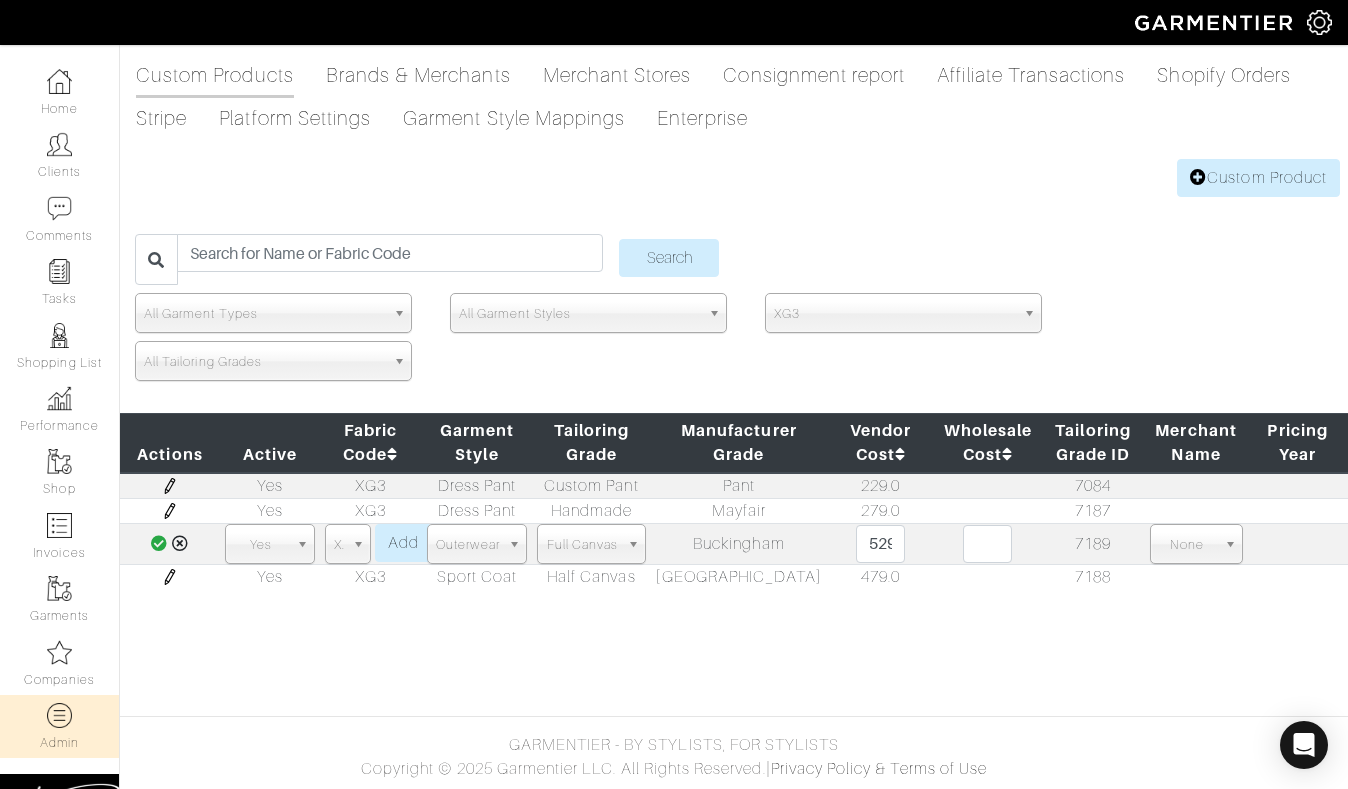 click at bounding box center [159, 543] 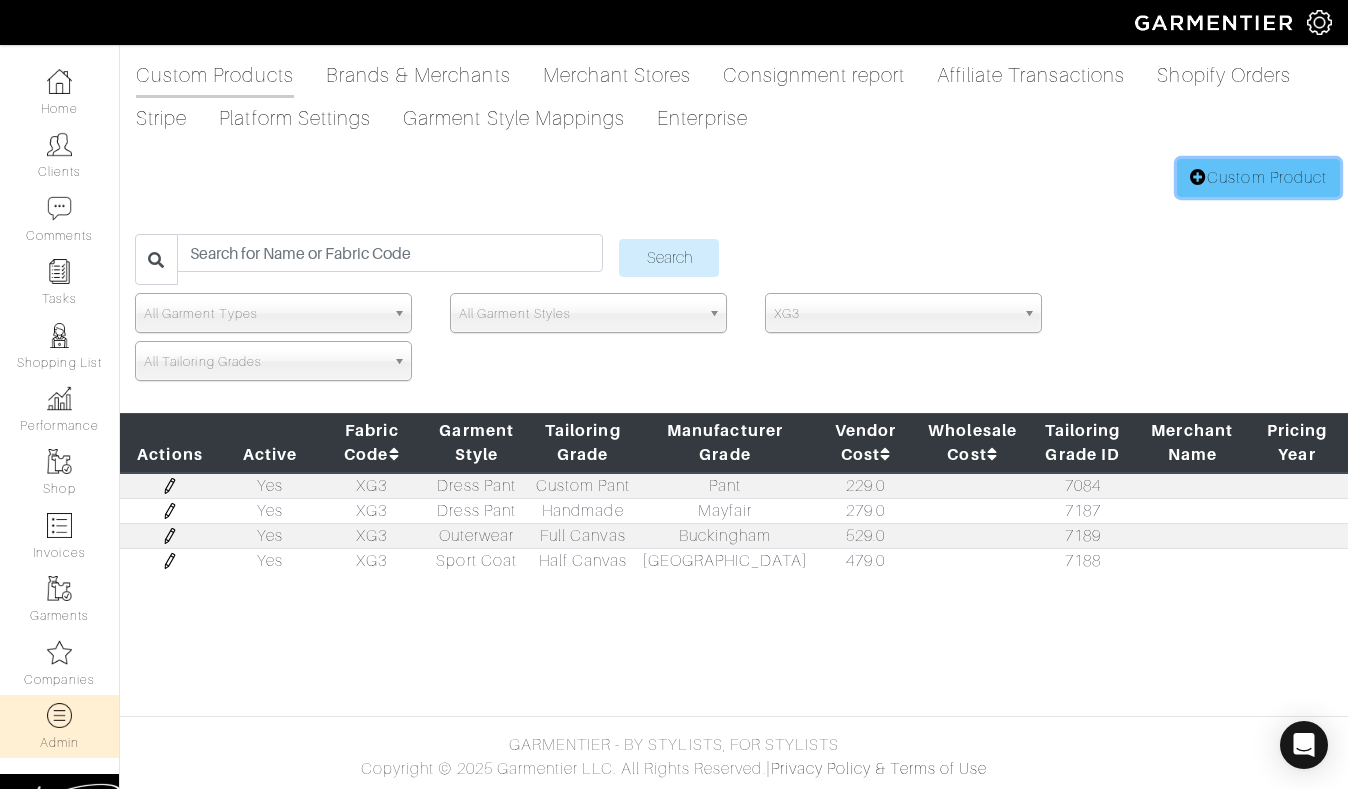 click on "Custom Product" at bounding box center [1258, 178] 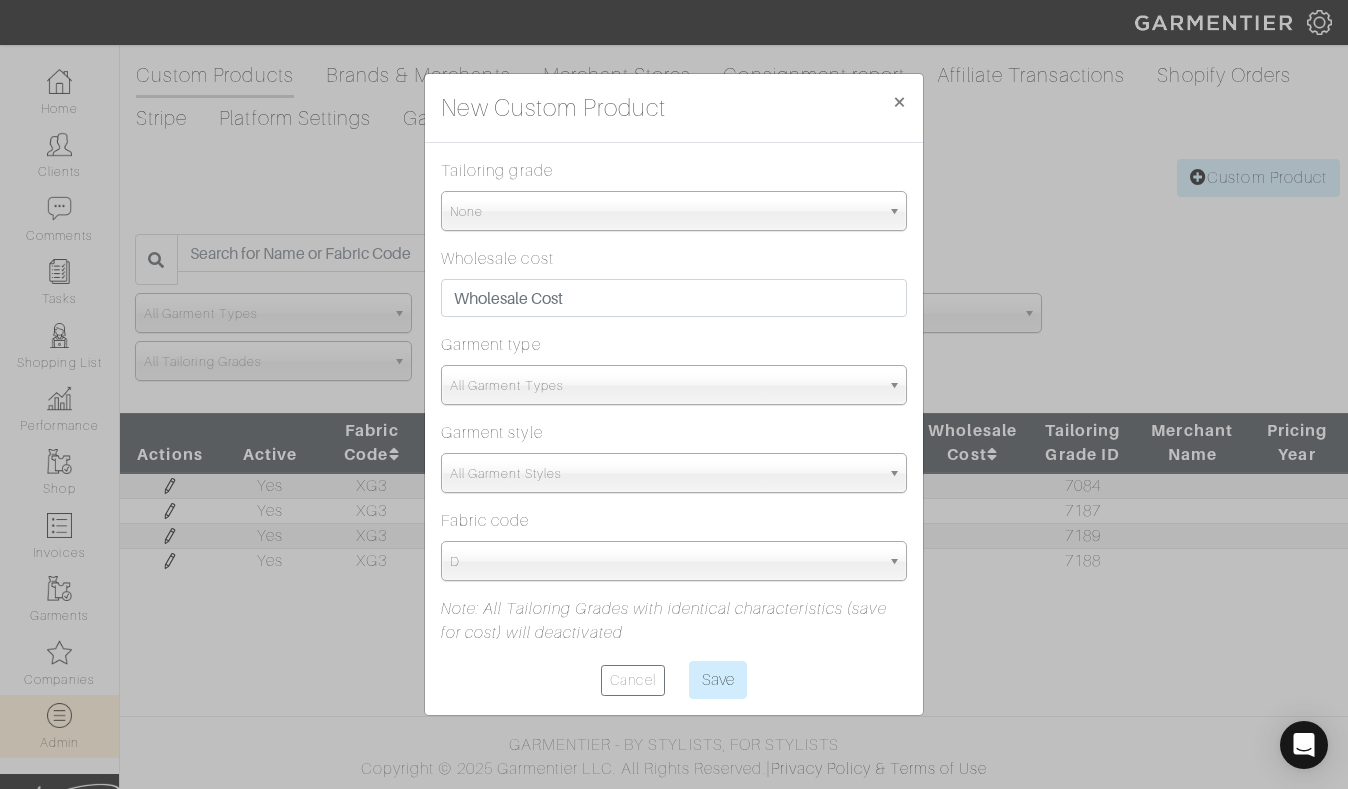click on "None" at bounding box center [665, 212] 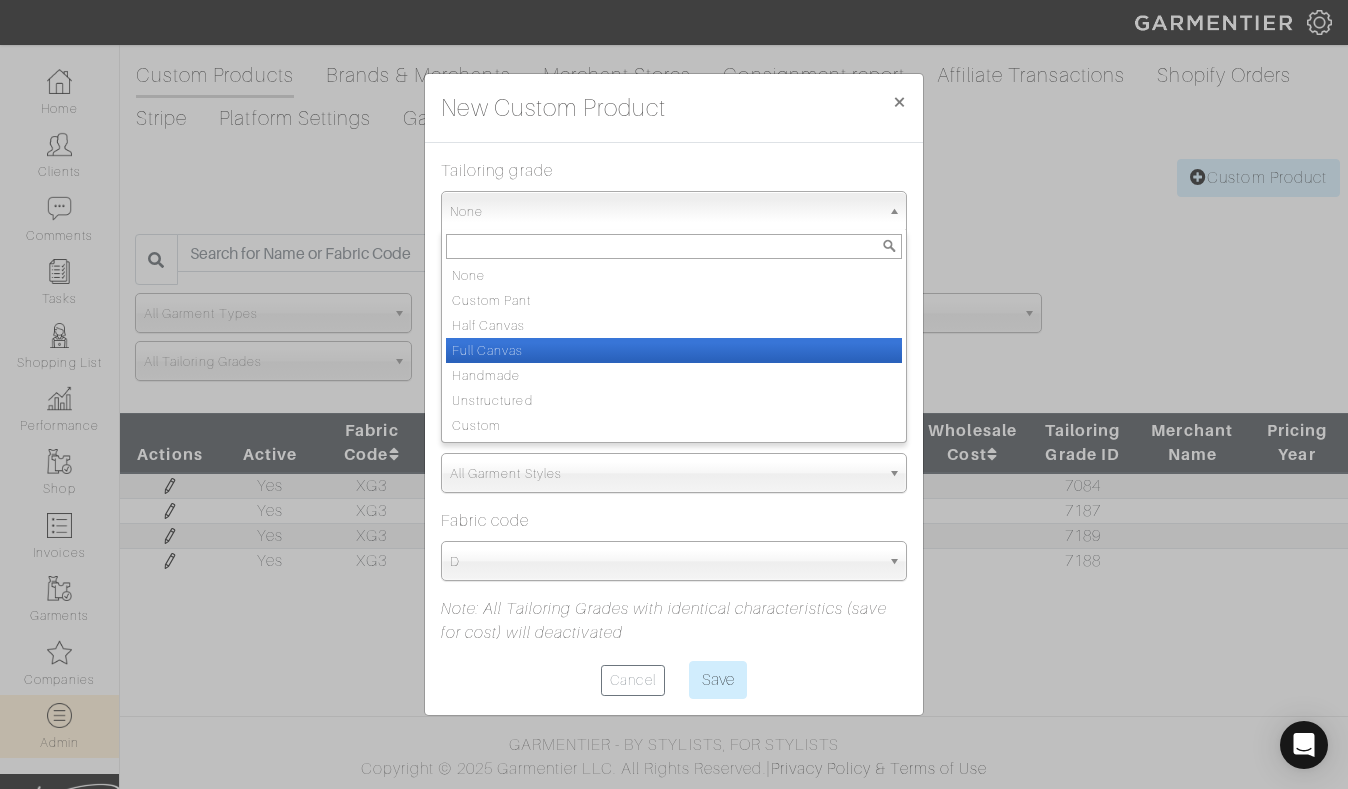 click on "Full Canvas" at bounding box center (674, 350) 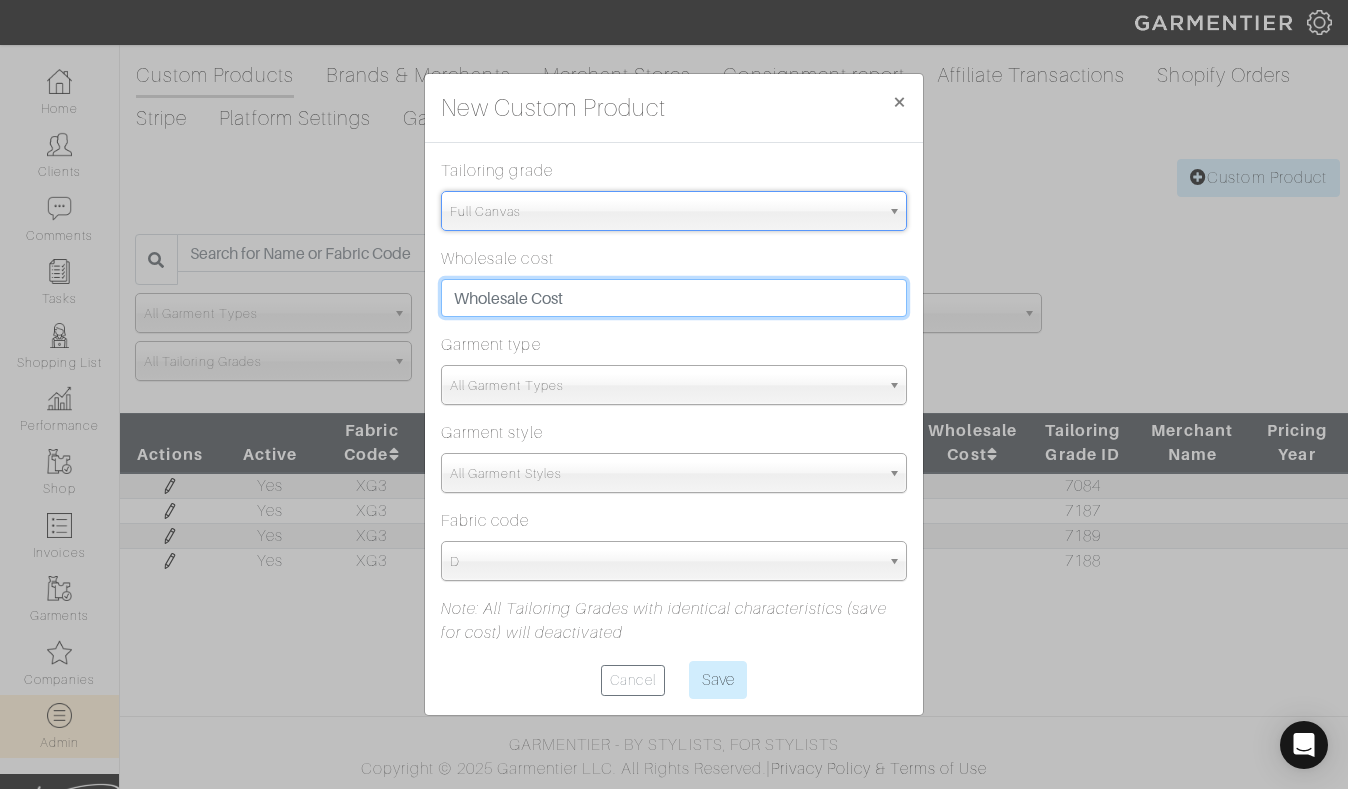 click at bounding box center (674, 298) 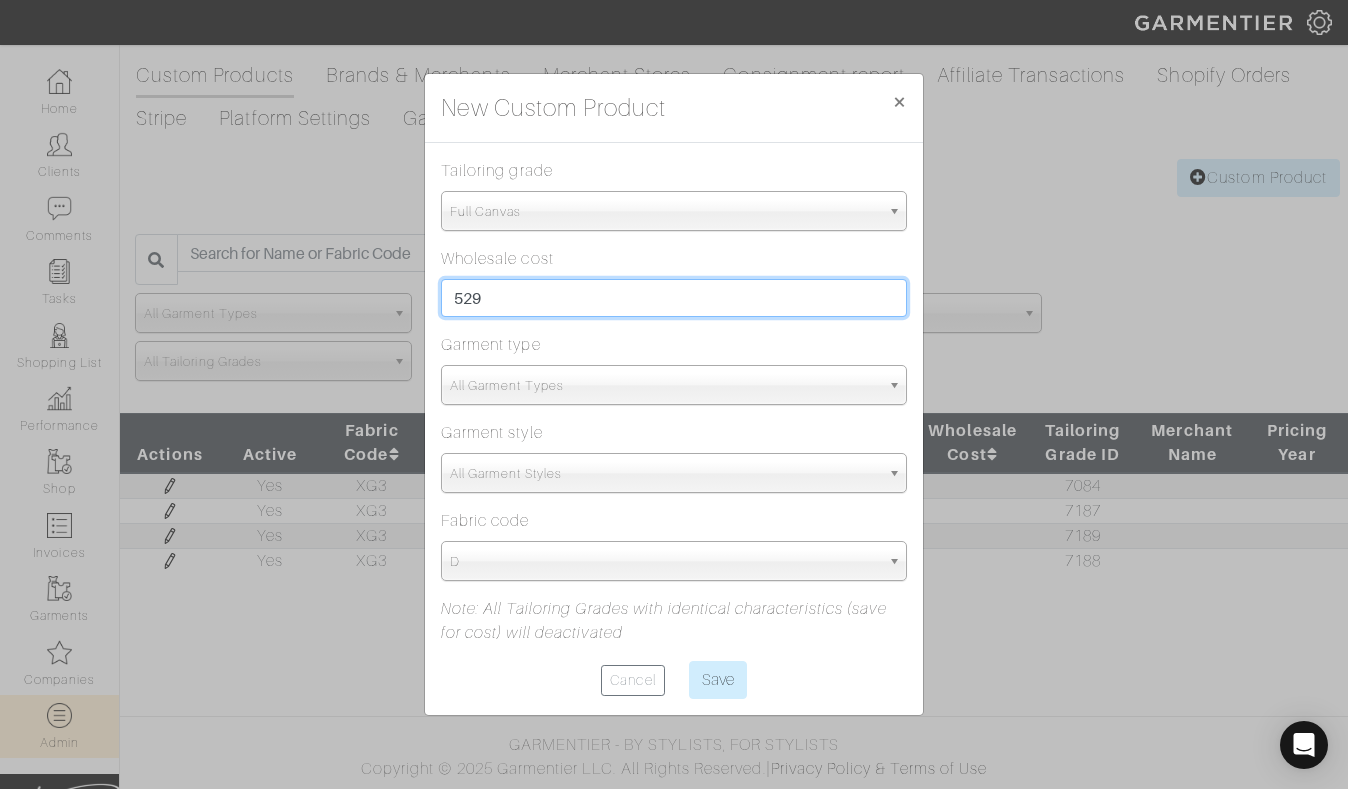 type on "529" 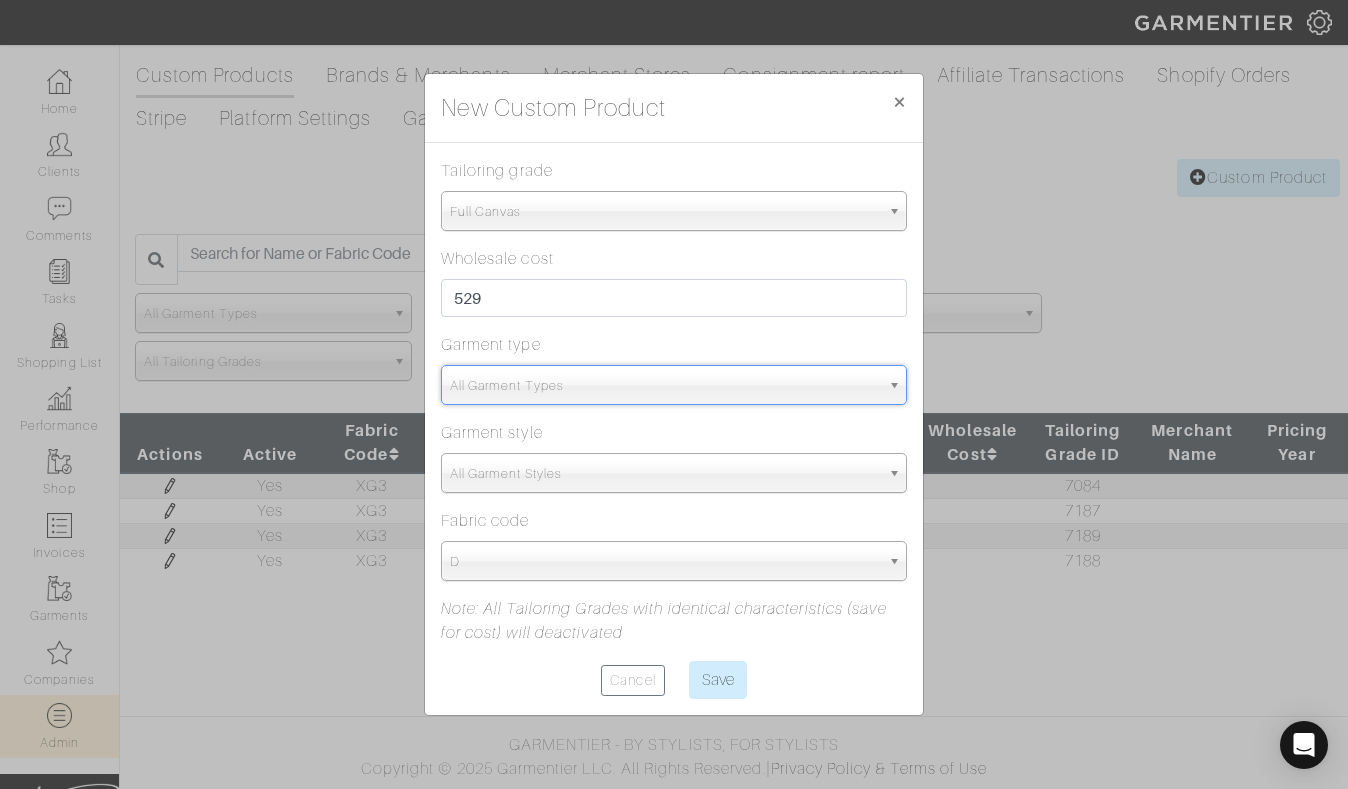 type on "SPO" 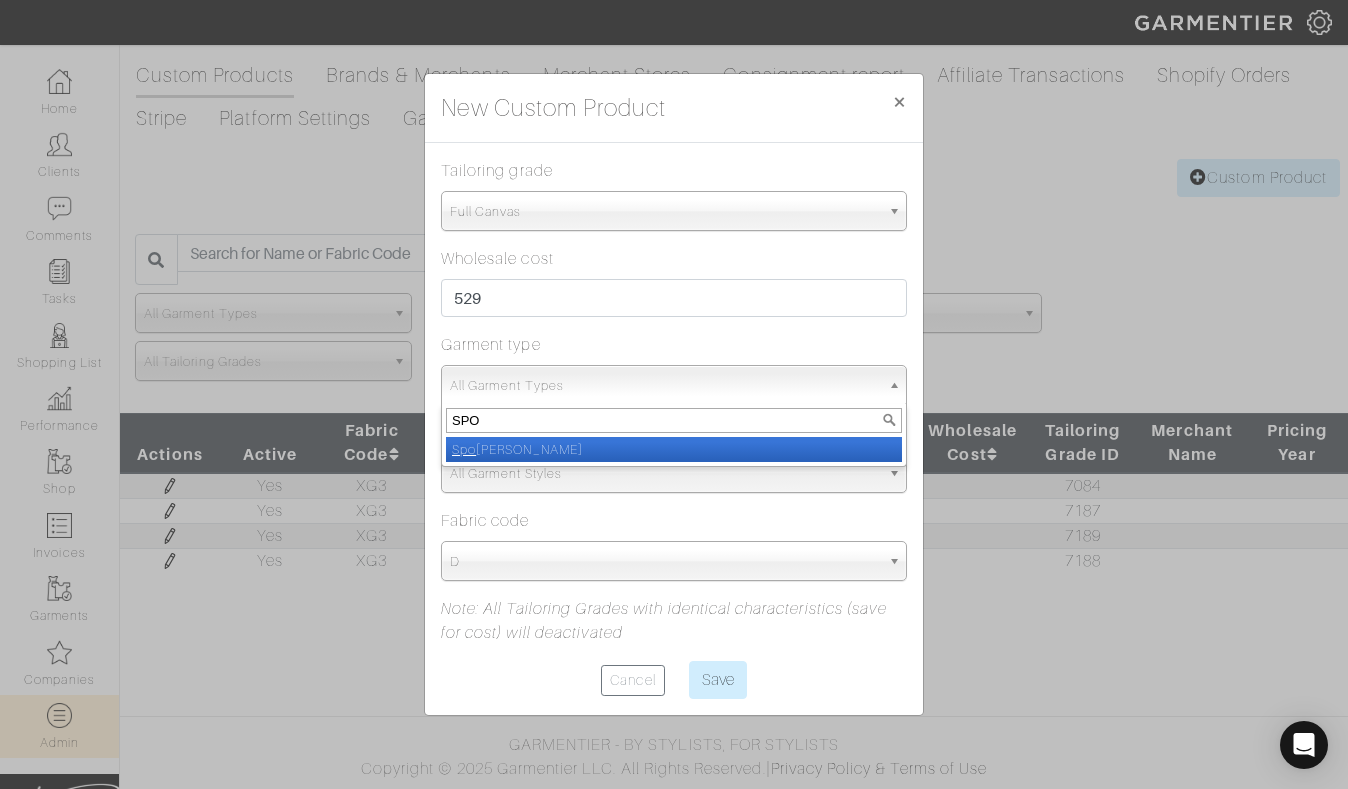 select on "15" 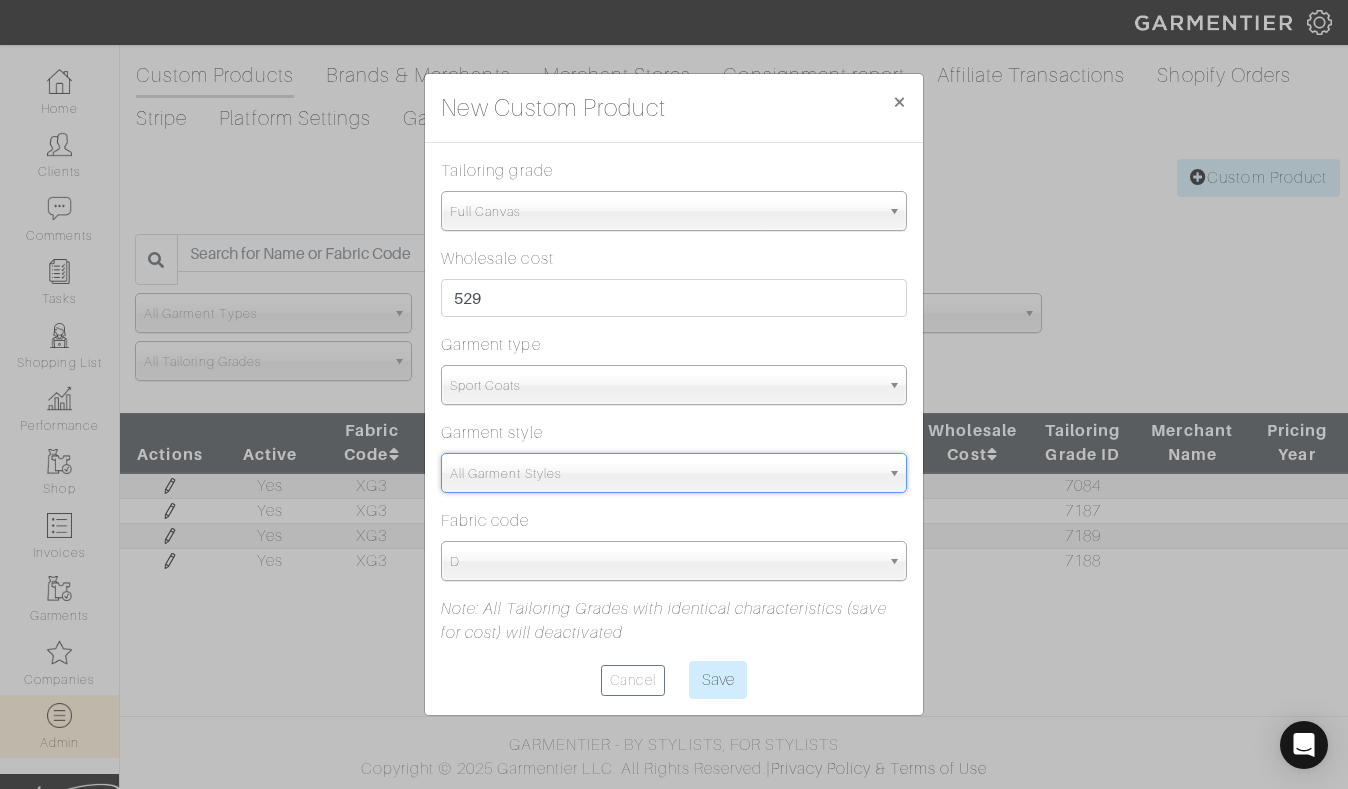 type on "S" 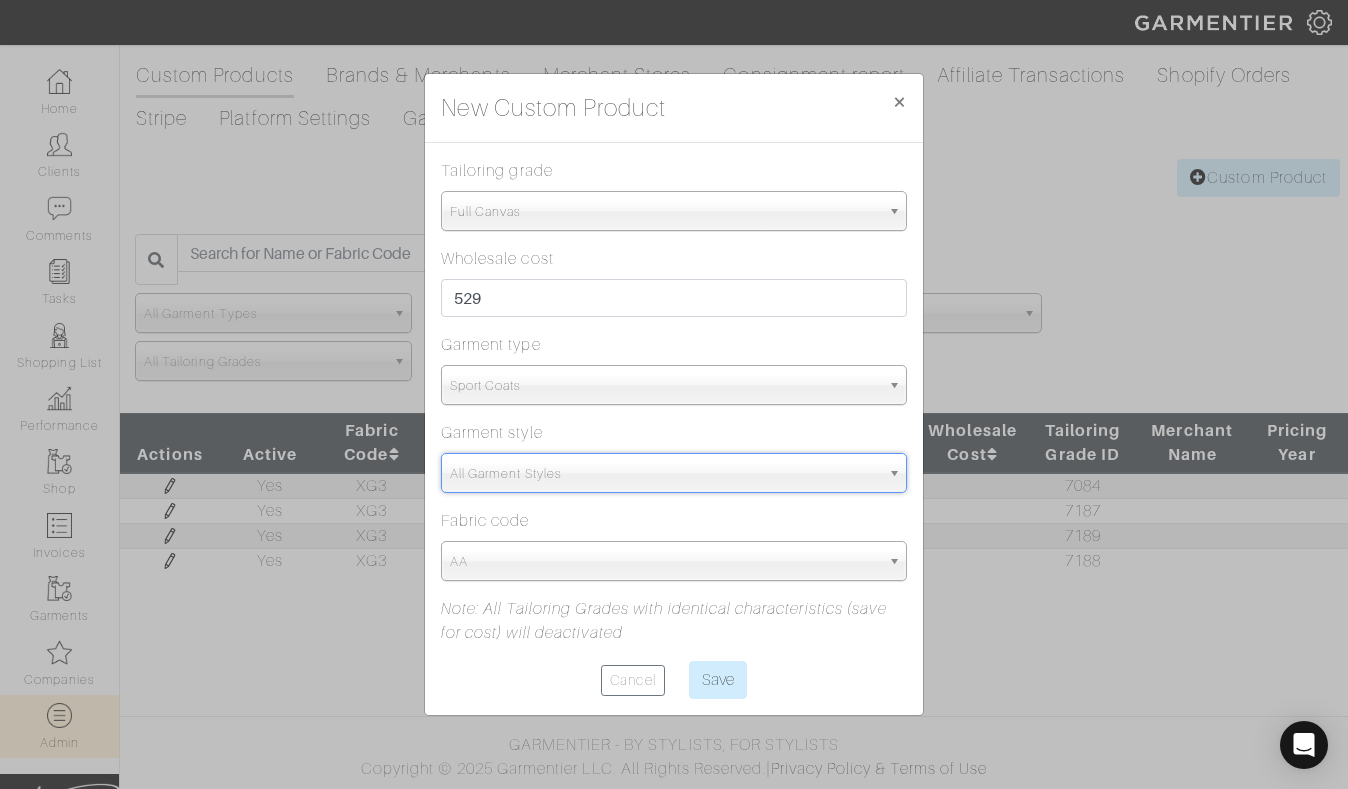 type on "PO" 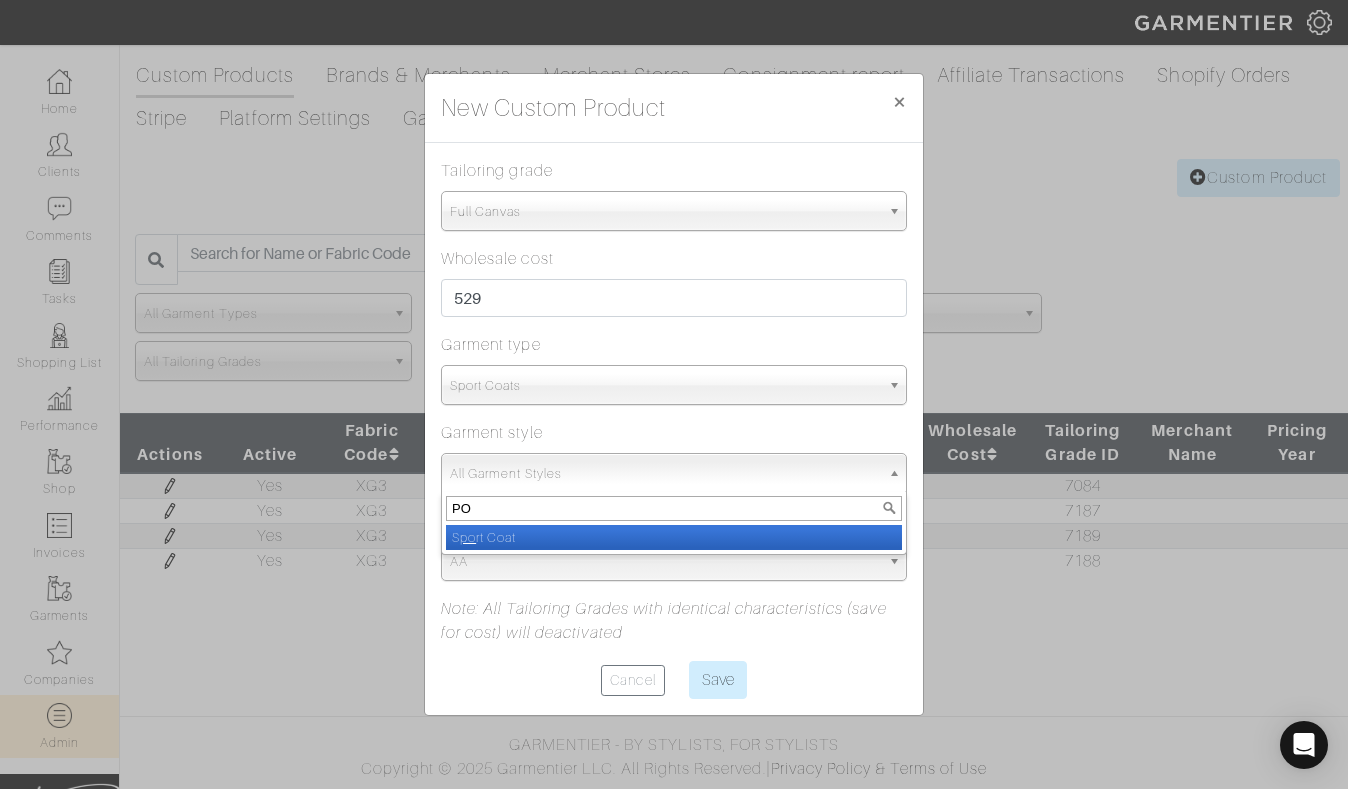 select on "12" 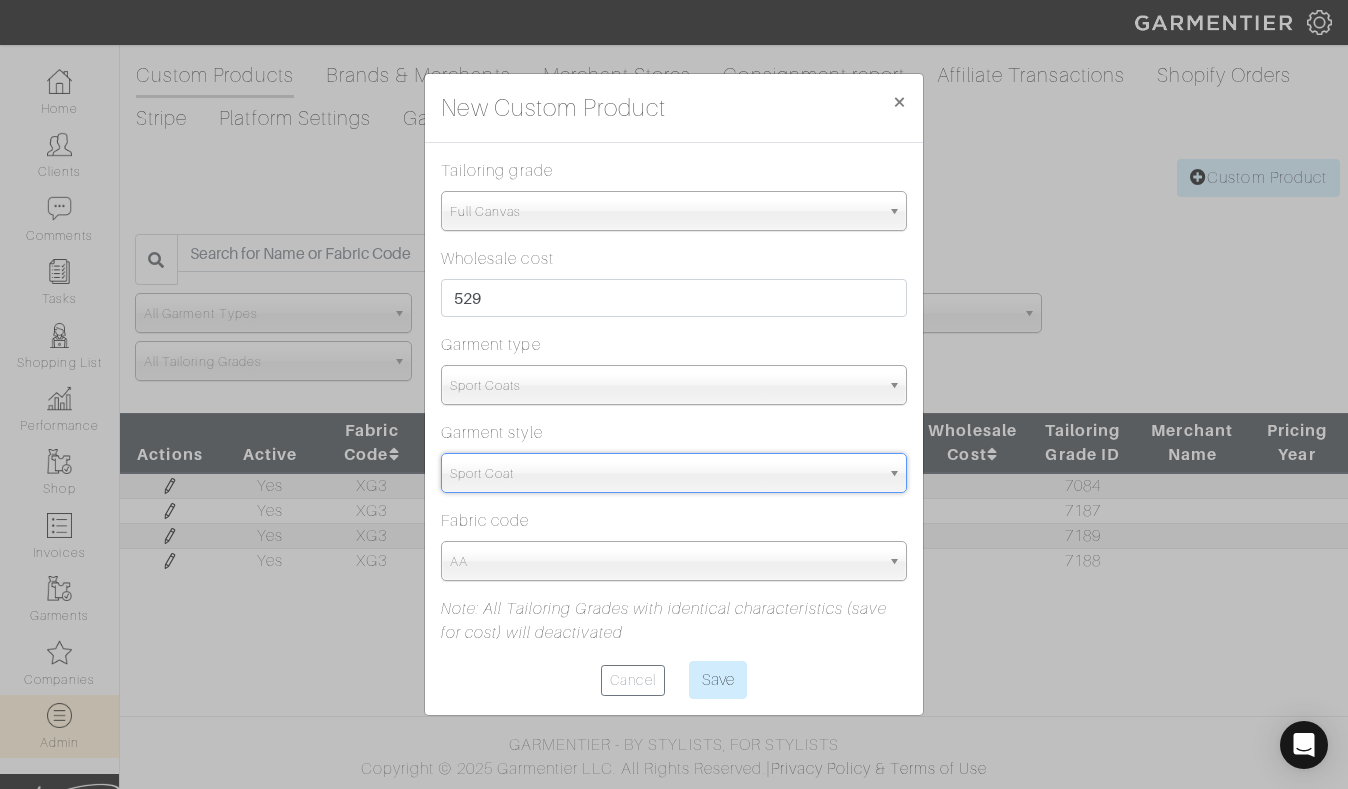 select on "5709" 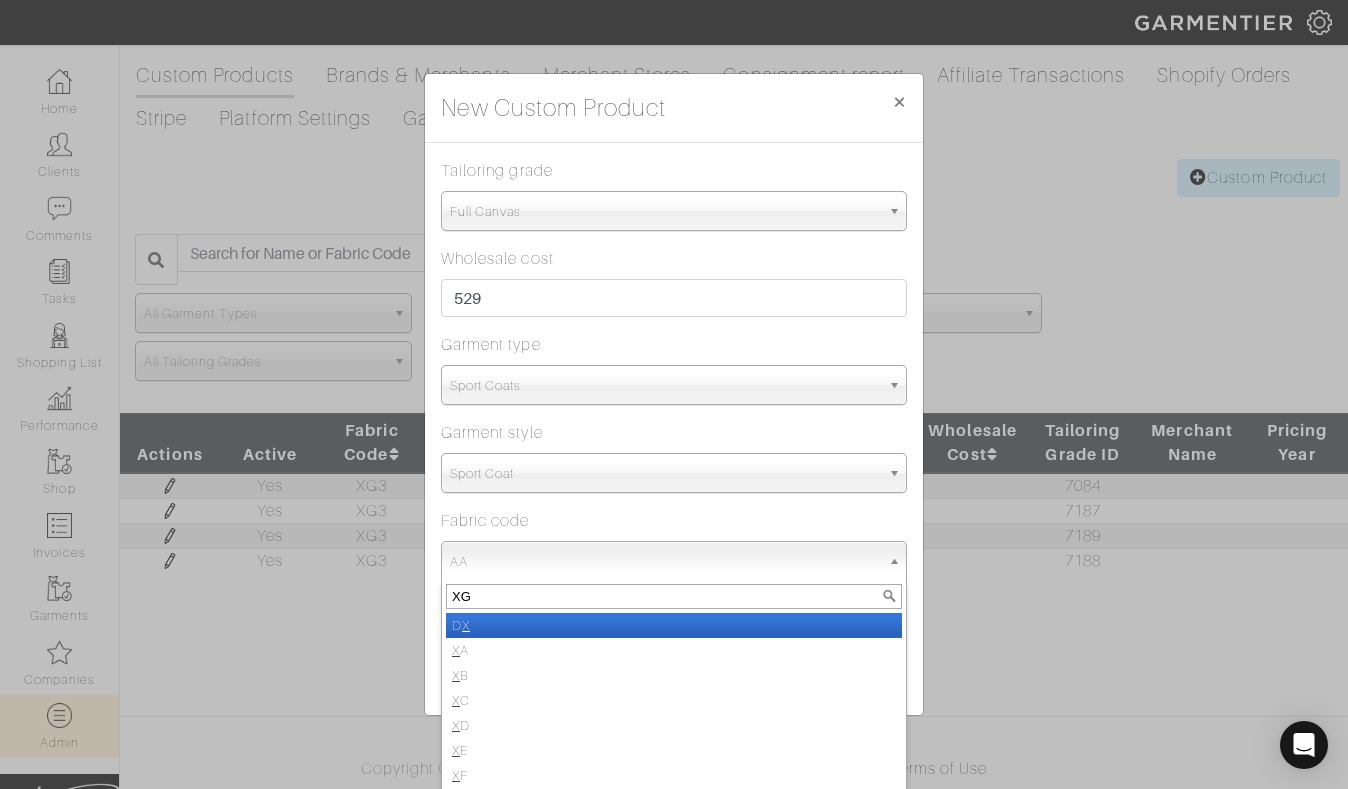 type on "XG3" 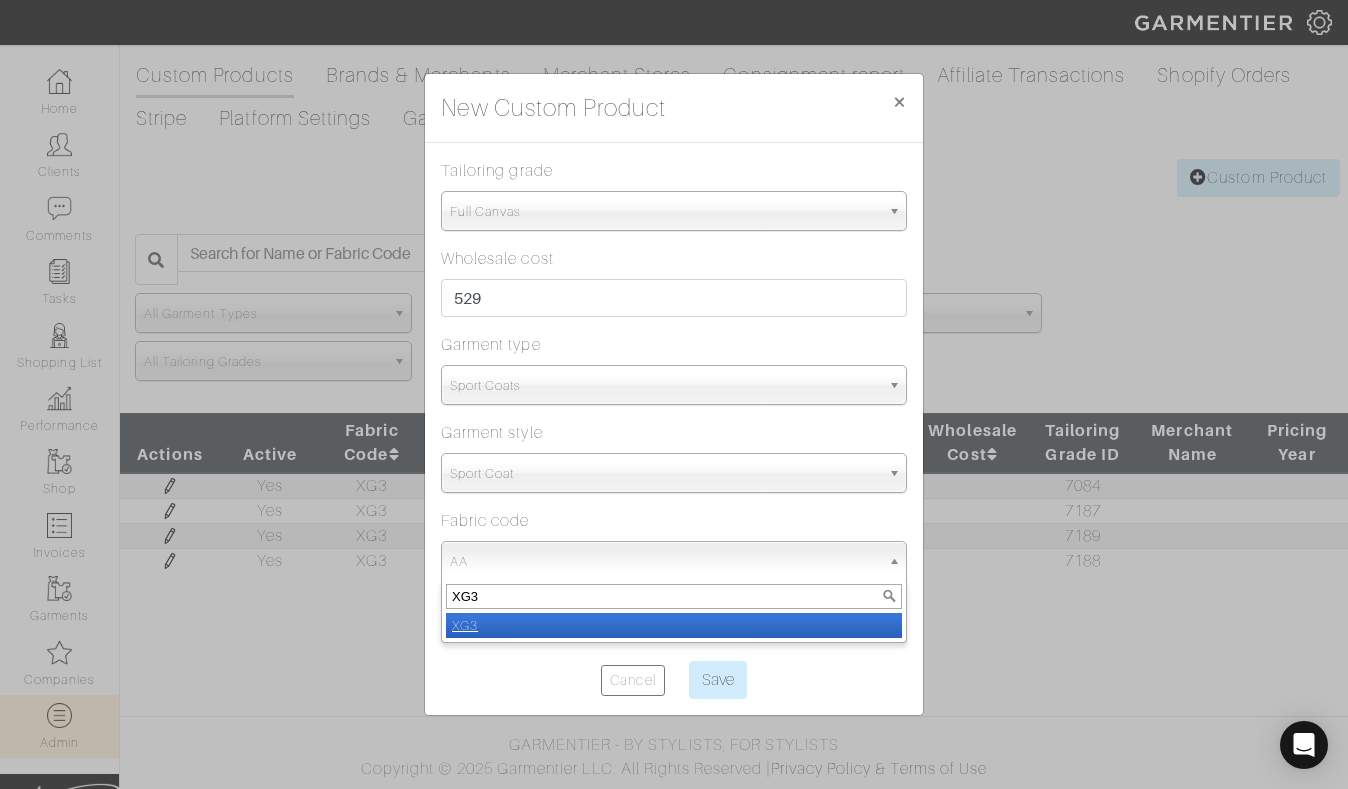 select on "1302" 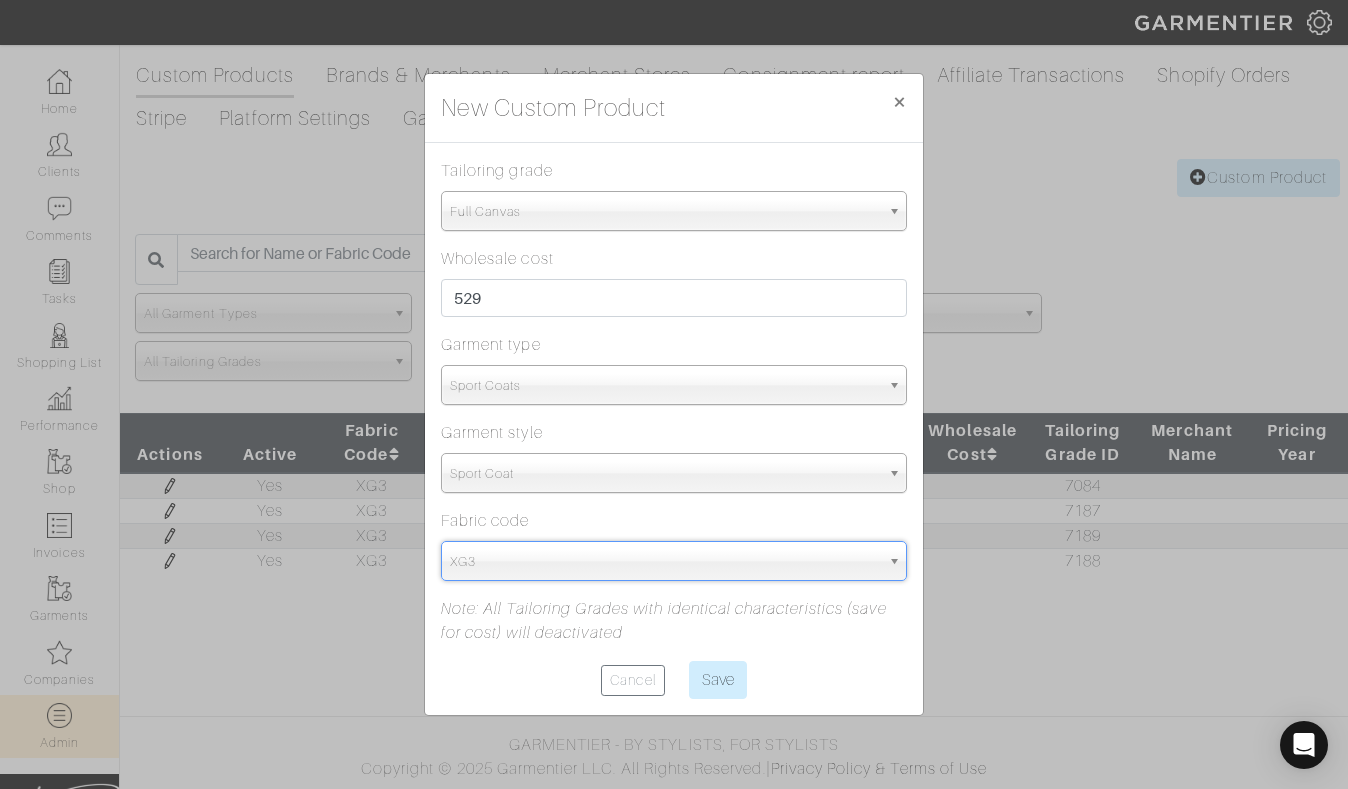 click on "Save" at bounding box center (718, 680) 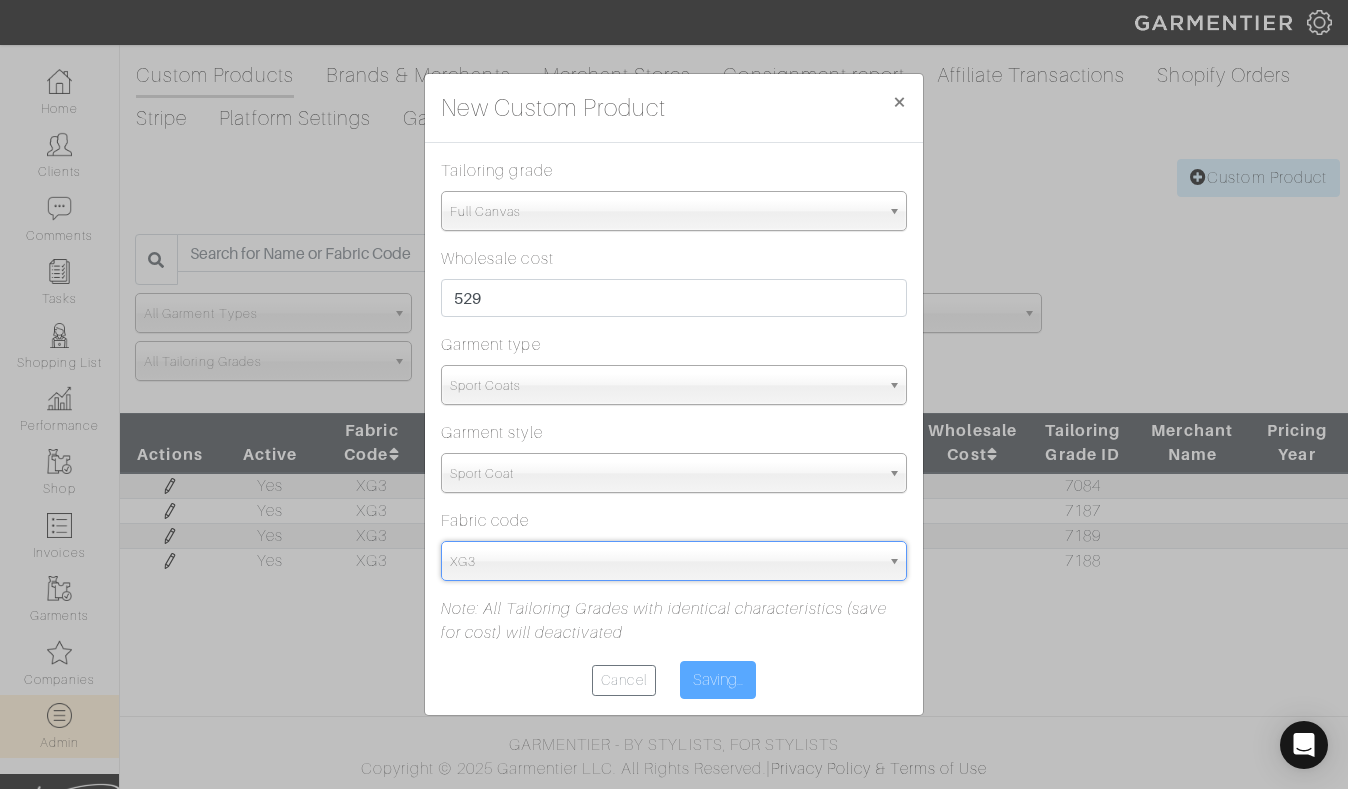 type on "Save" 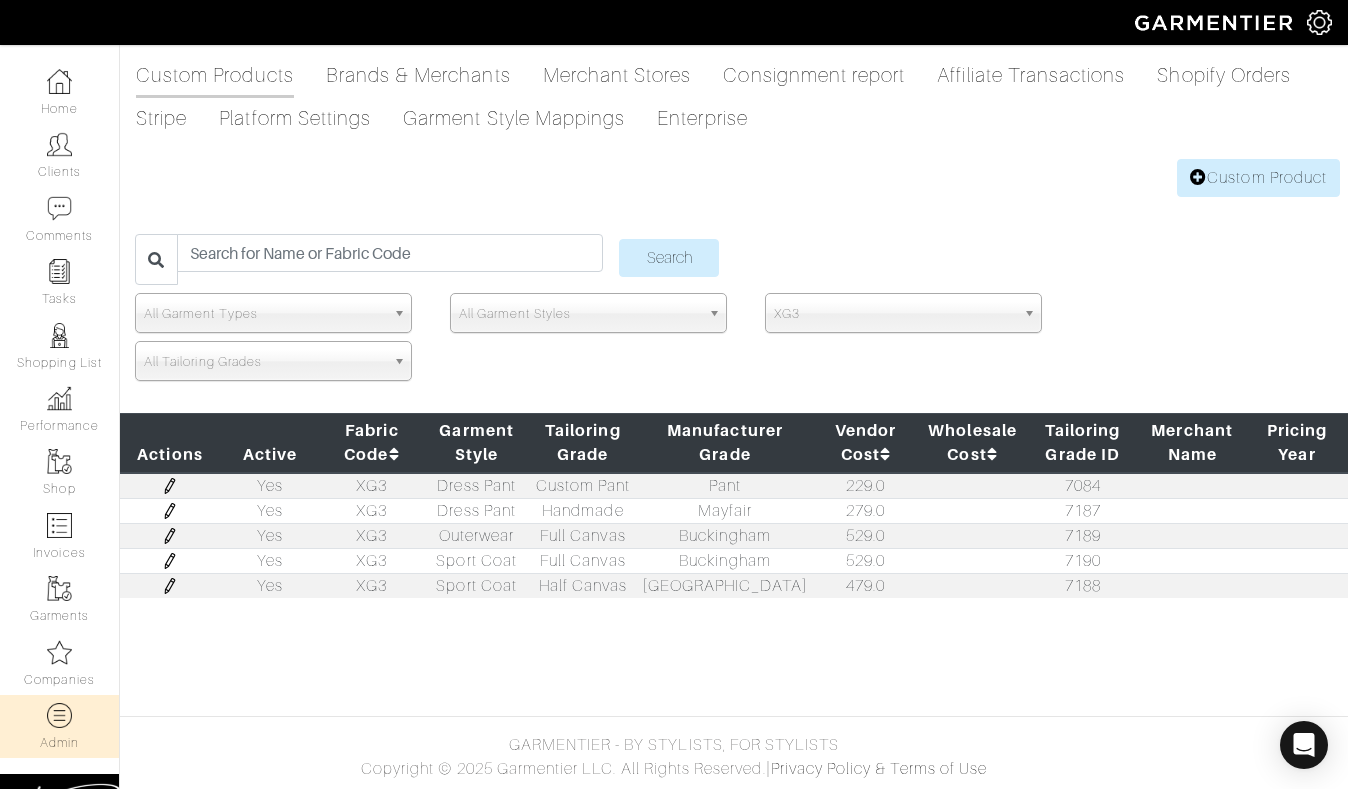 click at bounding box center [170, 536] 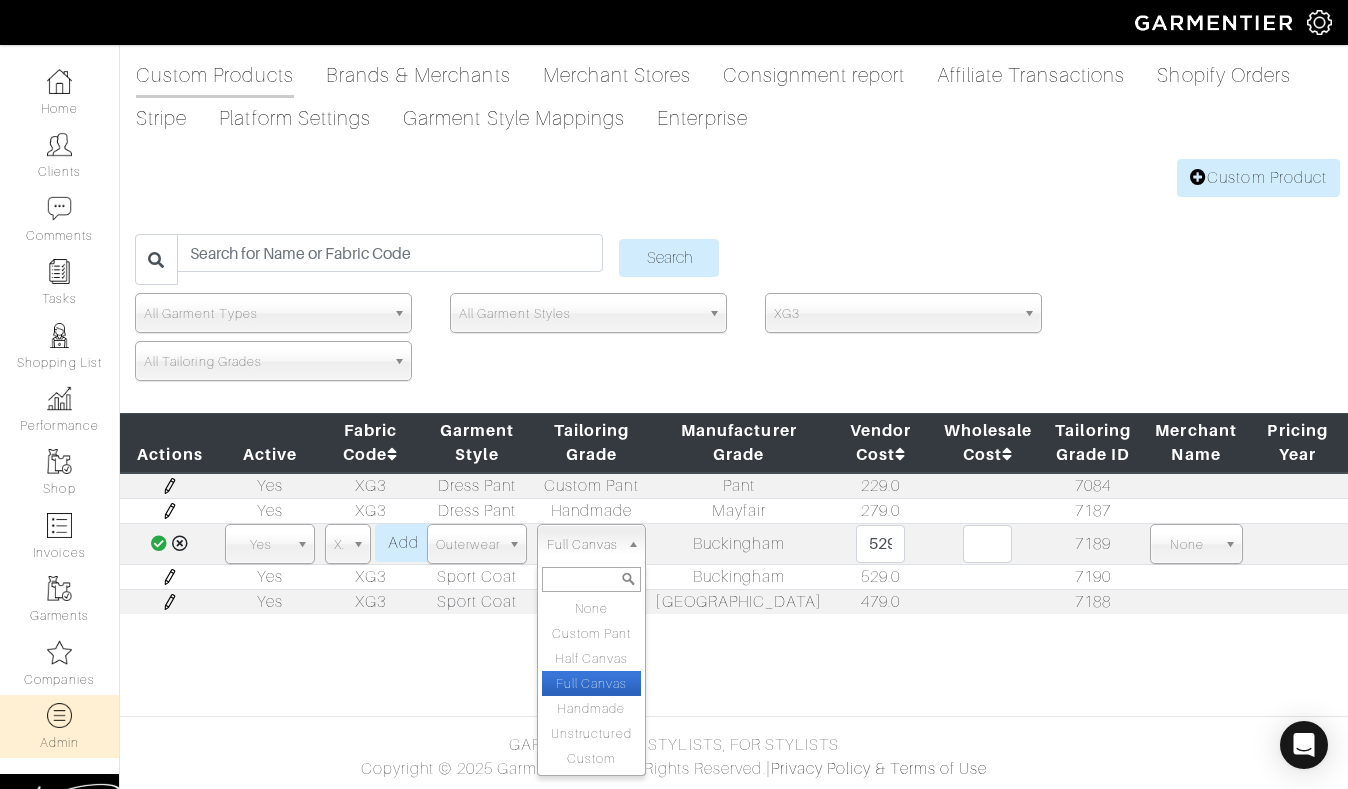 click on "Full Canvas" at bounding box center (582, 545) 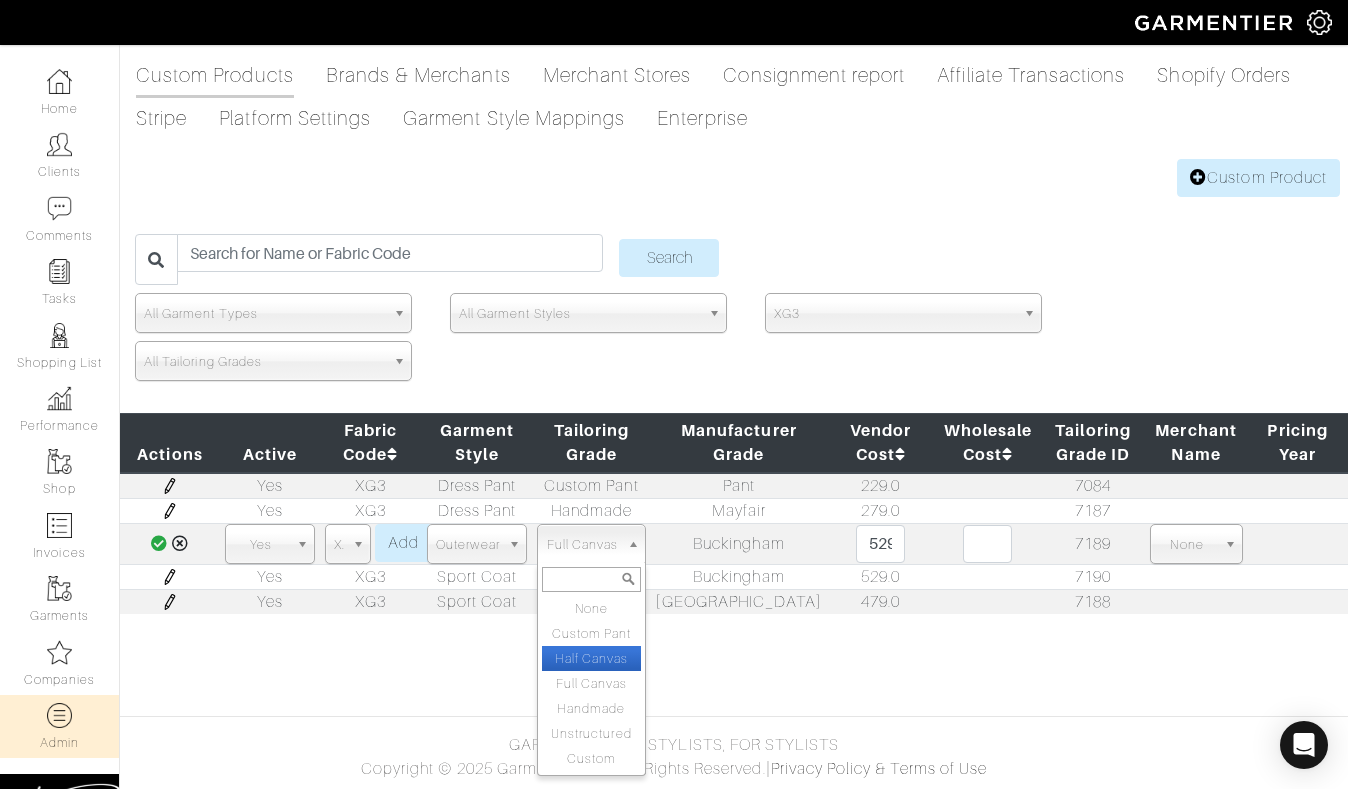 click on "Half Canvas" at bounding box center [591, 658] 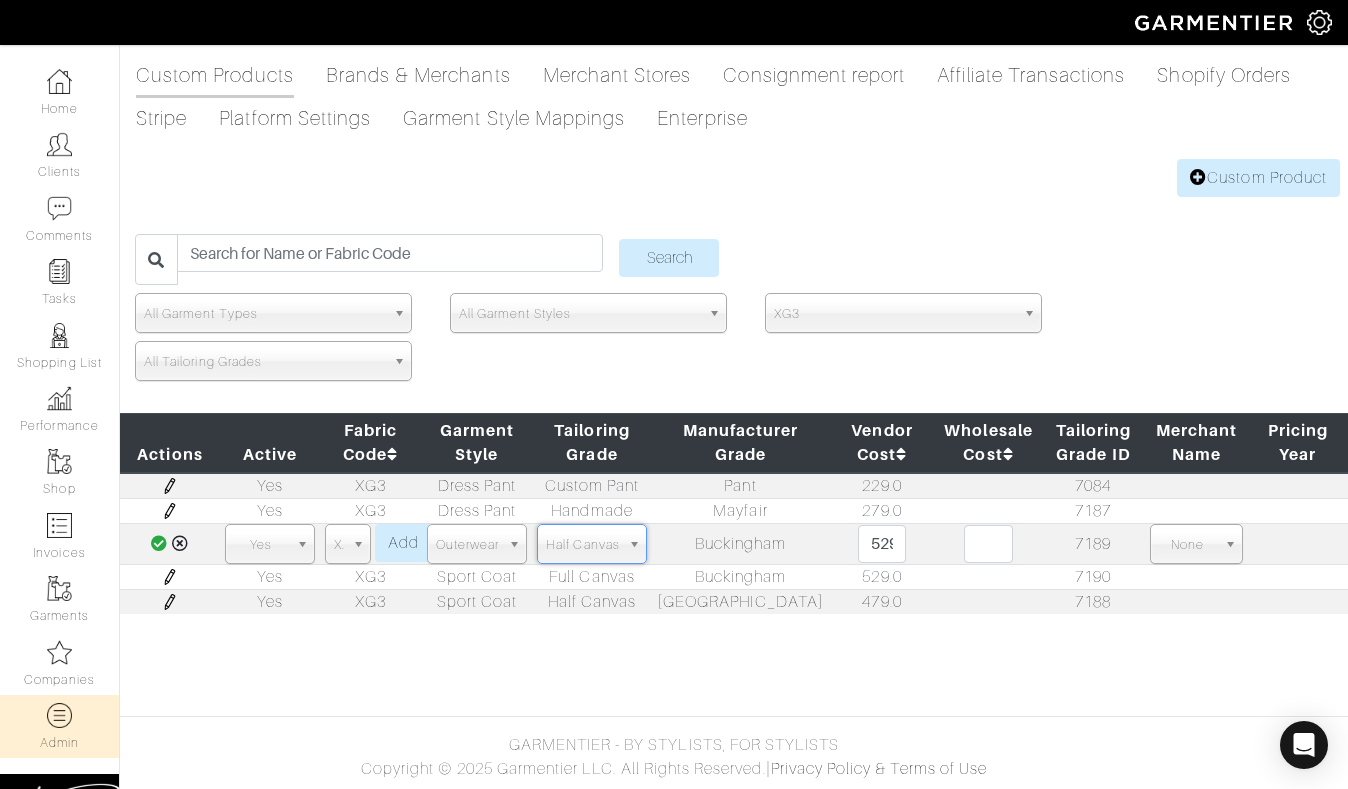 click at bounding box center (159, 543) 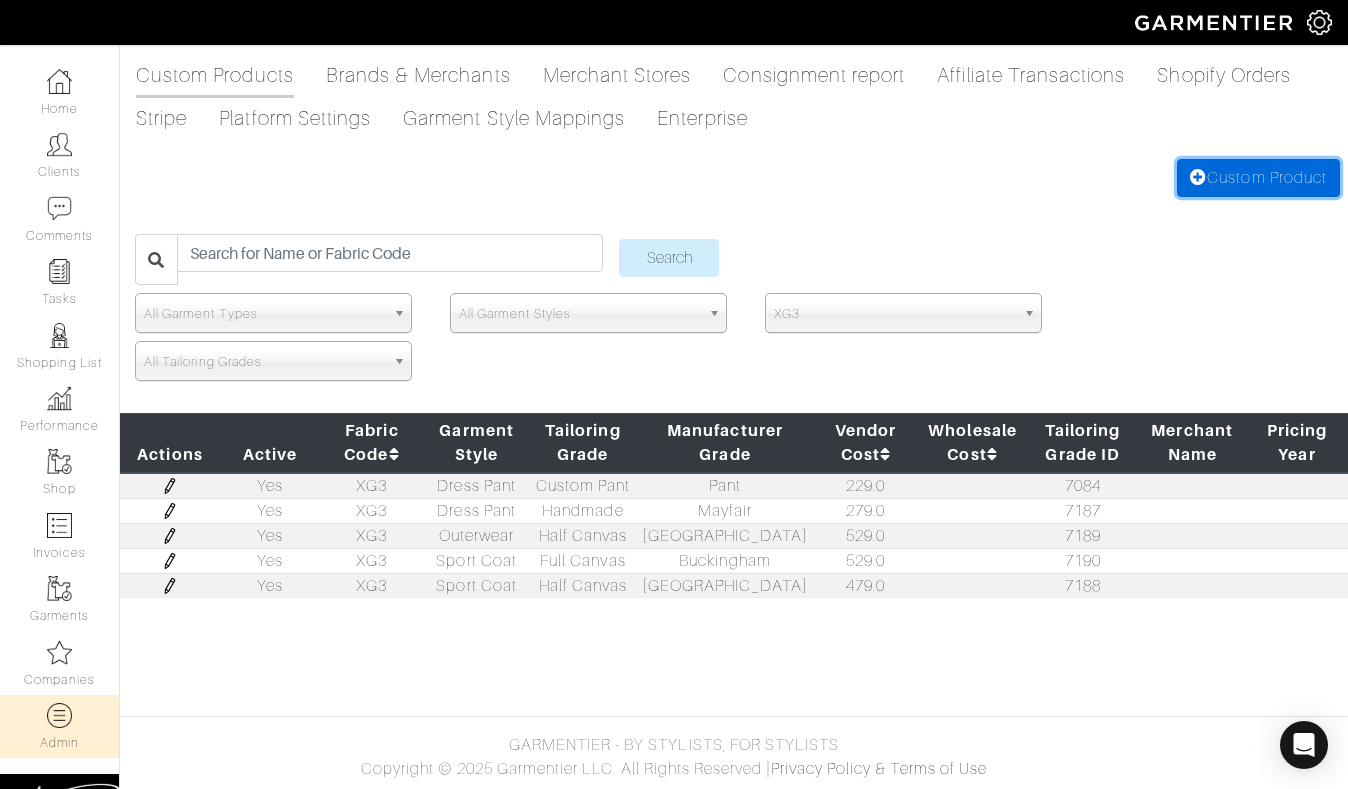 click on "Custom Product" at bounding box center (1258, 178) 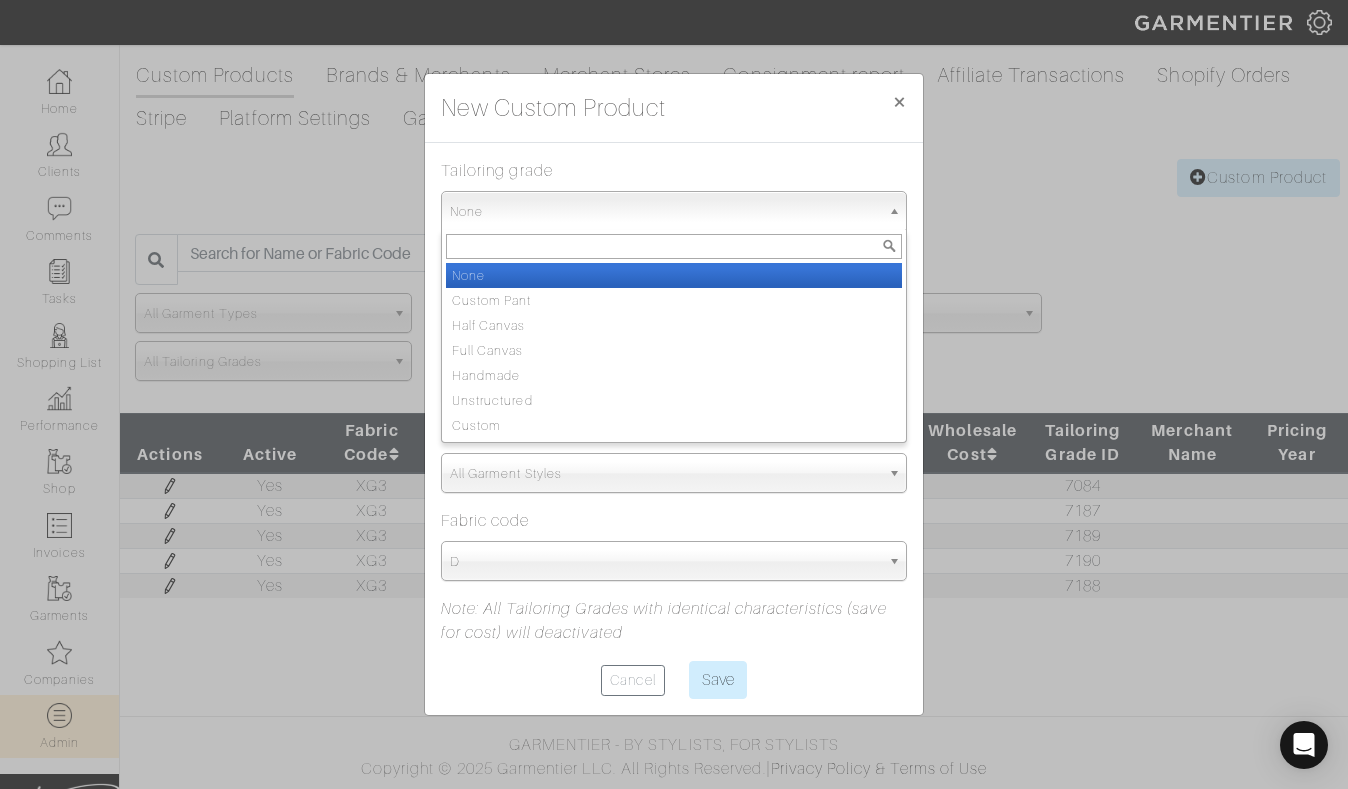 click on "None" at bounding box center [665, 212] 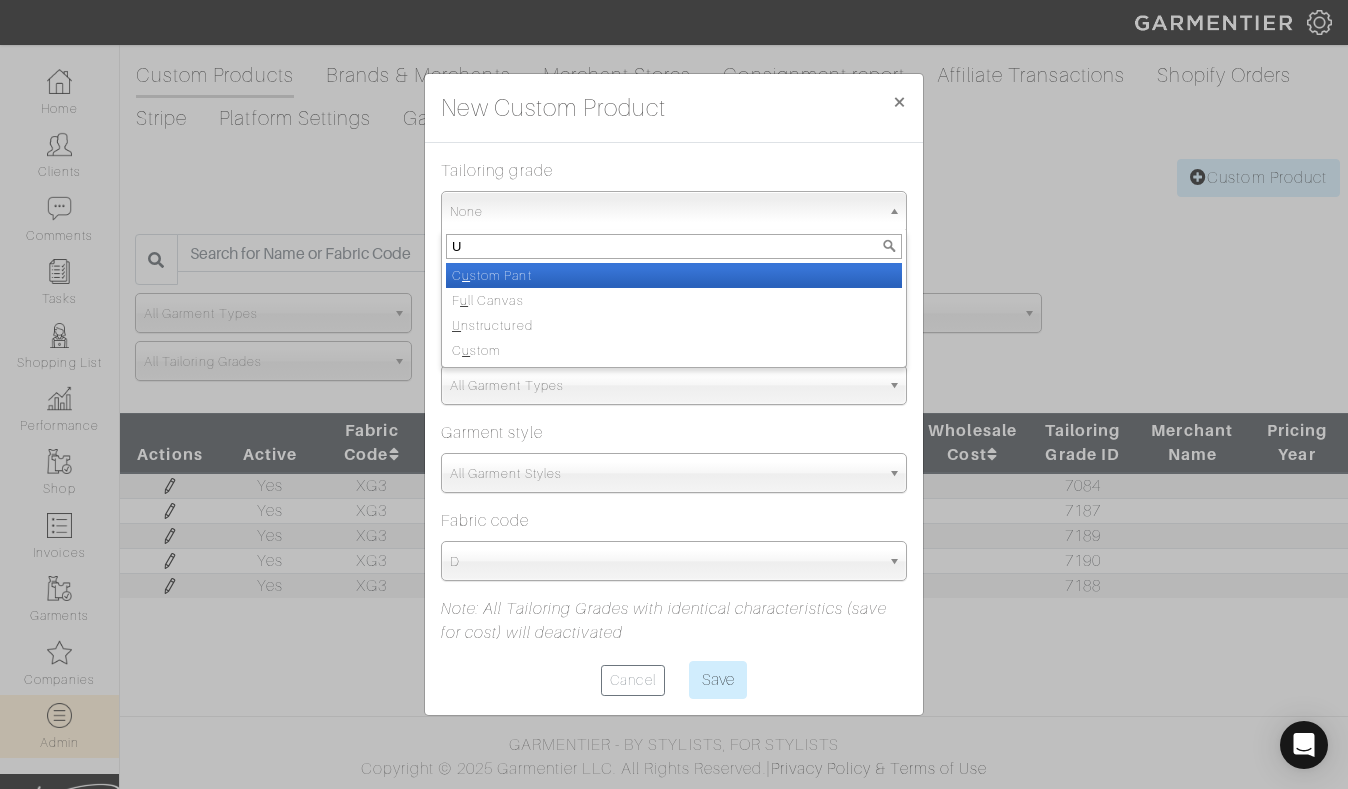 type on "UN" 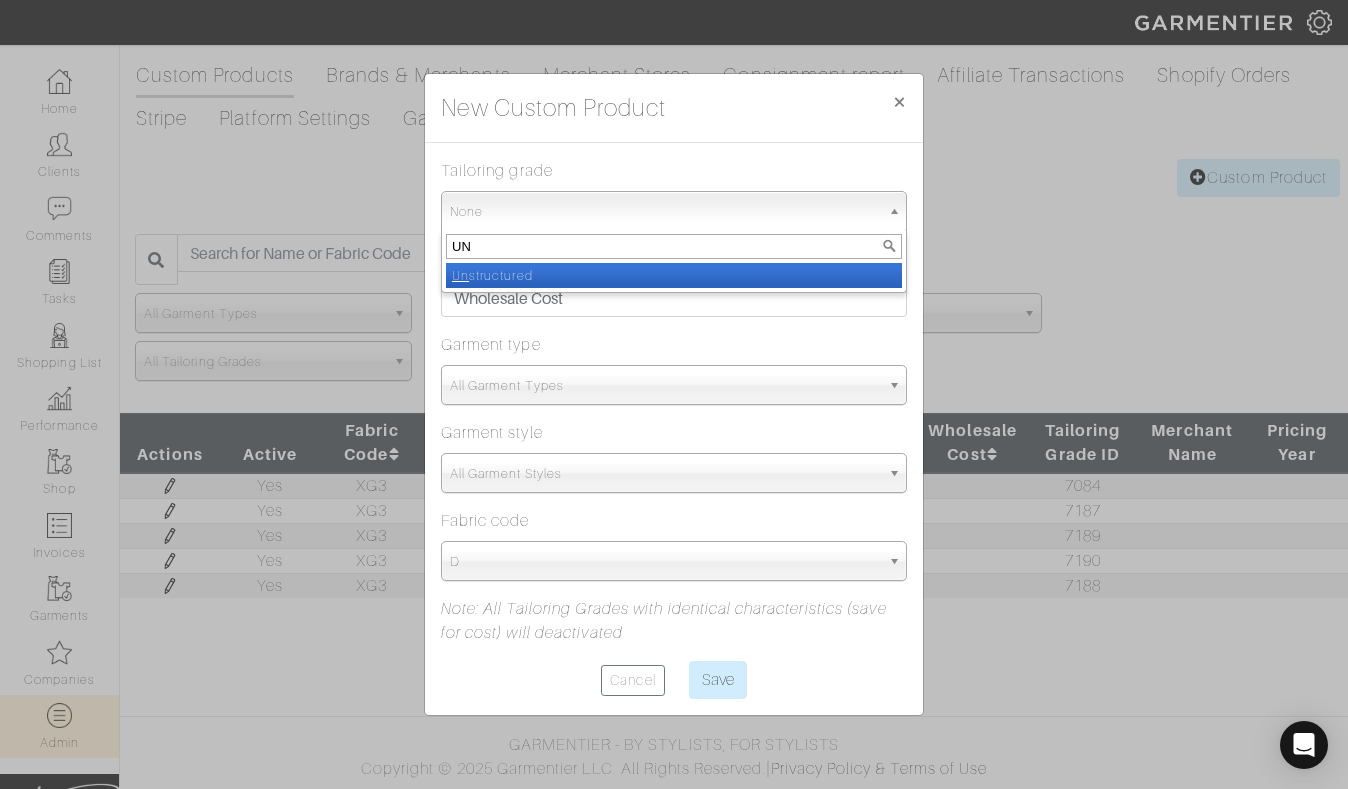 select on "Unstructured" 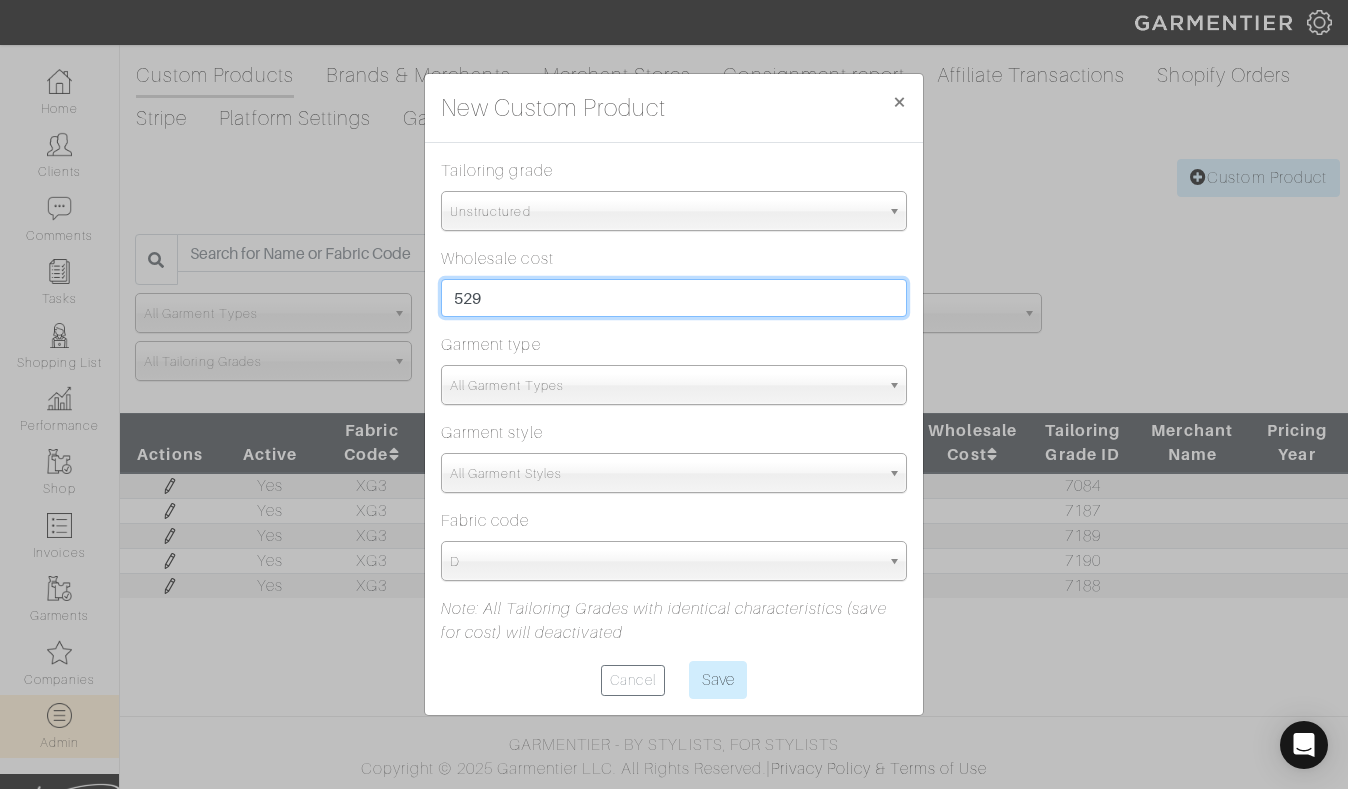 type on "529" 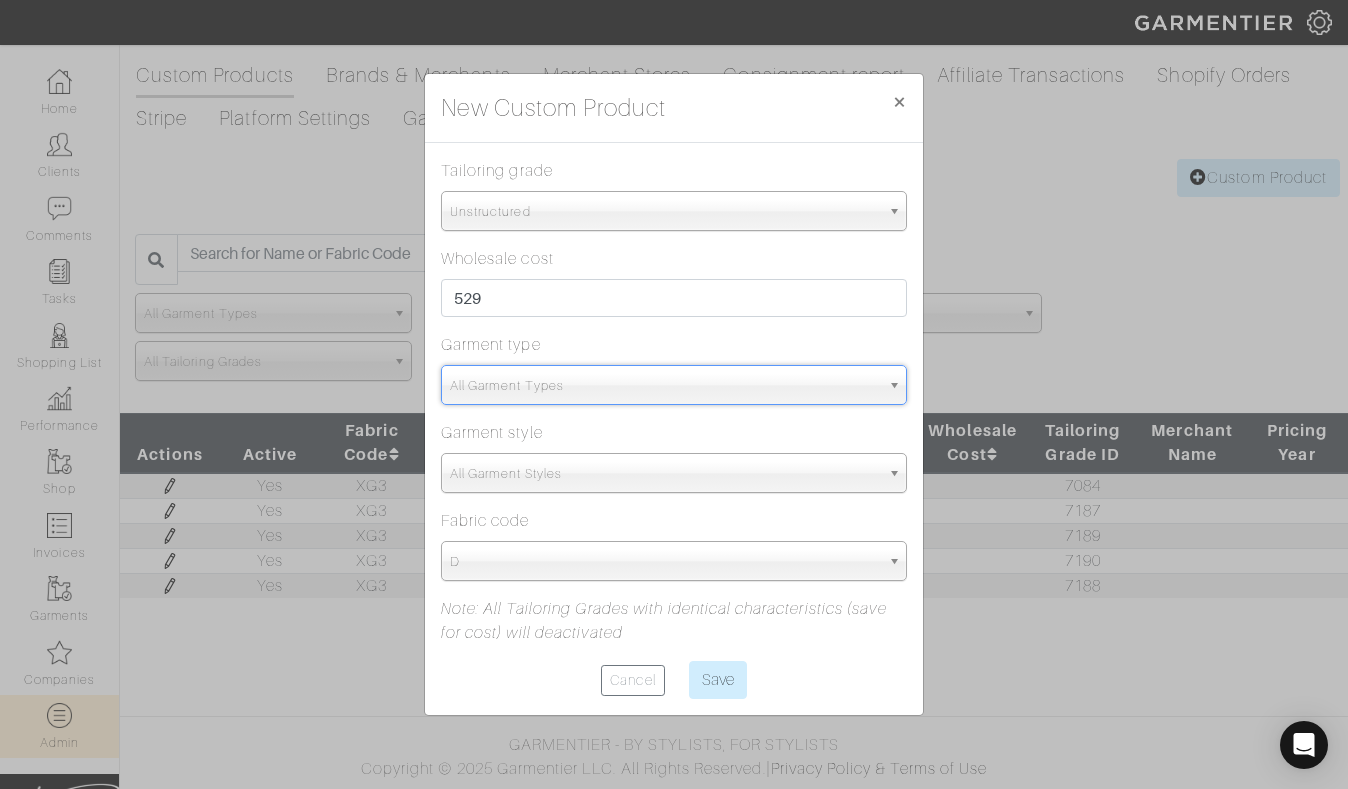 type on "SPO" 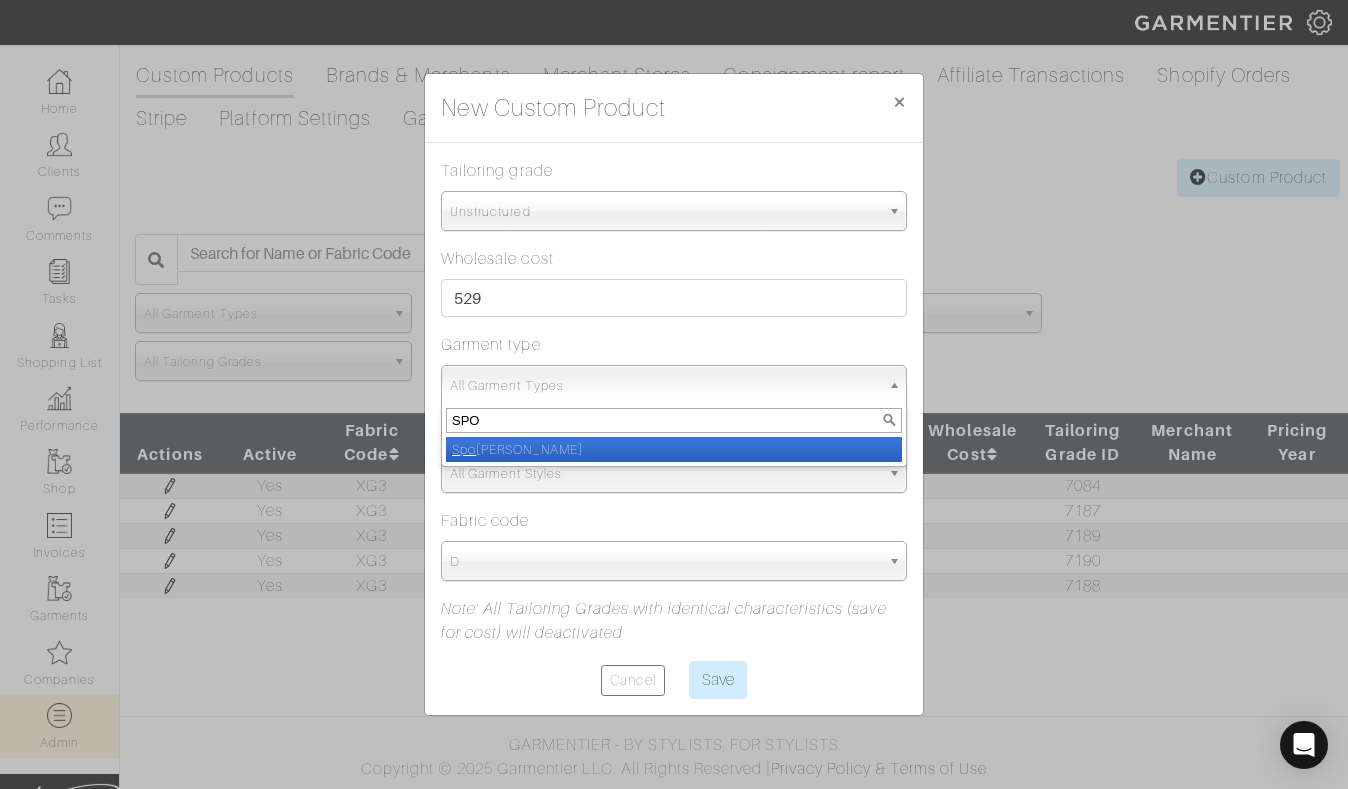 select on "15" 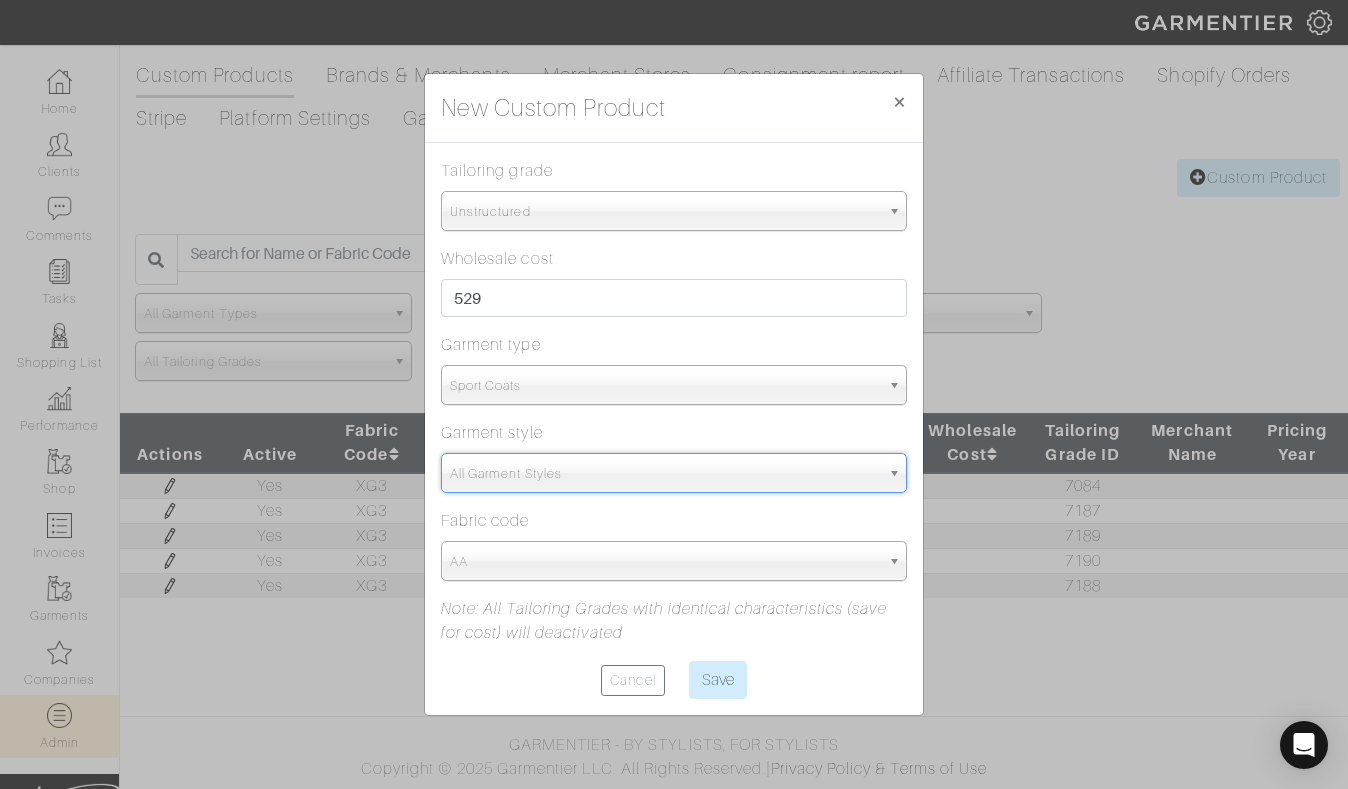 type on "SPO" 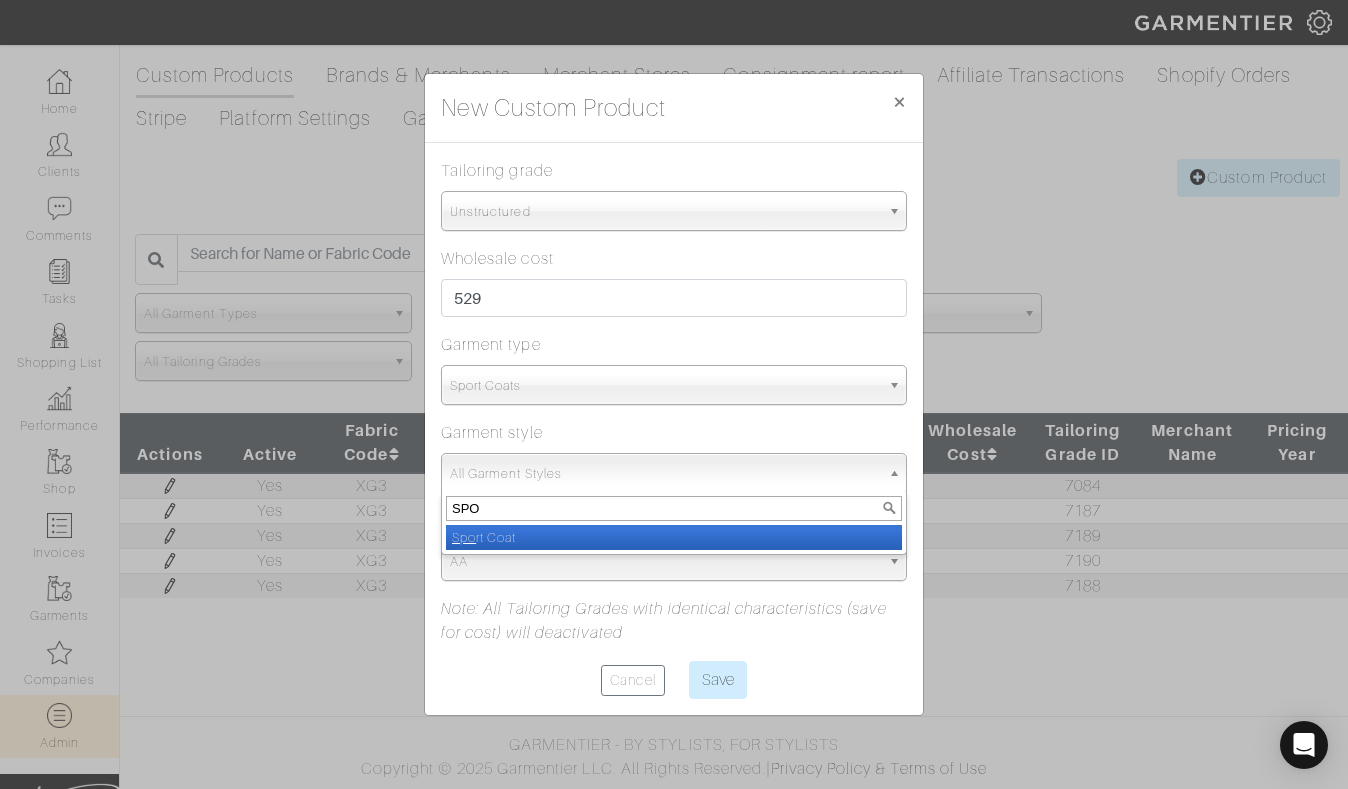 select on "12" 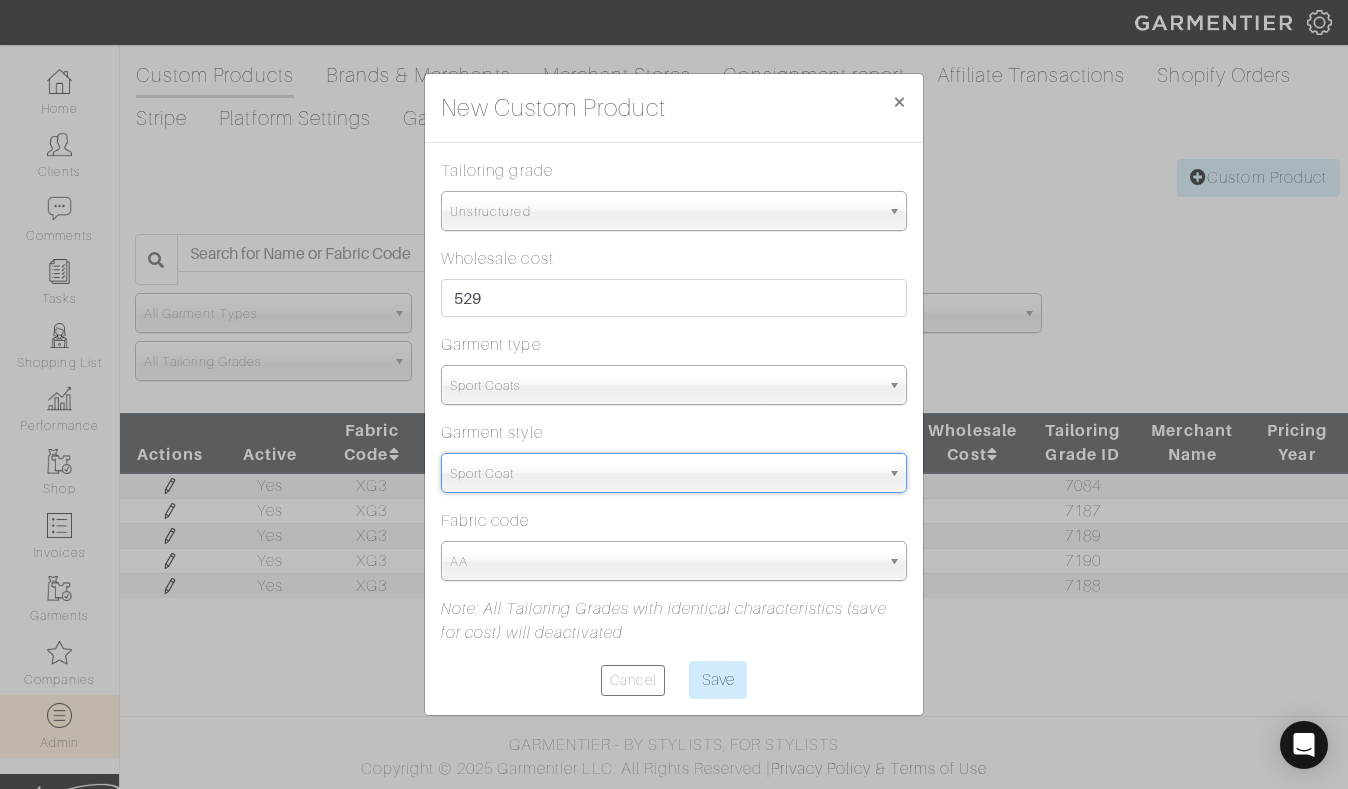 select on "5709" 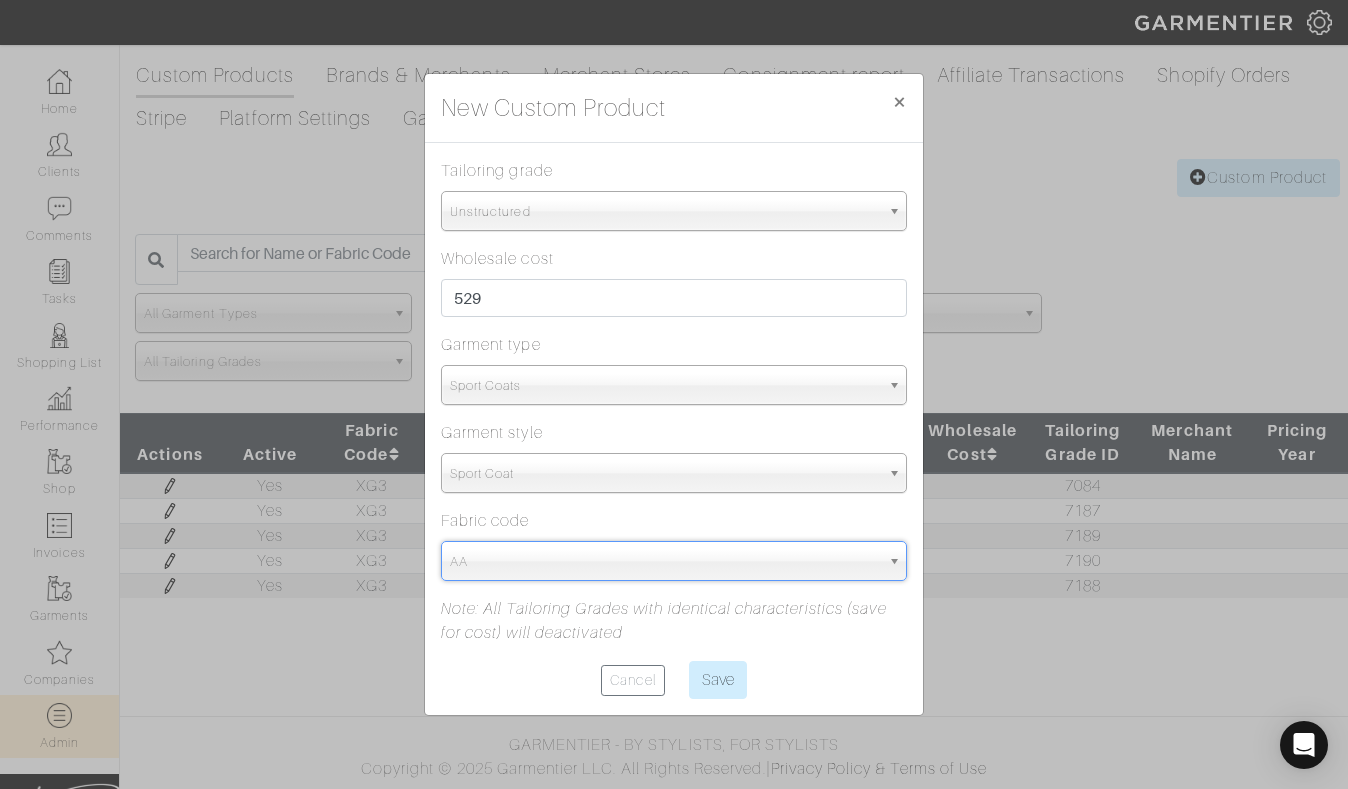 paste on "XG3" 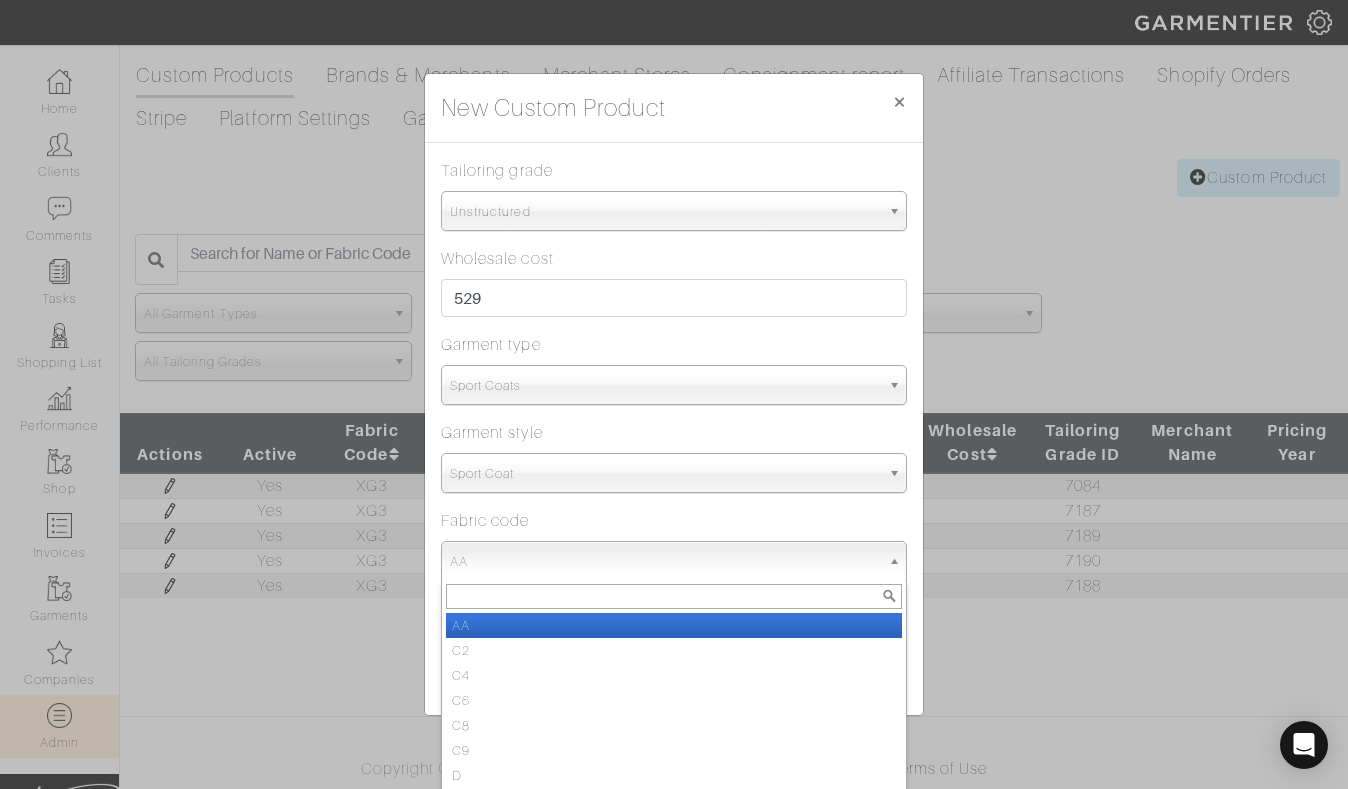 paste on "XG3" 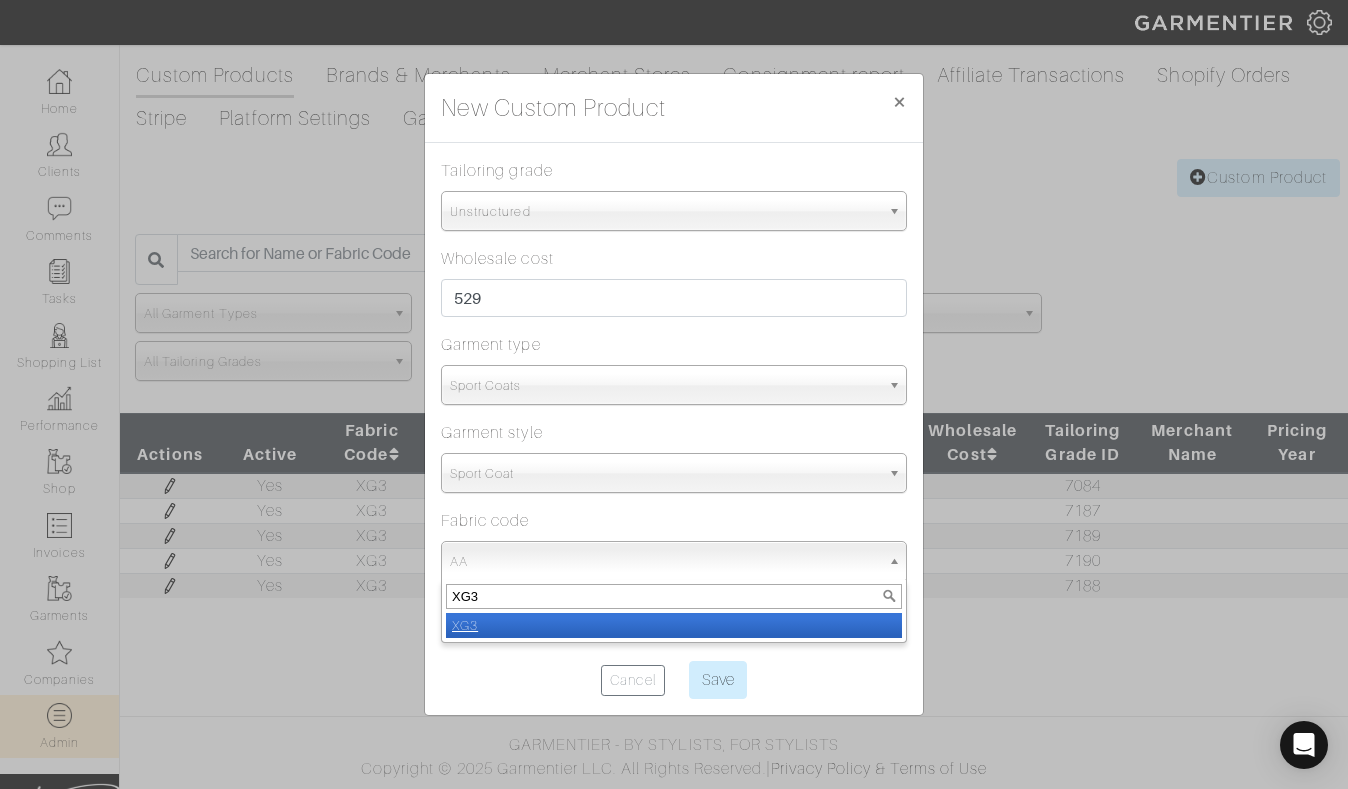 select on "1302" 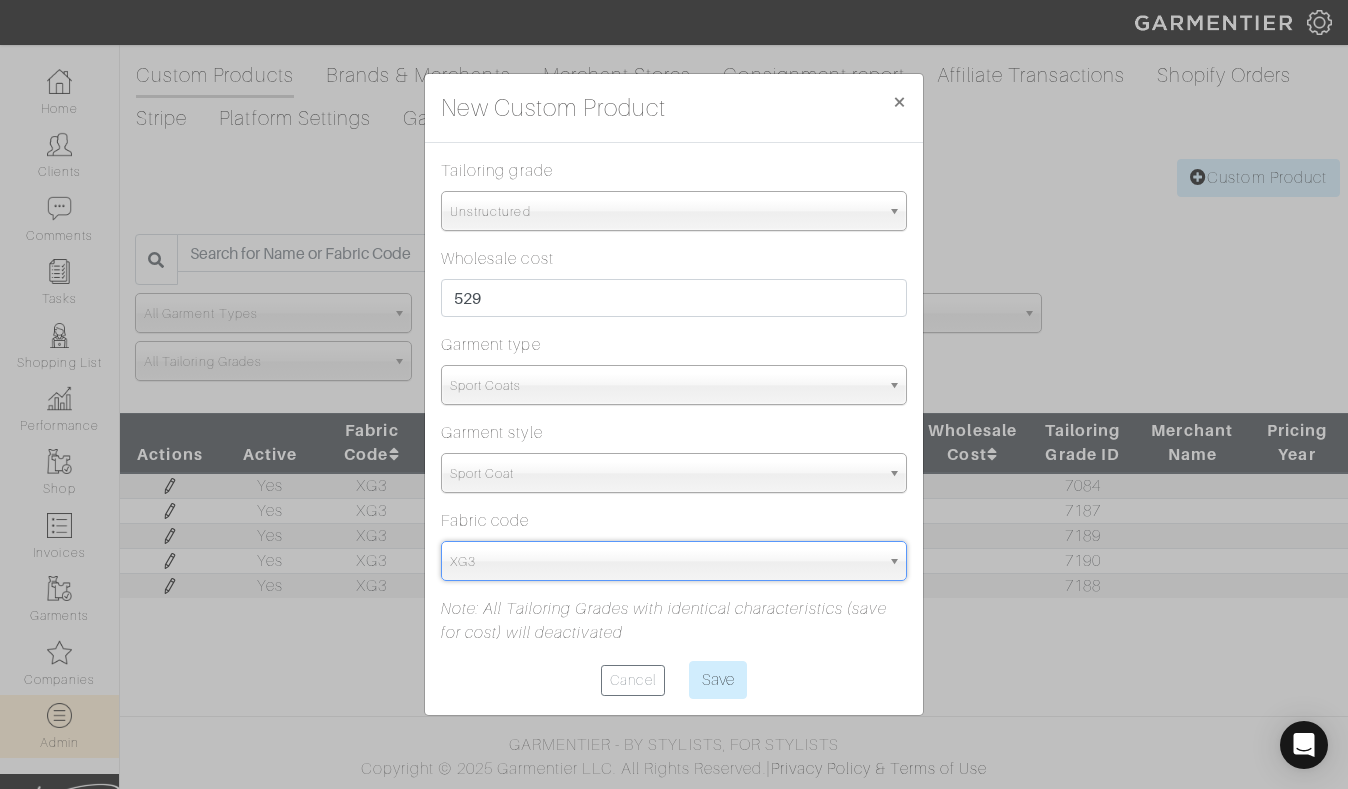 click on "Save" at bounding box center (718, 680) 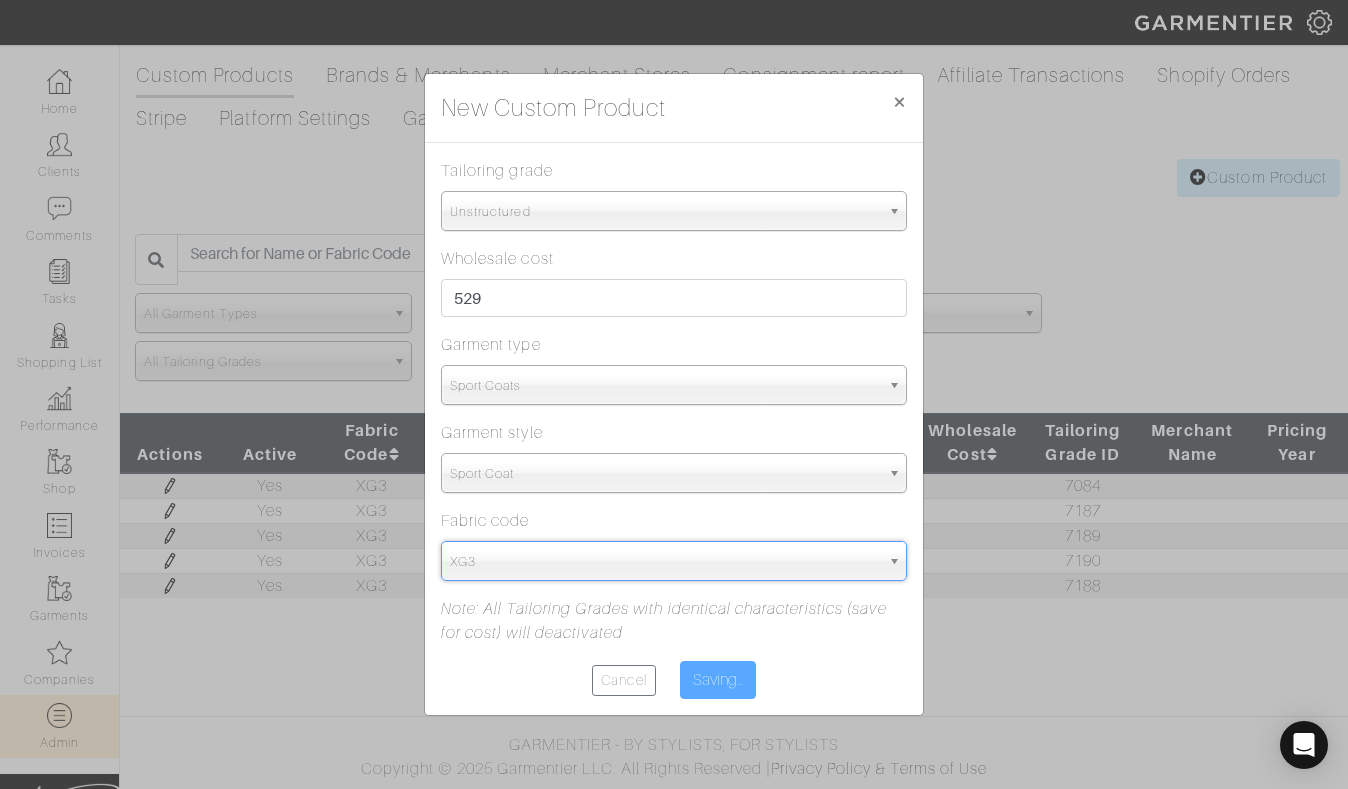 type on "Save" 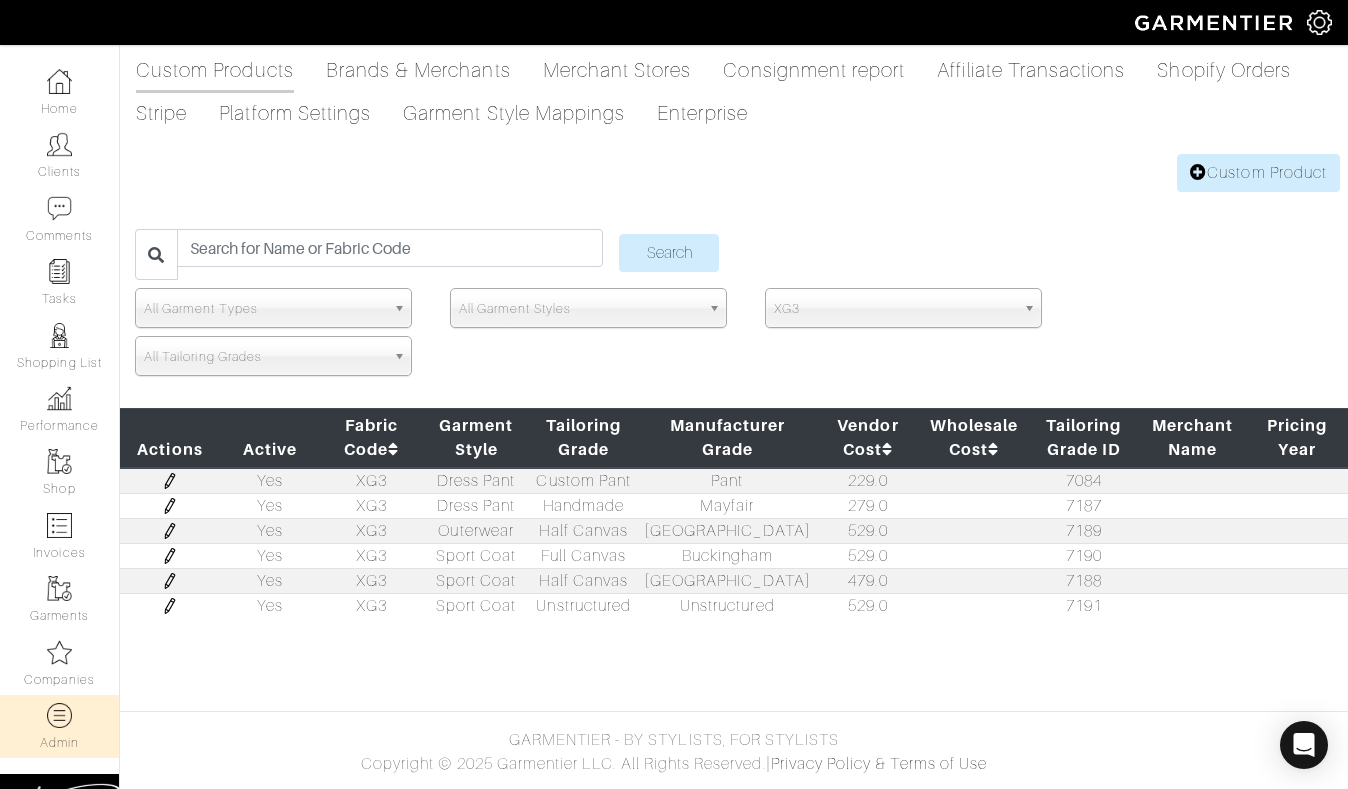 scroll, scrollTop: 9, scrollLeft: 0, axis: vertical 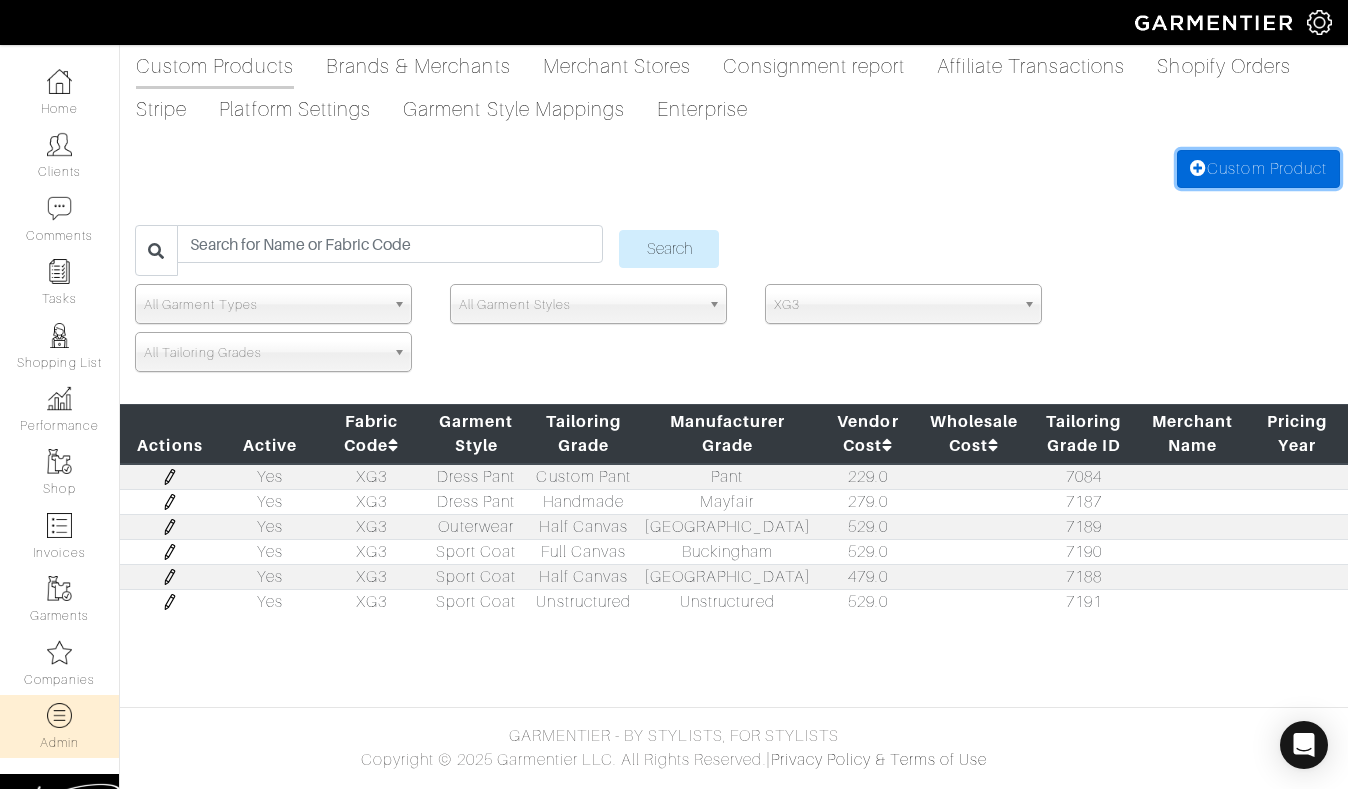 click on "Custom Product" at bounding box center [1258, 169] 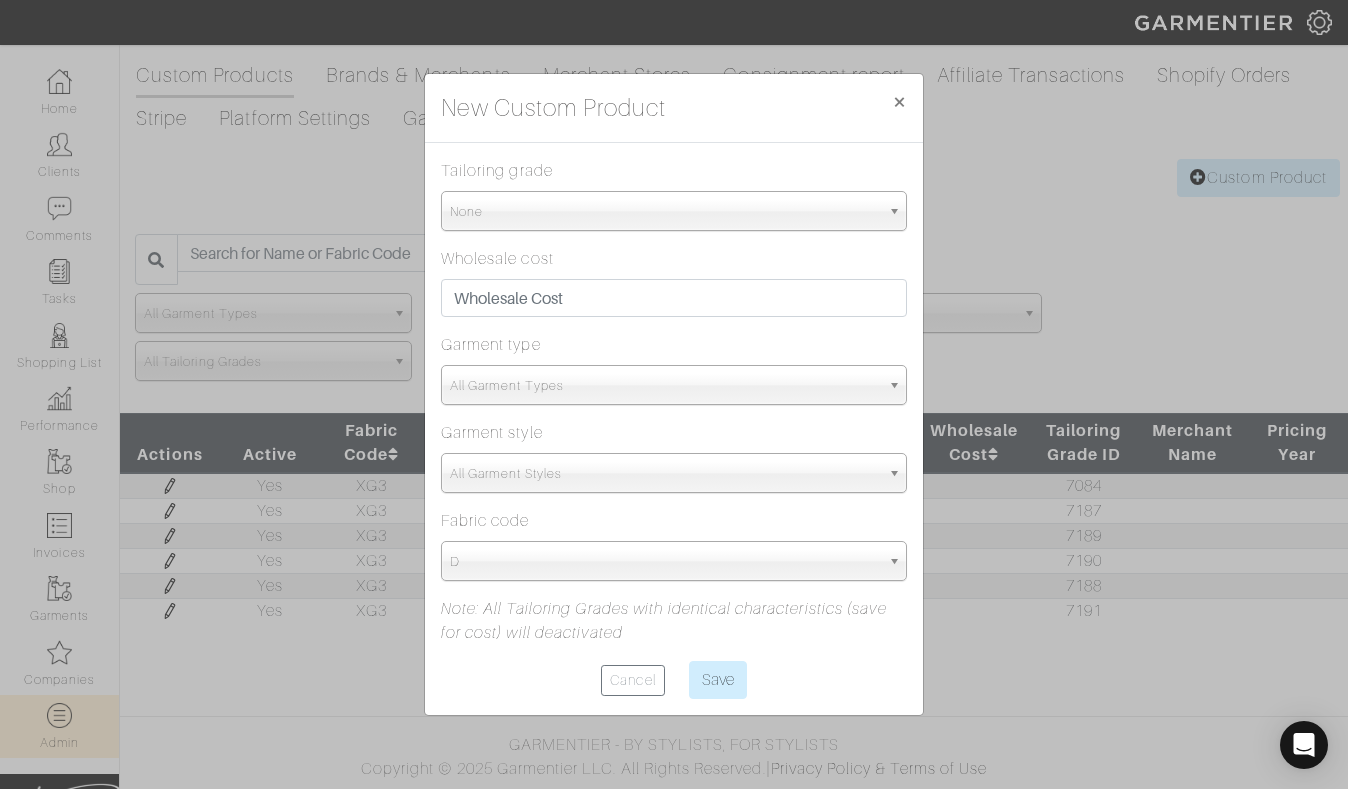 scroll, scrollTop: 0, scrollLeft: 0, axis: both 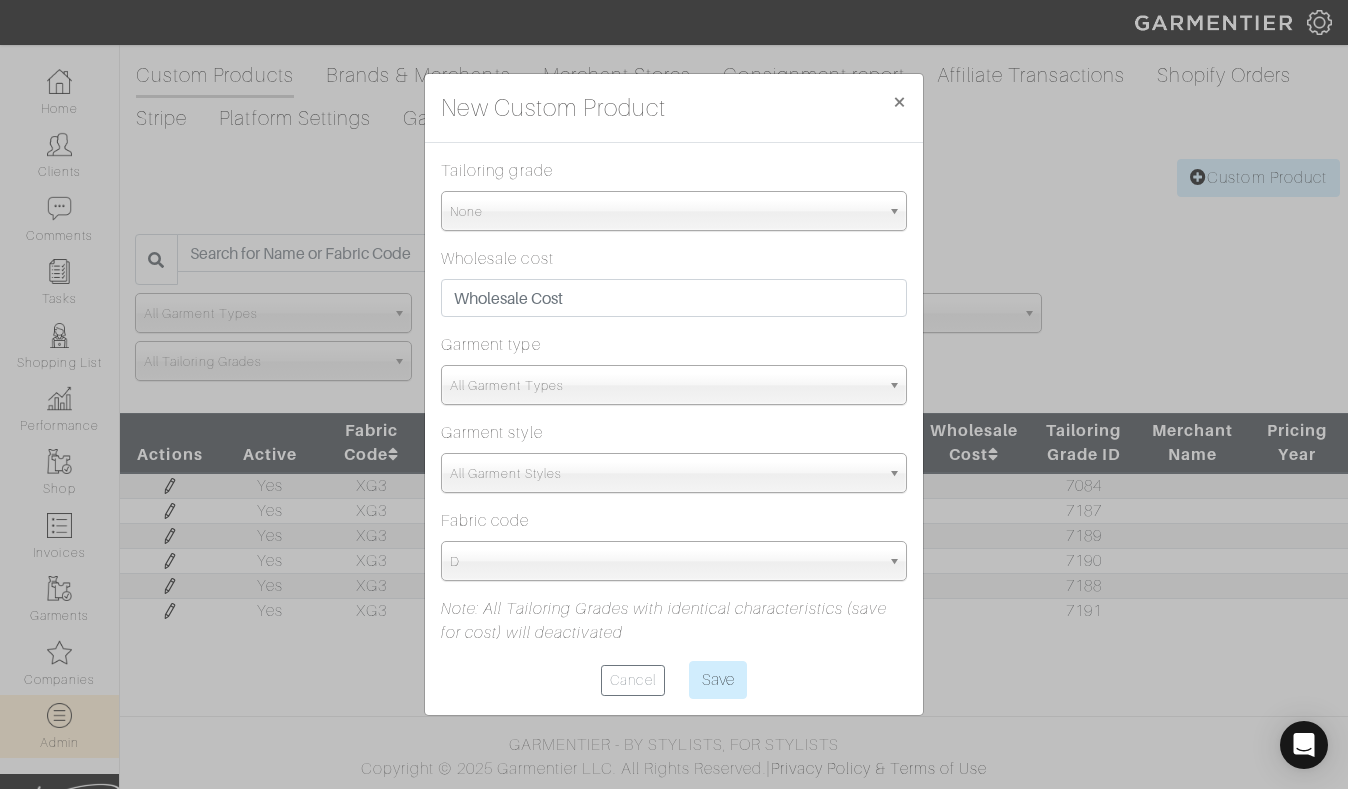 click on "None" at bounding box center [665, 212] 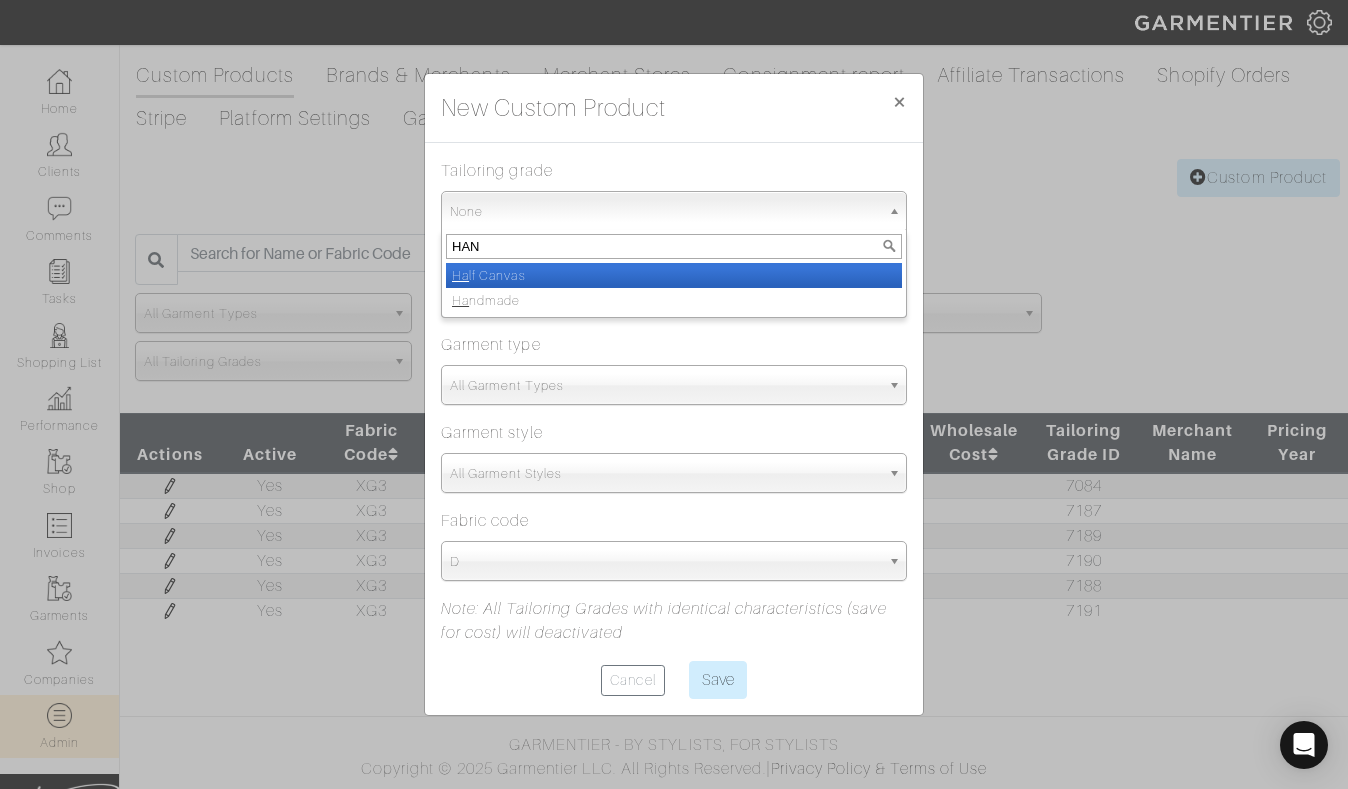 type on "HAND" 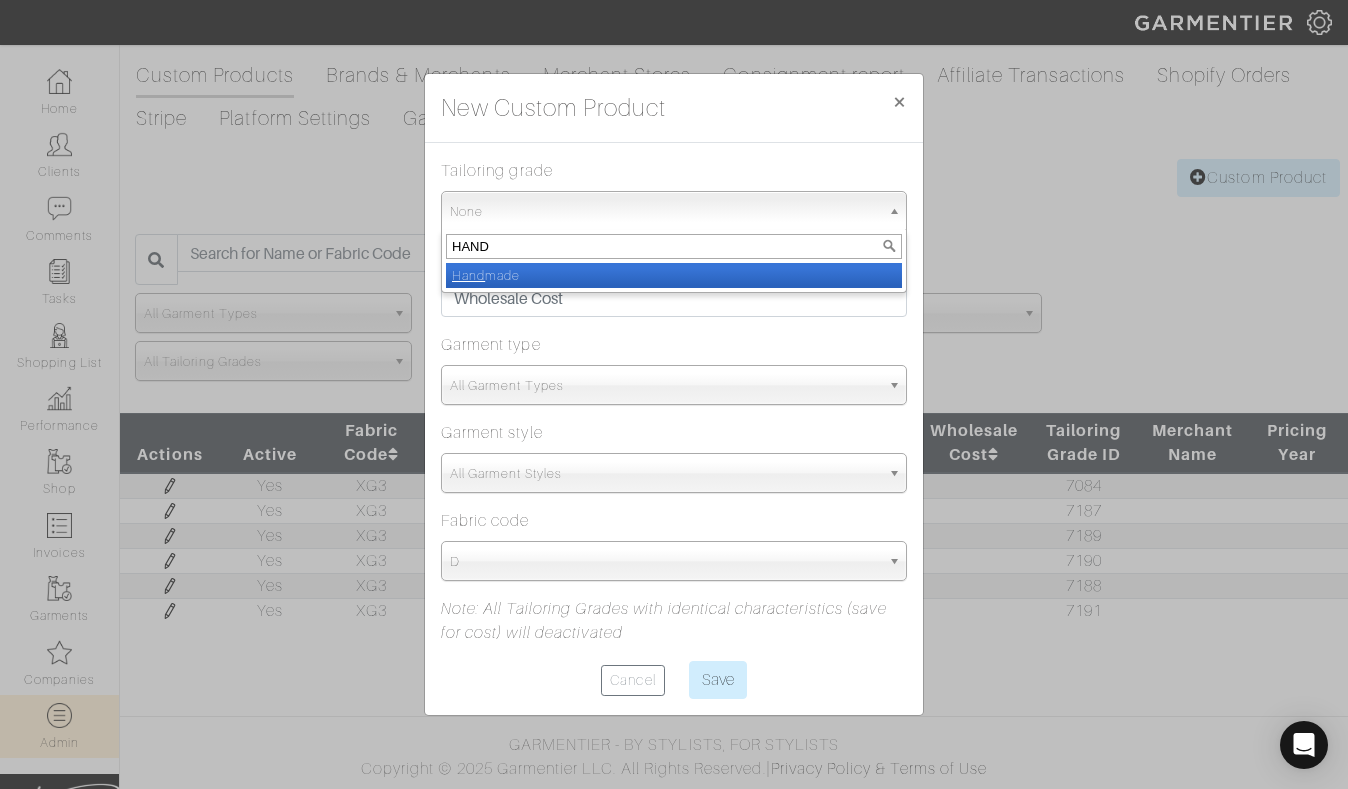 select on "Handmade" 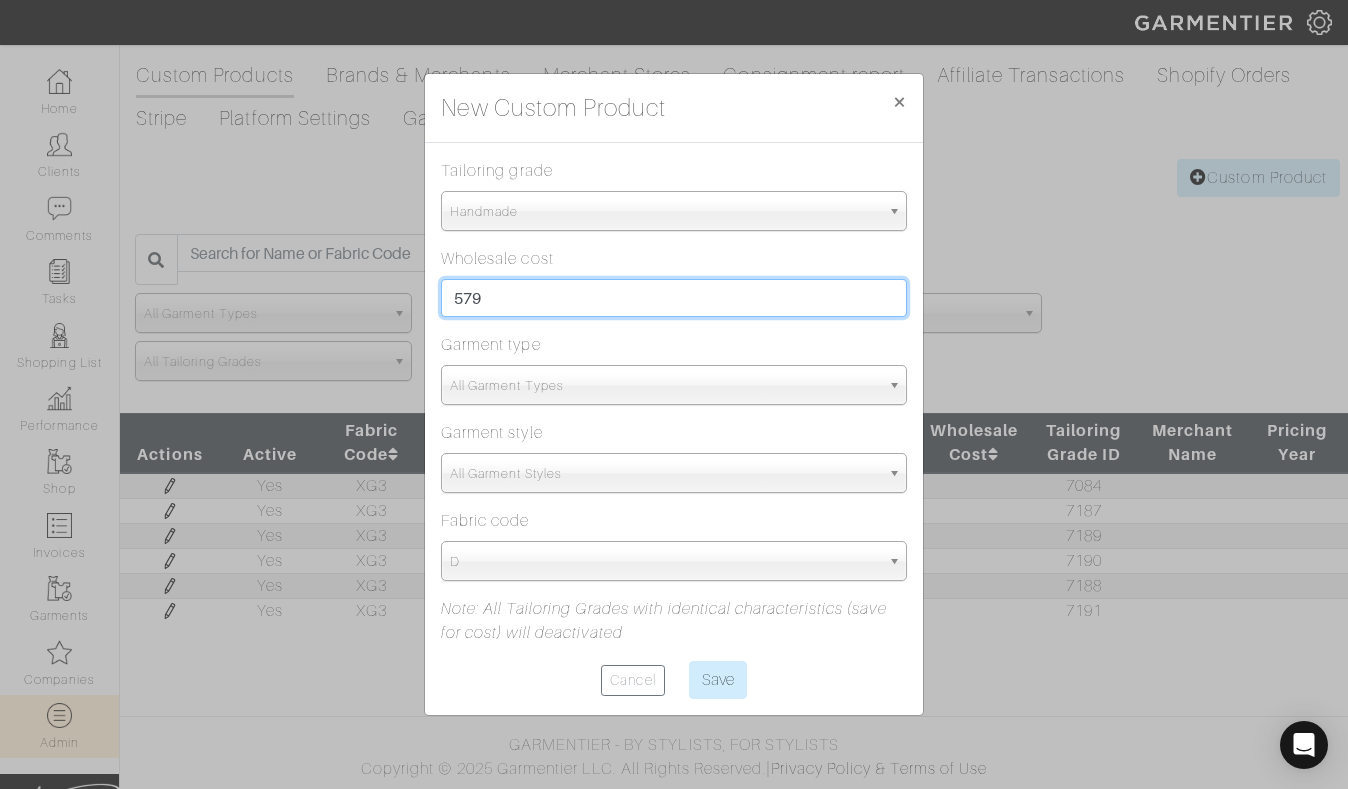 type on "579" 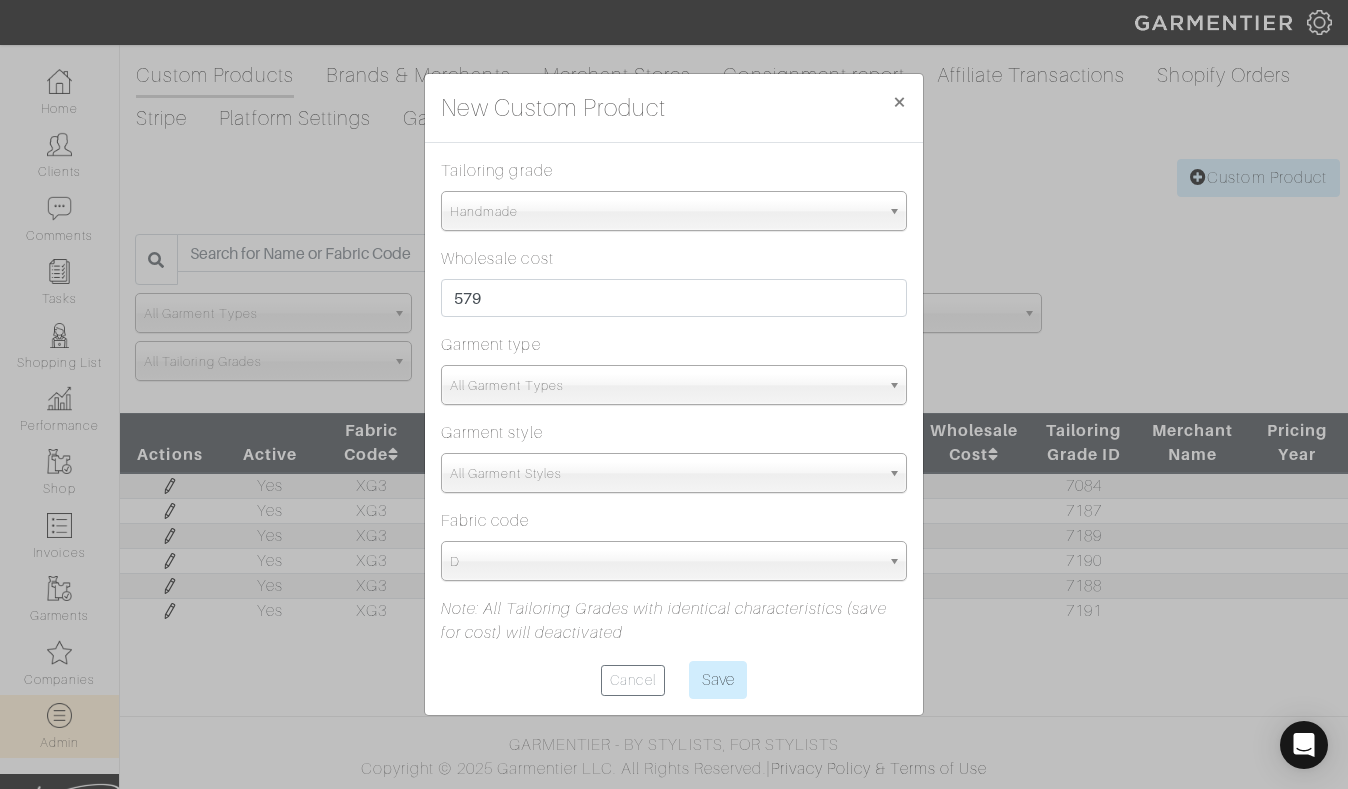 click on "Wholesale cost
579" at bounding box center (674, 282) 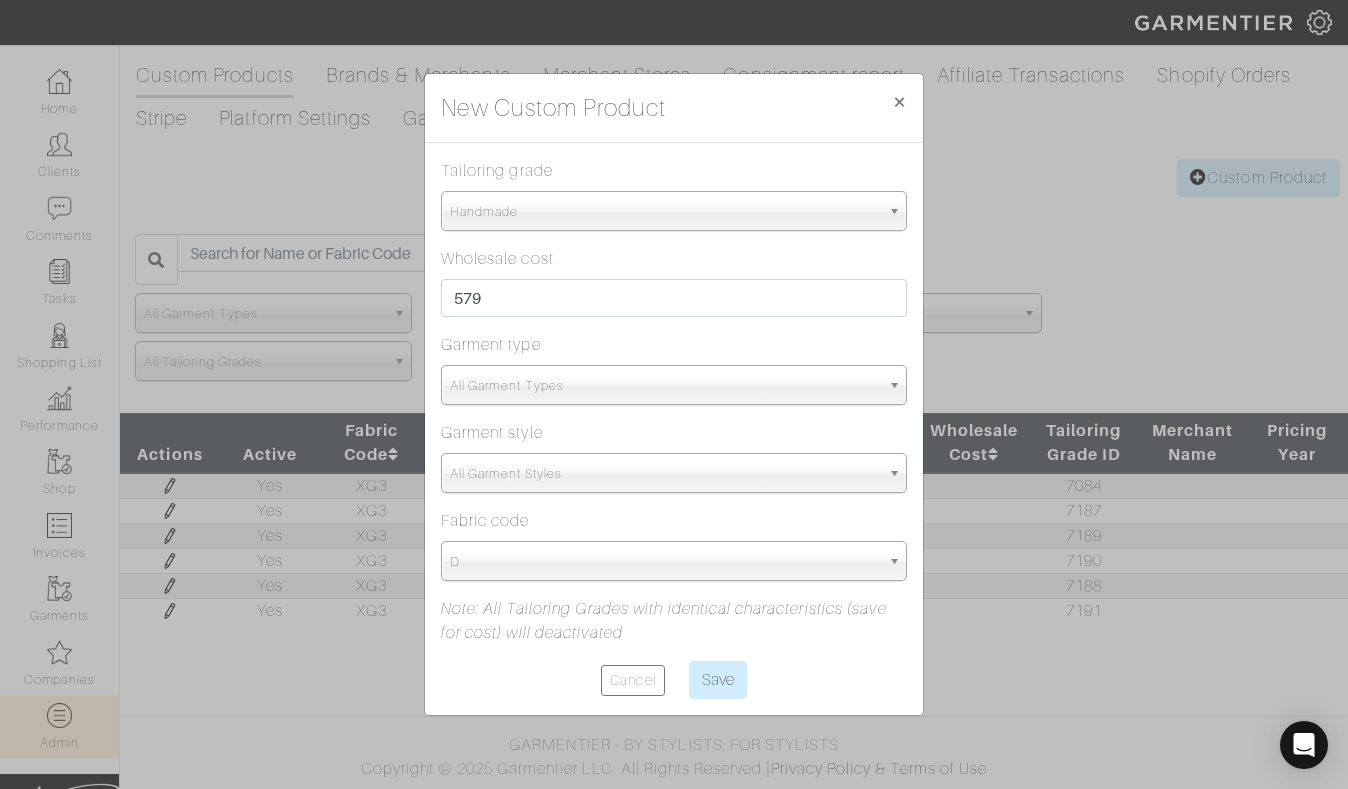click on "All Garment Types" at bounding box center [665, 386] 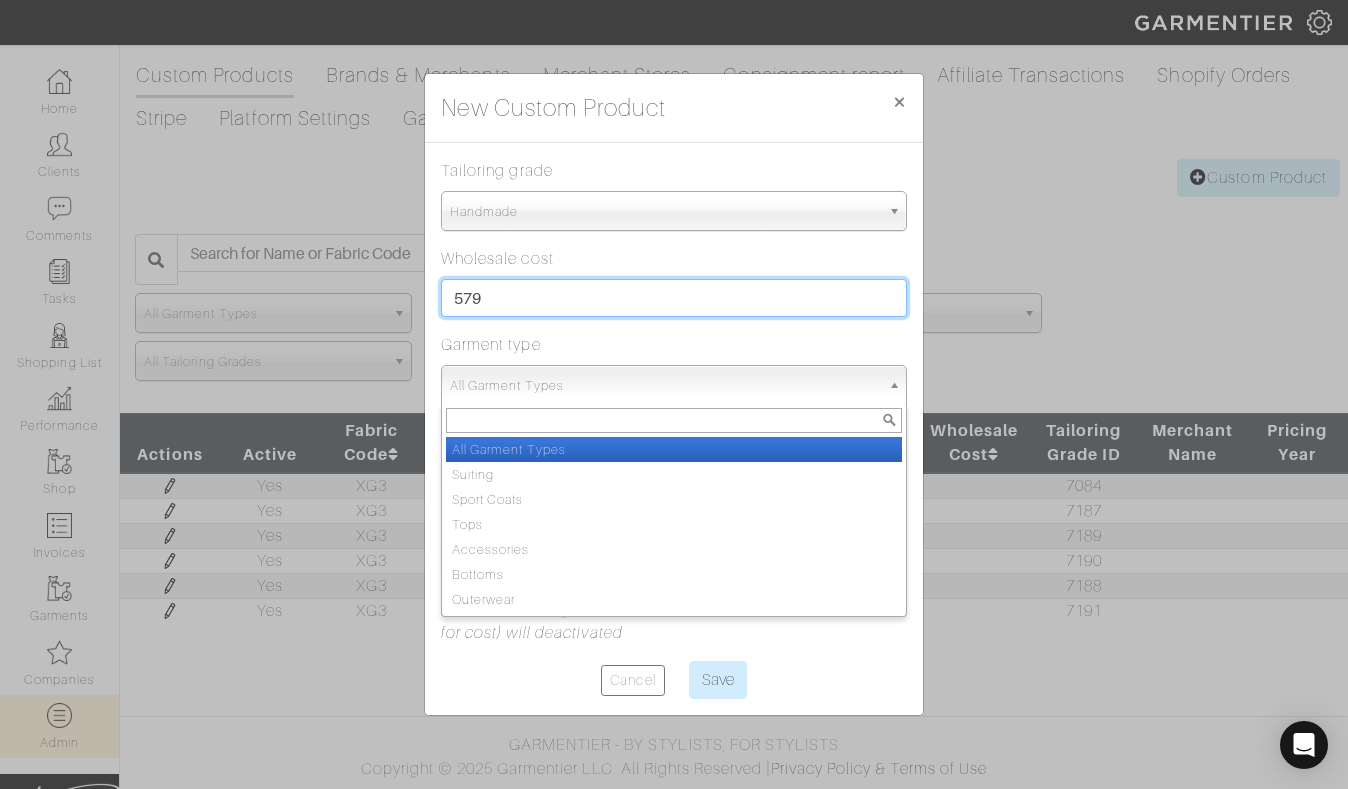 click on "579" at bounding box center (674, 298) 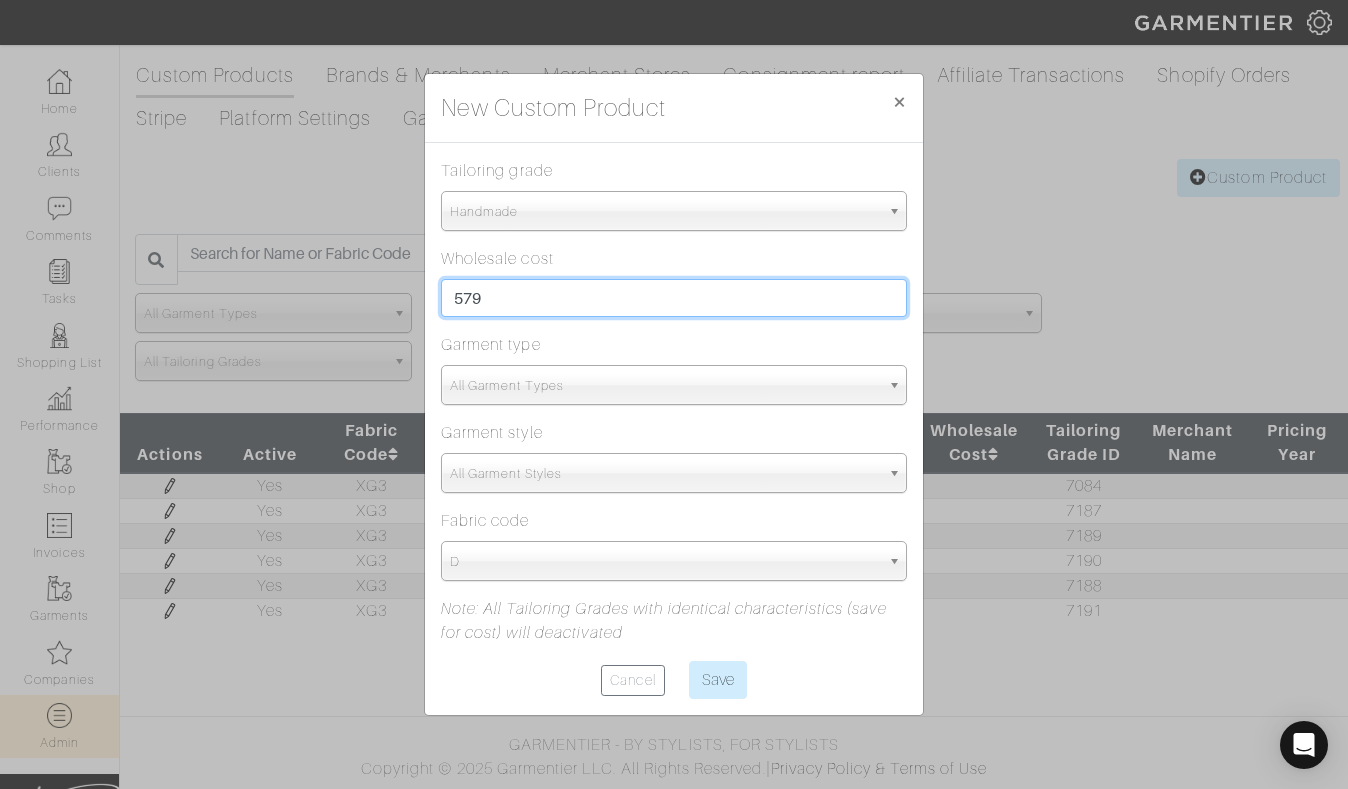 click on "579" at bounding box center (674, 298) 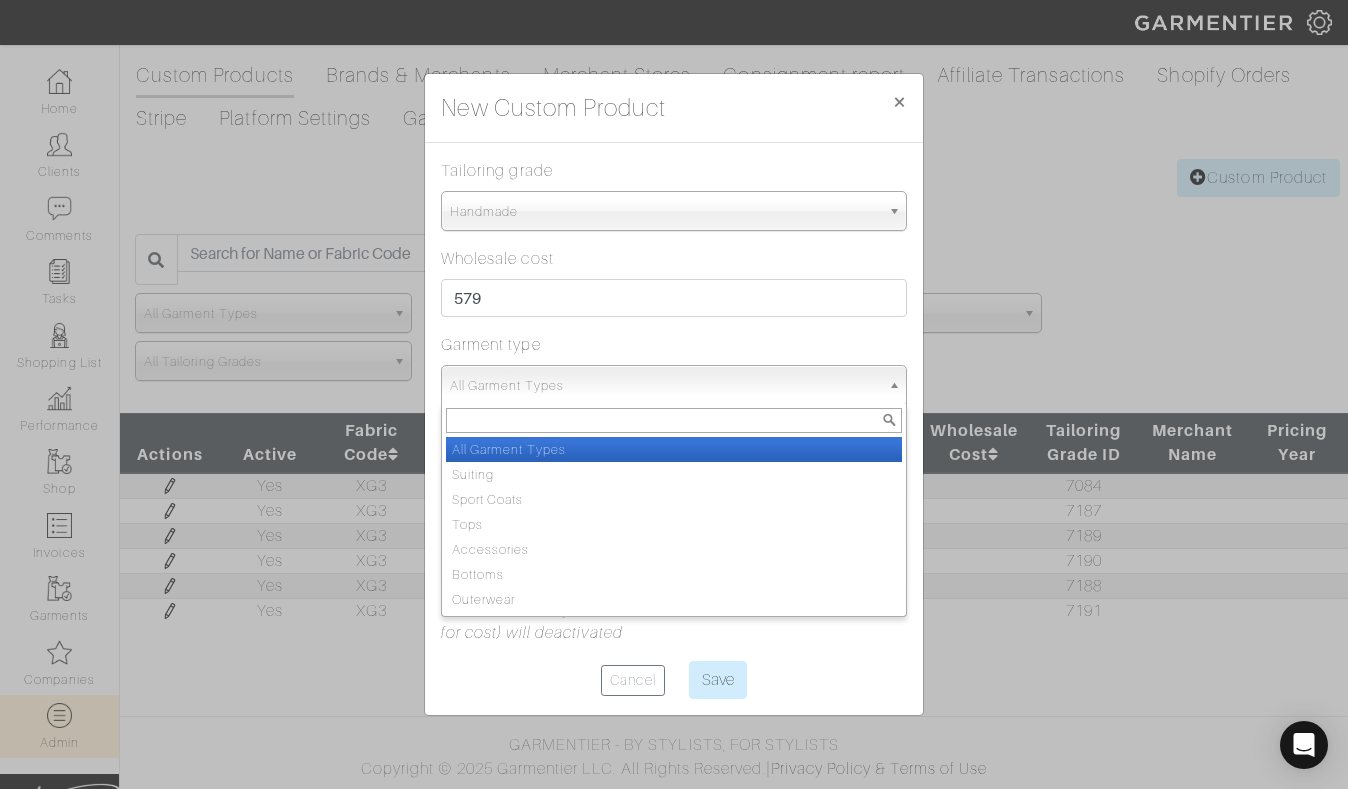 click on "All Garment Types" at bounding box center (665, 386) 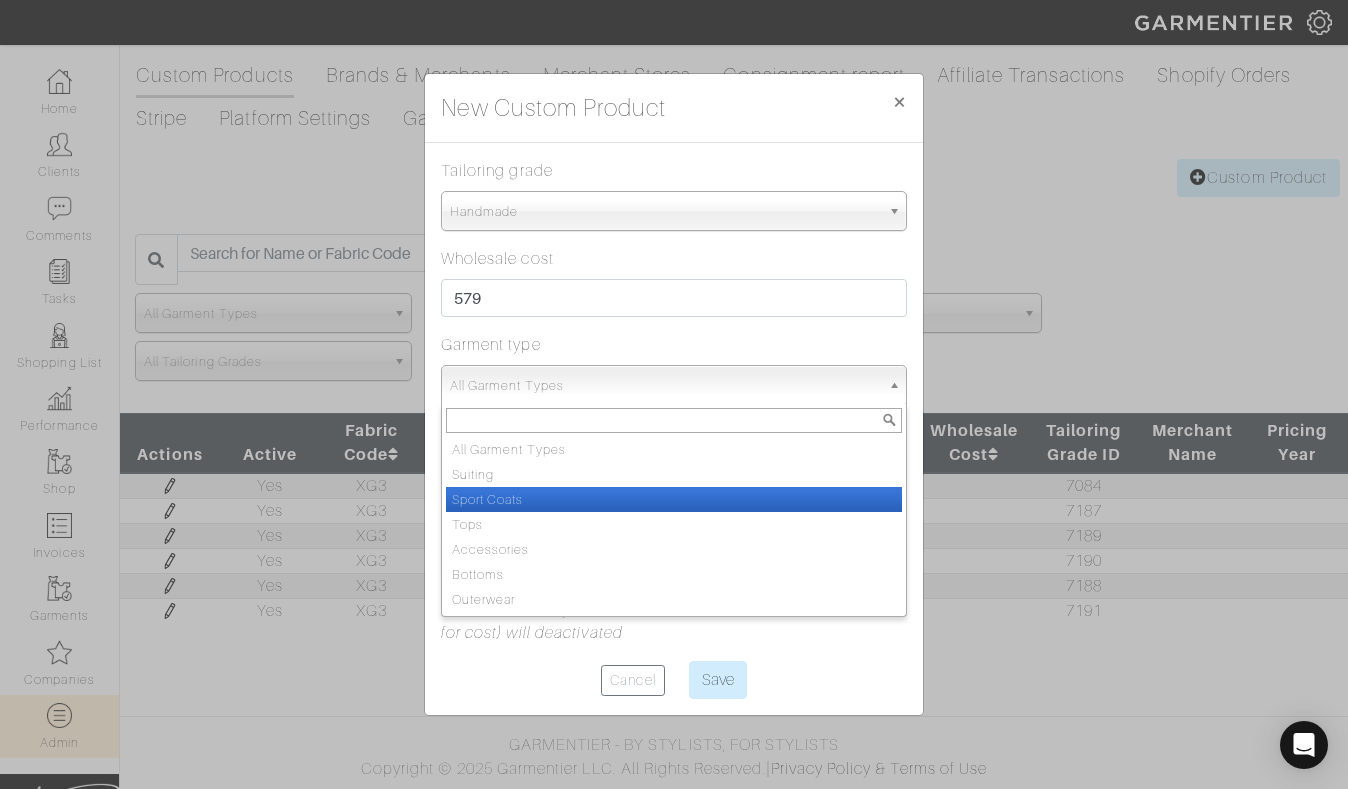 click on "Sport Coats" at bounding box center (674, 499) 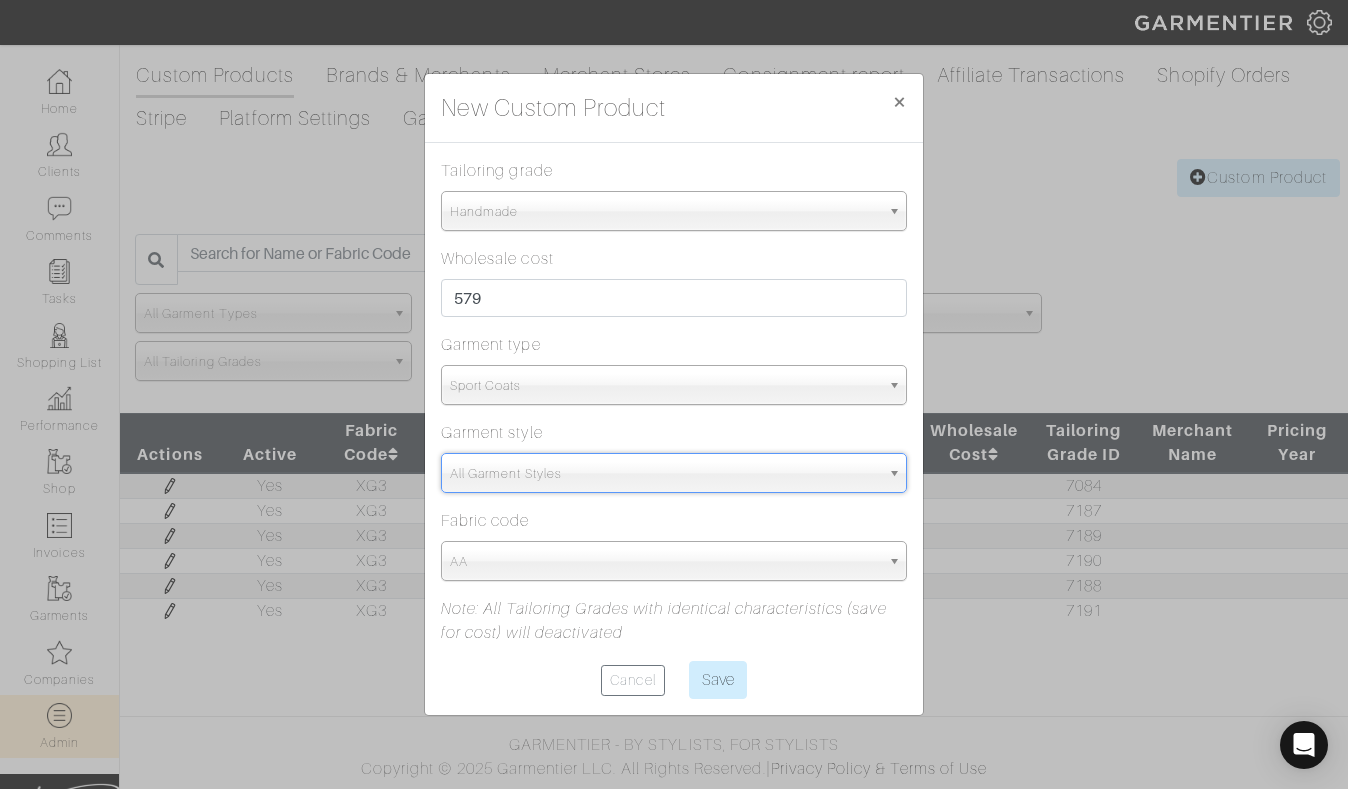 type on "SPO" 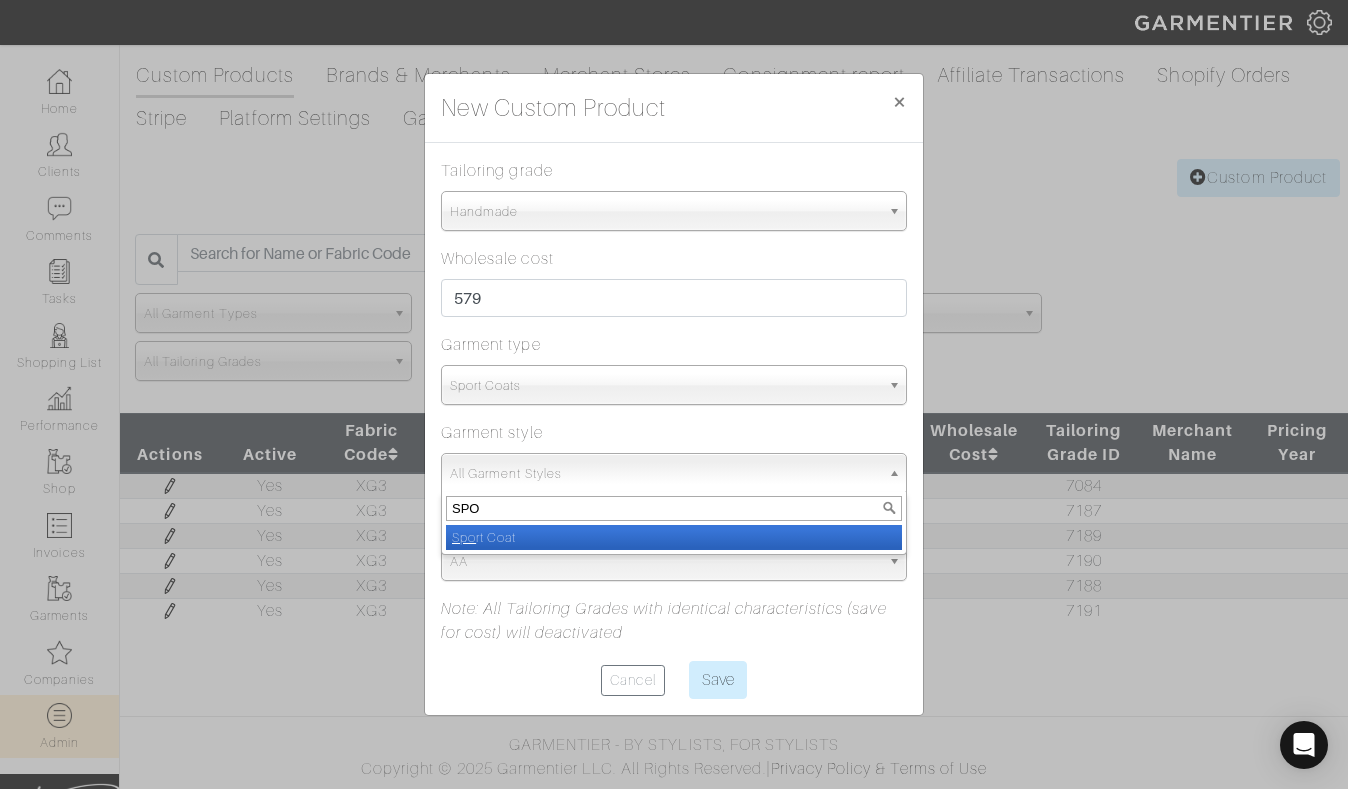 select on "12" 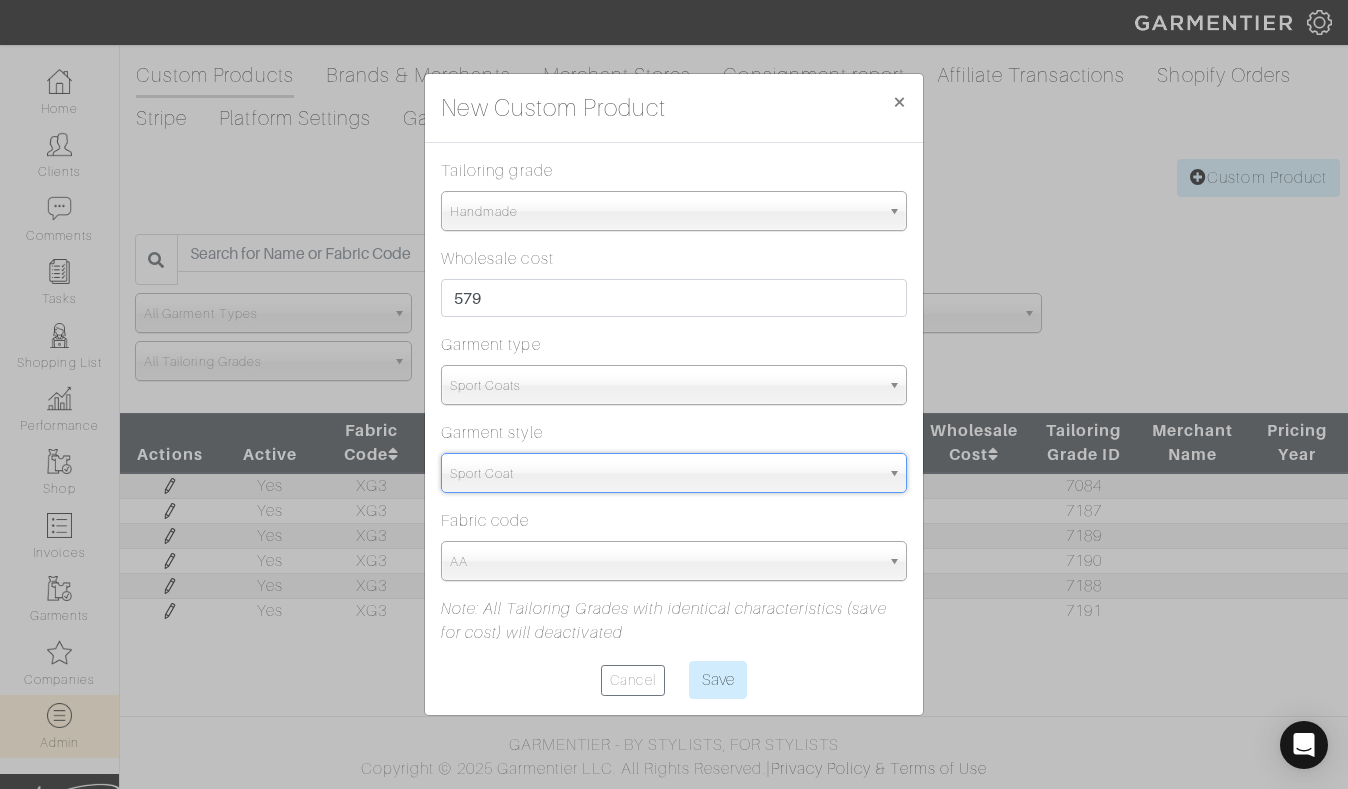 select on "5709" 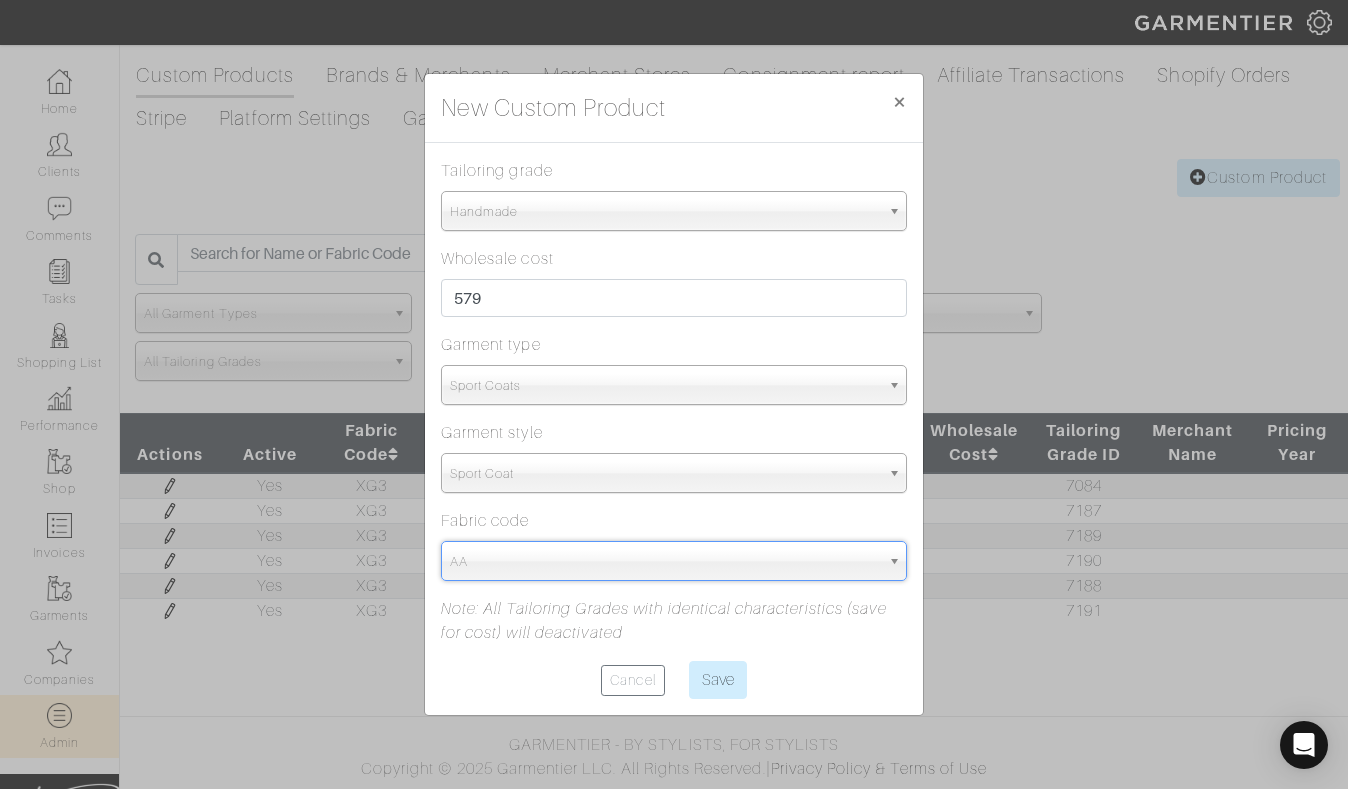 paste on "XG3" 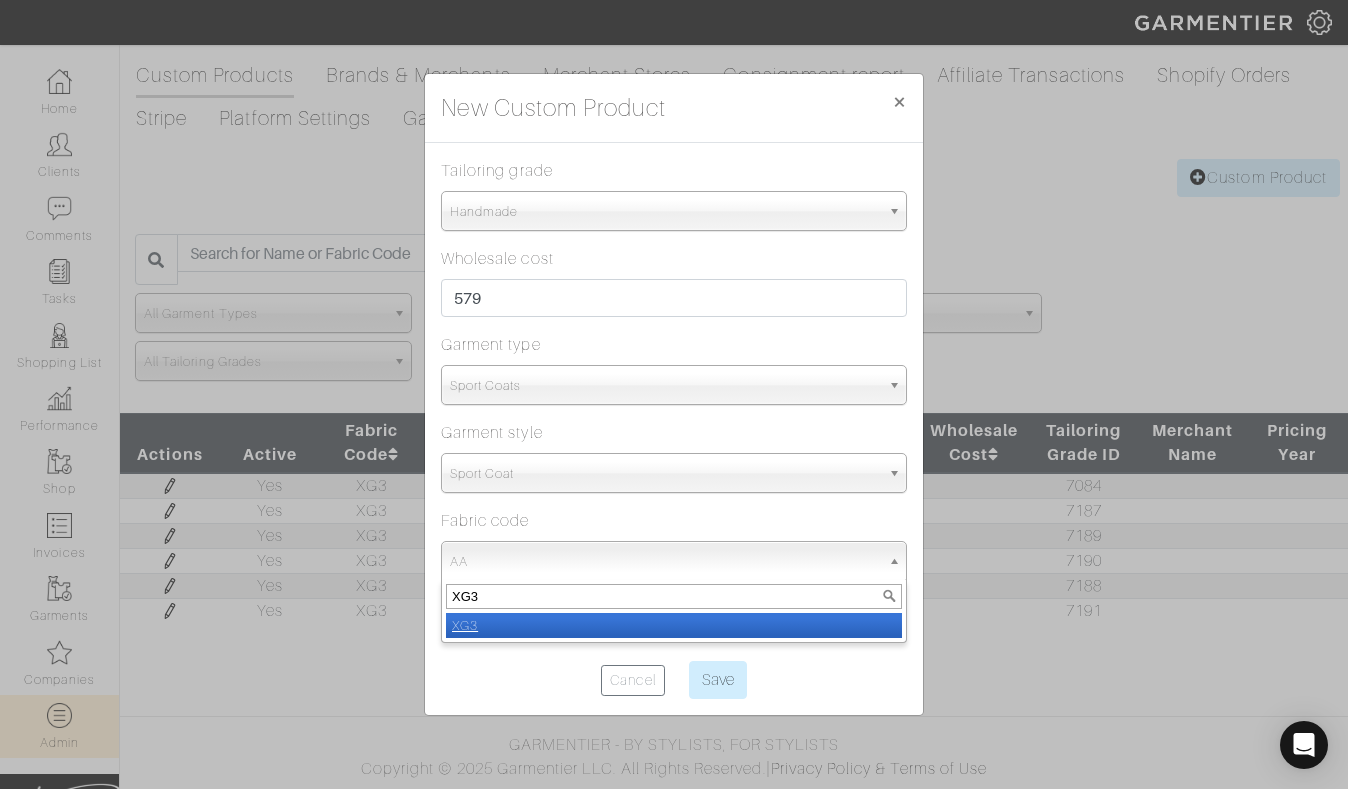 select on "1302" 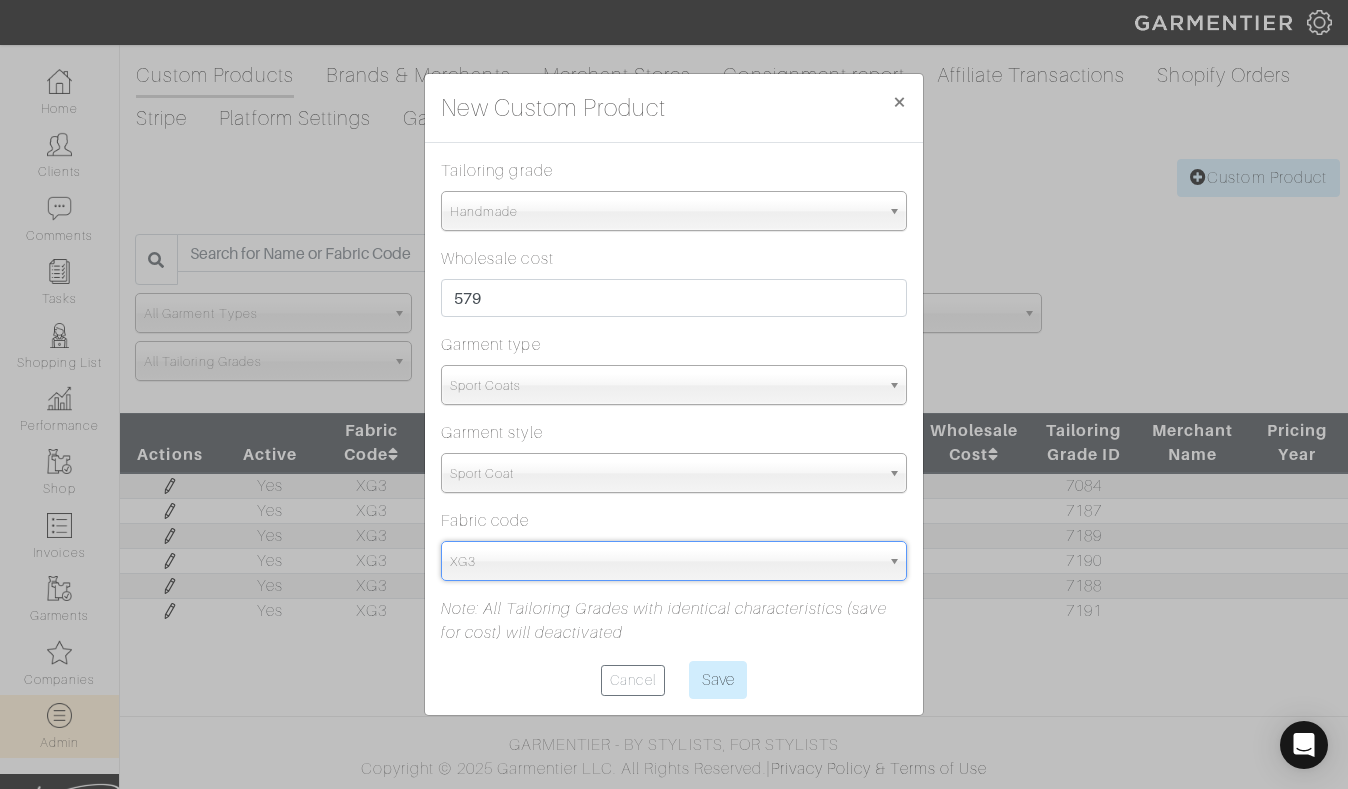 click on "Save" at bounding box center [718, 680] 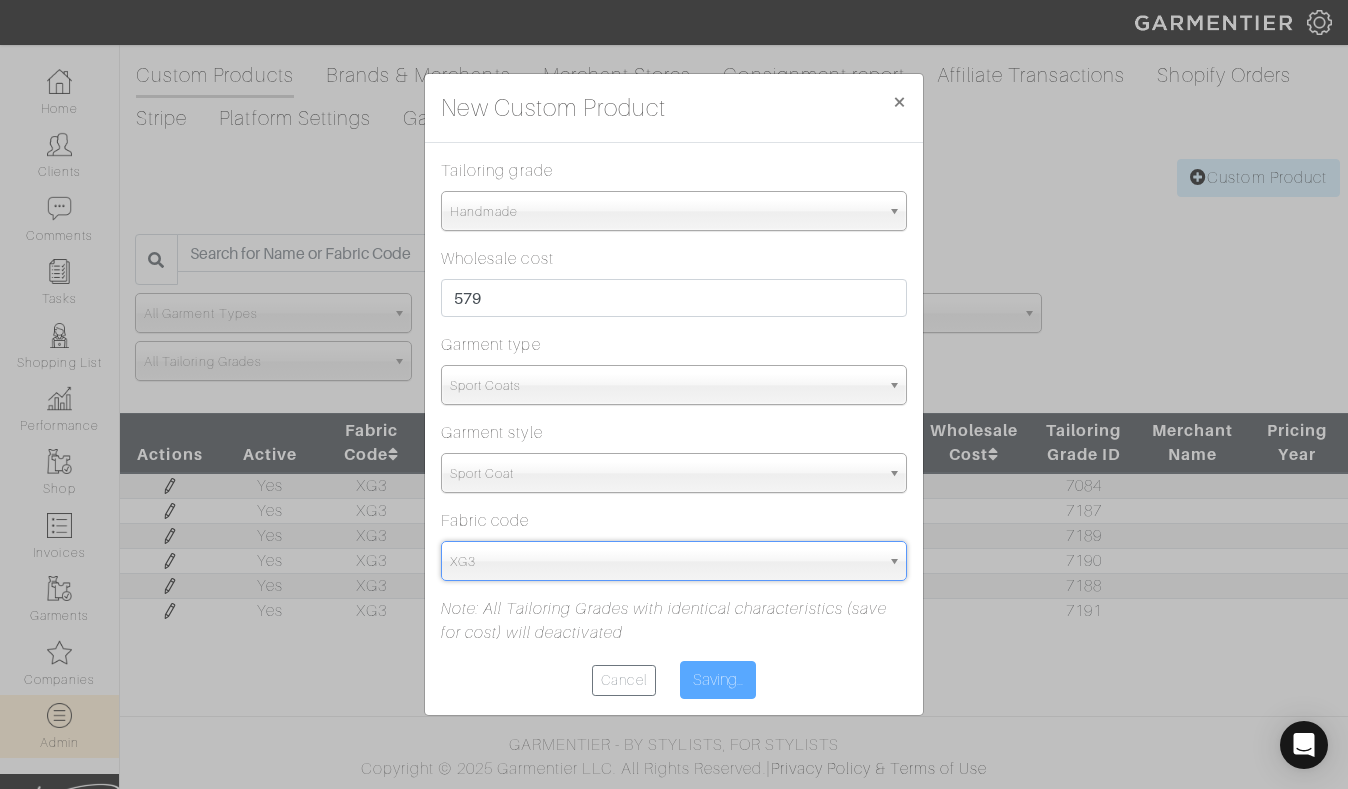 type on "Save" 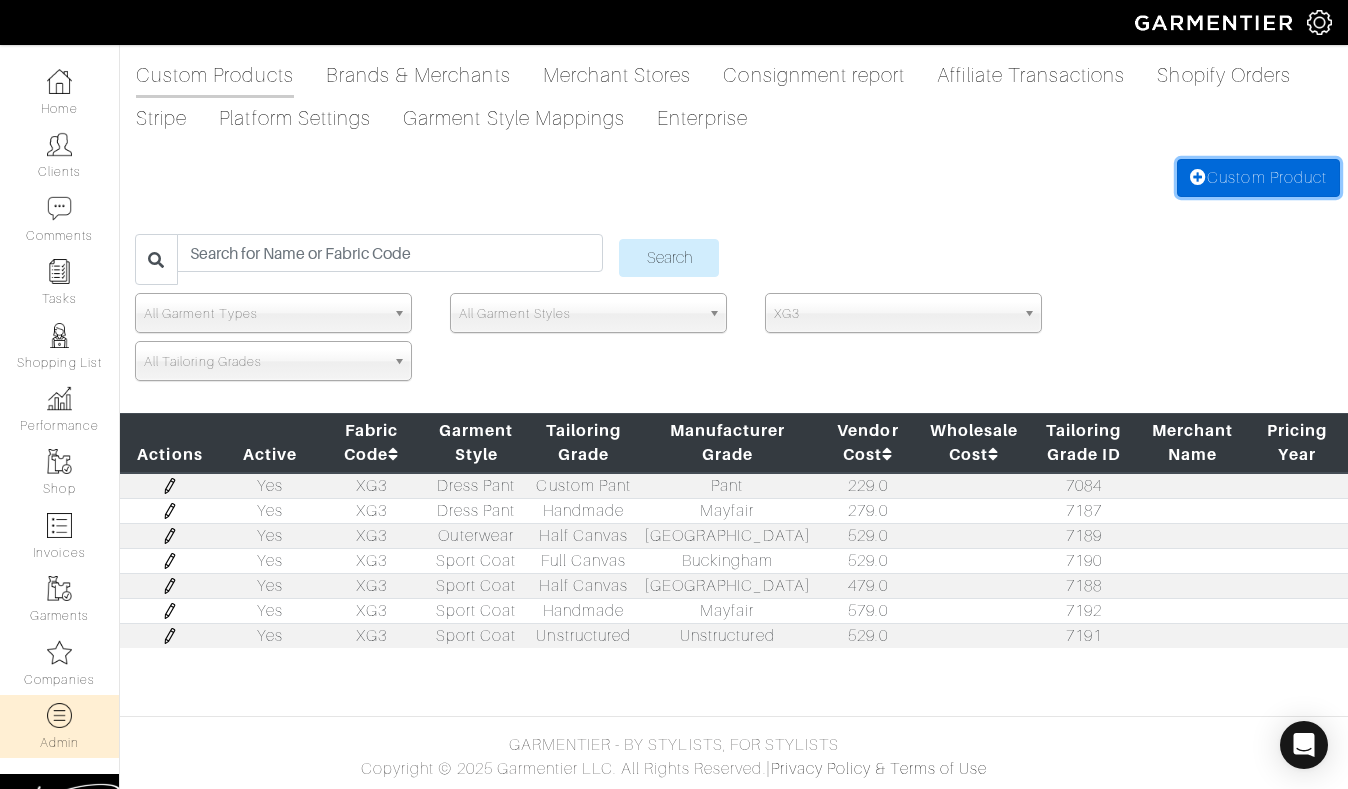 click on "Custom Product" at bounding box center [1258, 178] 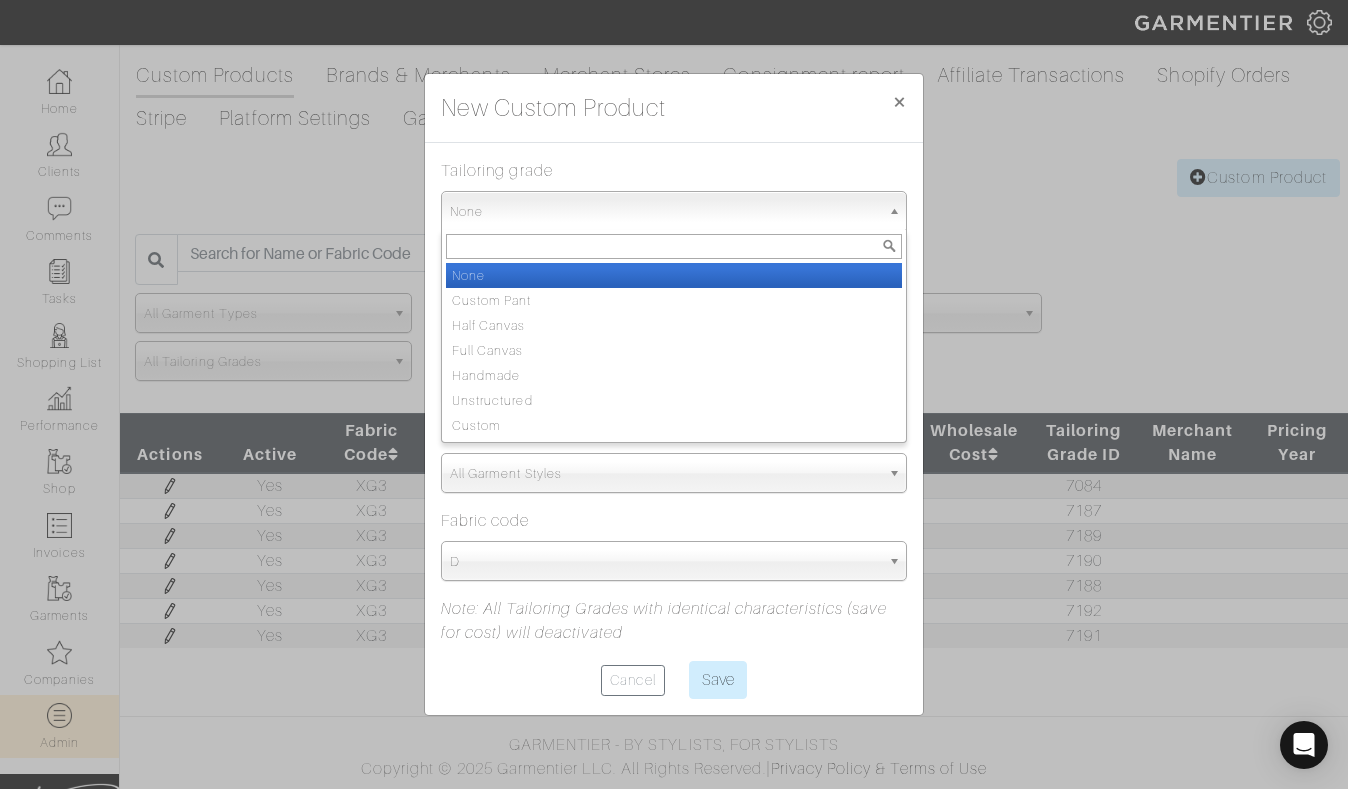 click on "None" at bounding box center [665, 212] 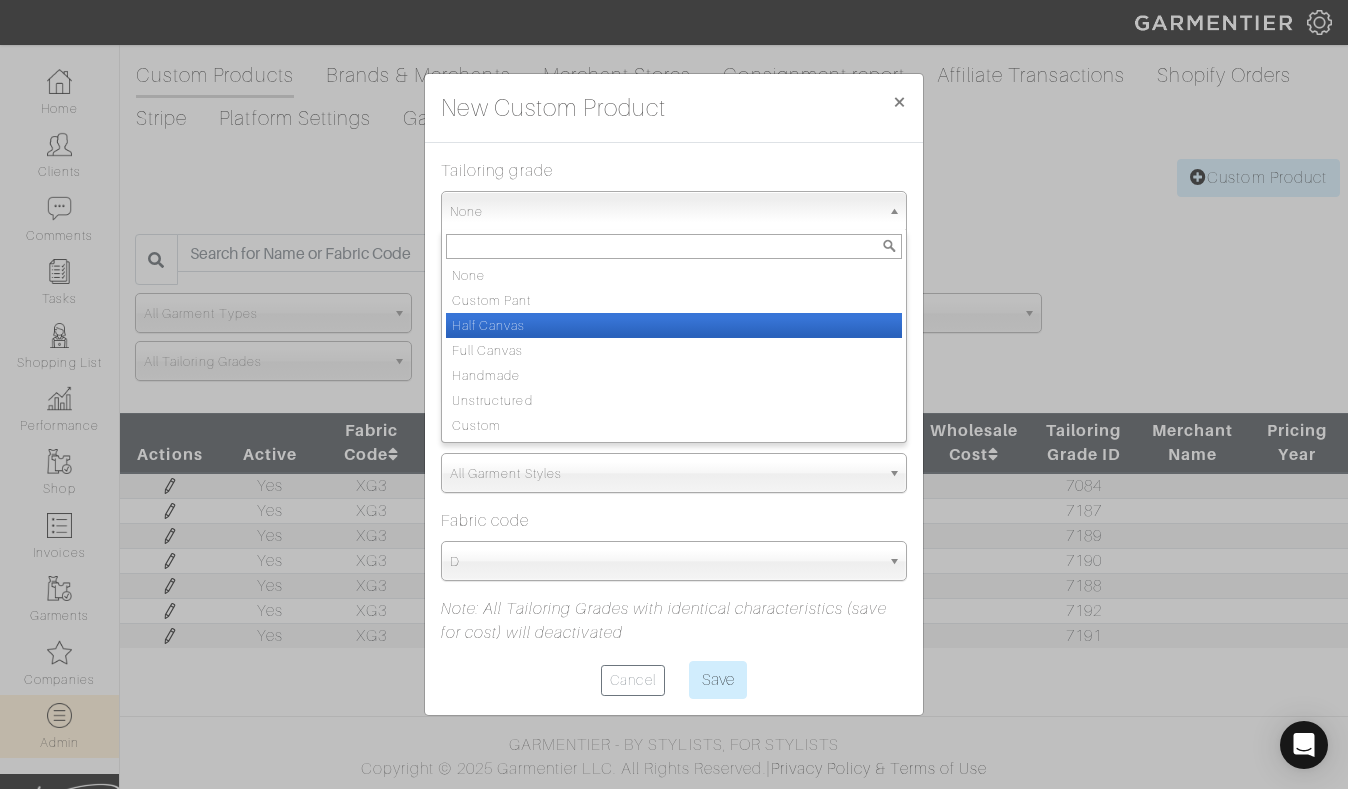 click on "Half Canvas" at bounding box center [674, 325] 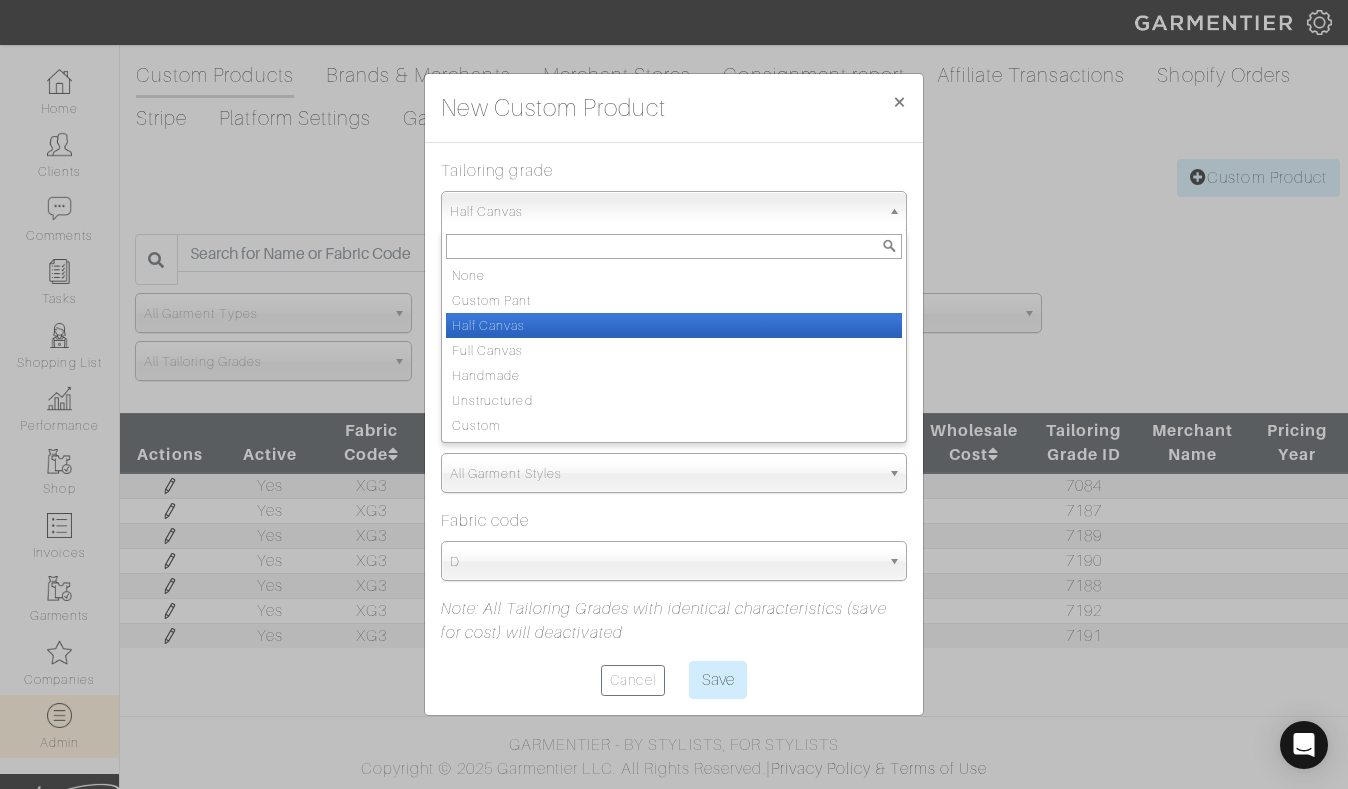 click on "Half Canvas" at bounding box center (665, 212) 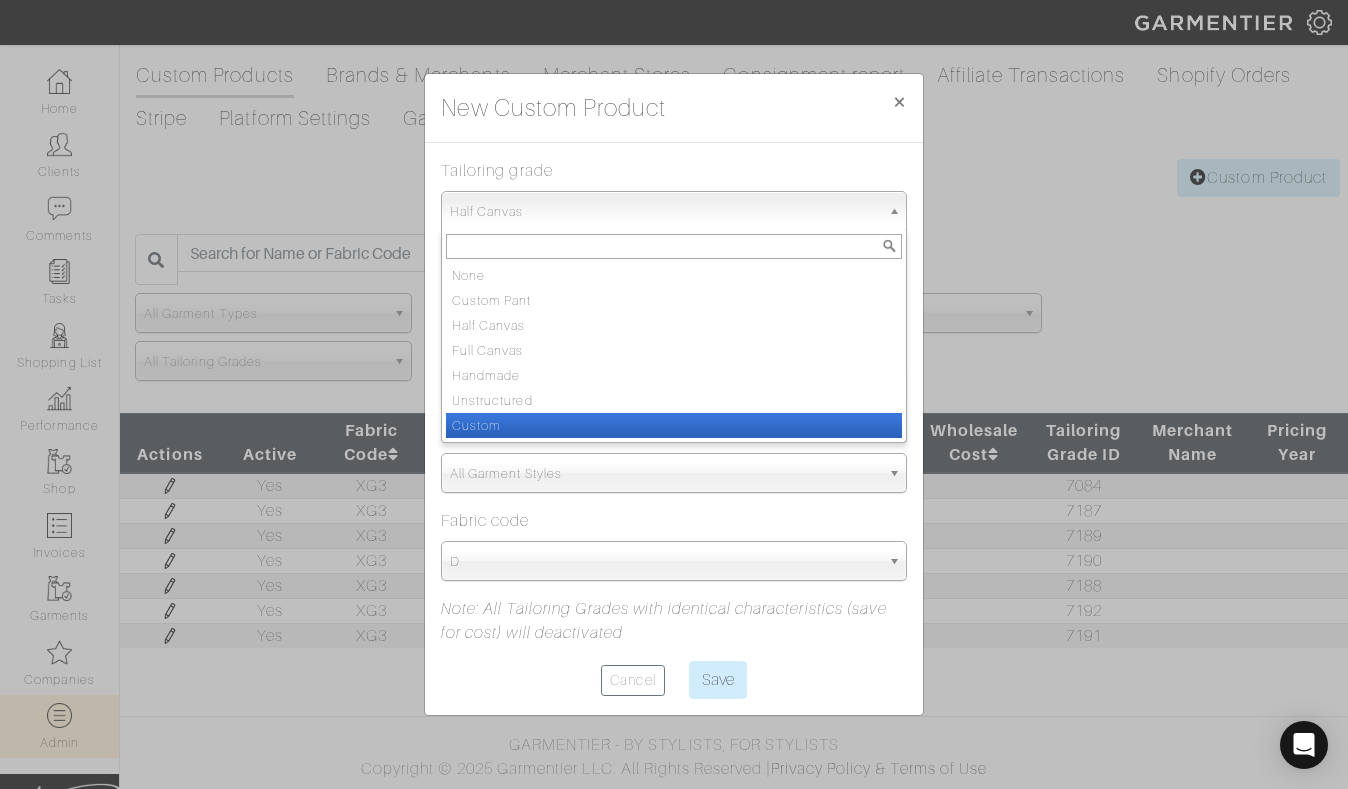 click on "Custom" at bounding box center (674, 425) 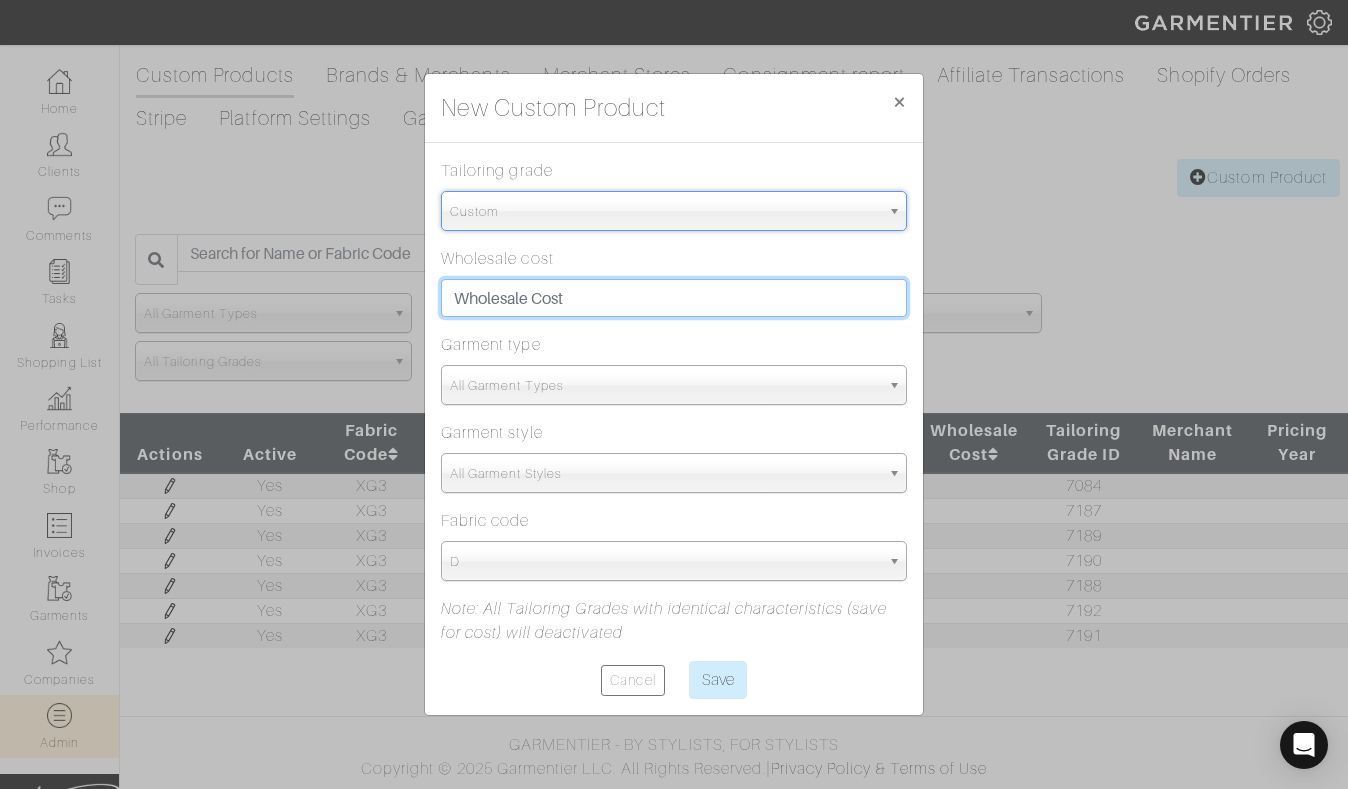 click at bounding box center [674, 298] 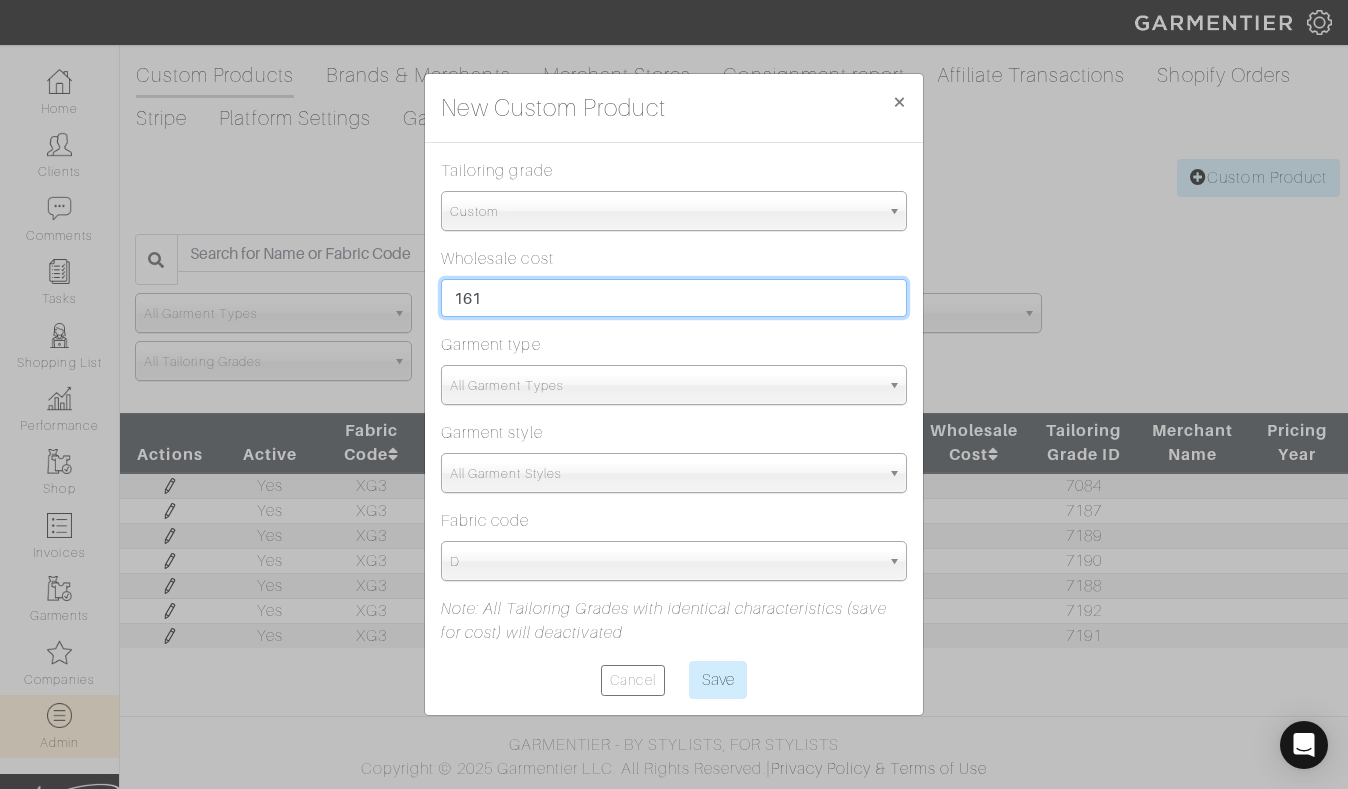 type on "161" 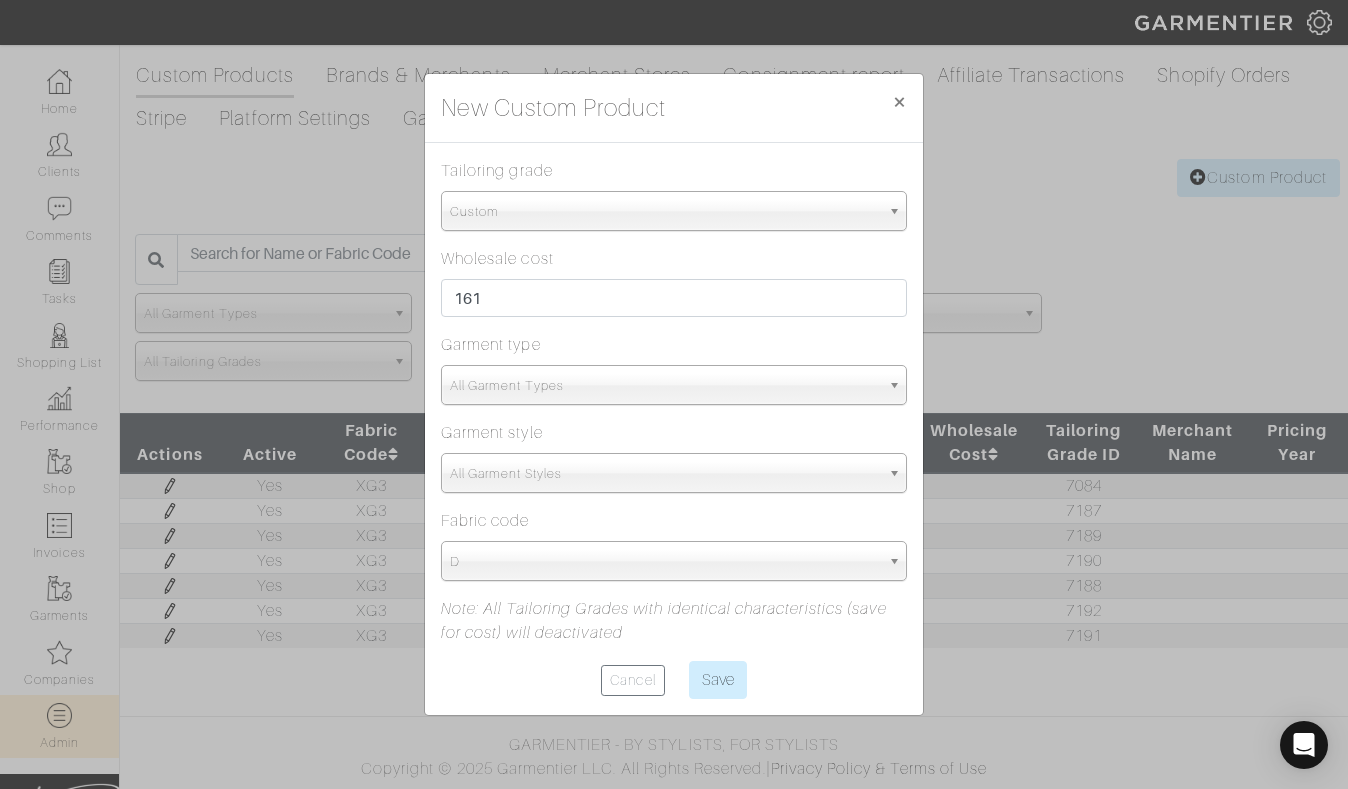 click on "Tailoring grade
None
Custom Pant
Half Canvas
Full Canvas
Handmade
Unstructured
Custom
Custom
None Custom Pant Half Canvas Full Canvas Handmade Unstructured Custom
Wholesale cost
161
Garment type
All Garment Types
Suiting
Sport Coats
Tops
Accessories
Bottoms
Outerwear
All Garment Types
Garment style
All Garment Styles
Suit
Vest
Sport Coat
Swacket
Woven
Belt
3-Piece Suit
Shorts
Dress Pant
Outerwear
All Garment Styles
Fabric code
D
D3
D5
DO
DT
DZ
E
E1
E2
K2
K3
LA
LD
N
N1
N2
N3
N4
N5
N7
N8
N9
NN
NP
P
P3
P5
S
S1
S2
S3
S4
S5
TM
TS
U2
U5
U7
UU
Y4
YY
Z
Z2
Z3
Z4
Z5
Z6
Z8
Z9
ZA
ZB
ZC
ZE
ZZ
C2
C4
C6
C8
C9
D
D1
D2
D3
DI
DO
DQ
DR
DS
DT
DU
DX
DY" at bounding box center (674, 429) 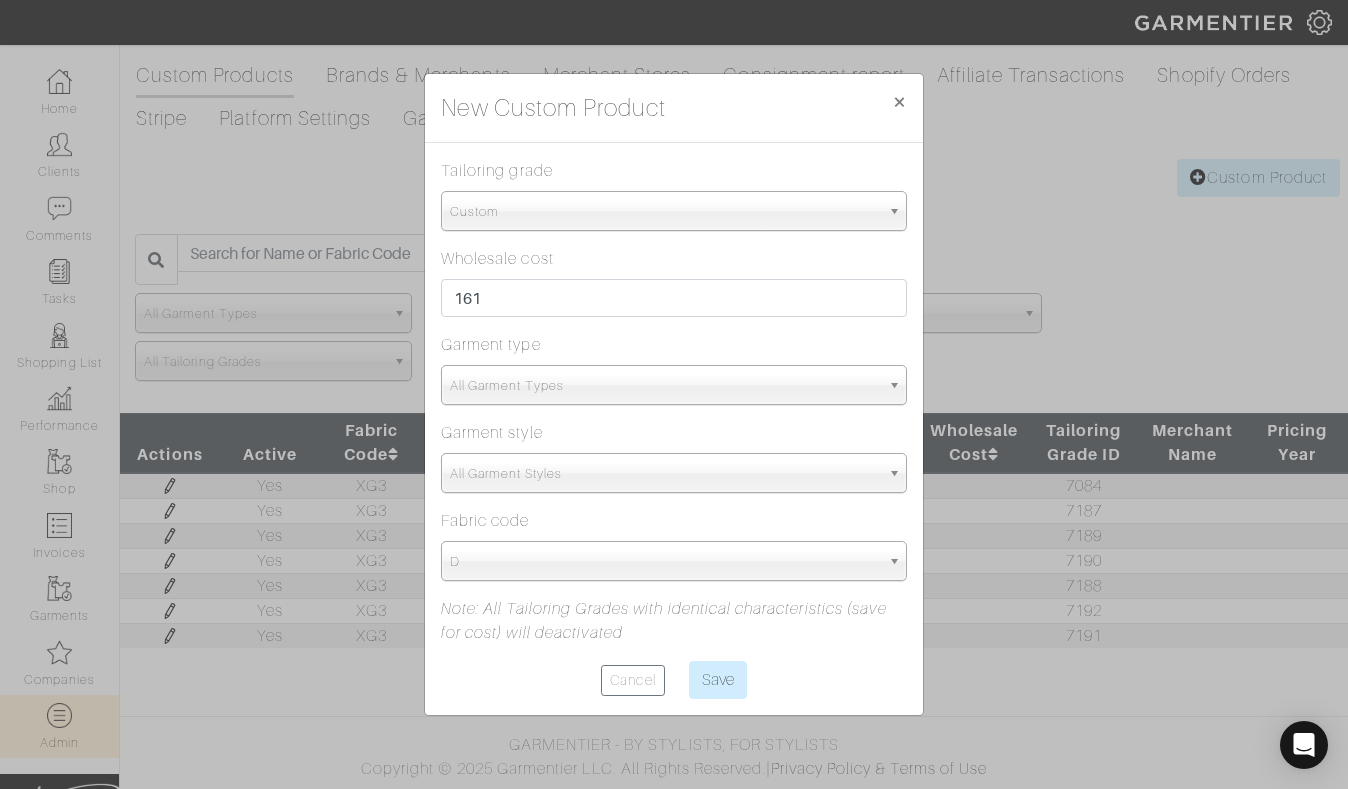 click on "All Garment Types" at bounding box center (665, 386) 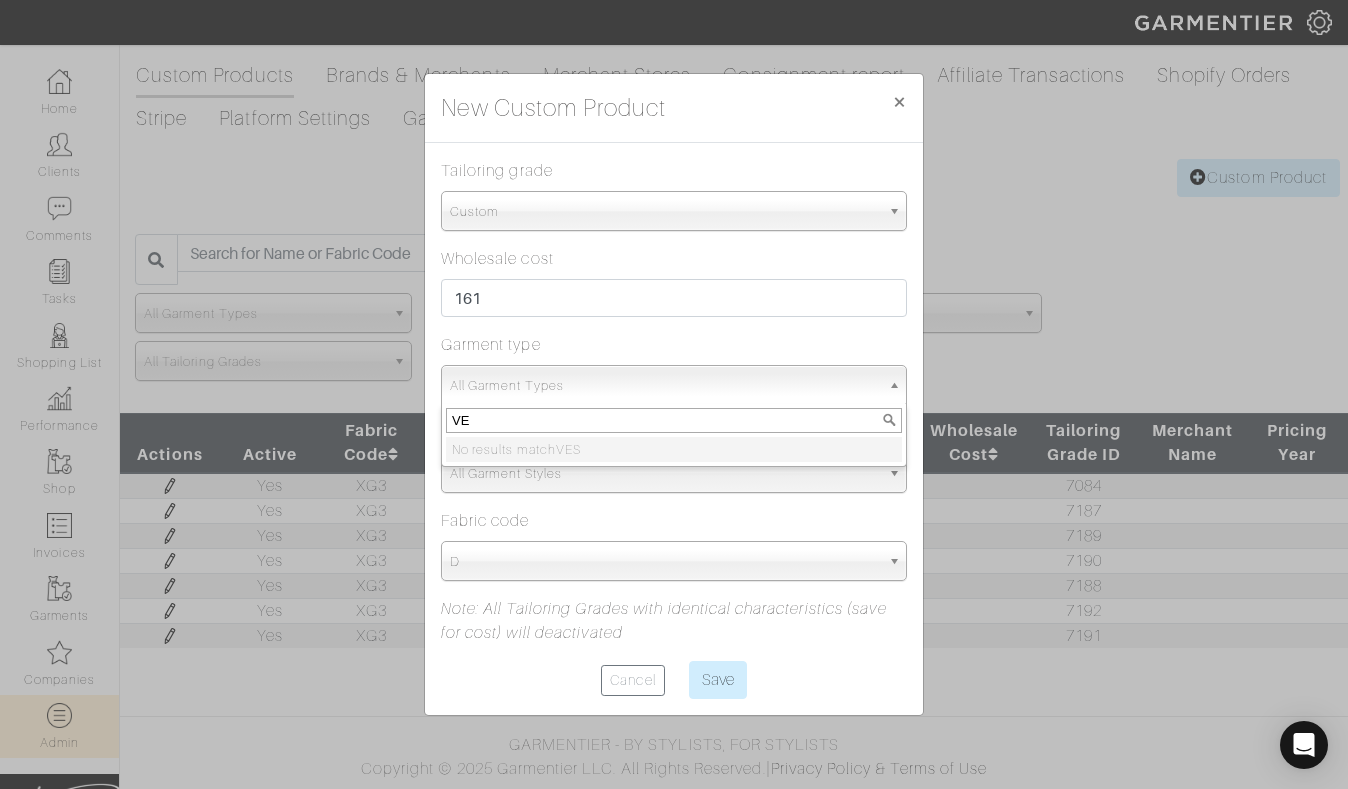 type on "V" 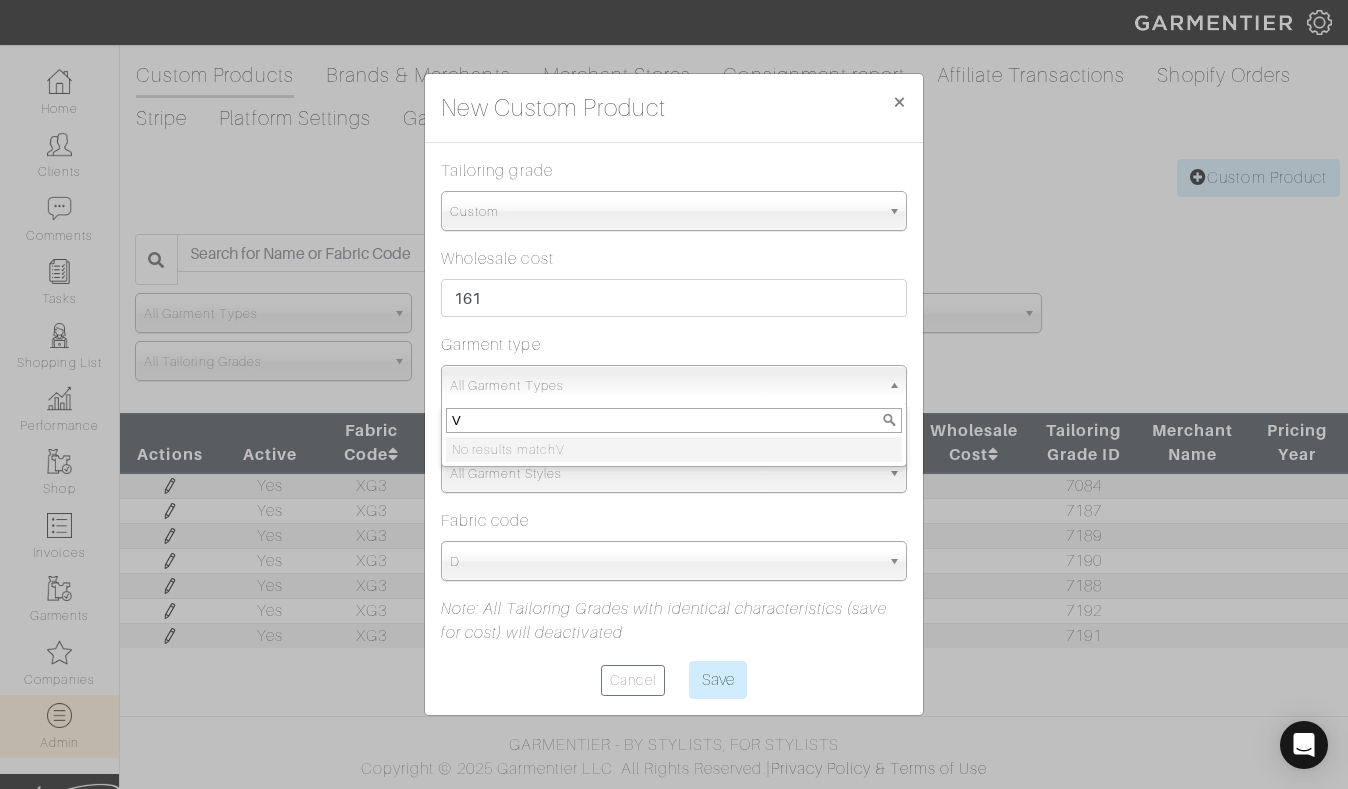 type 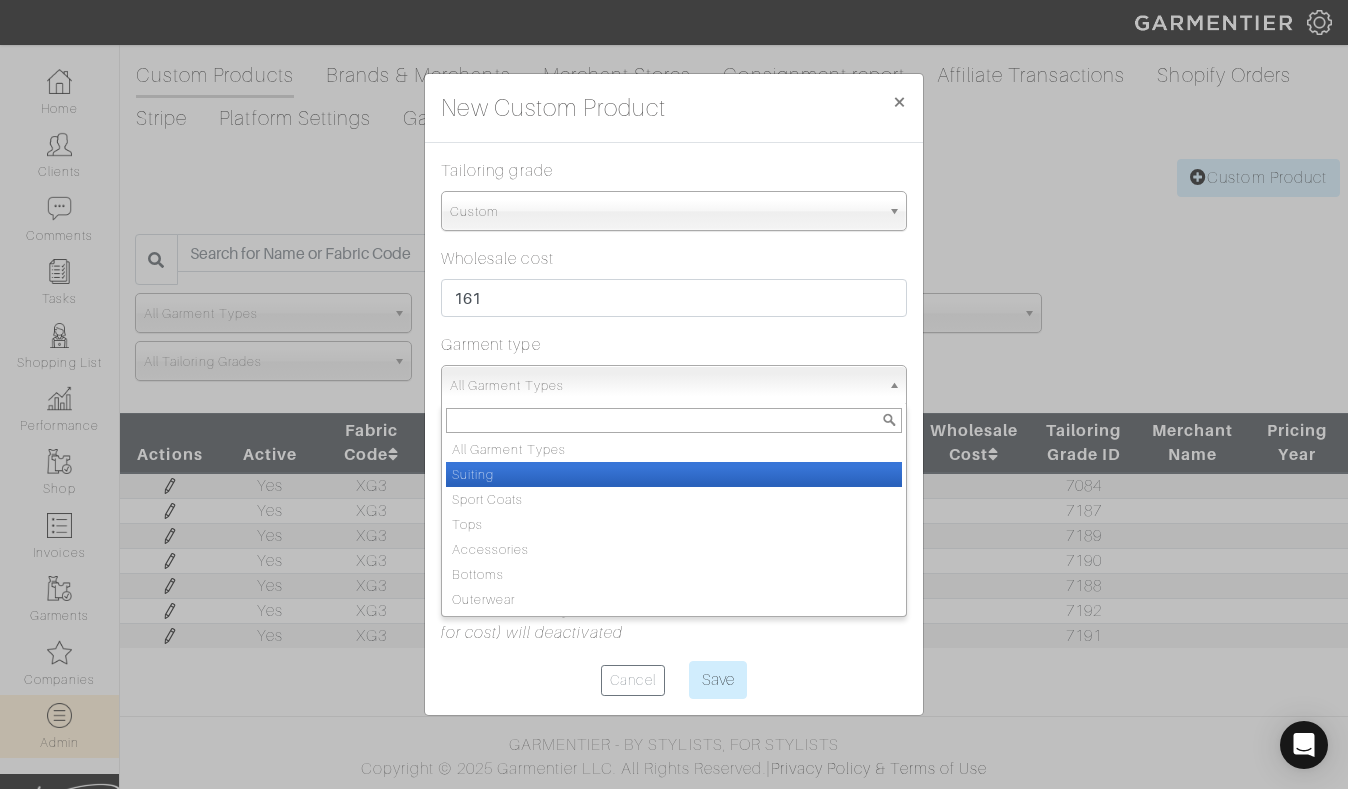 select on "4" 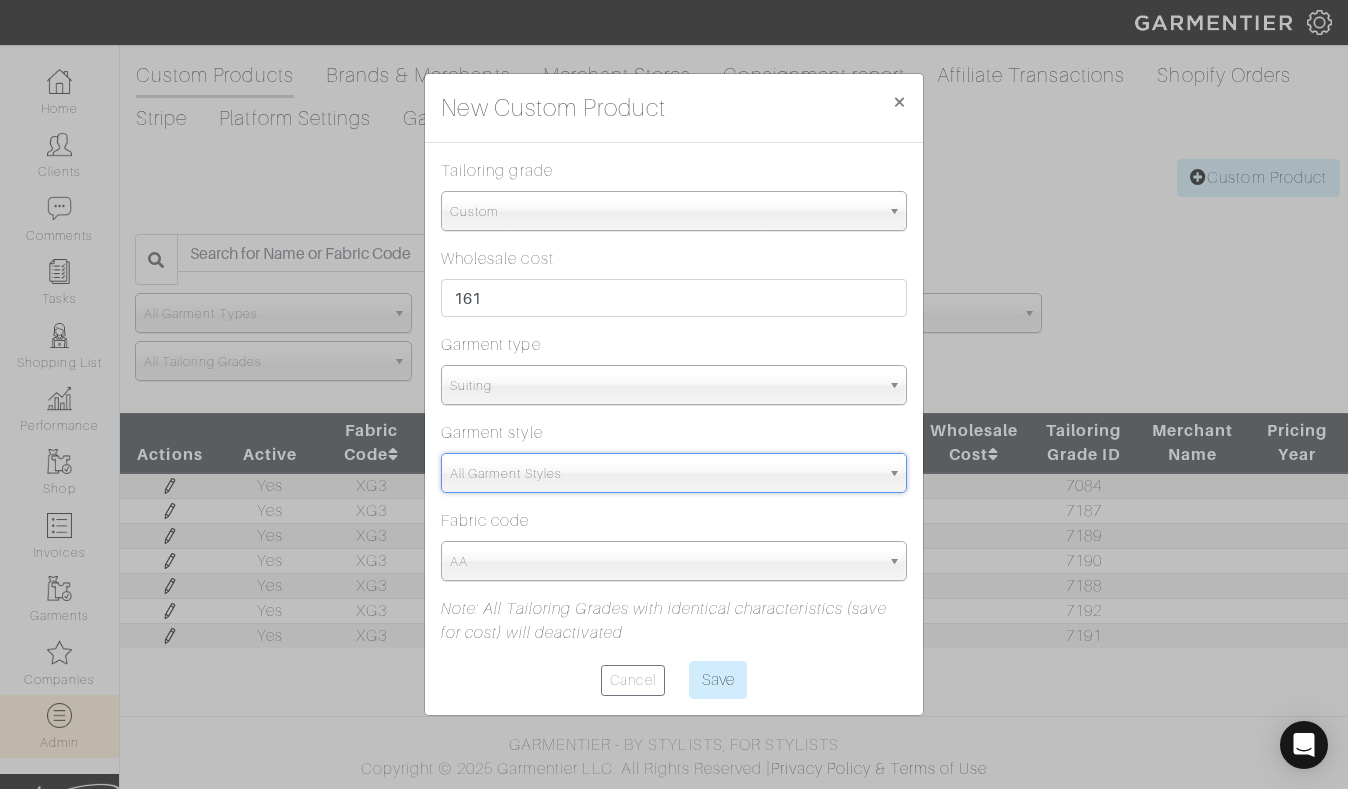 type on "V" 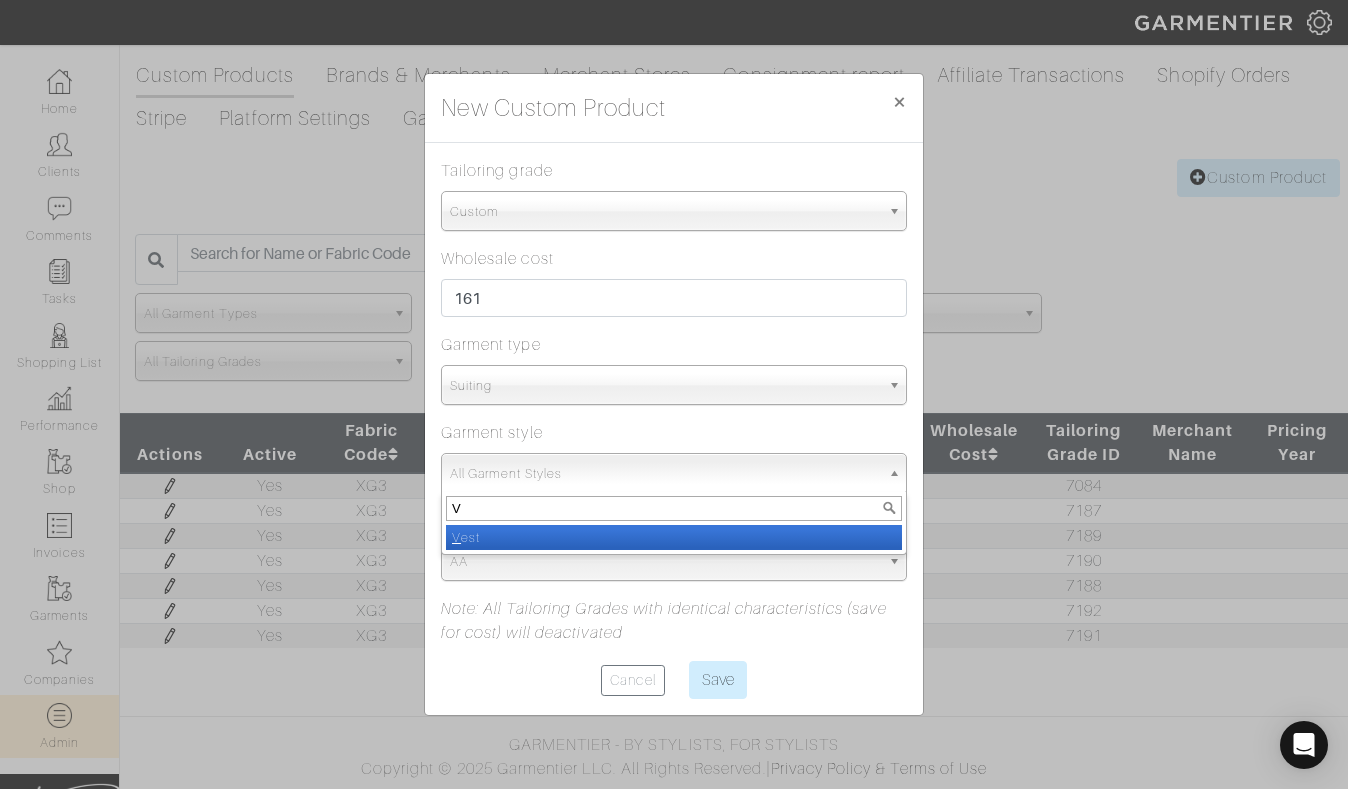 select on "14" 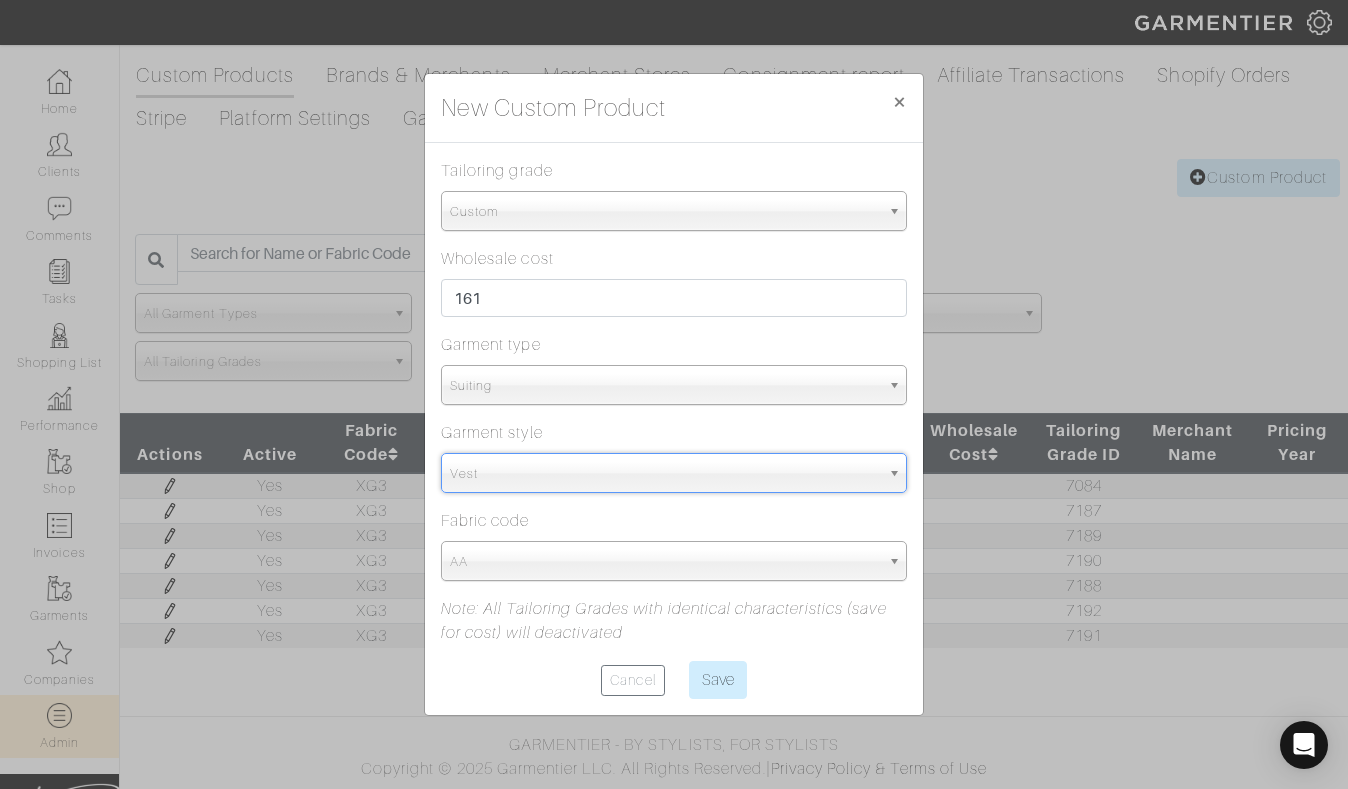 select on "5815" 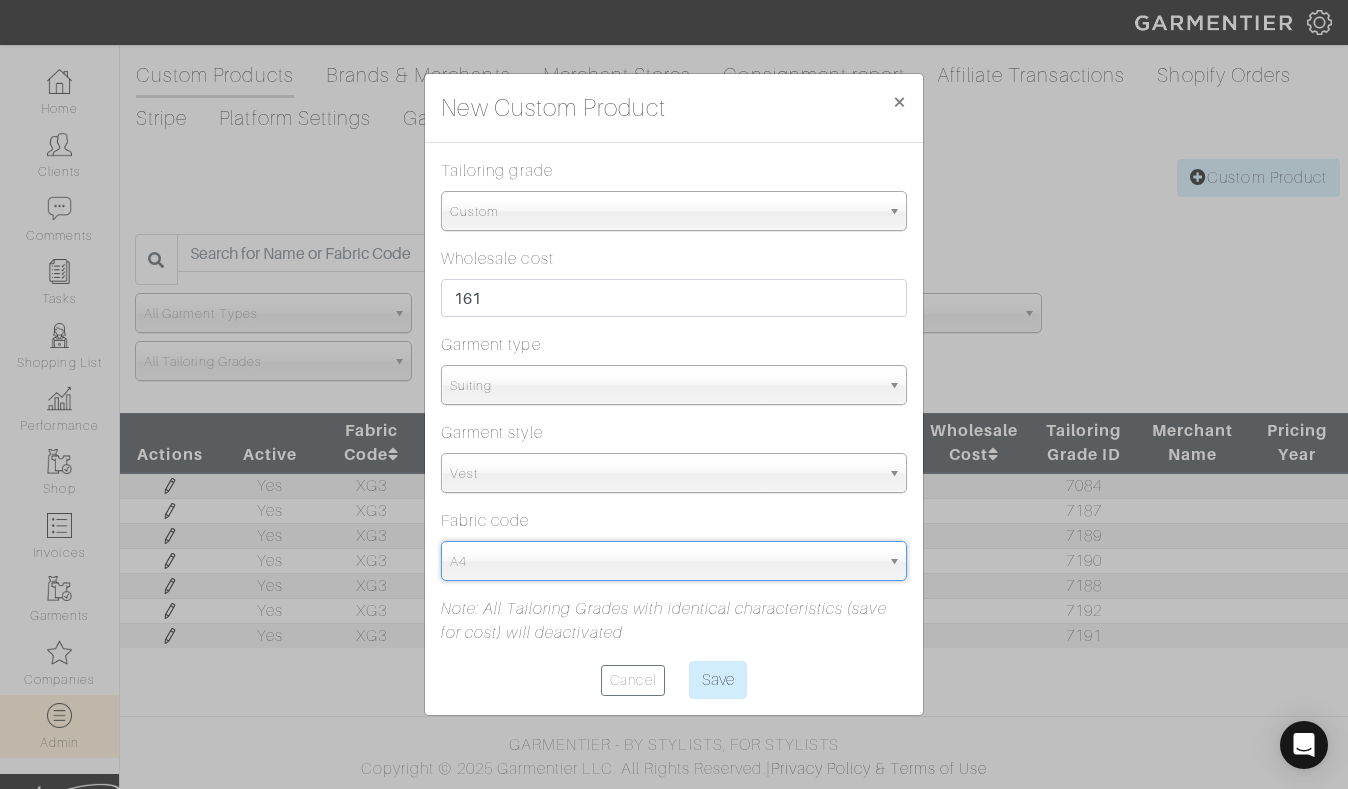 type on "X" 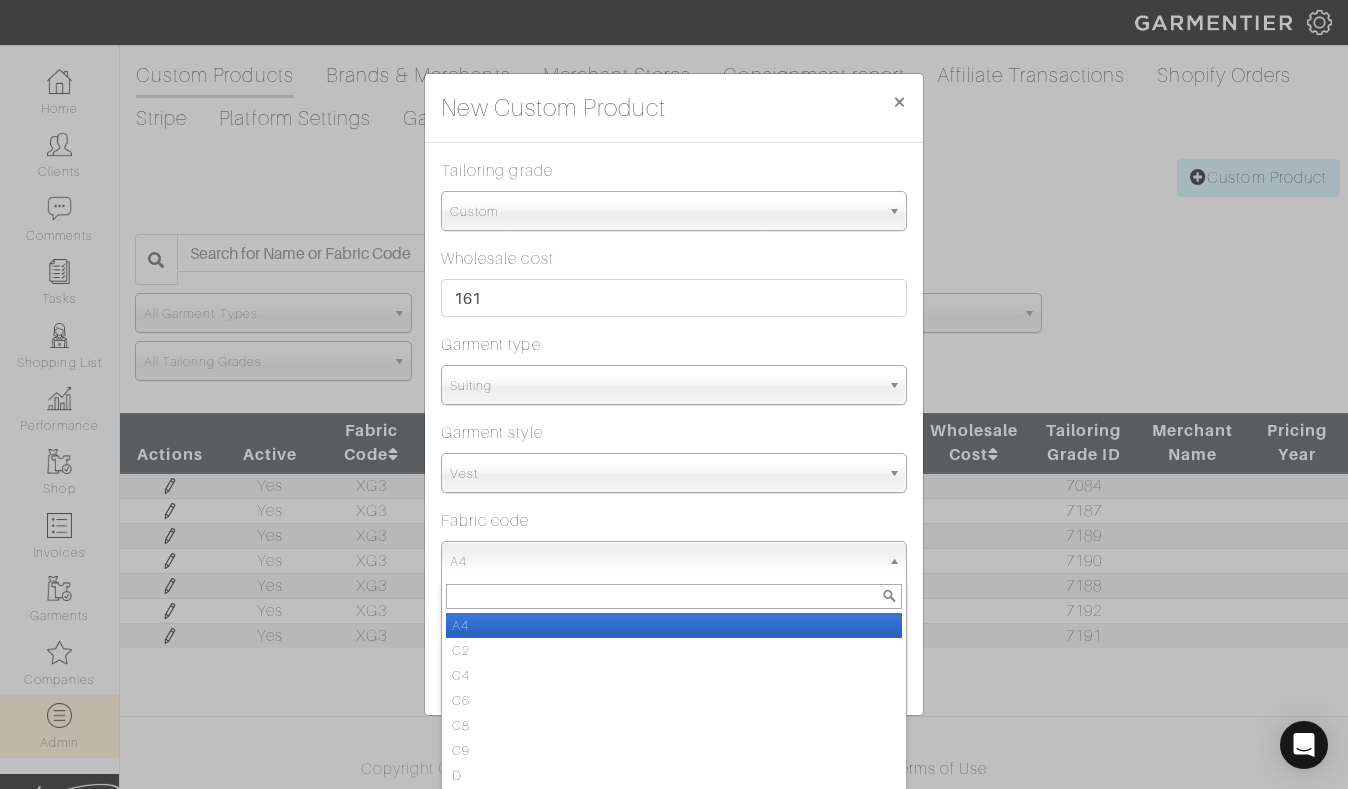 paste on "XG3" 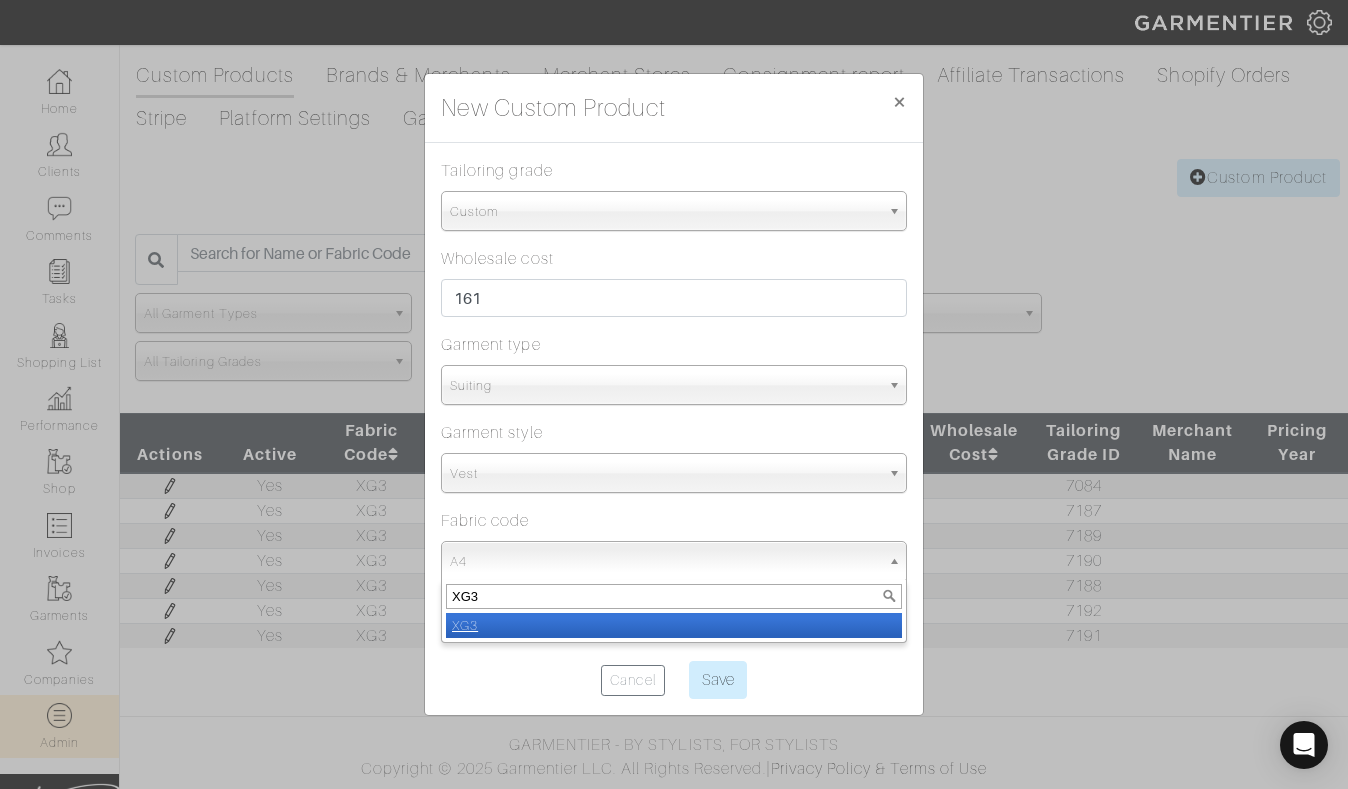 select on "1304" 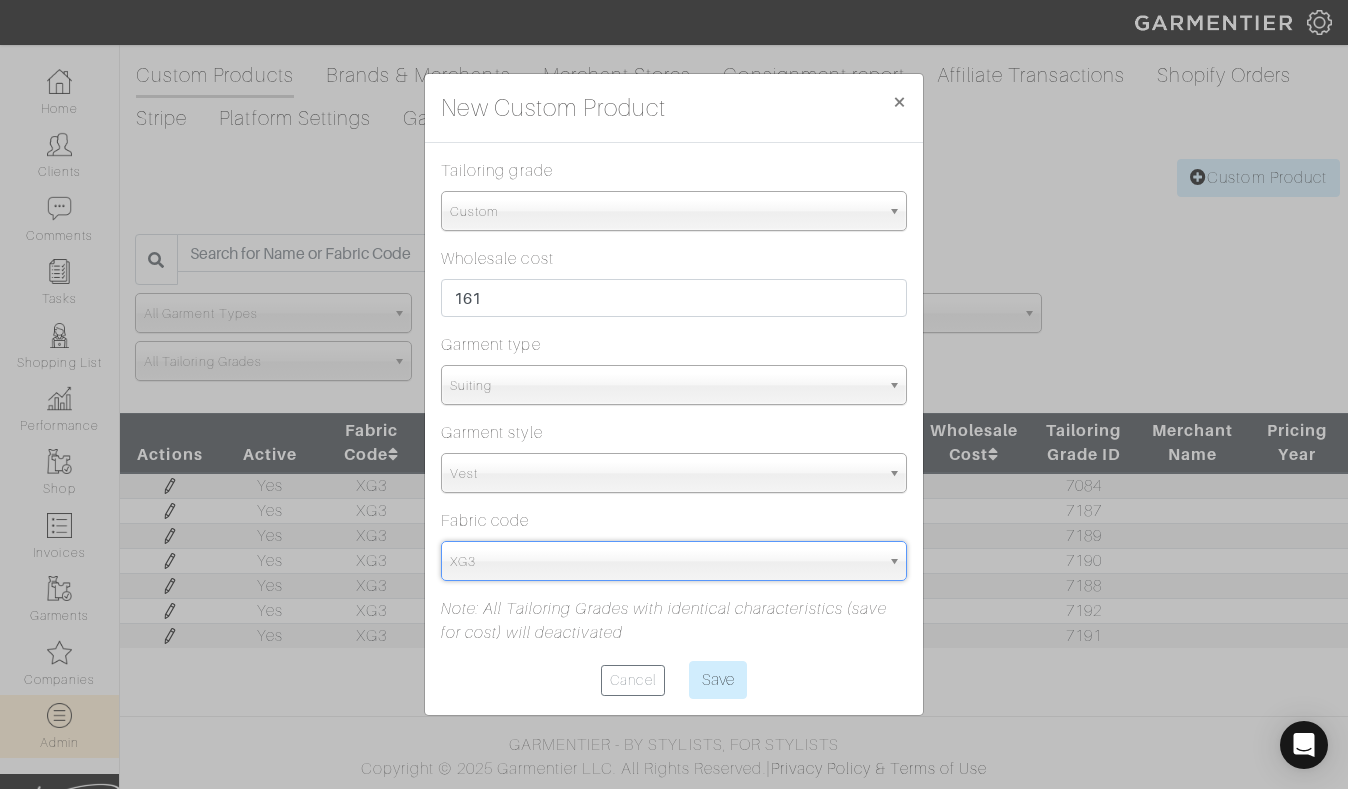 click on "Save" at bounding box center [718, 680] 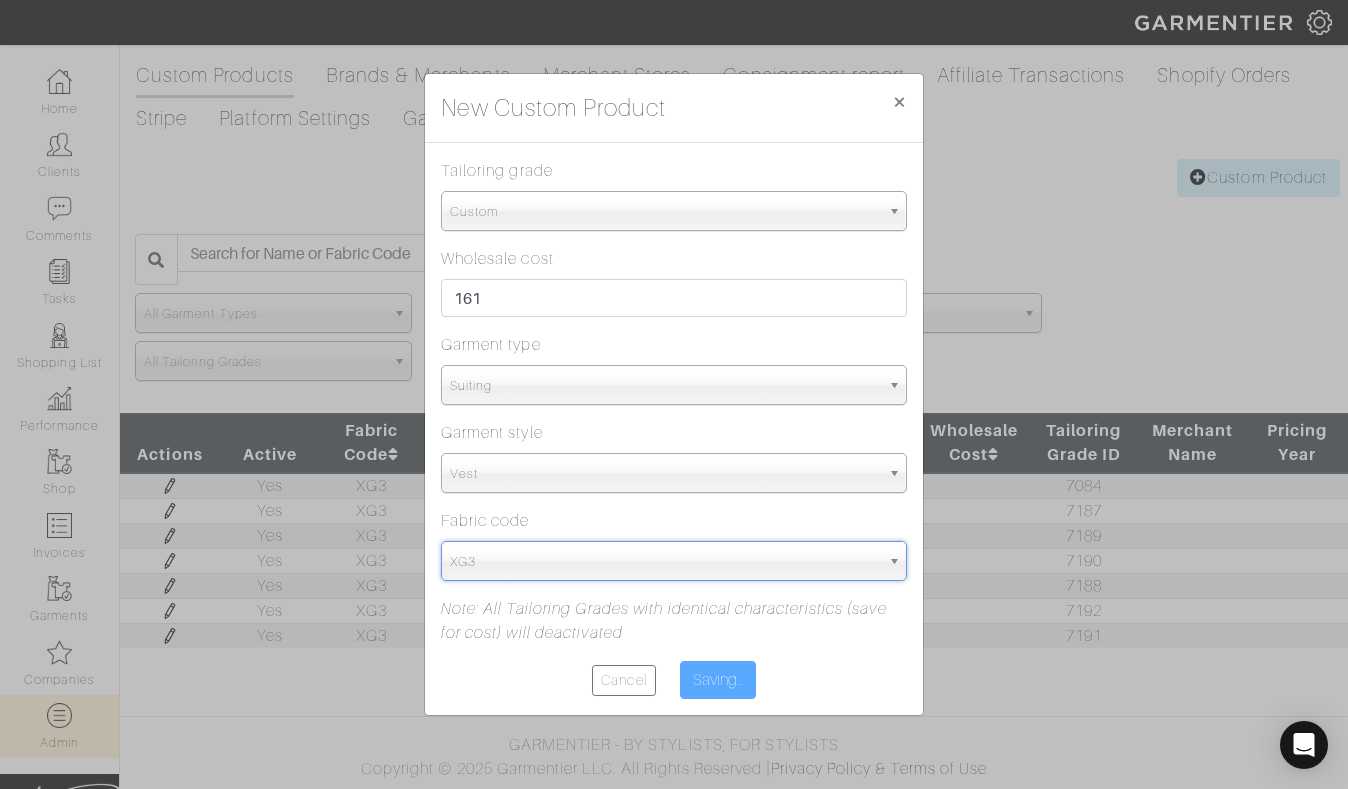 type on "Save" 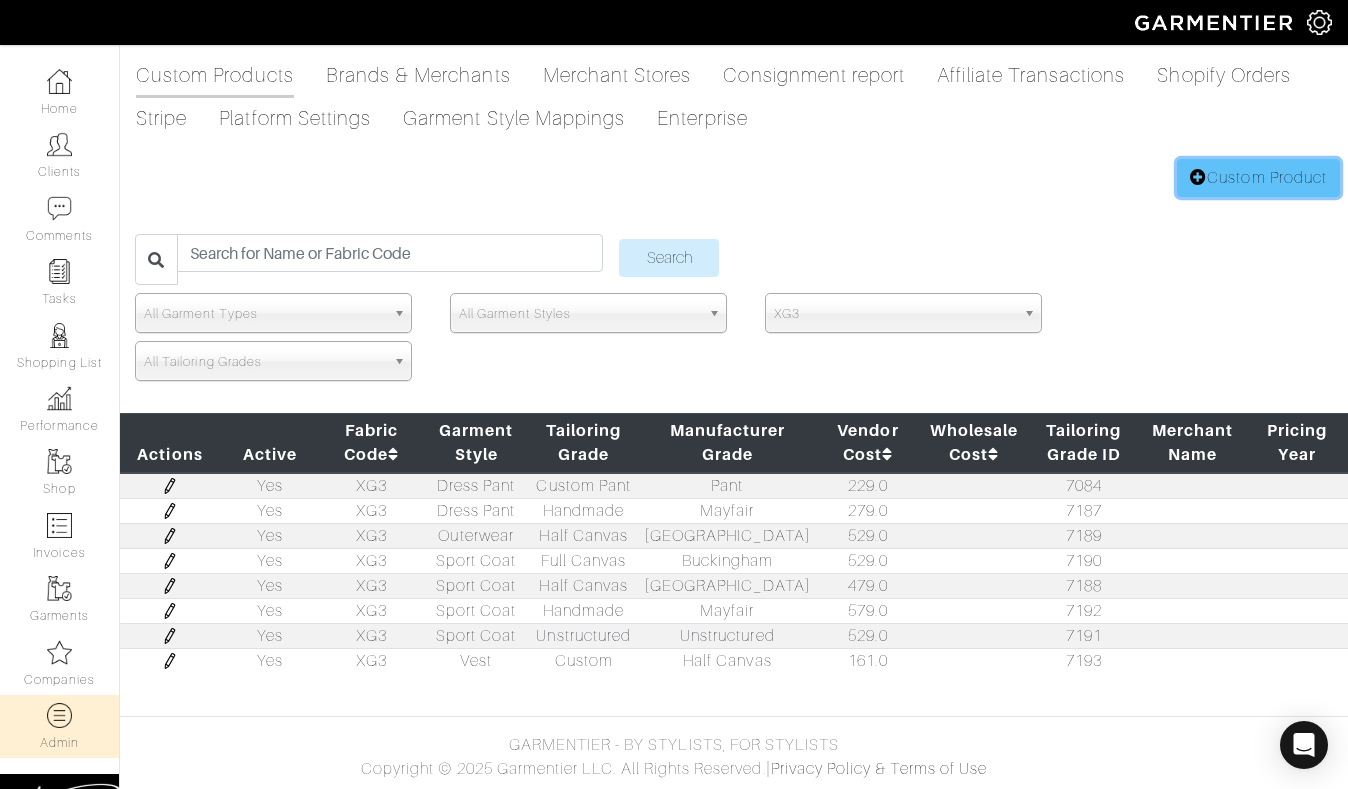 click on "Custom Product" at bounding box center [1258, 178] 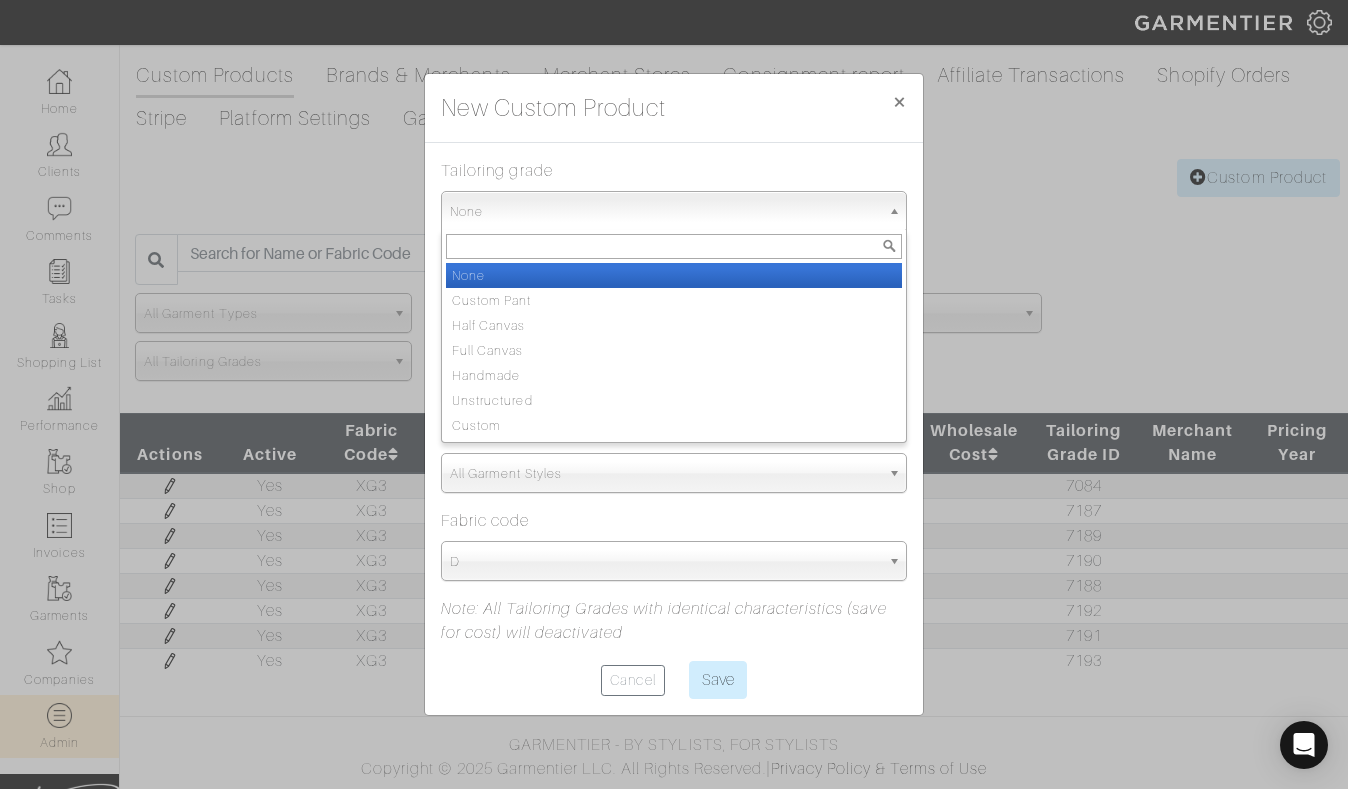 click on "None" at bounding box center [665, 212] 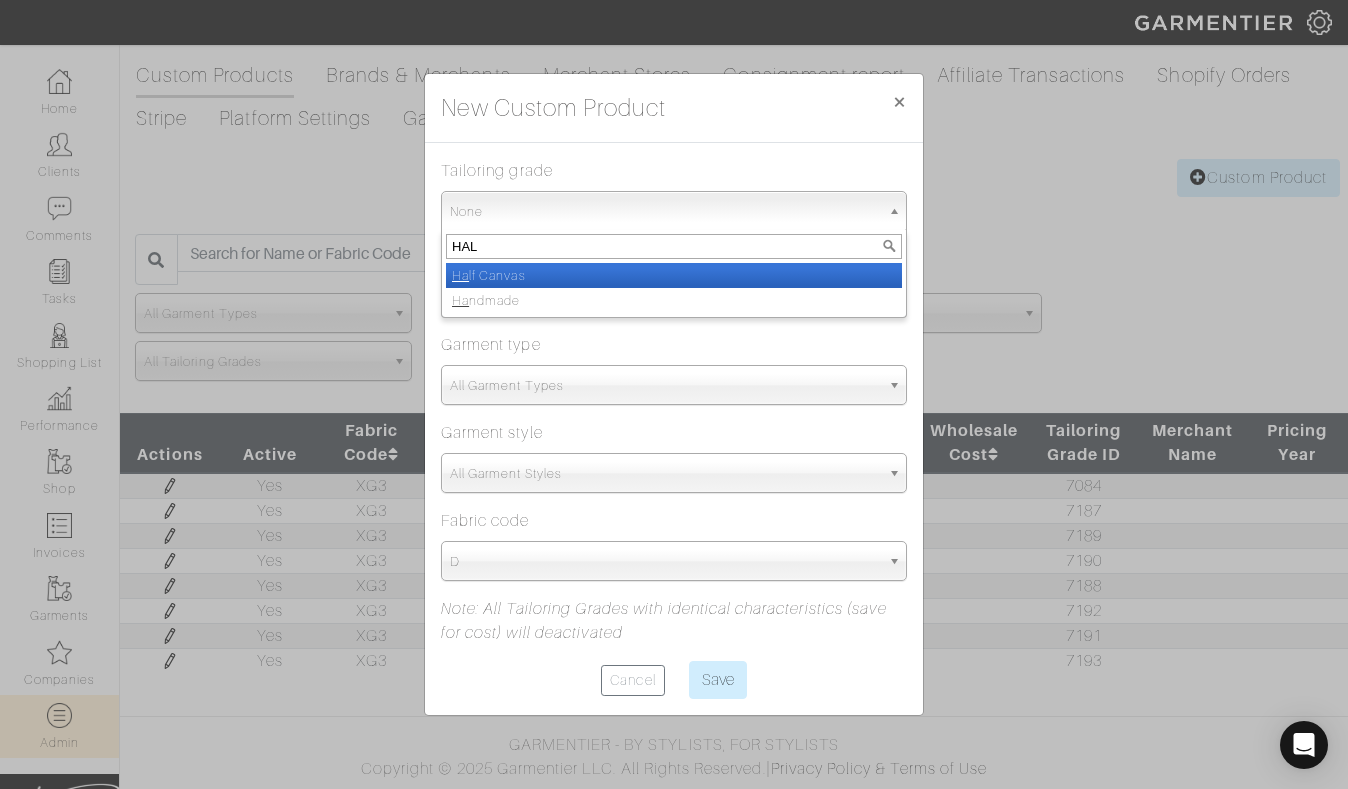 type on "HALF" 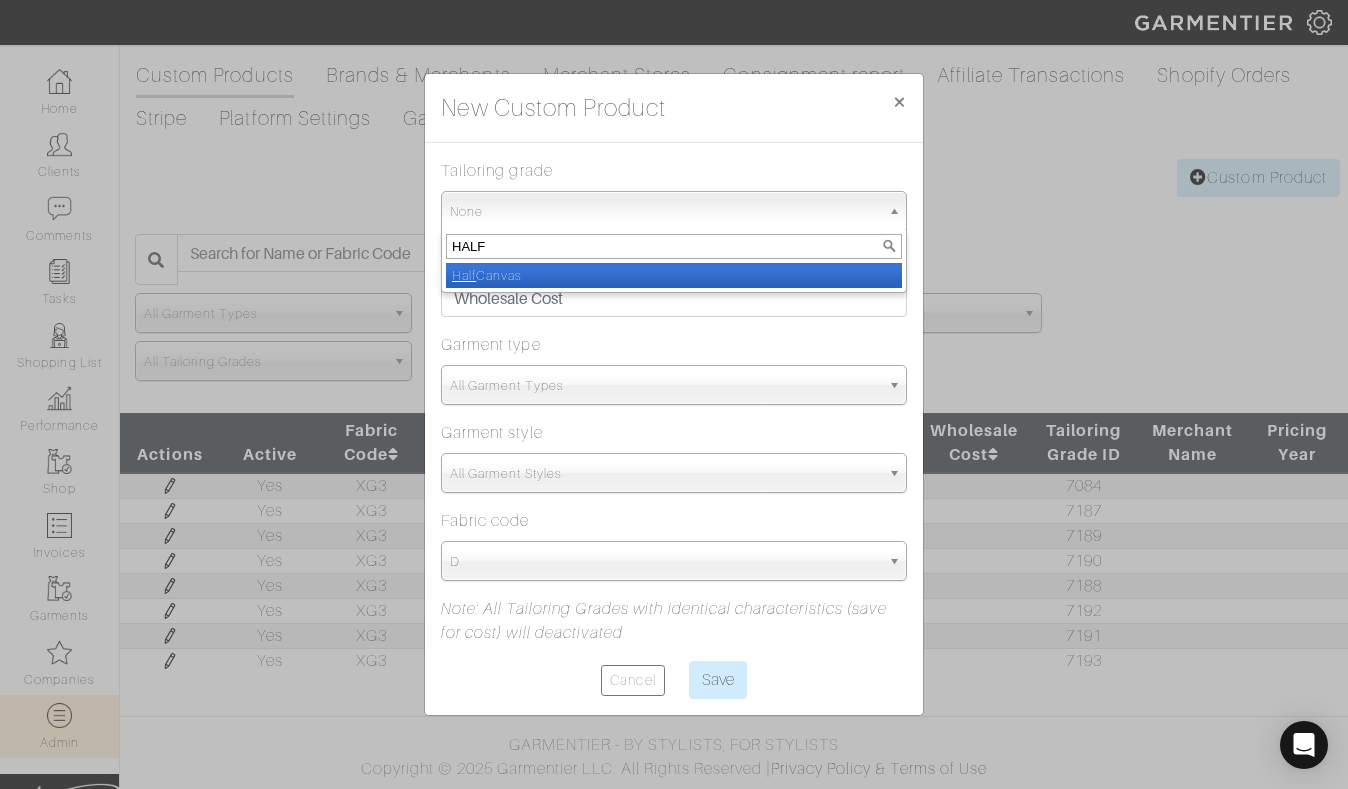 select on "Half Canvas" 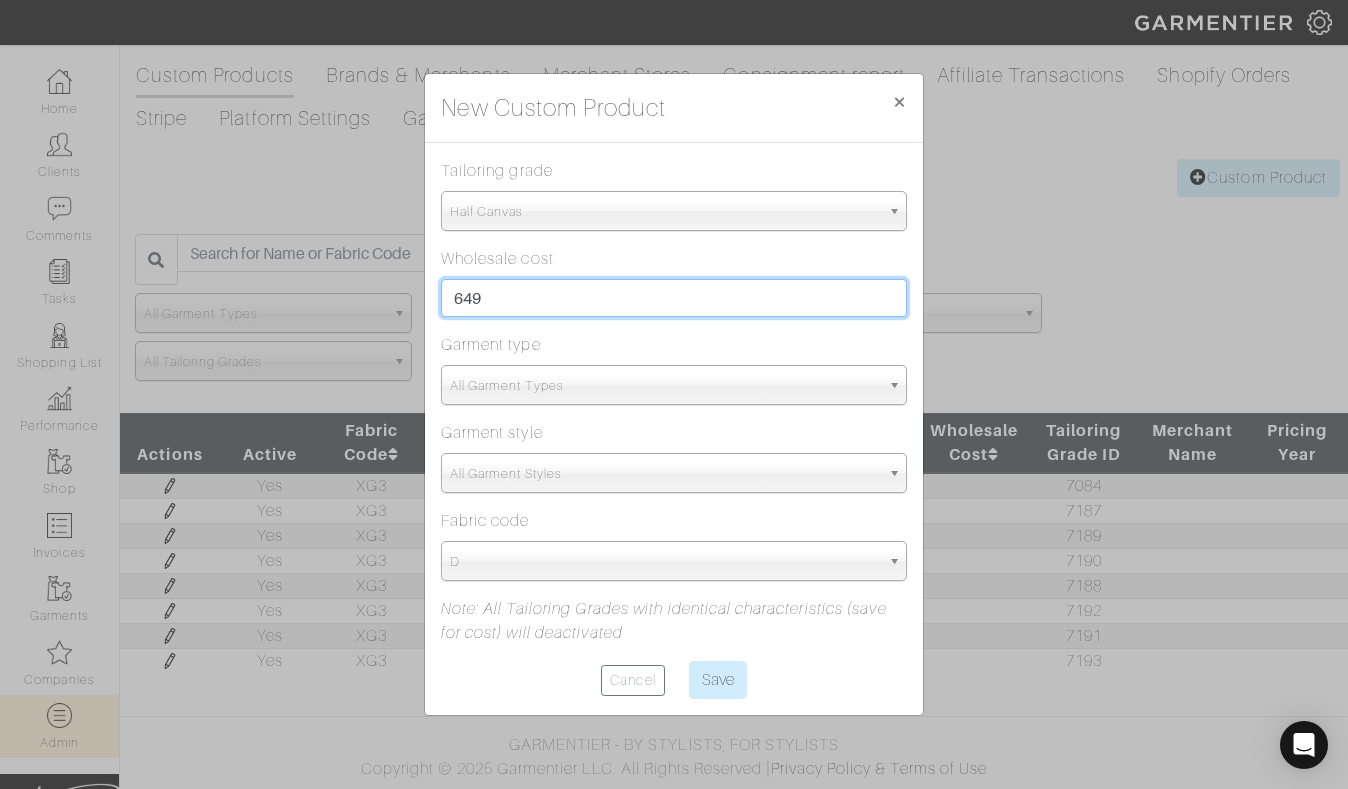 type on "649" 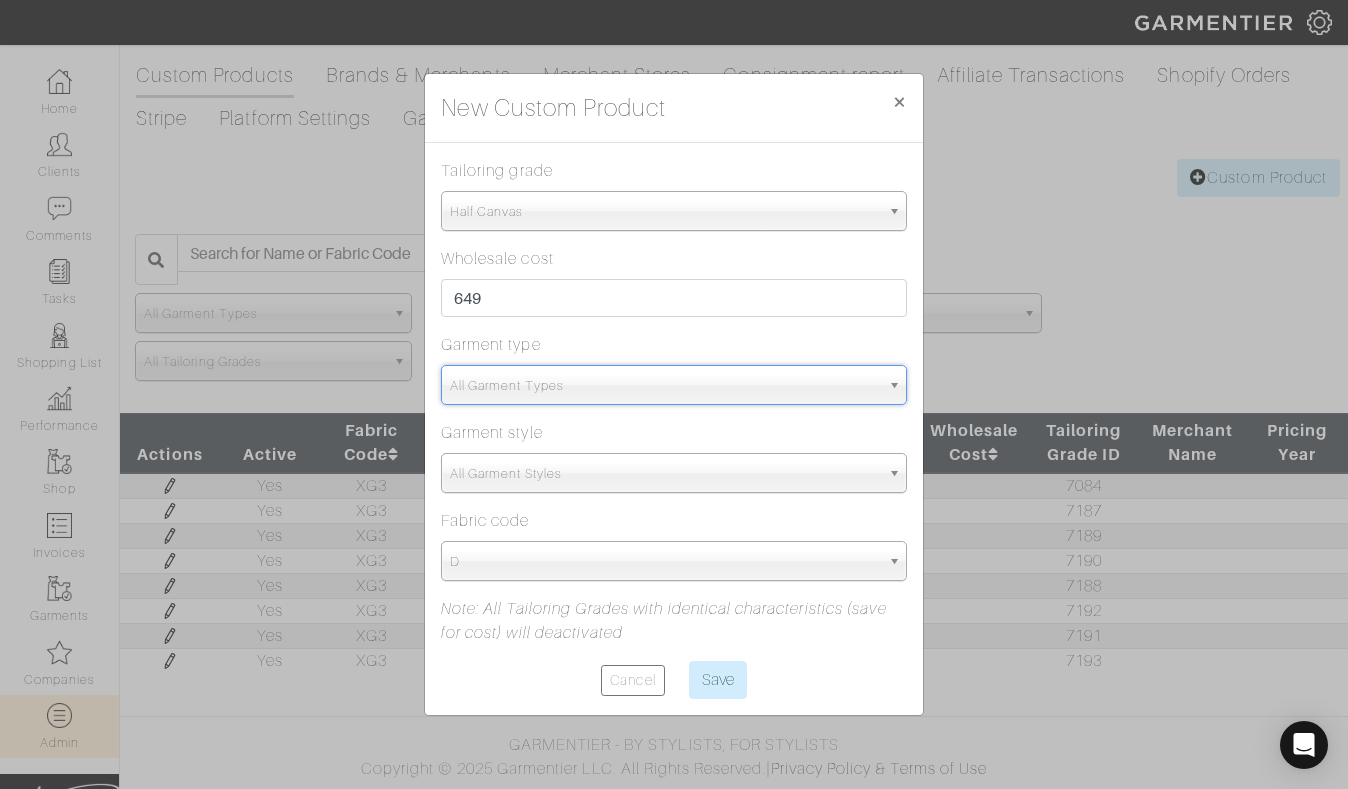 type on "SUI" 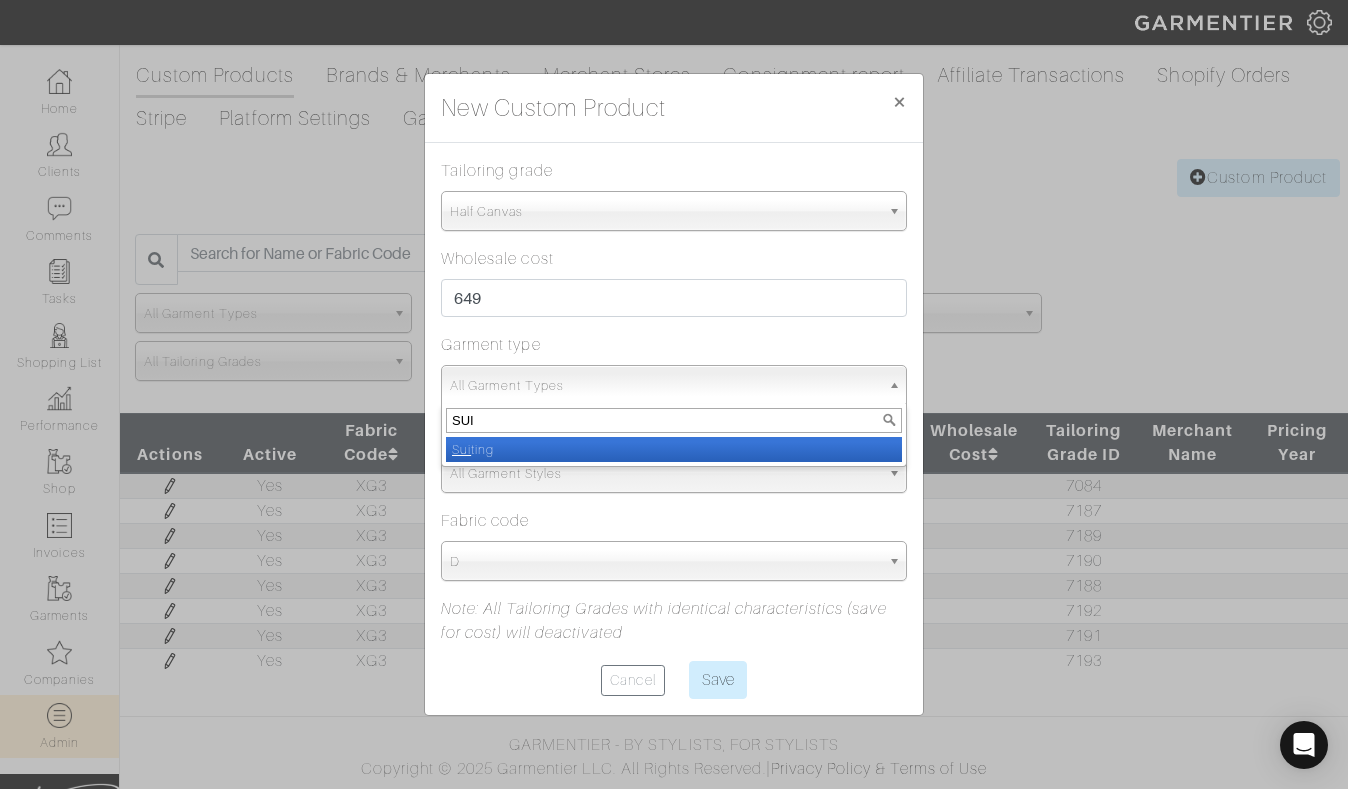 select on "4" 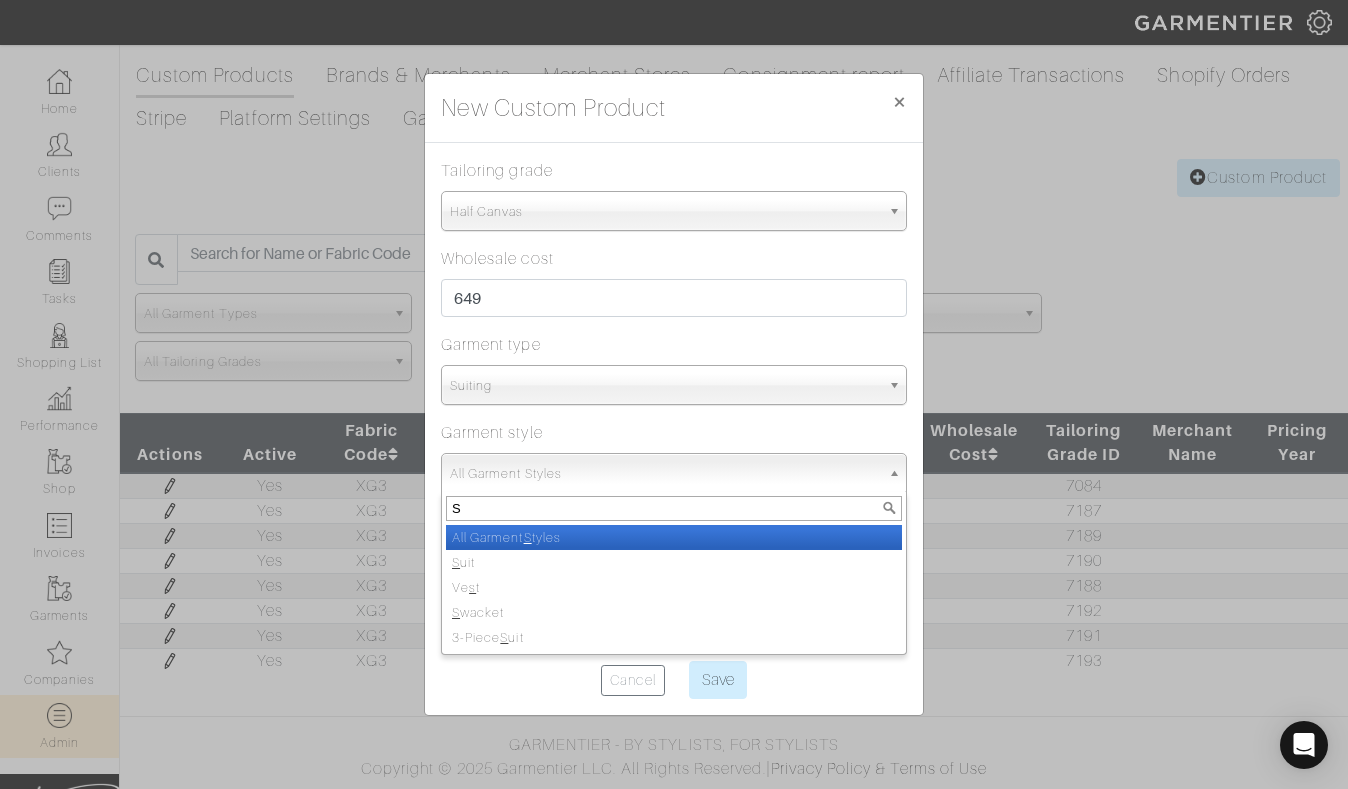 type on "SU" 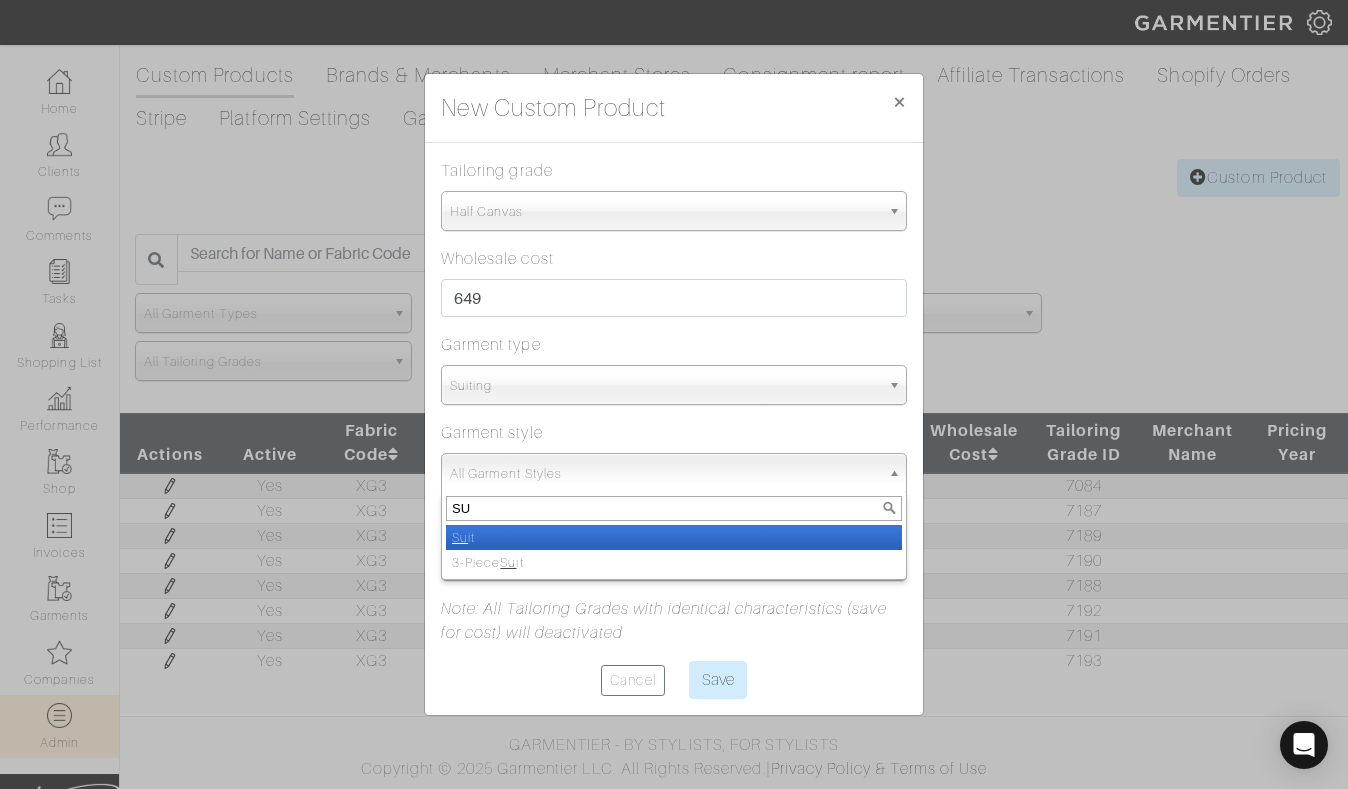 select on "13" 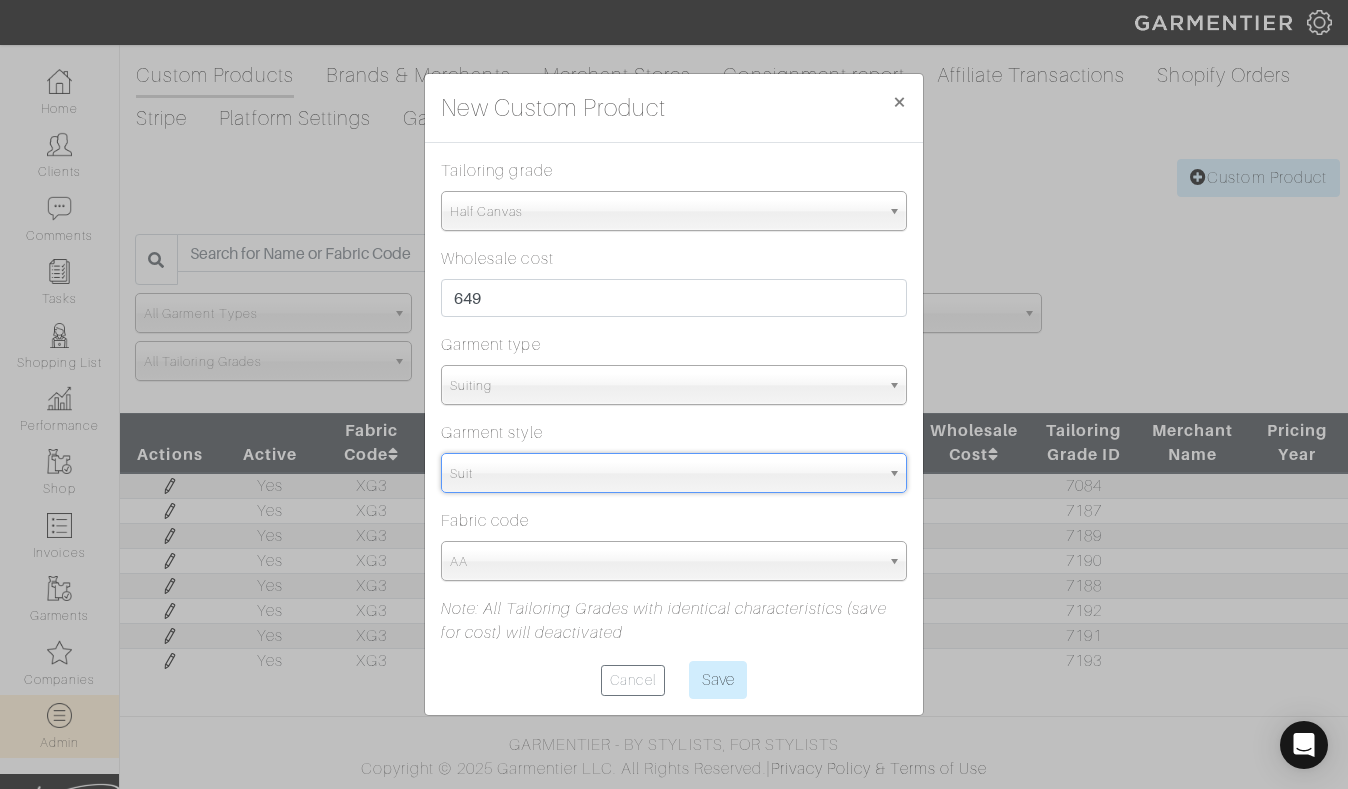 select on "5815" 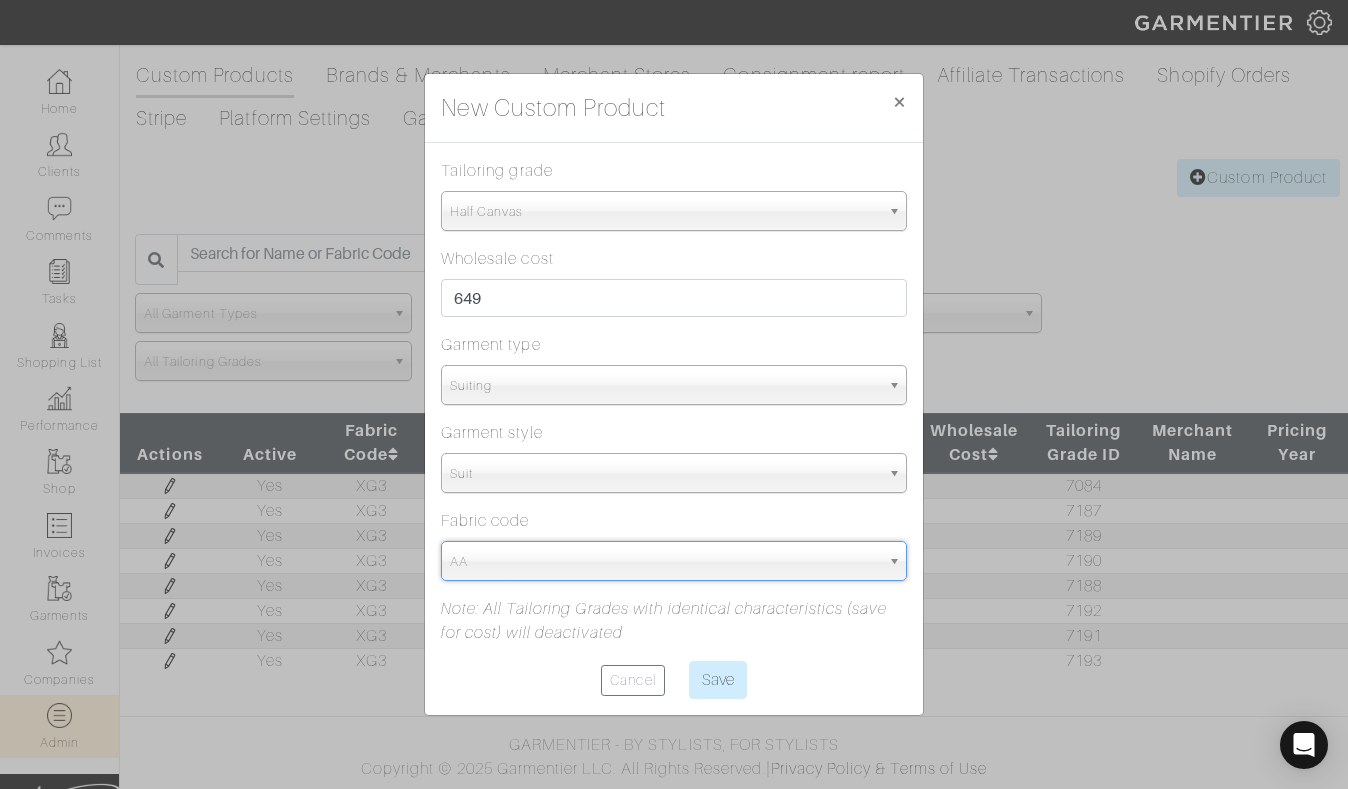 paste on "XG3" 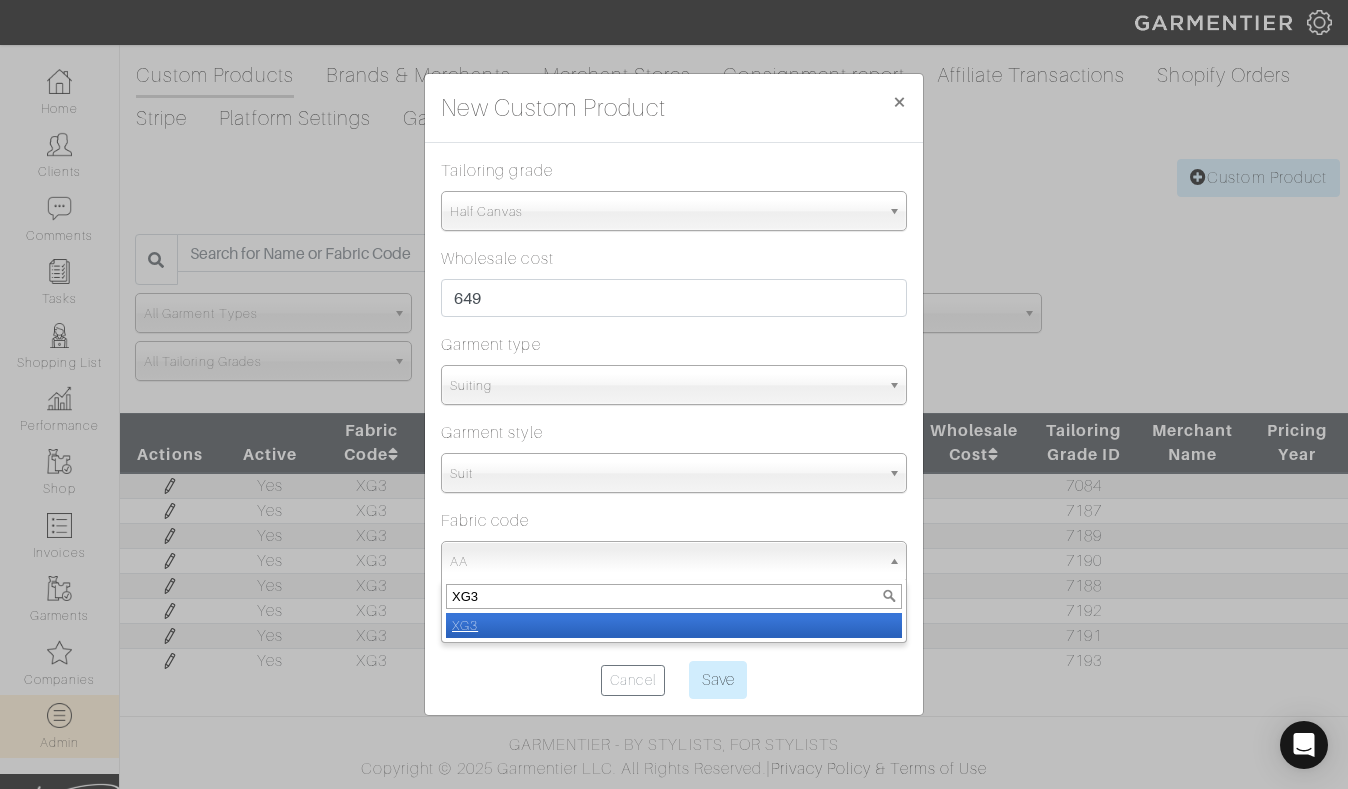 select on "1303" 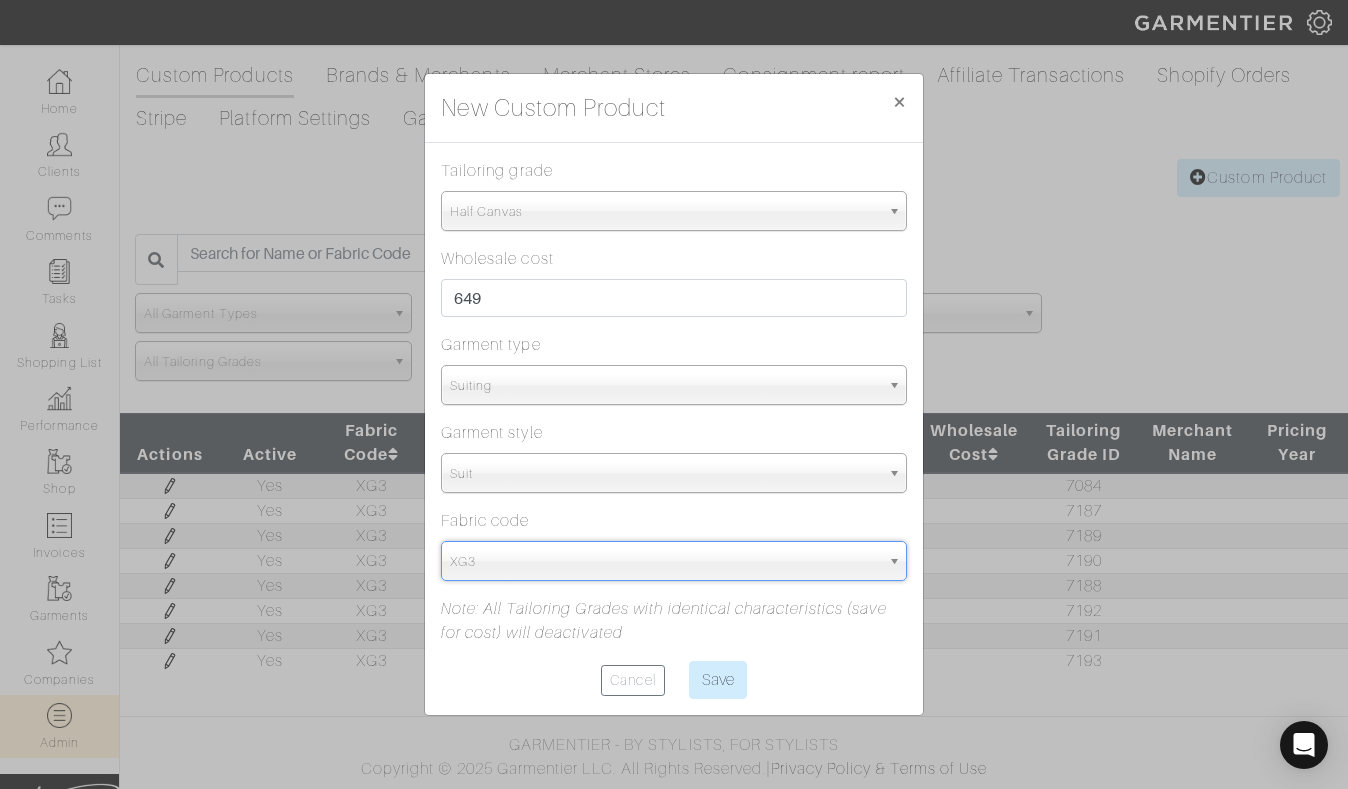 click on "Save" at bounding box center [718, 680] 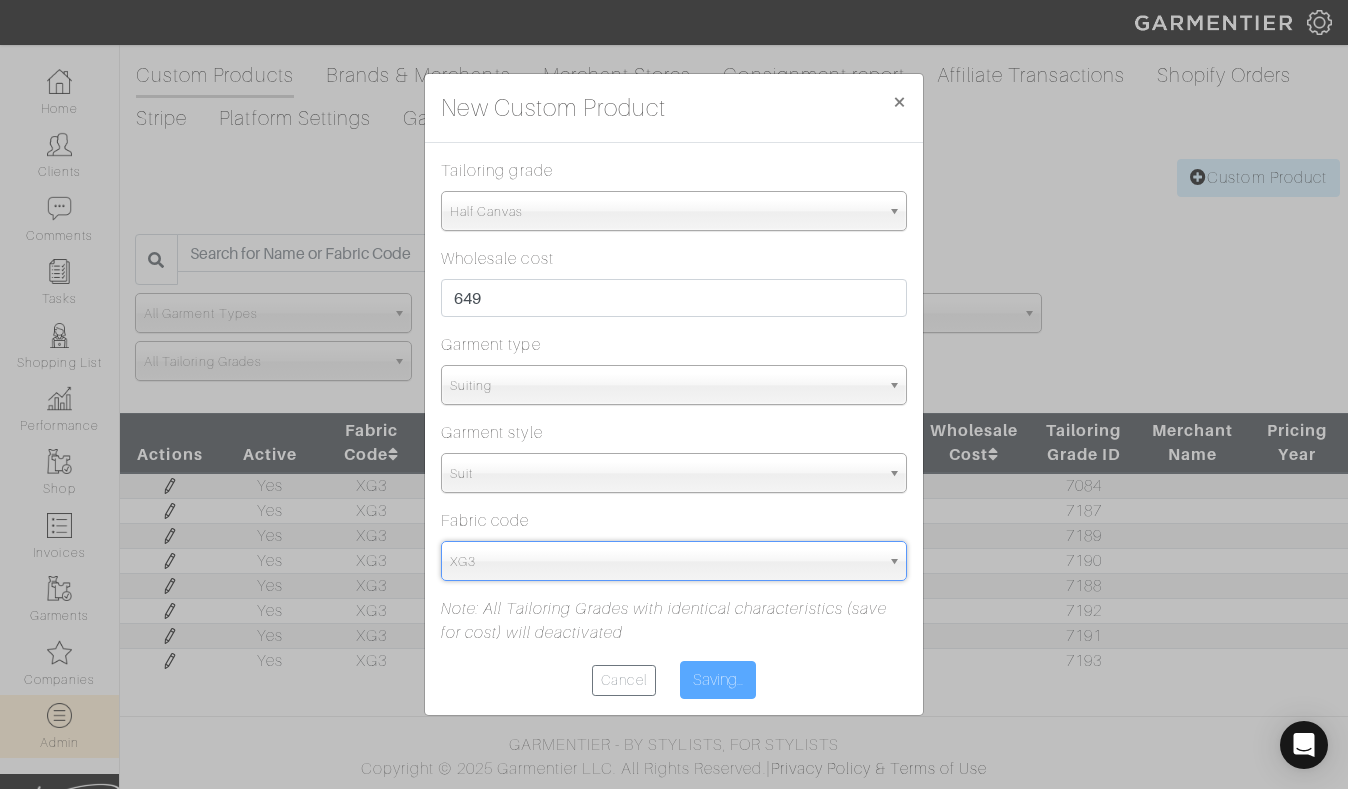 type on "Save" 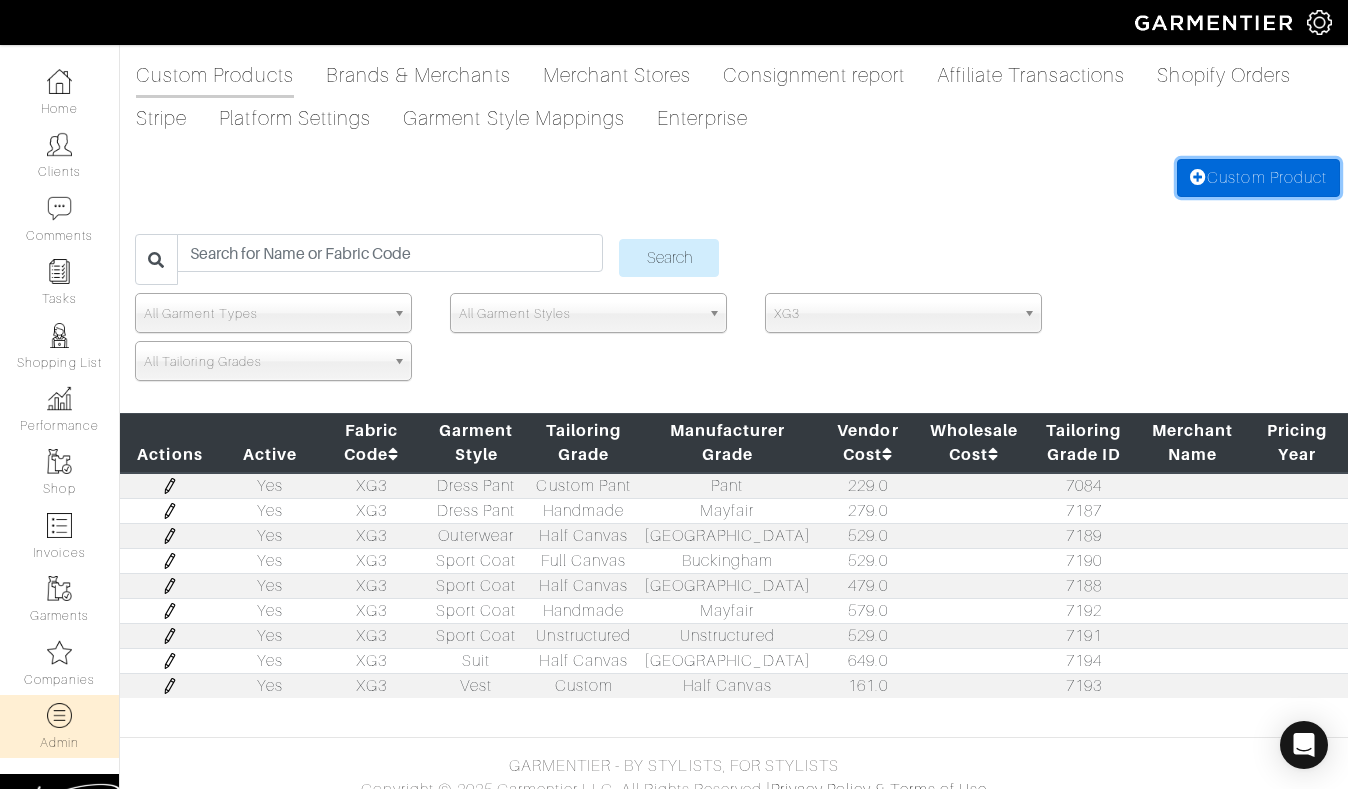 click on "Custom Product" at bounding box center [1258, 178] 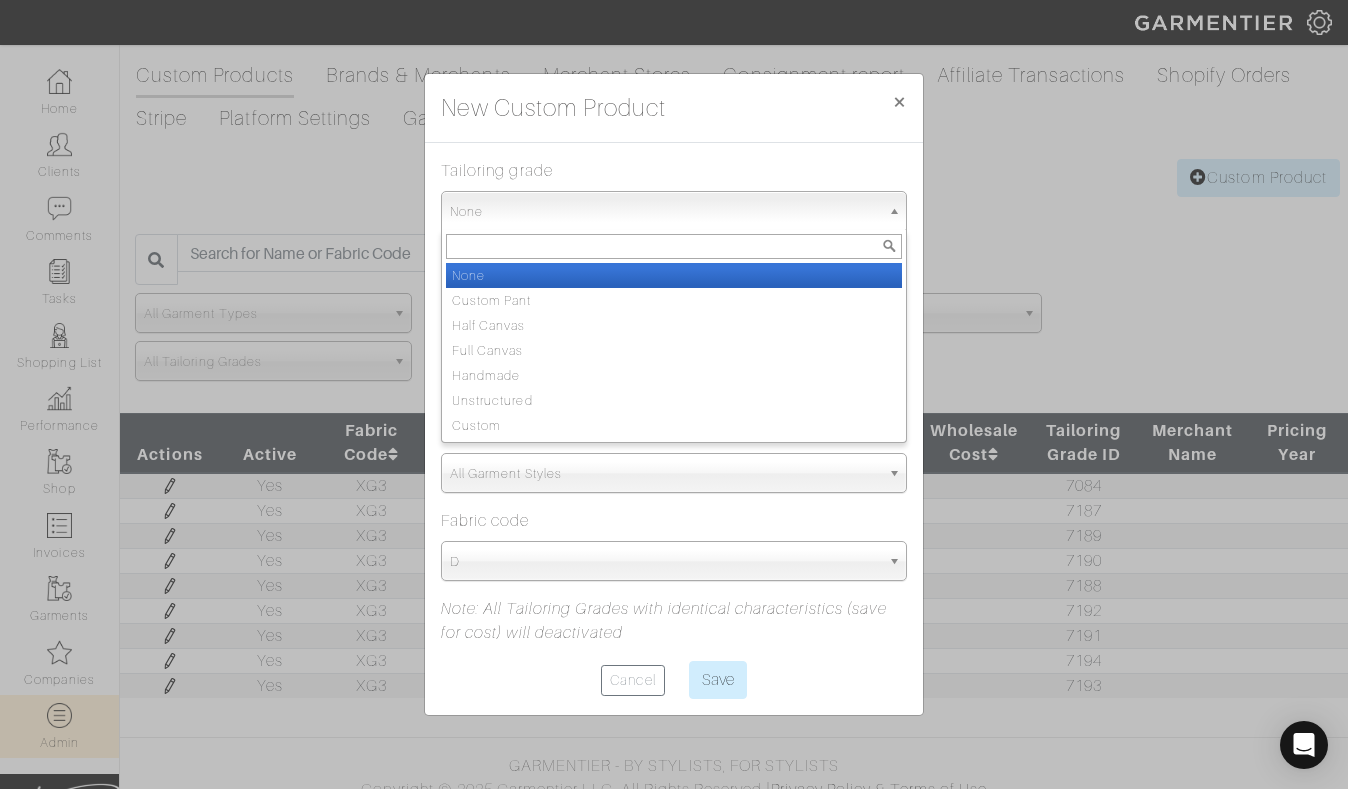 click on "None" at bounding box center [665, 212] 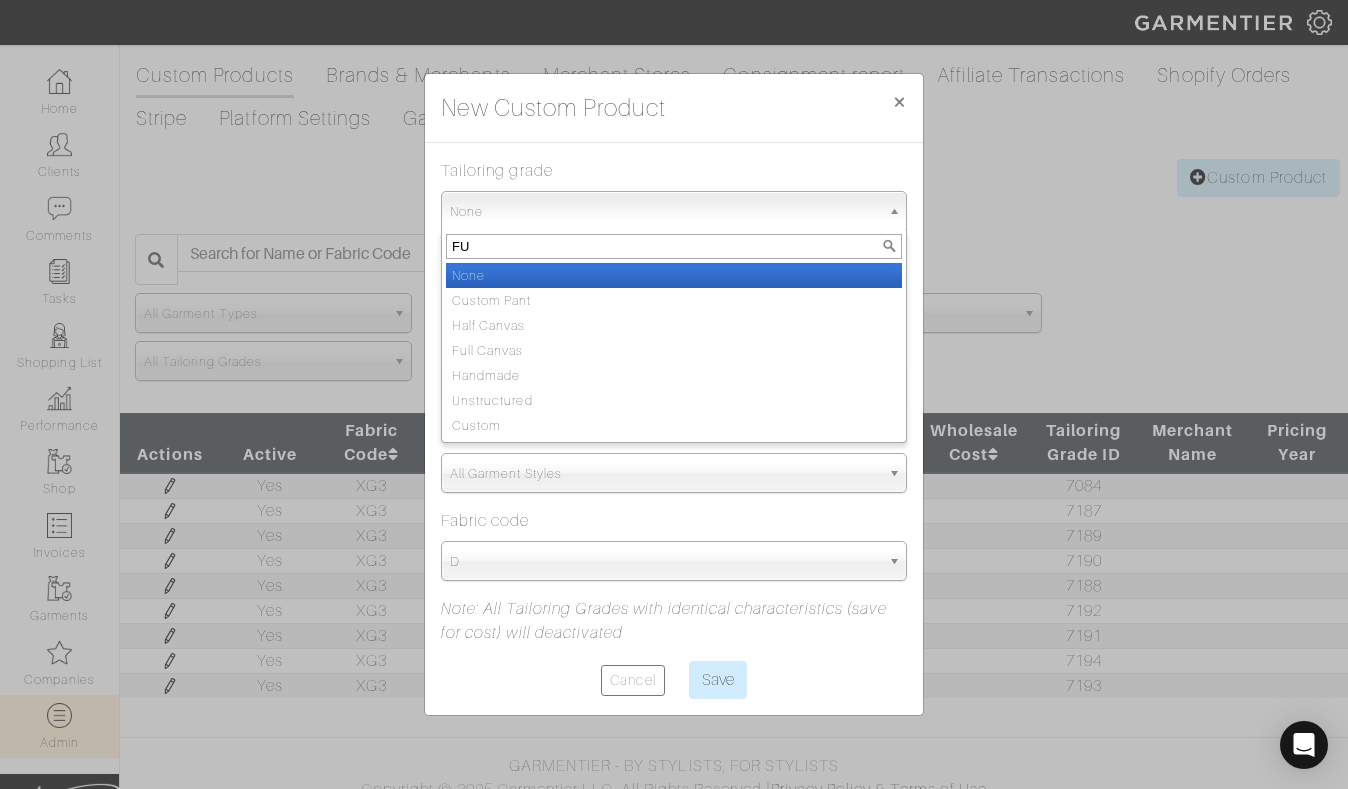 type on "FUL" 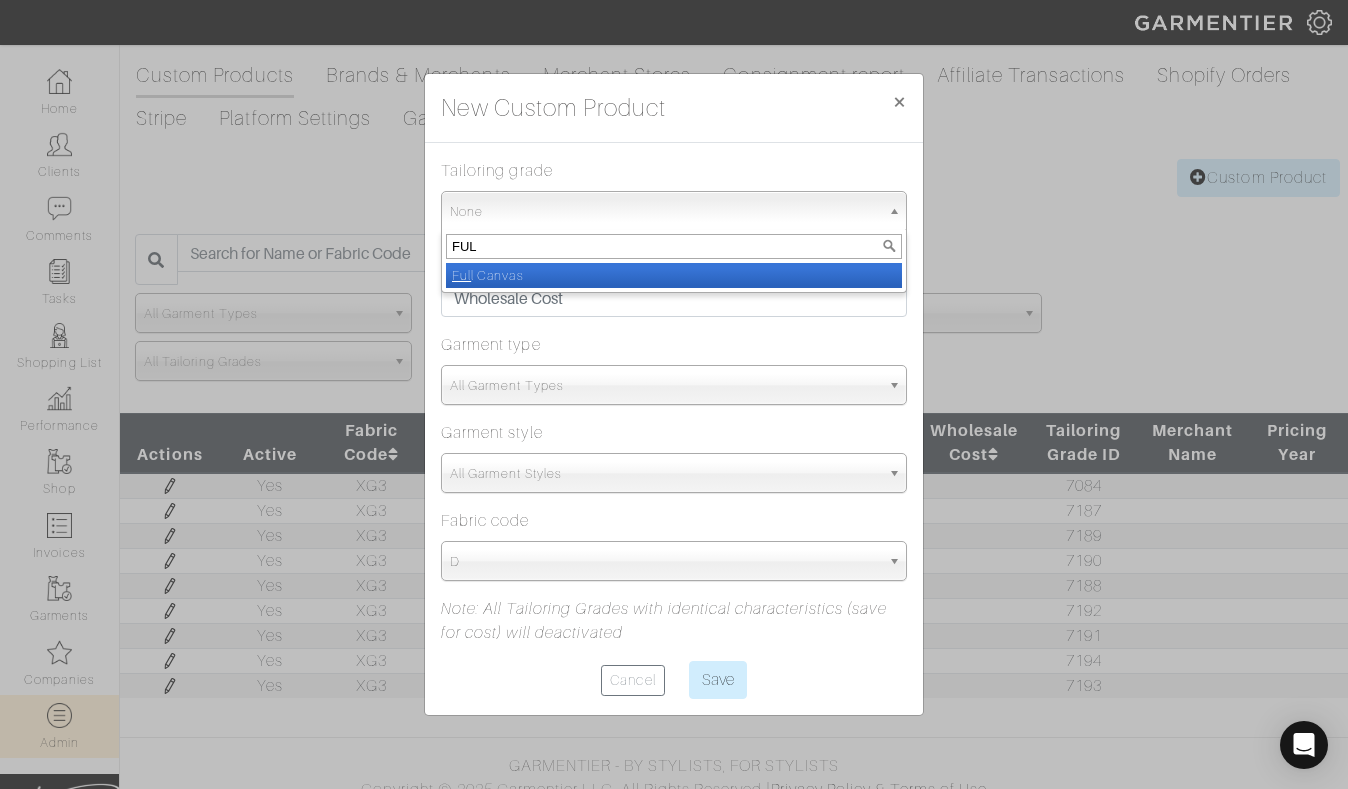 select on "Full Canvas" 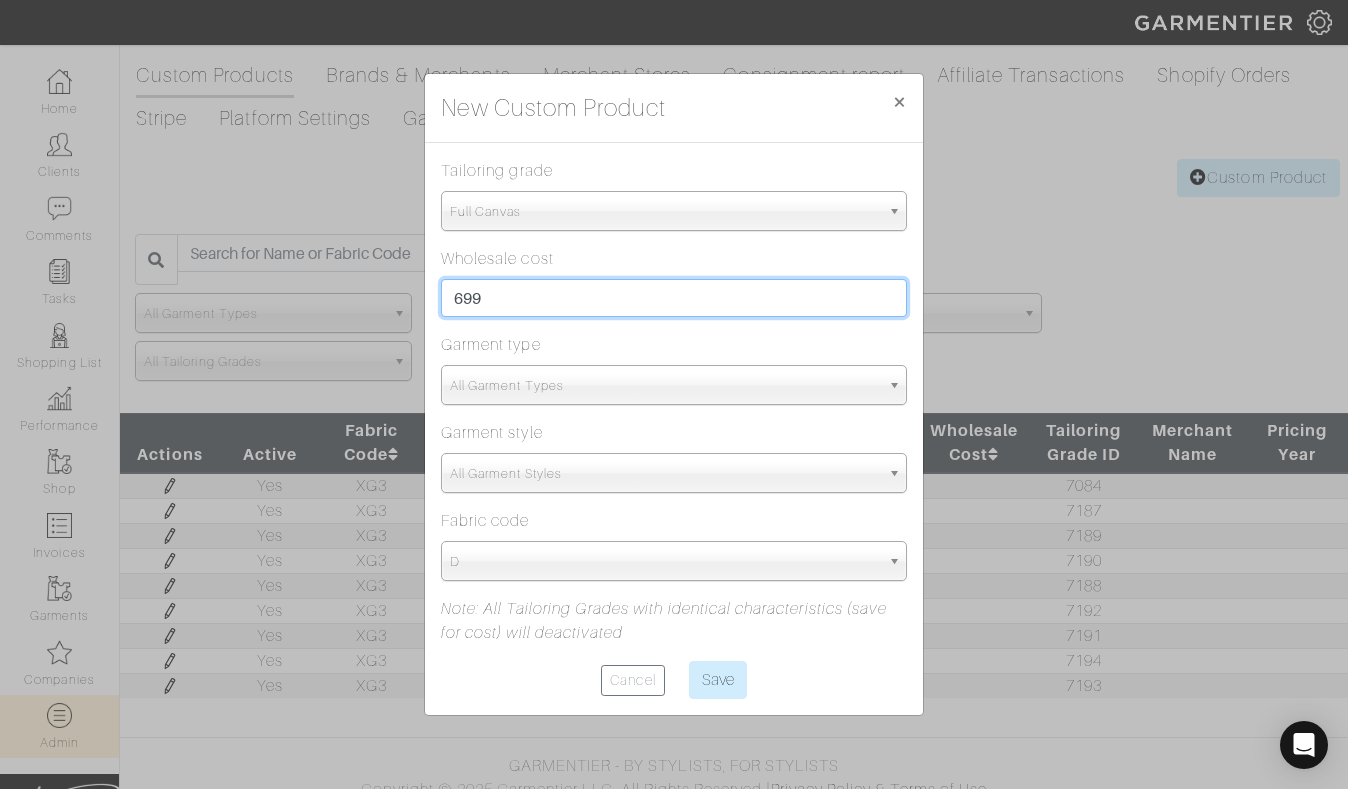 type on "699" 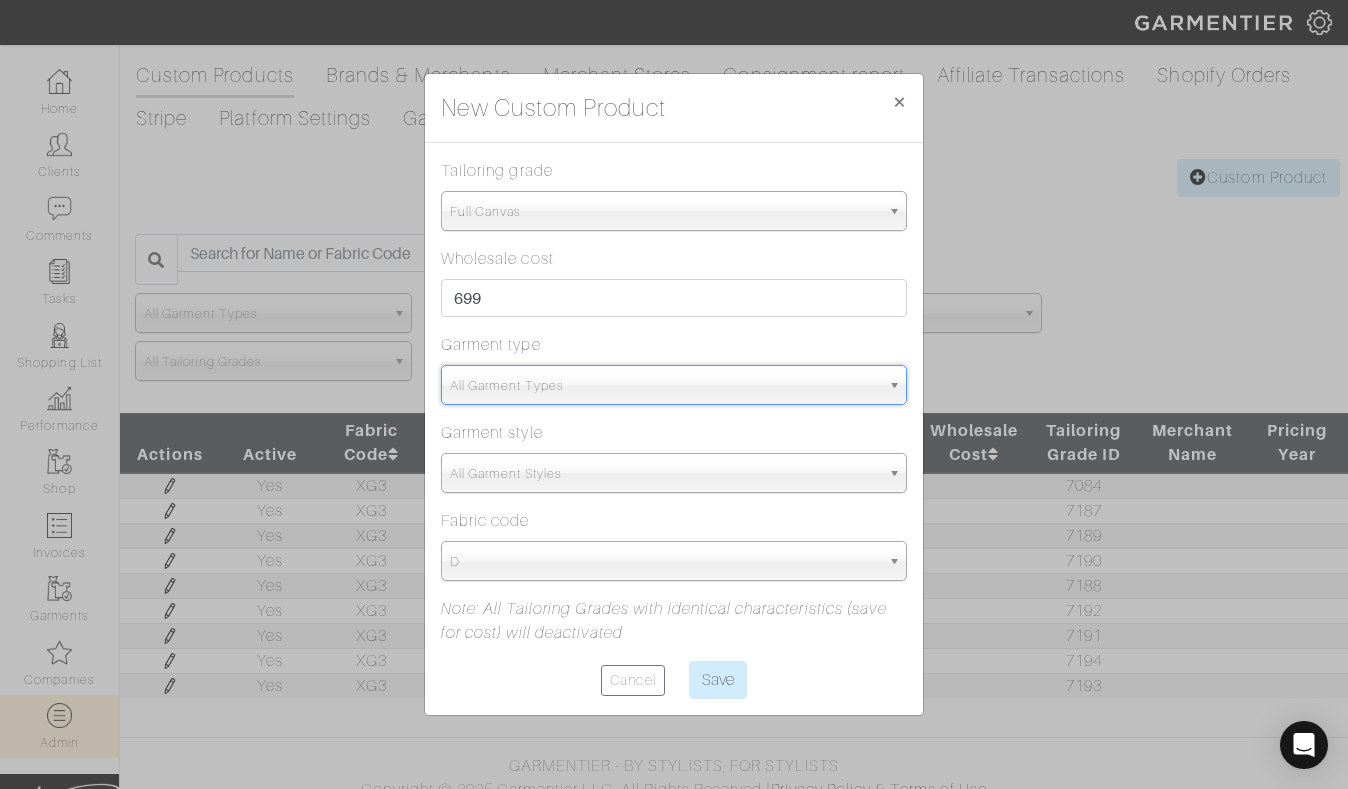 type on "SUI" 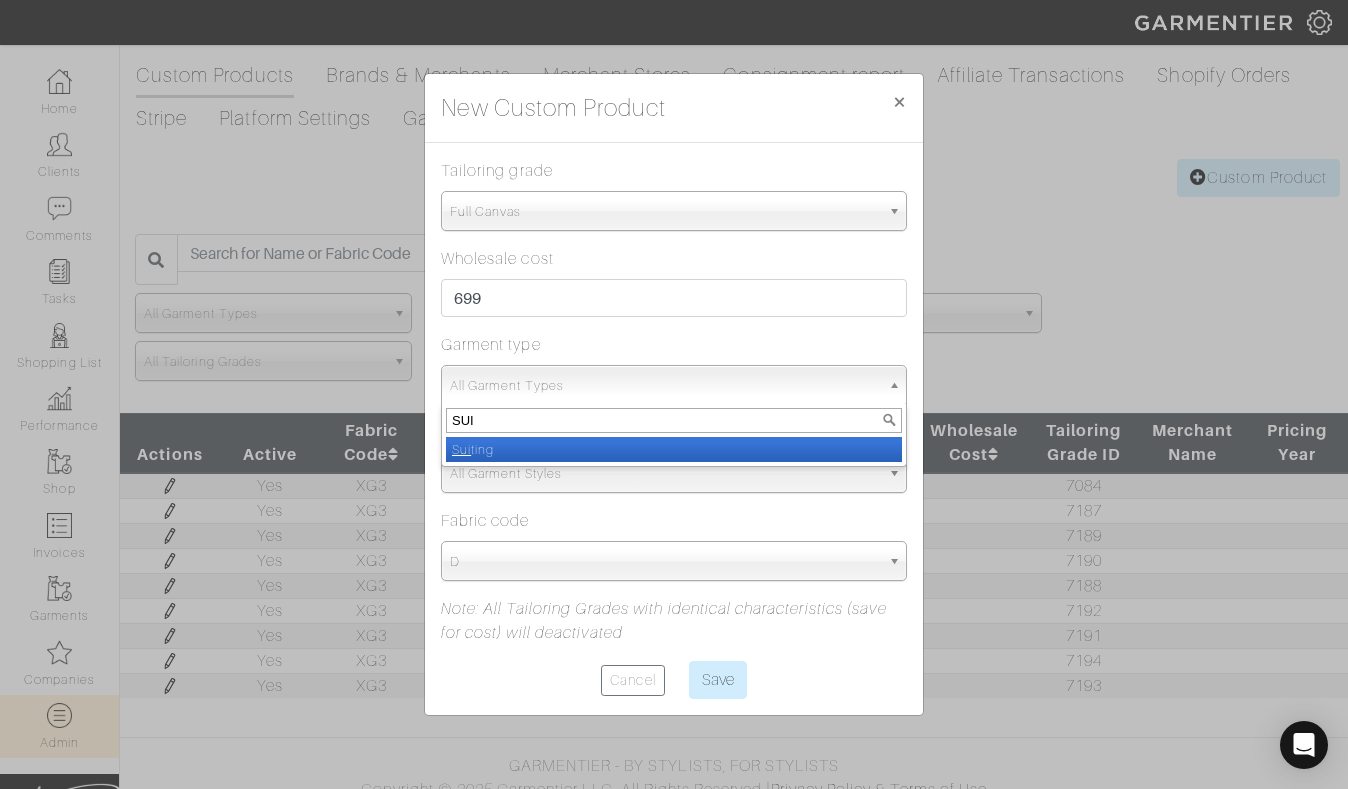 select on "4" 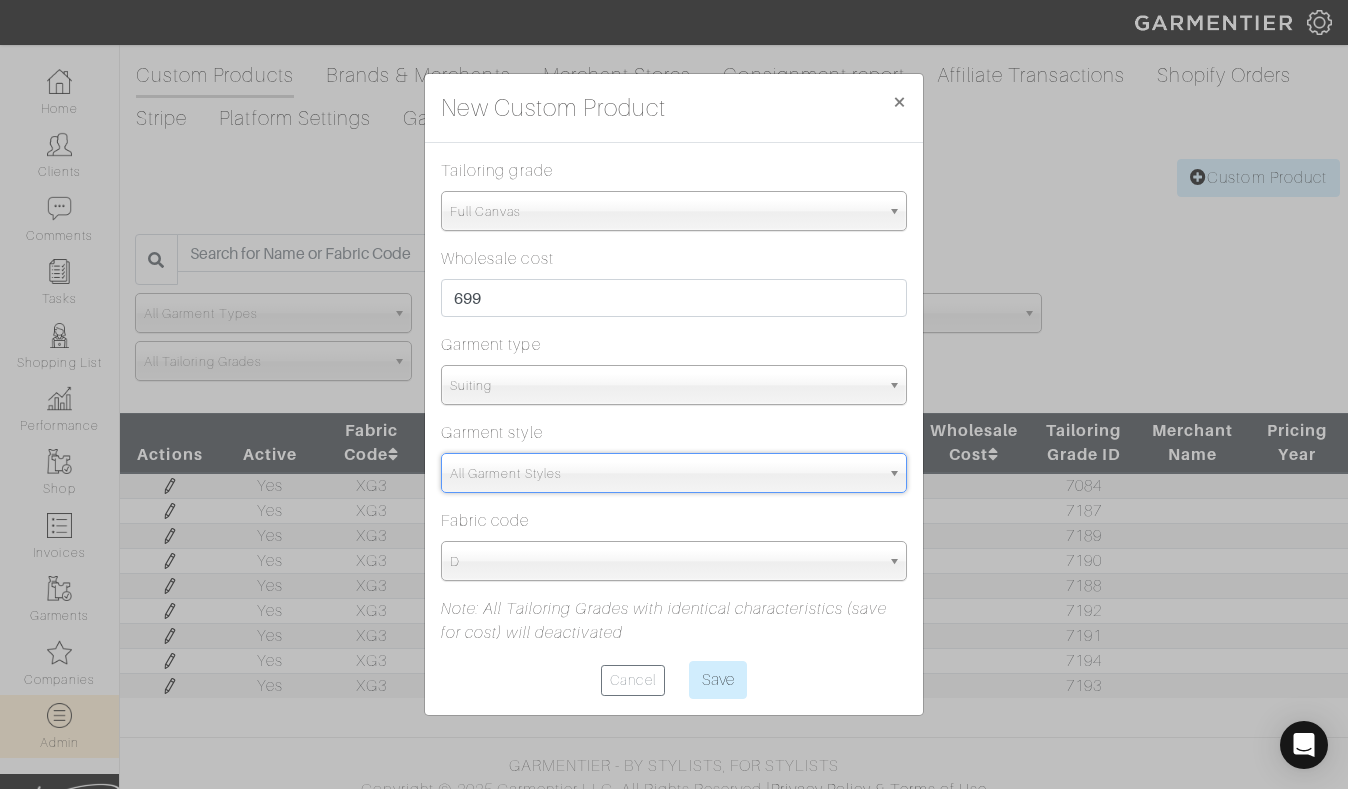 type on "SUI" 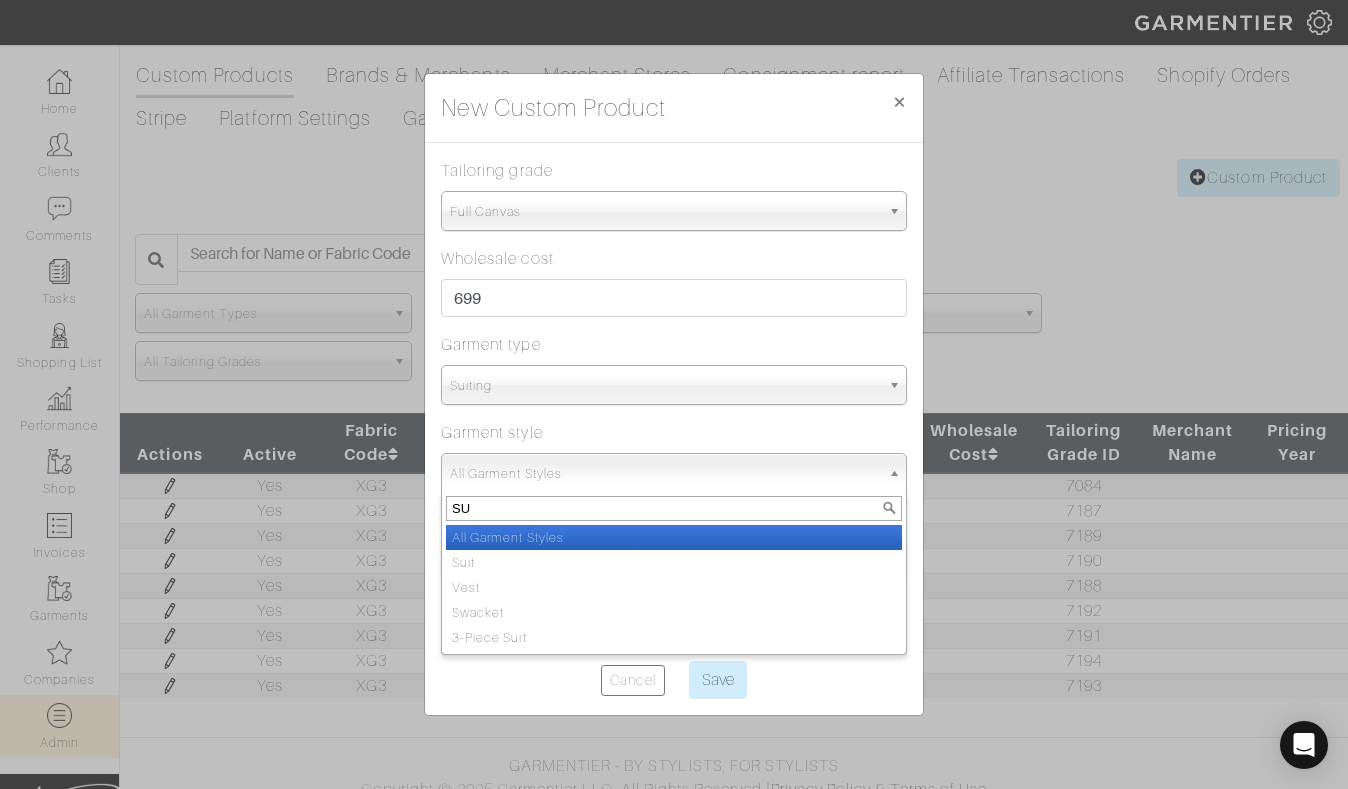 type on "SUI" 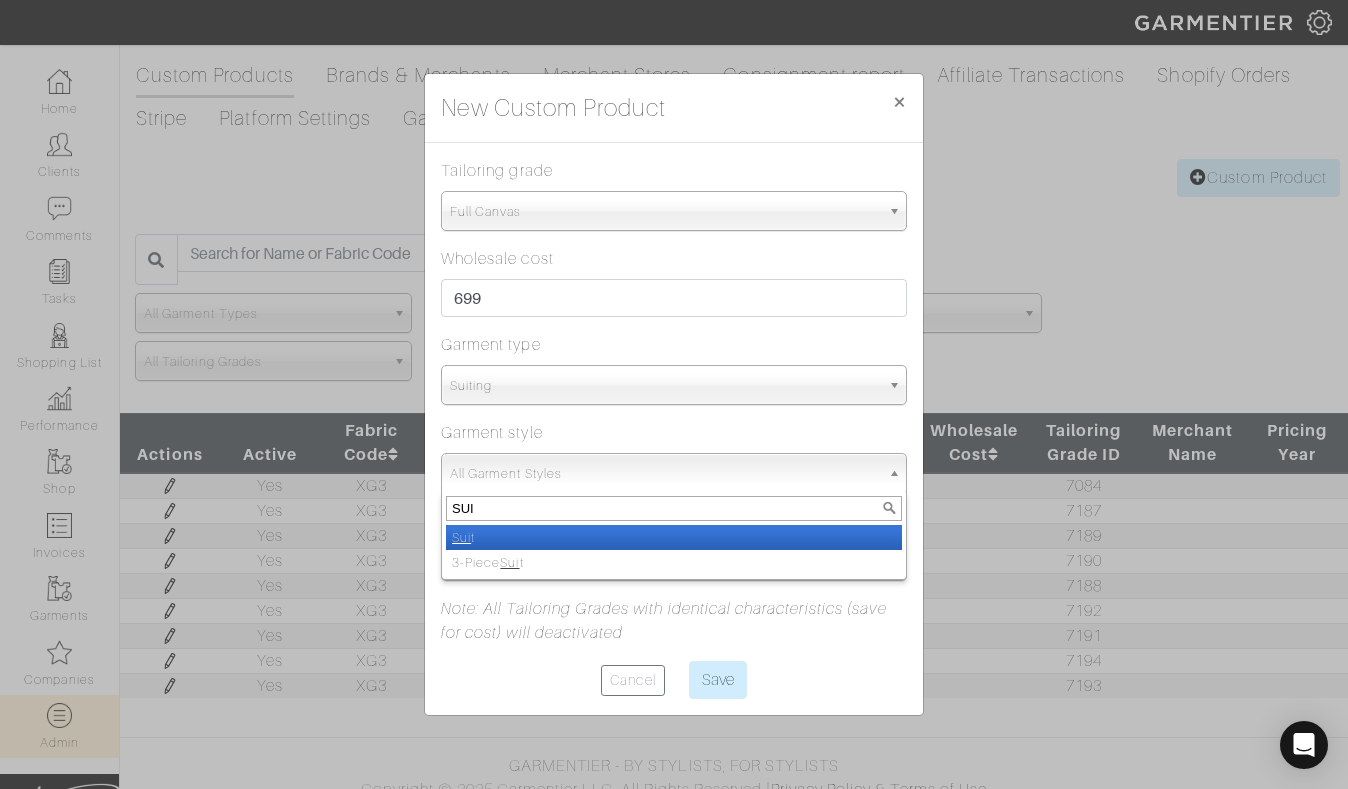 select on "13" 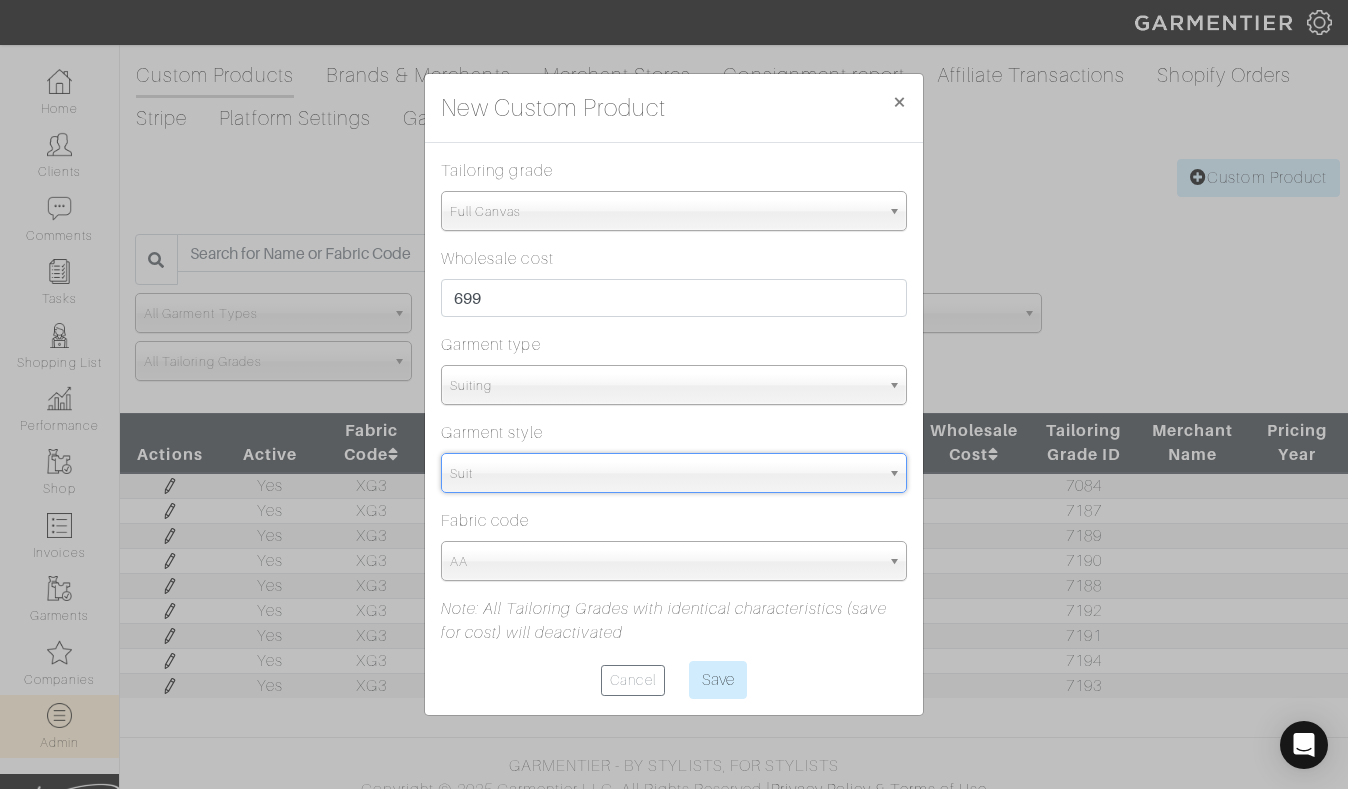 select on "5815" 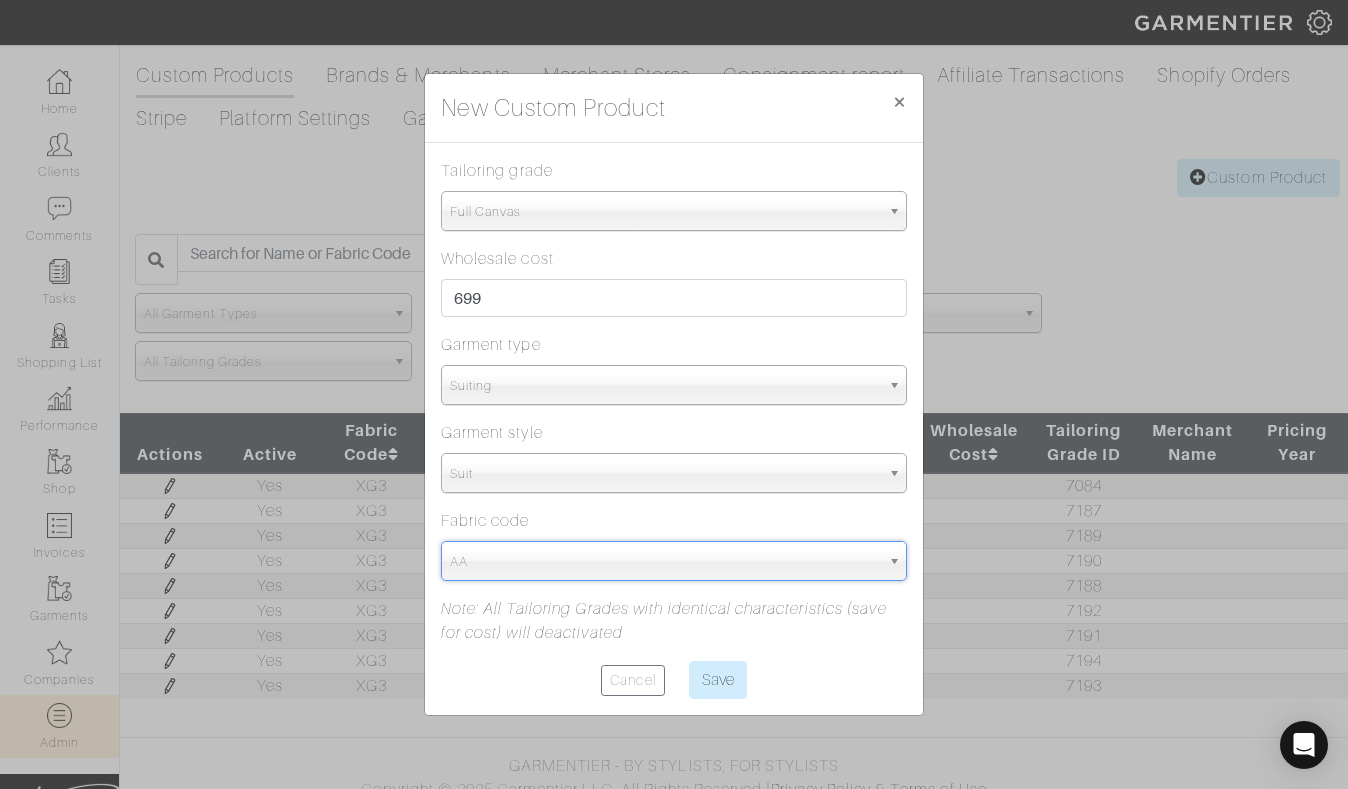 paste on "XG3" 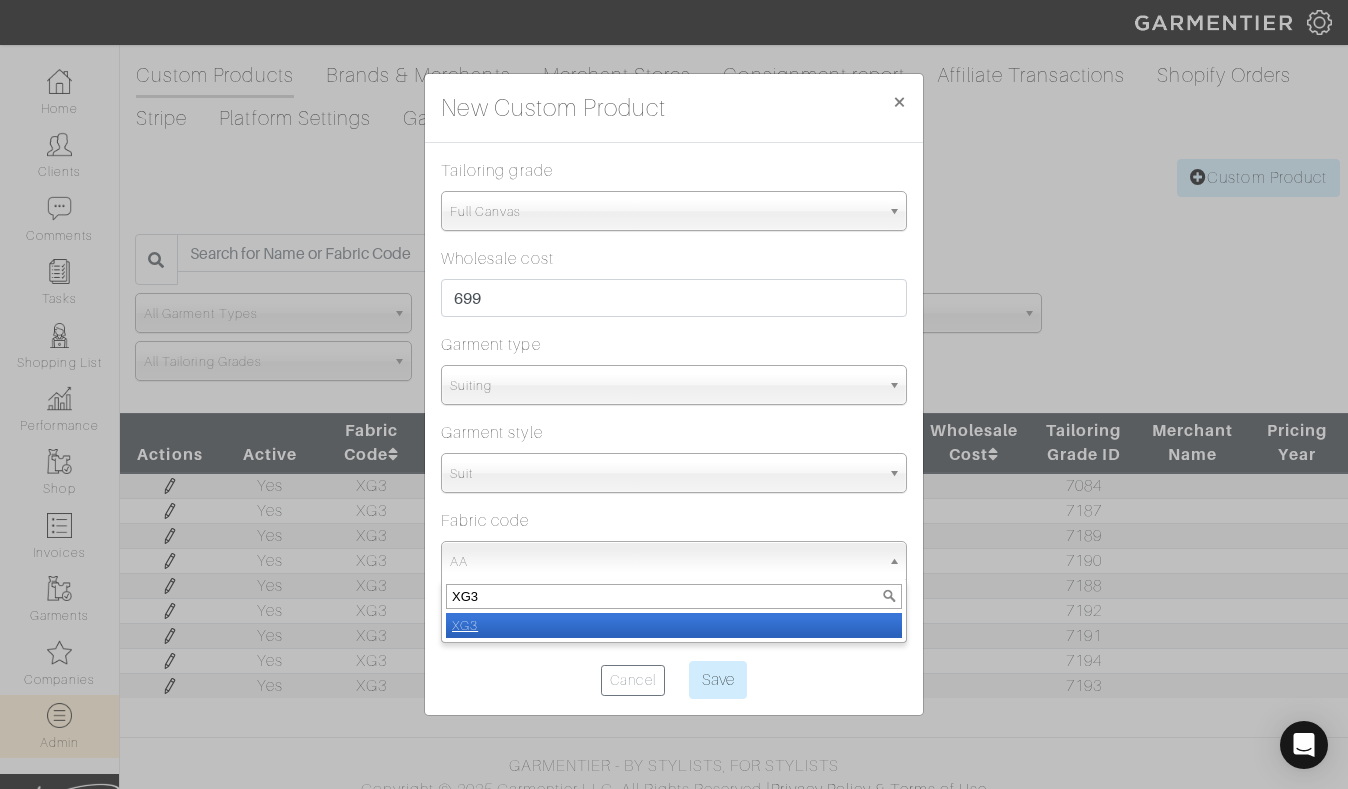 select on "1303" 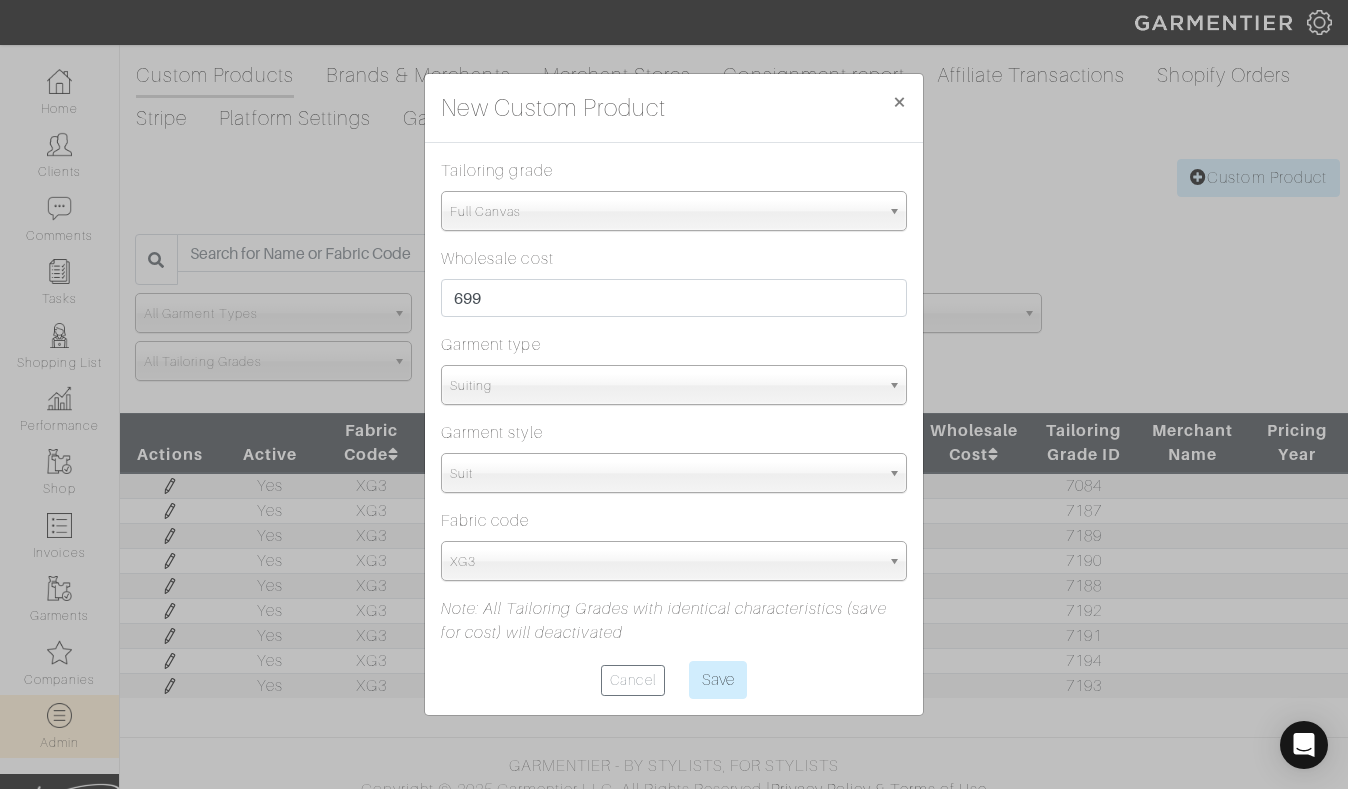 click on "Wholesale cost
699" at bounding box center (674, 282) 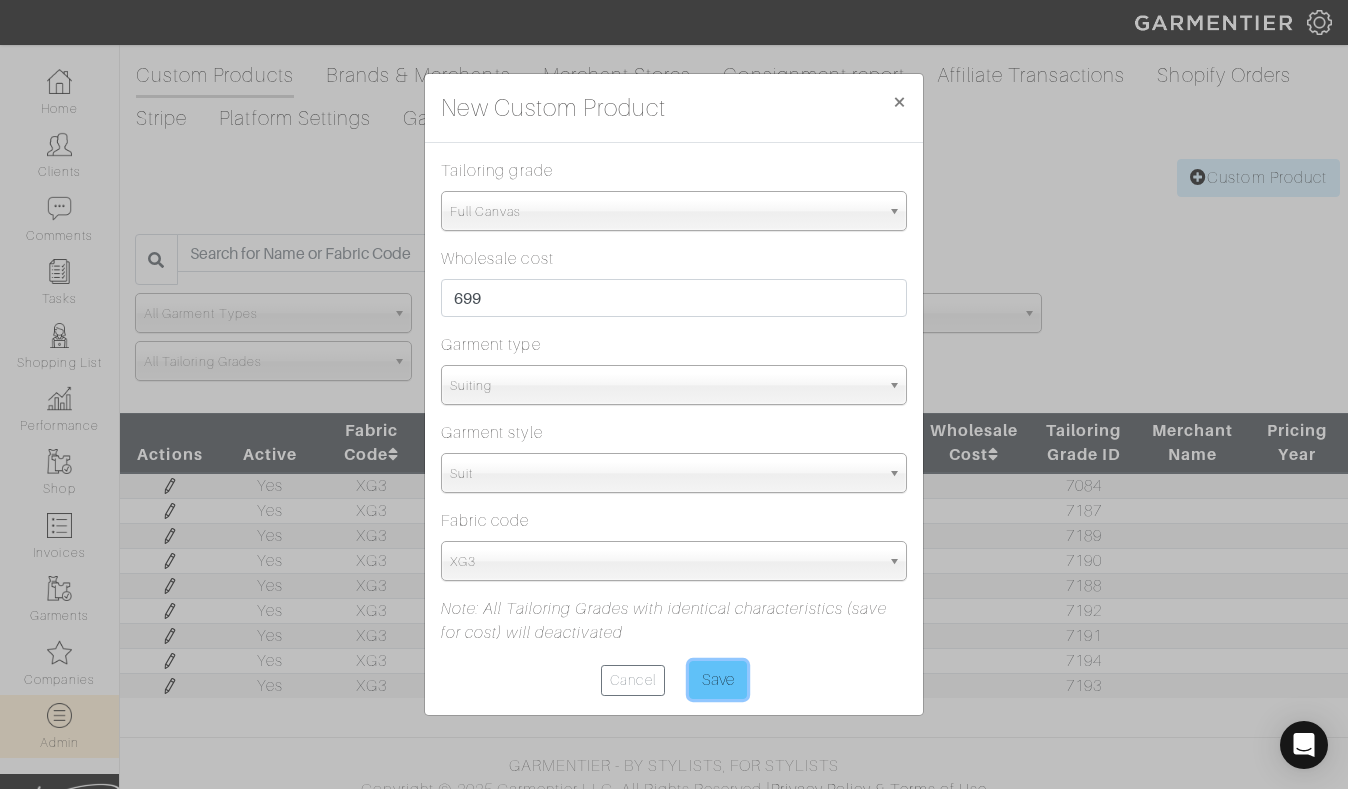 click on "Save" at bounding box center [718, 680] 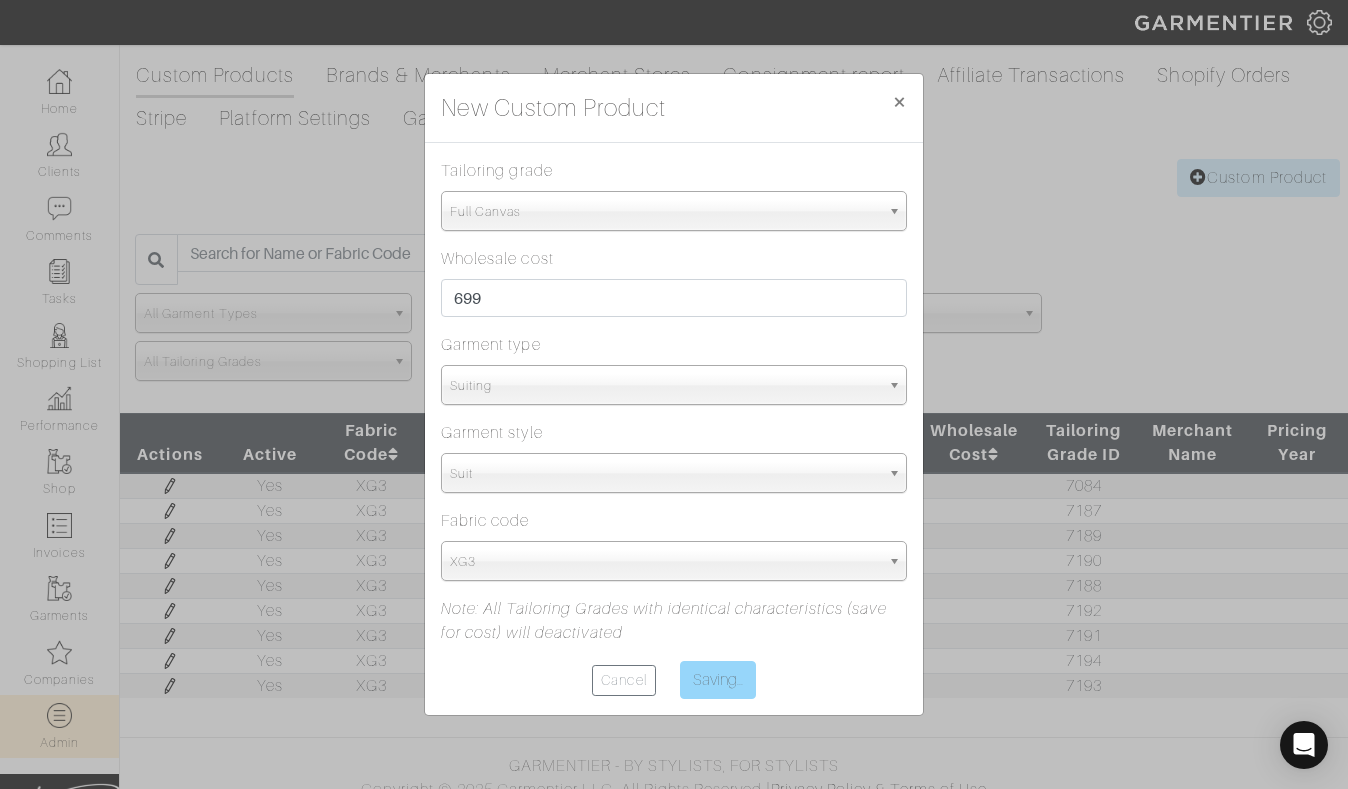type on "Save" 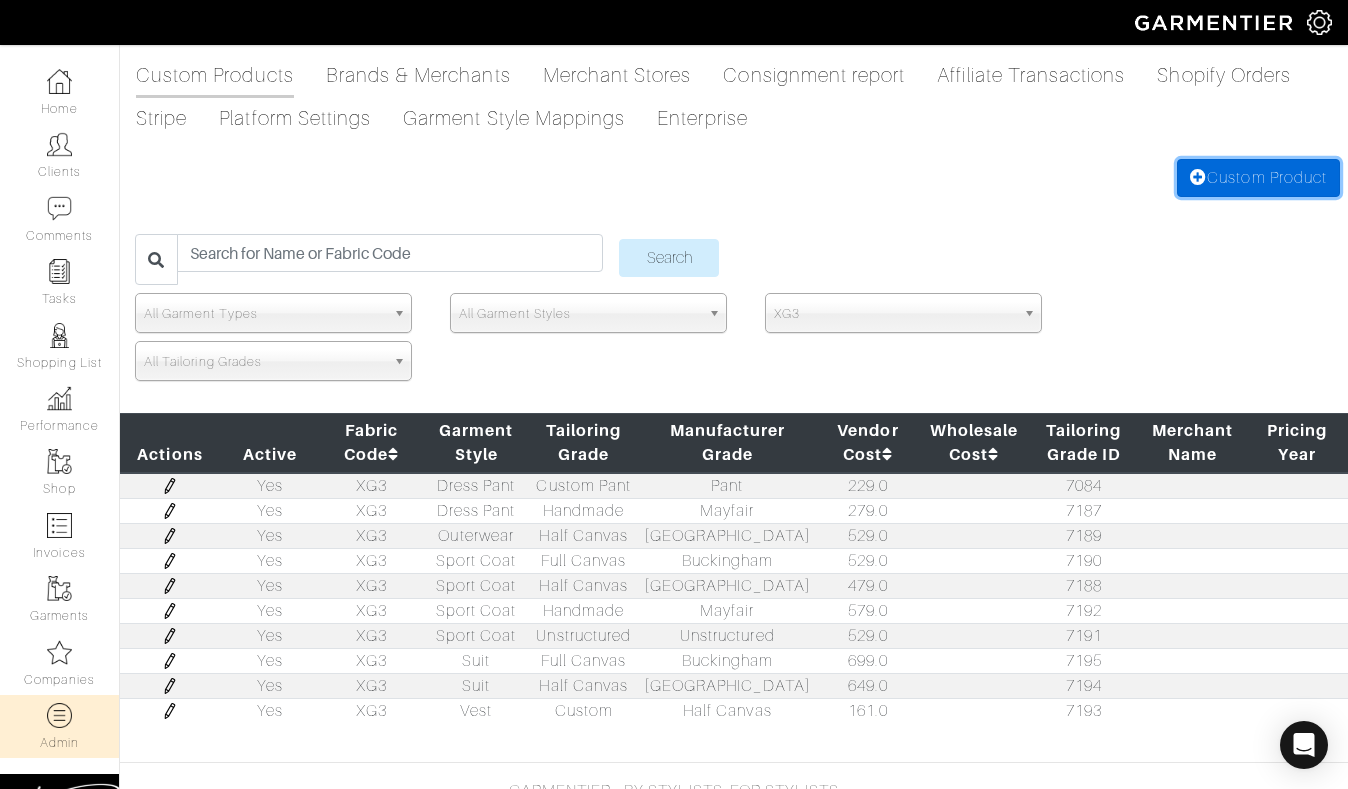 click on "Custom Product" at bounding box center [1258, 178] 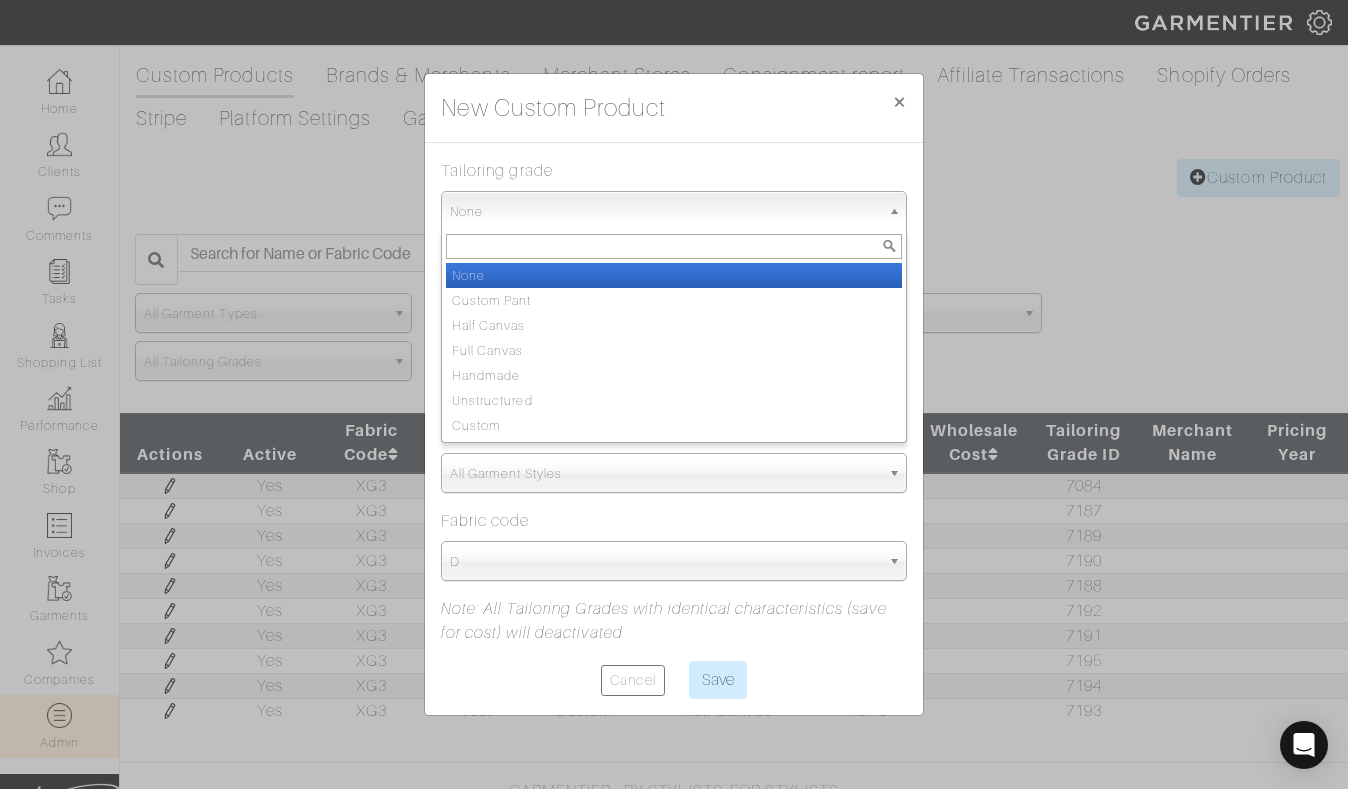 click on "None" at bounding box center [665, 212] 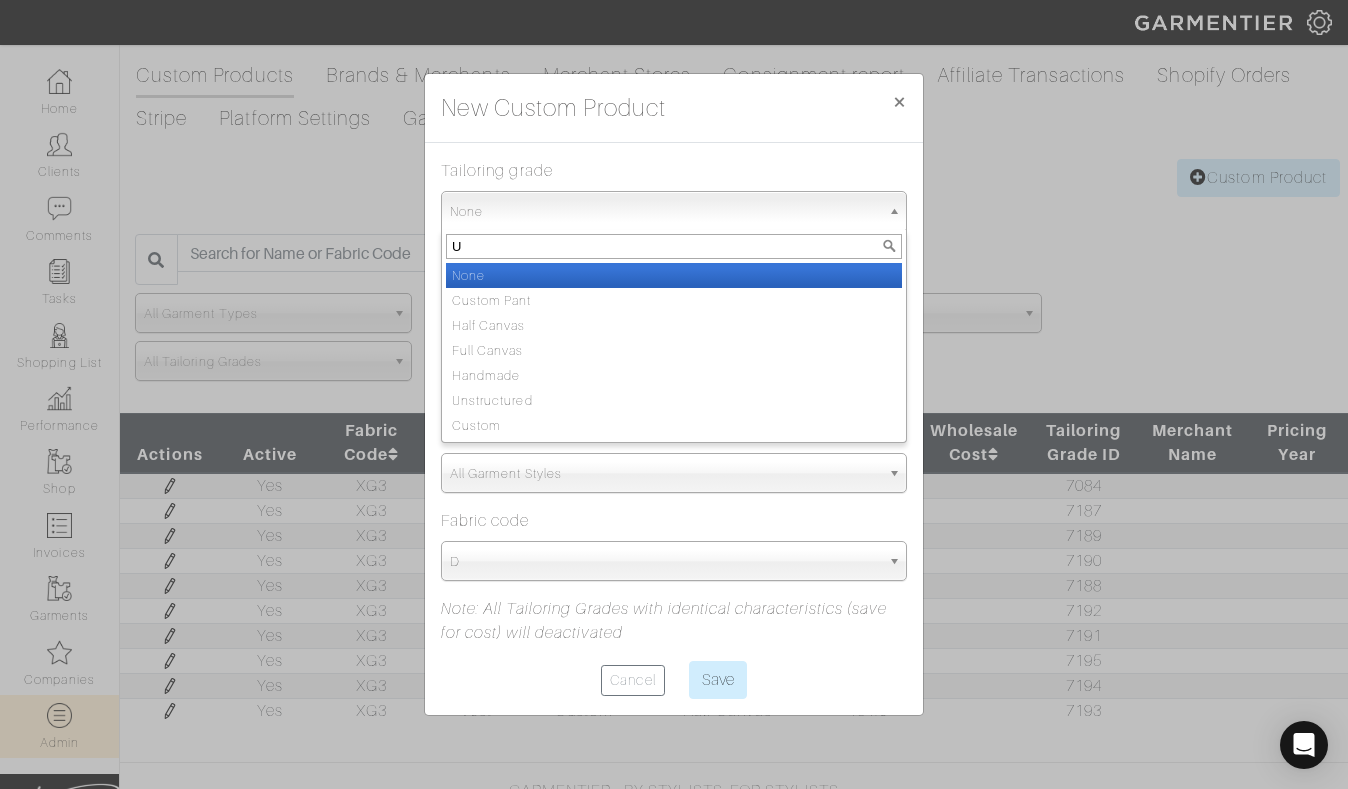type on "UN" 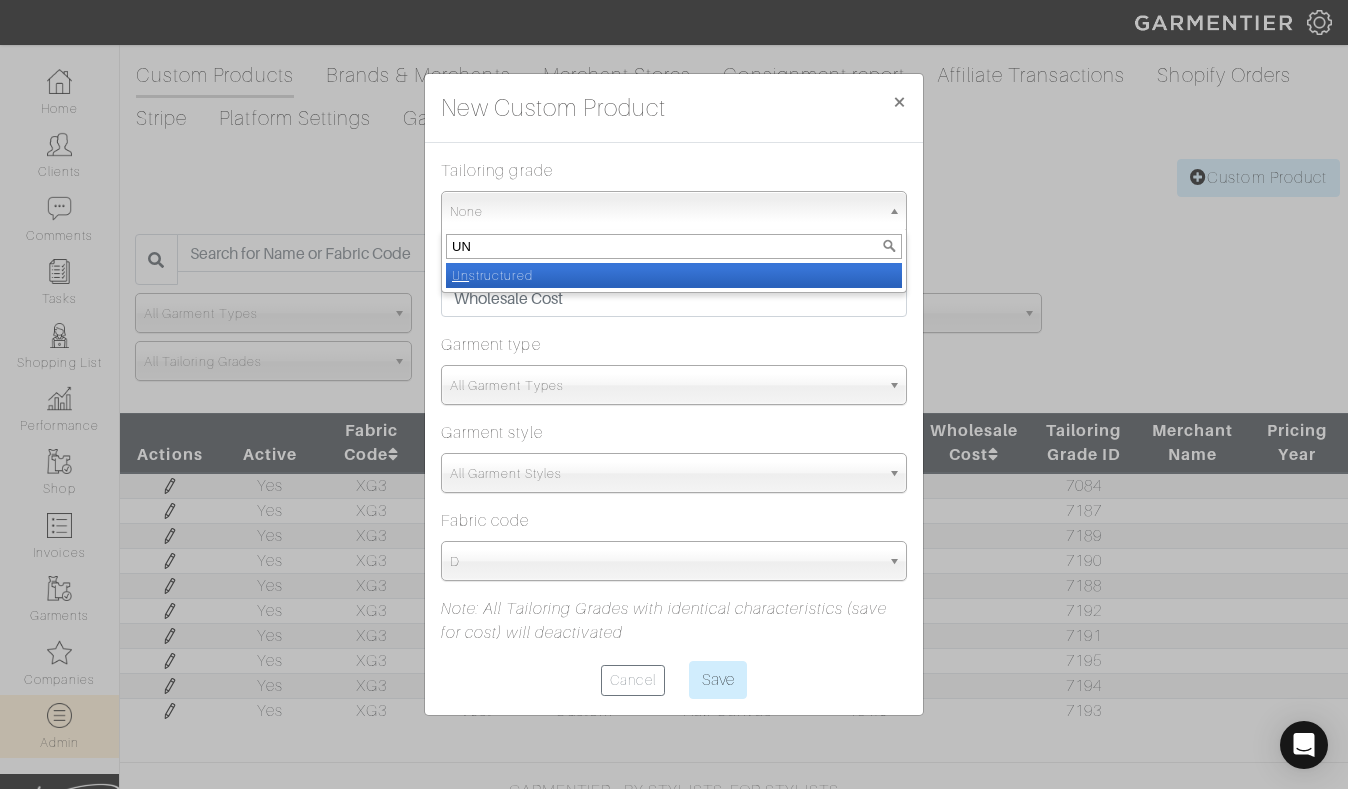 select on "Unstructured" 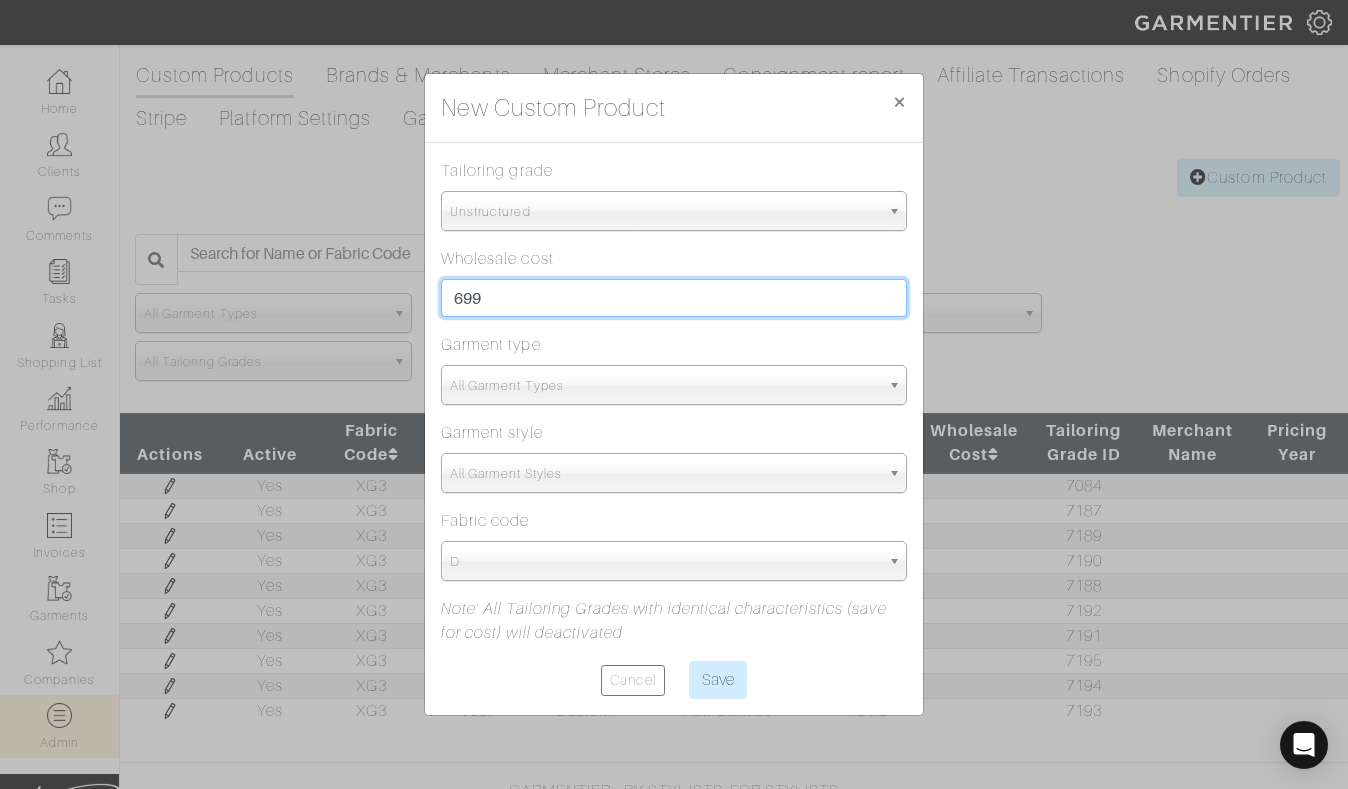 type on "699" 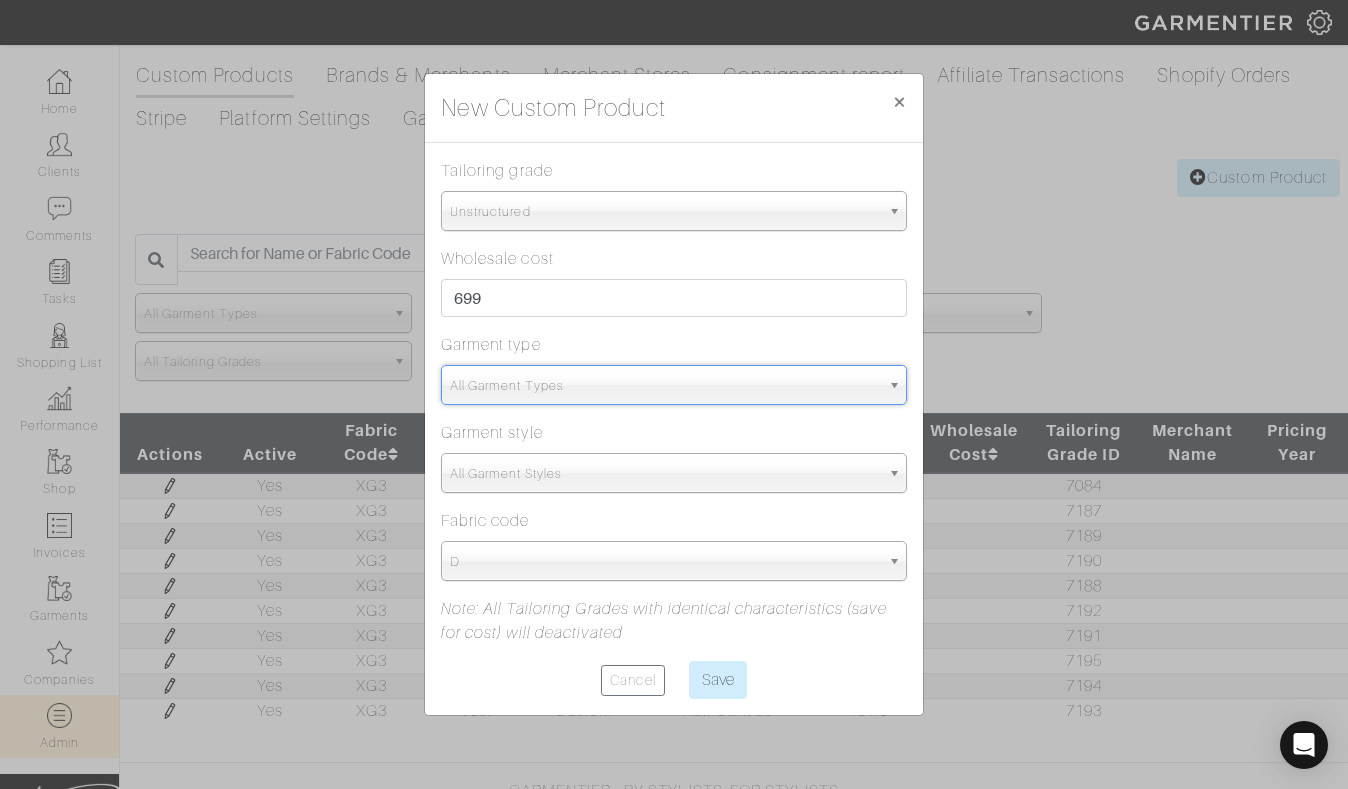 type on "SUI" 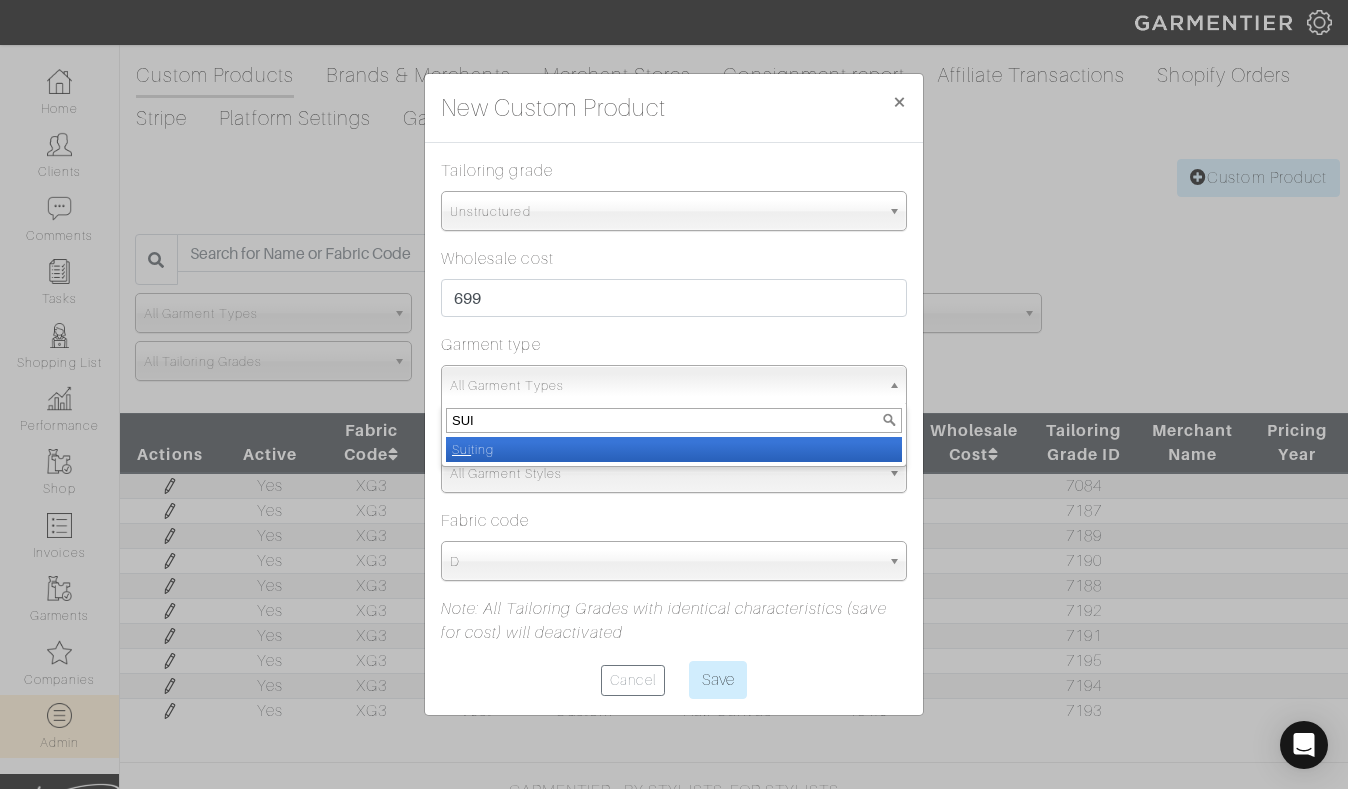 select on "4" 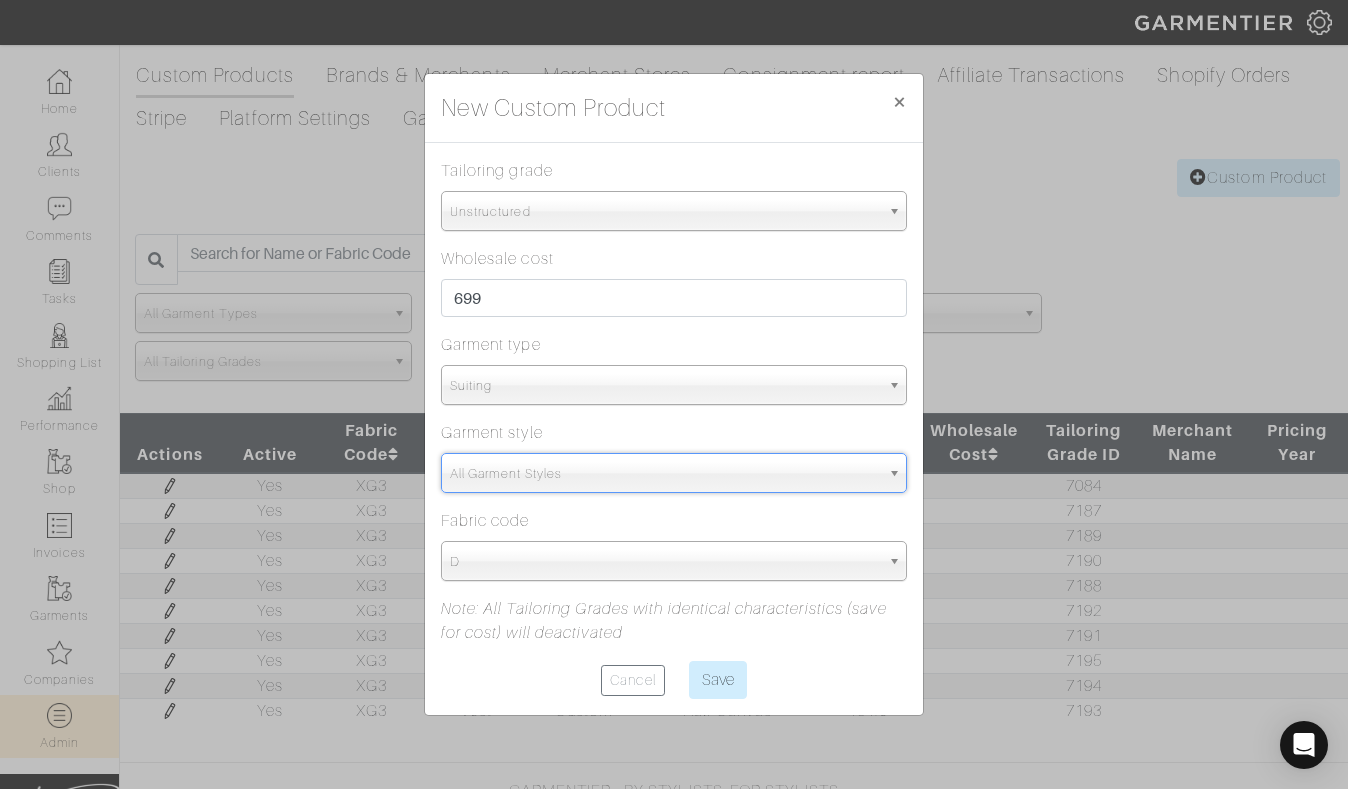type on "SU" 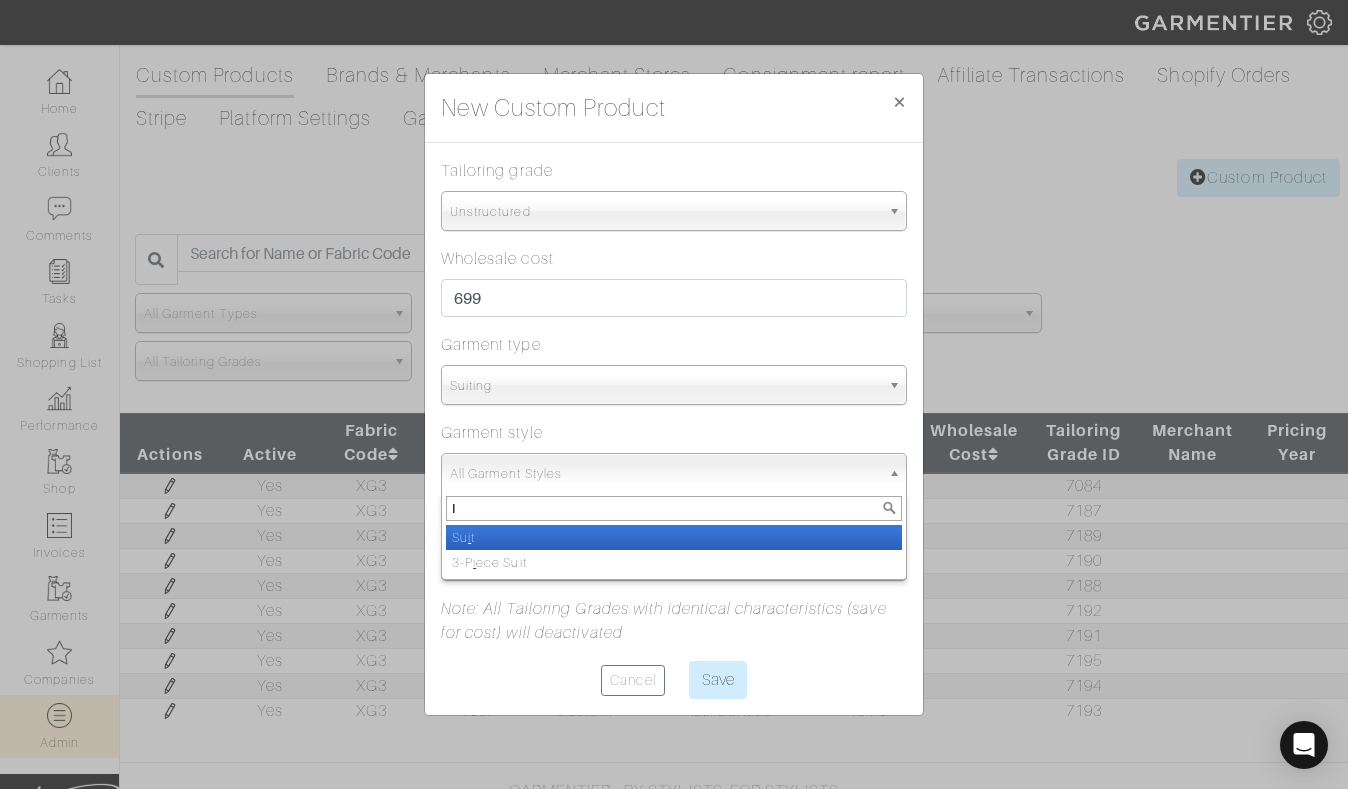 select on "13" 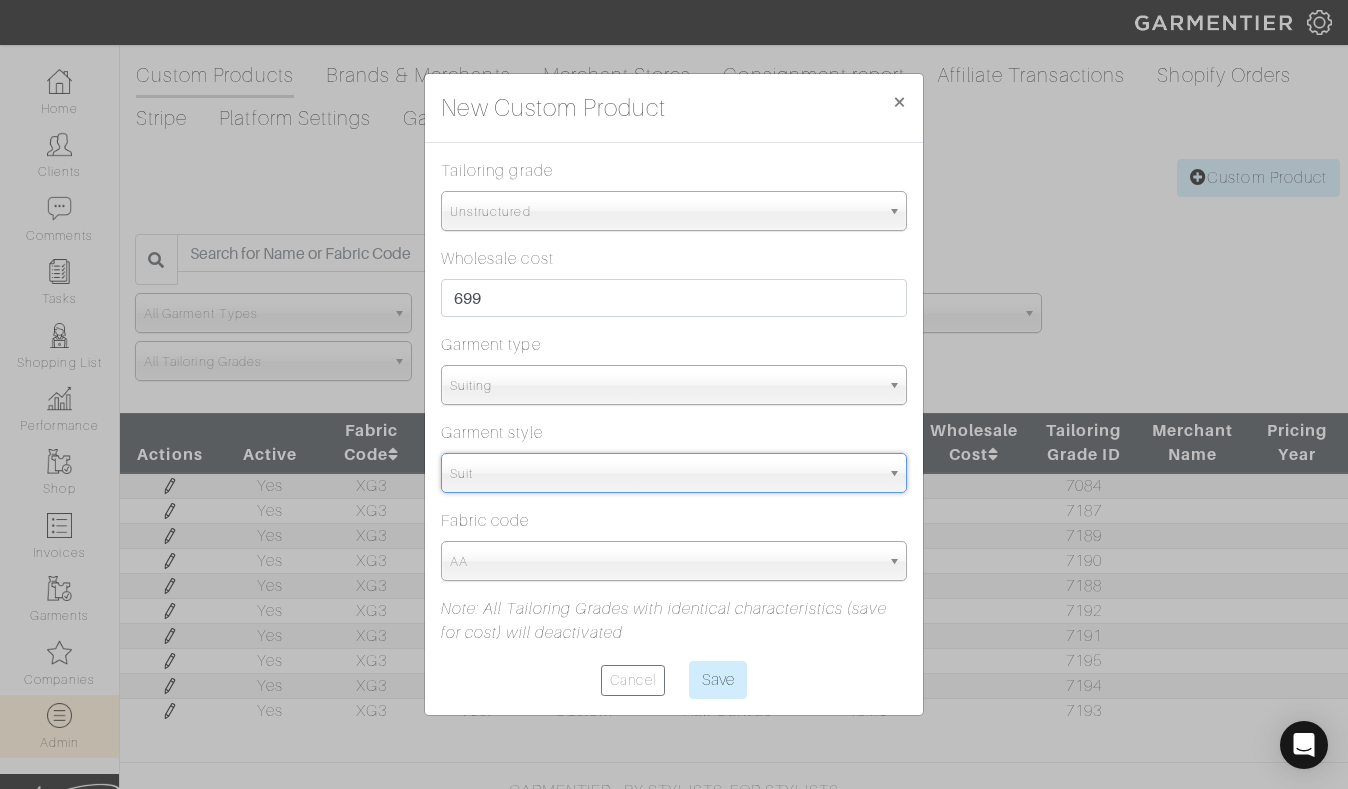 select on "5815" 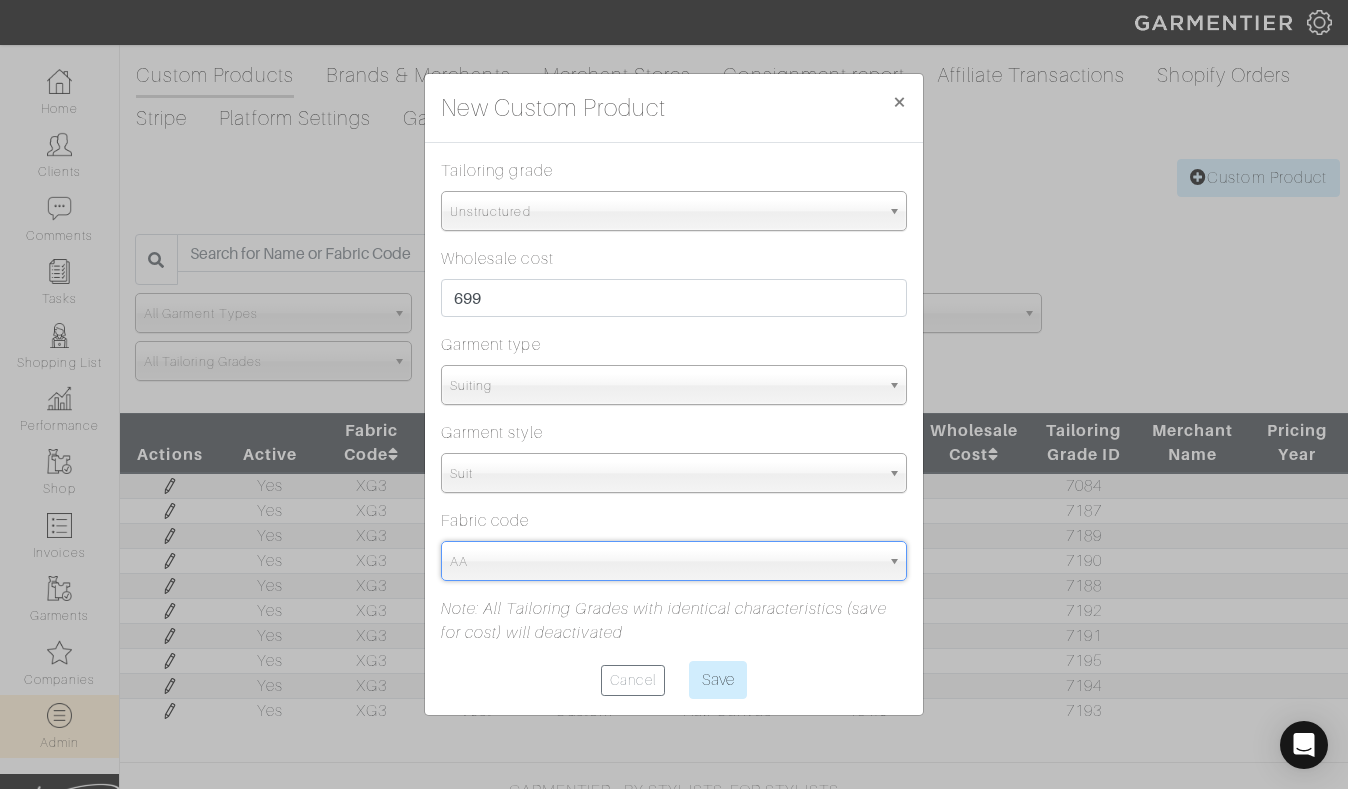 paste on "XG3" 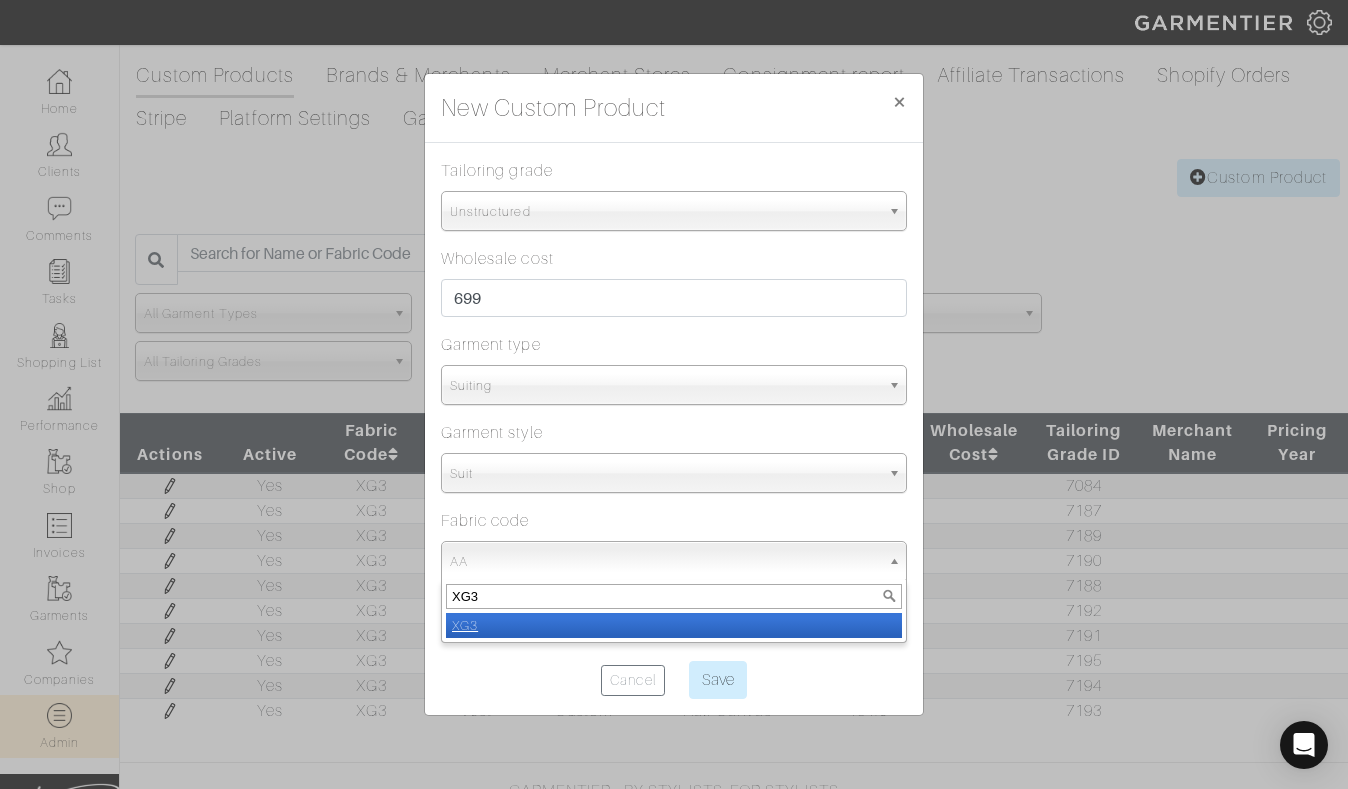 select on "1303" 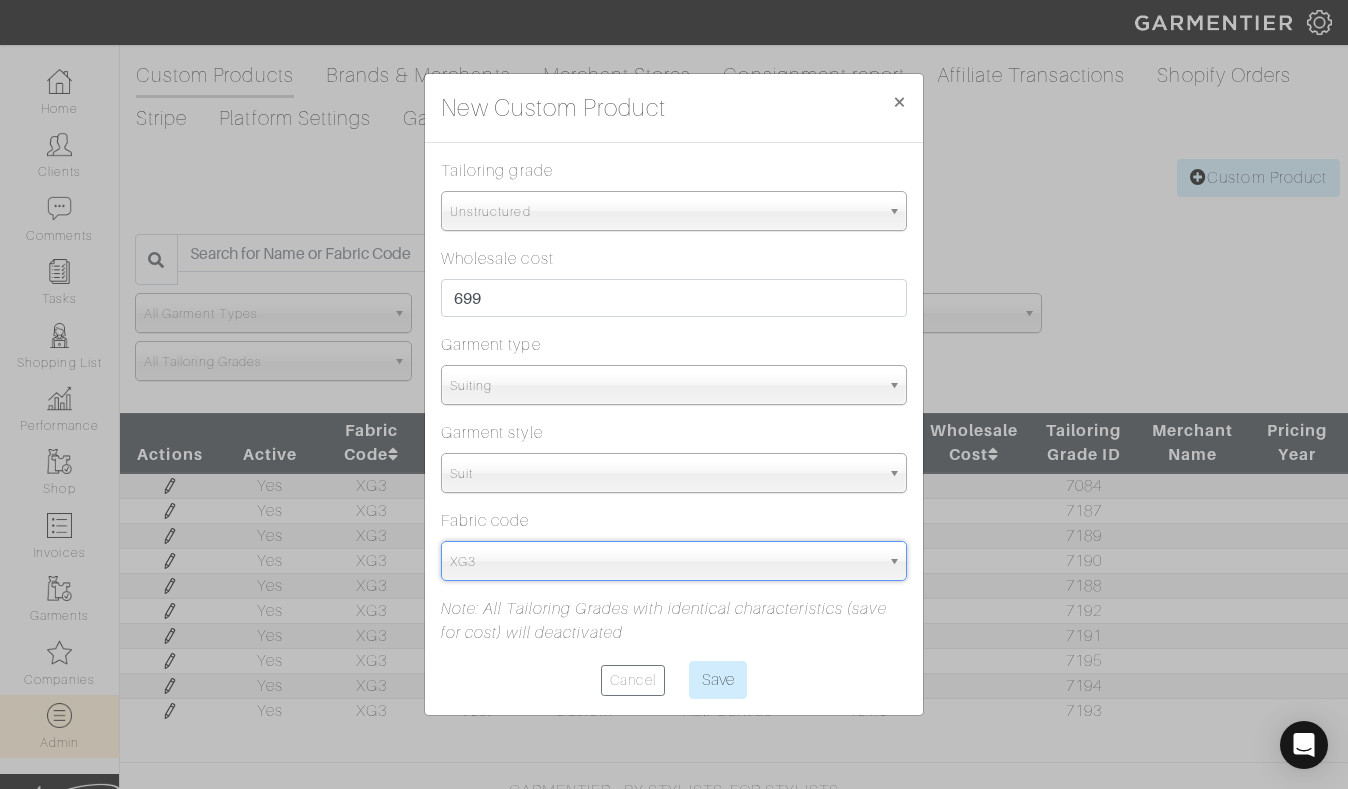 click on "Save" at bounding box center [718, 680] 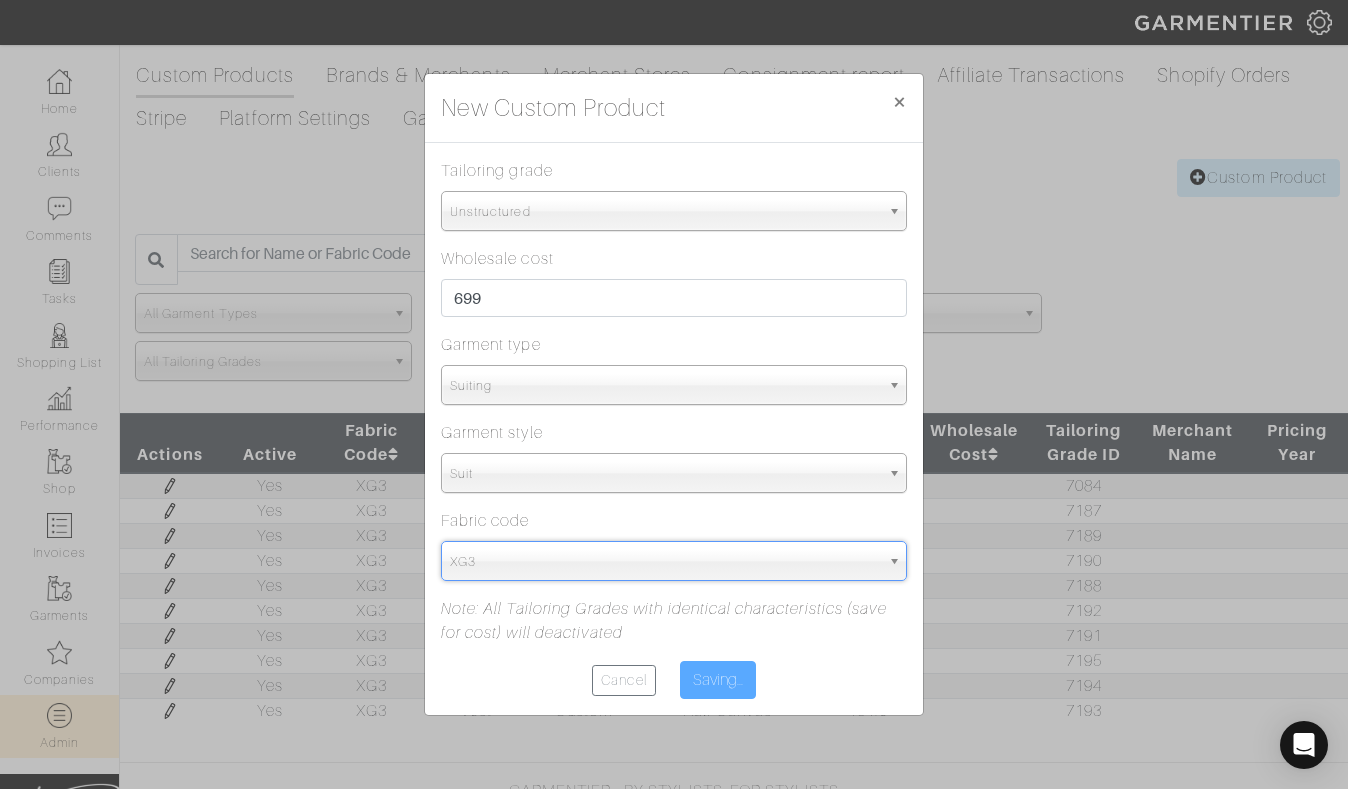 type on "Save" 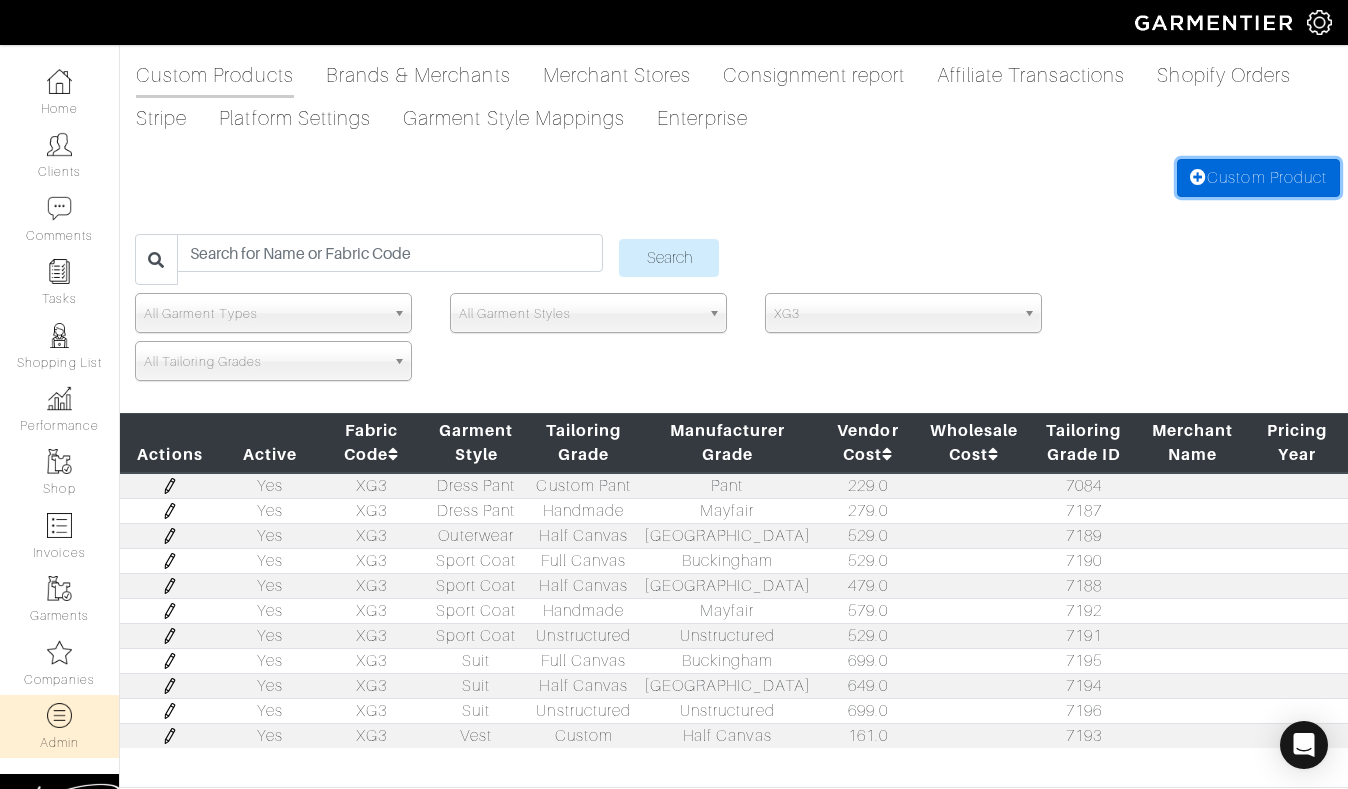 click on "Custom Product" at bounding box center [1258, 178] 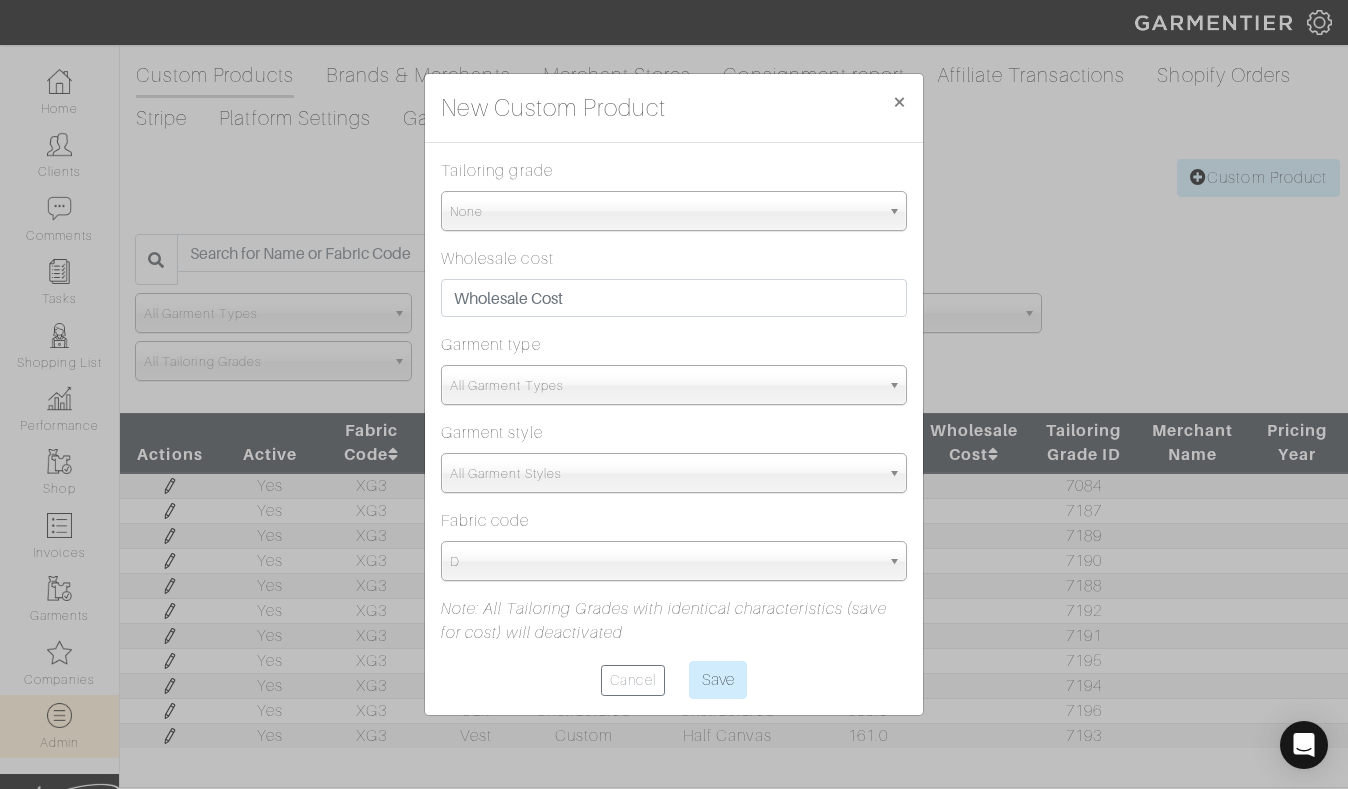 click on "None" at bounding box center (665, 212) 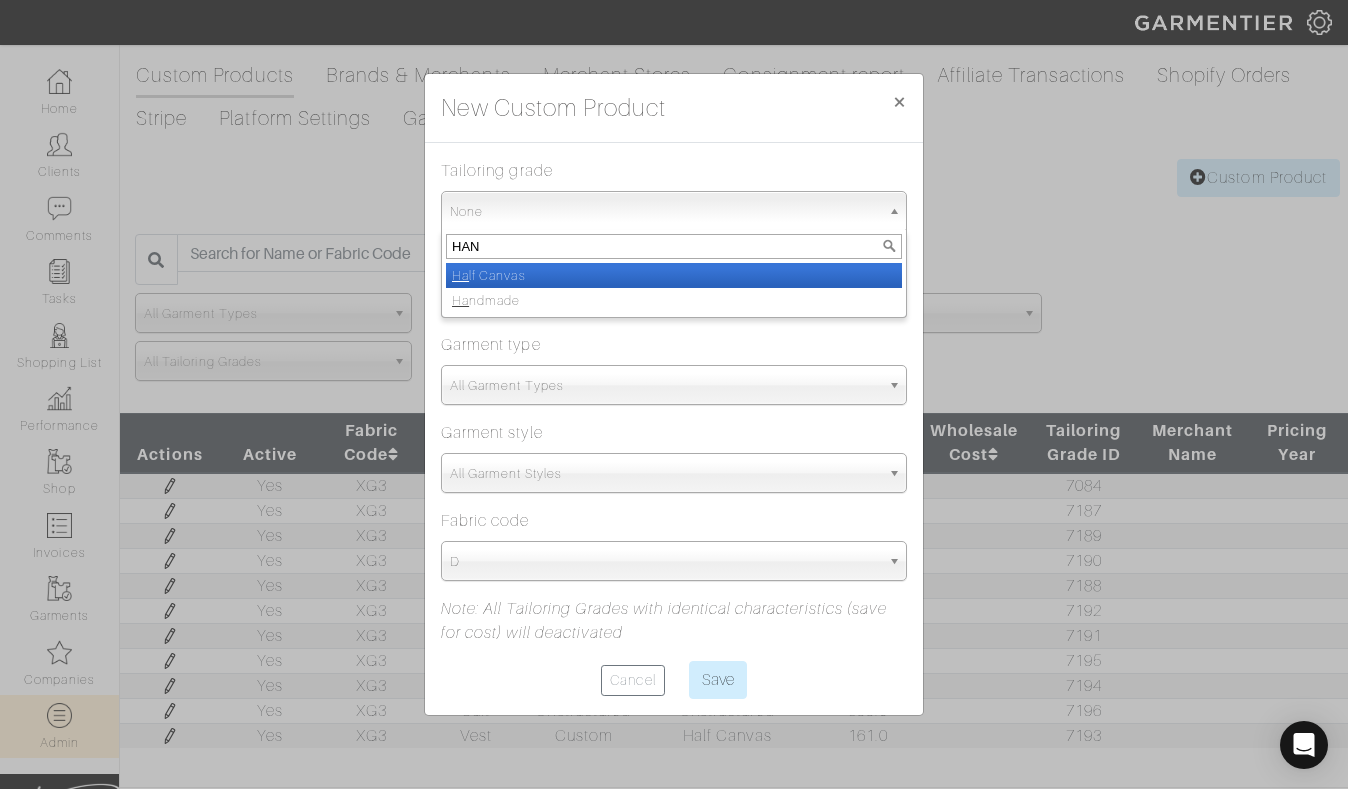 type on "HAND" 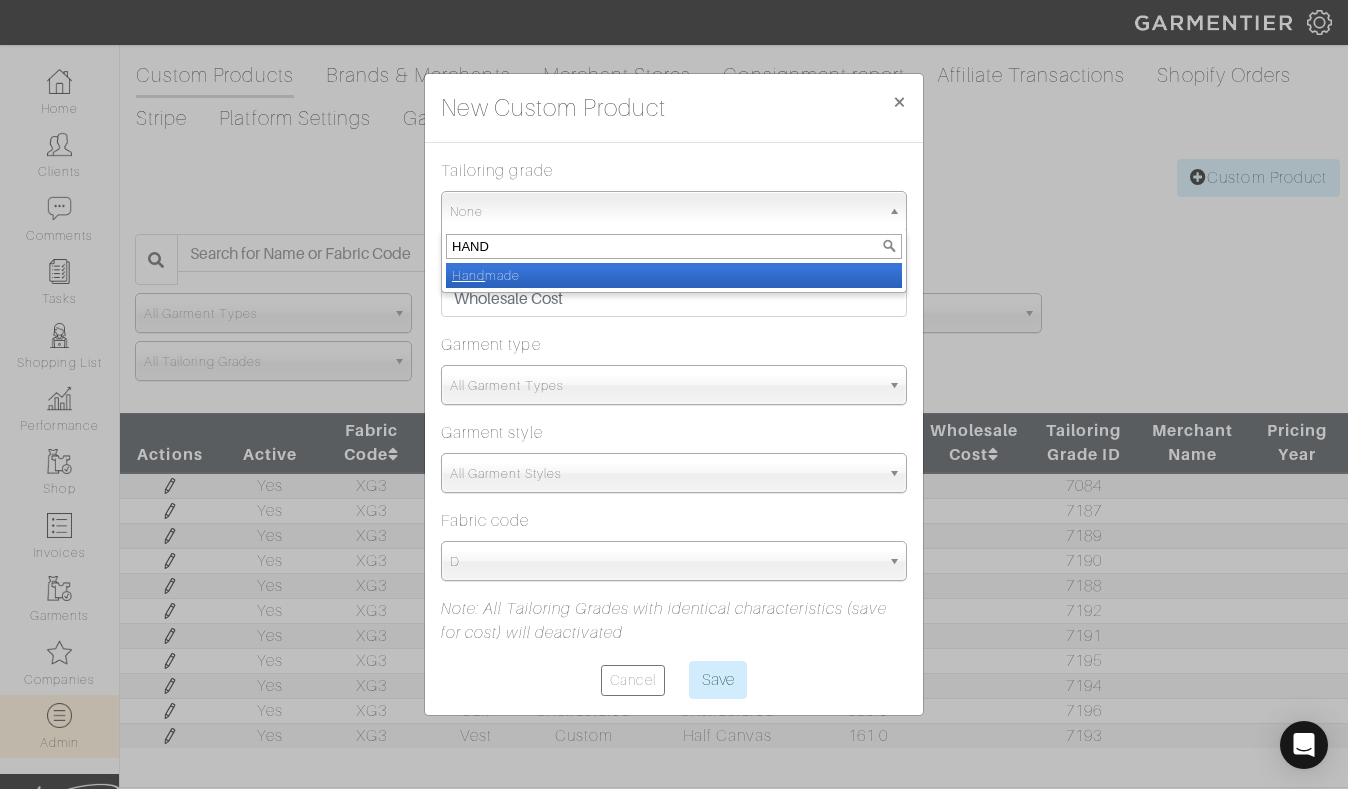 select on "Handmade" 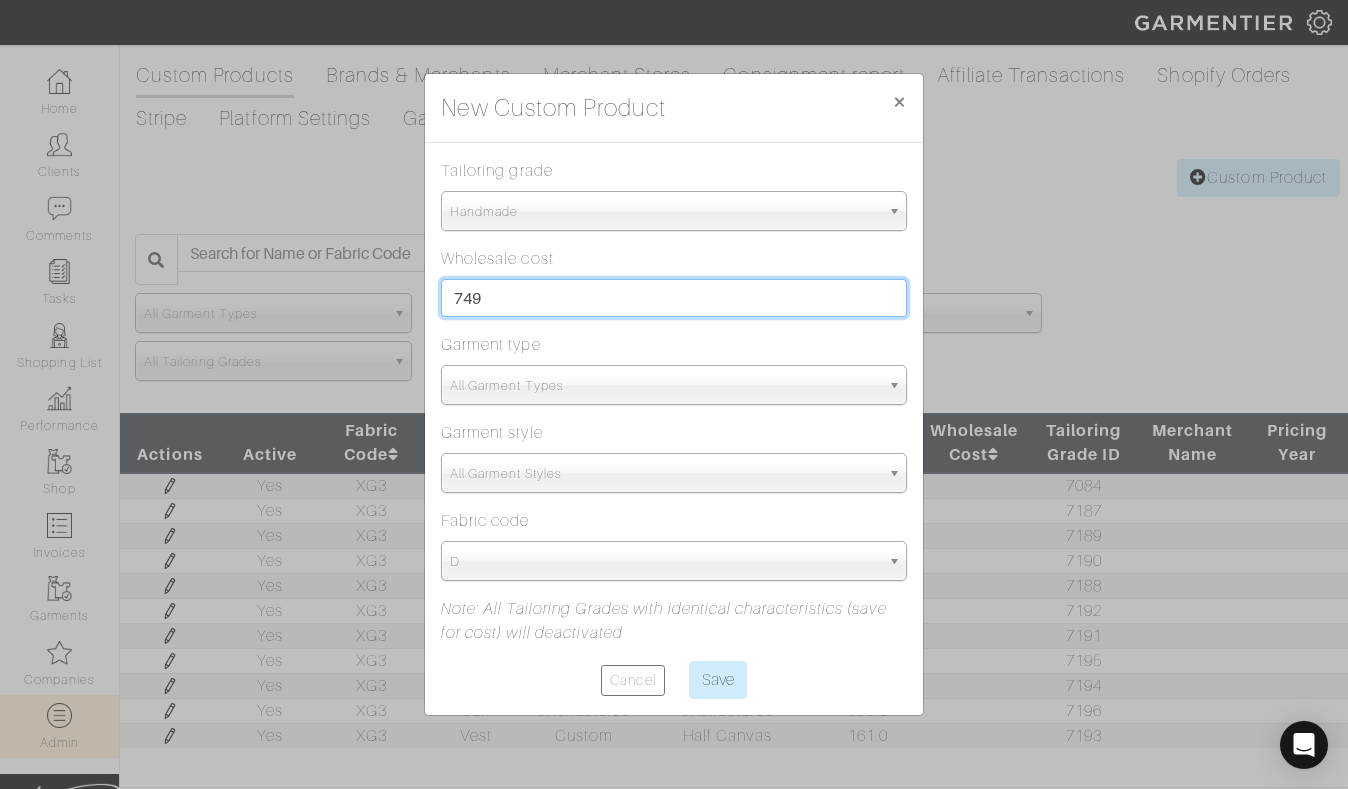 type on "749" 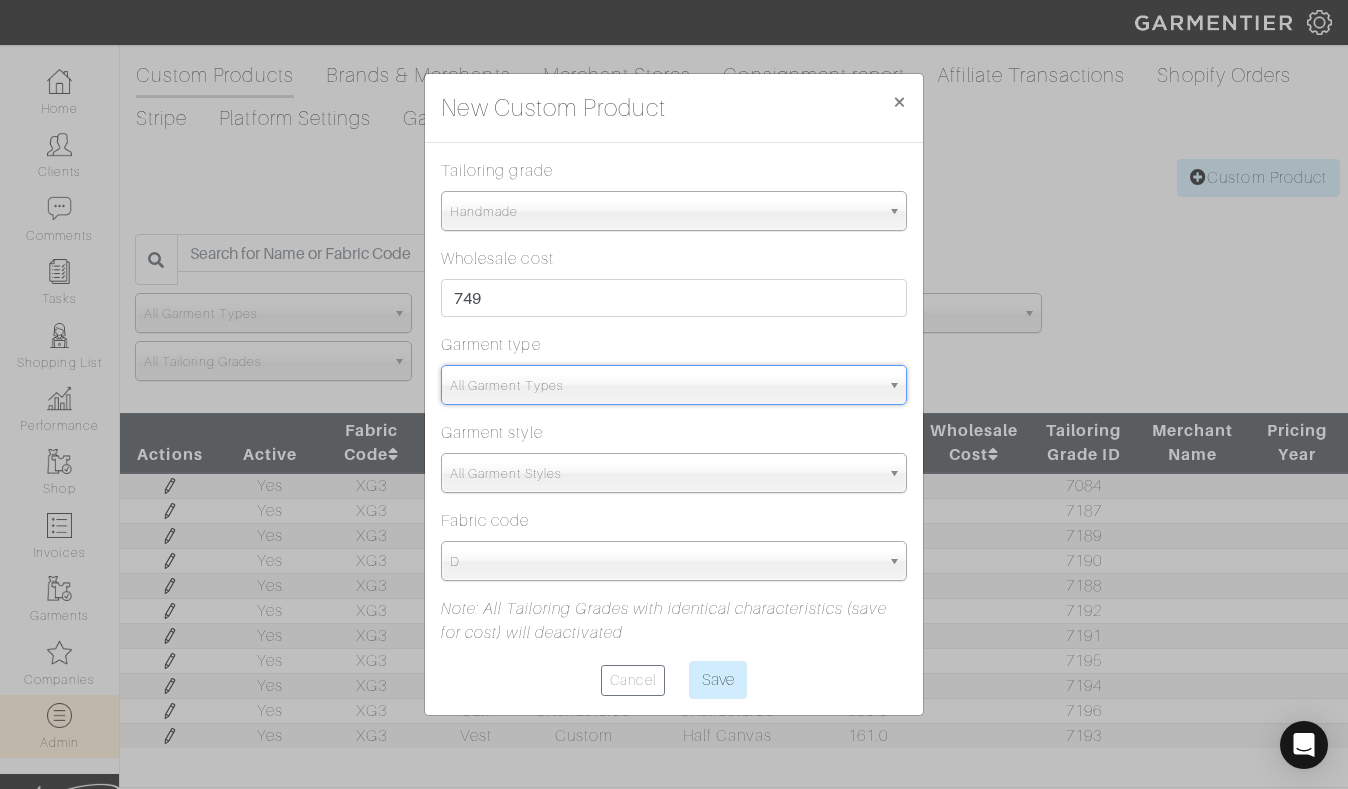 type on "SUI" 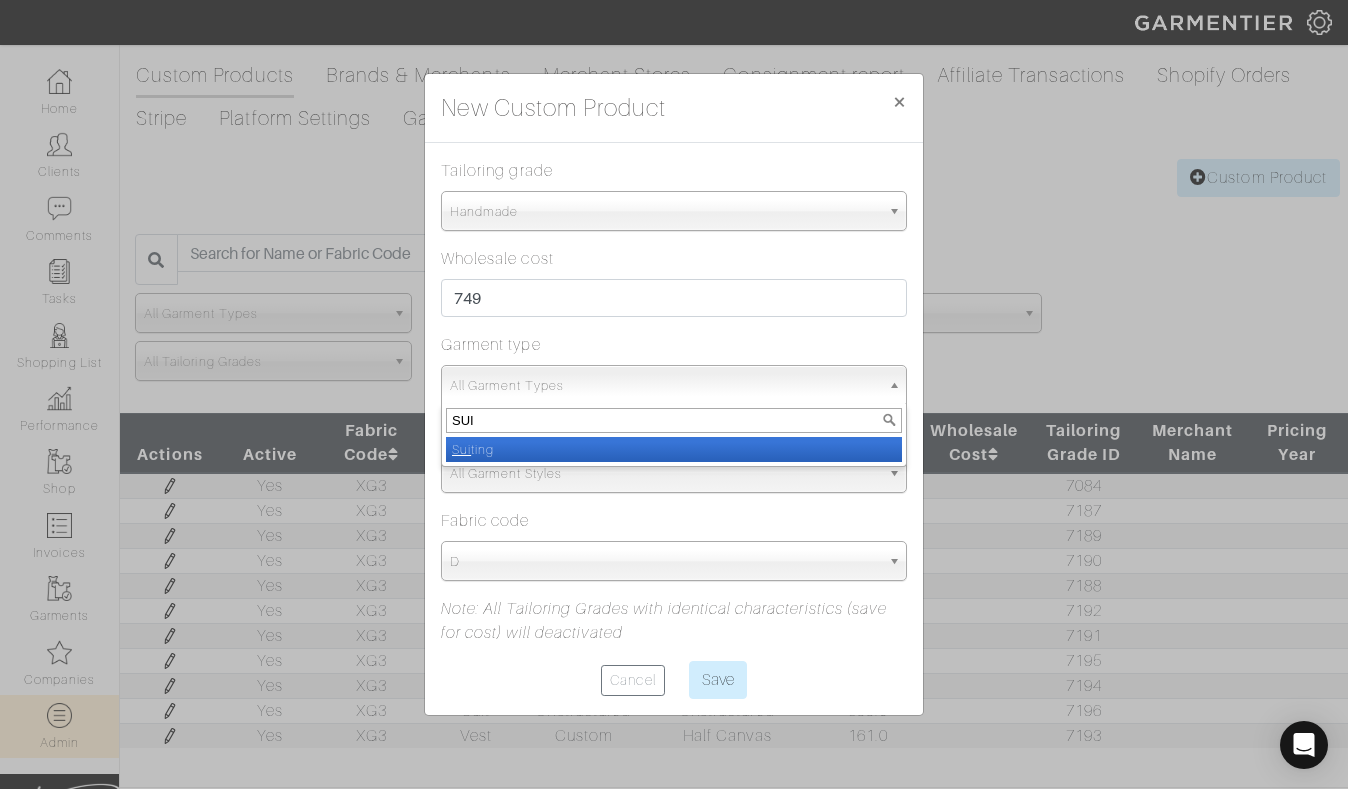 select on "4" 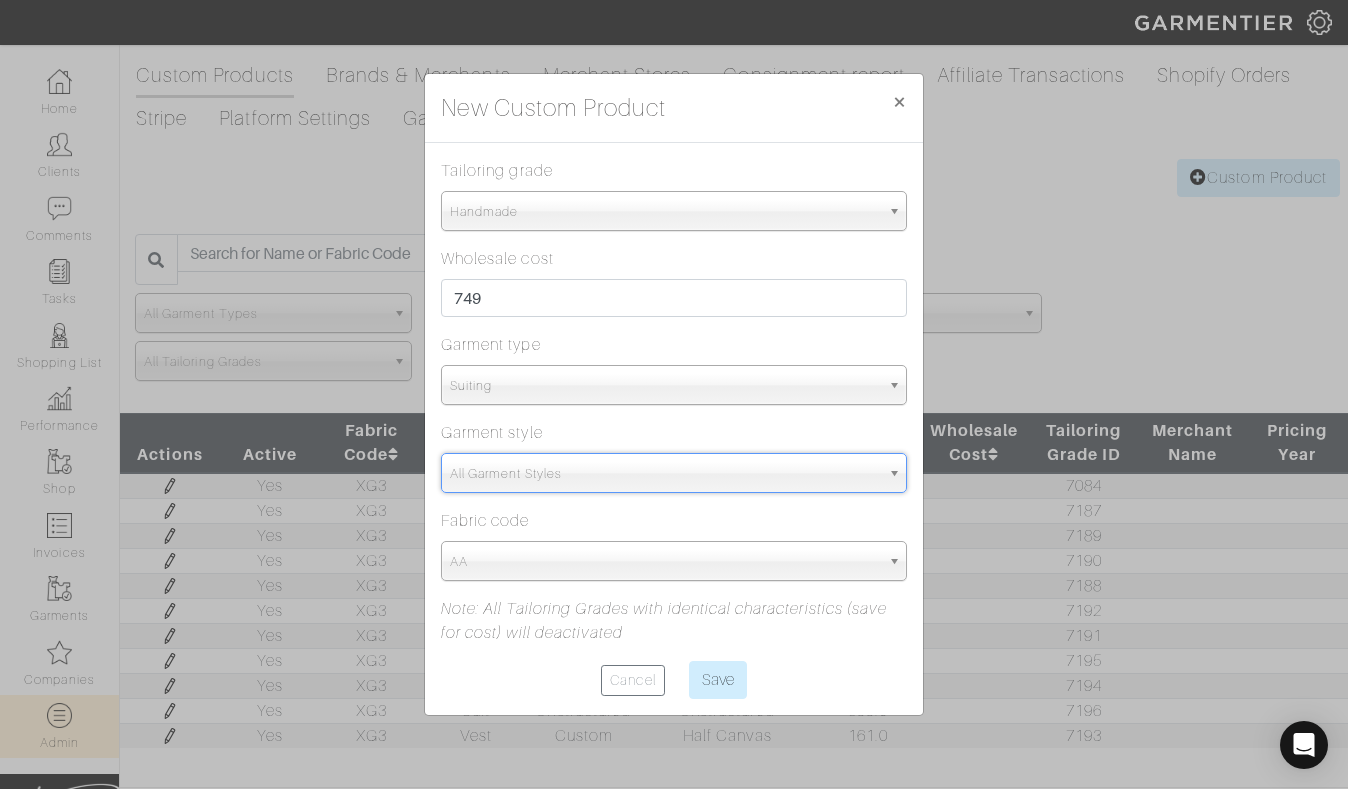 type on "SUI" 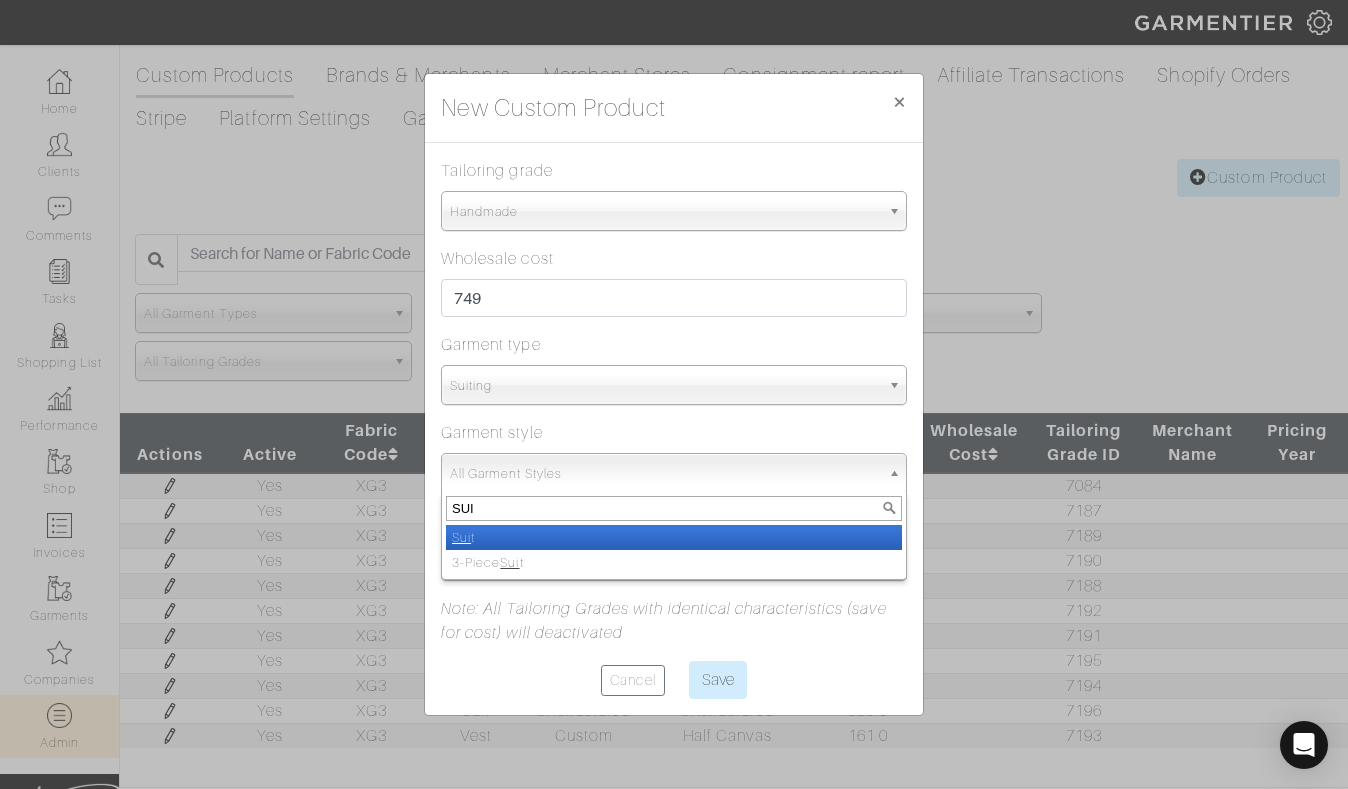 select on "13" 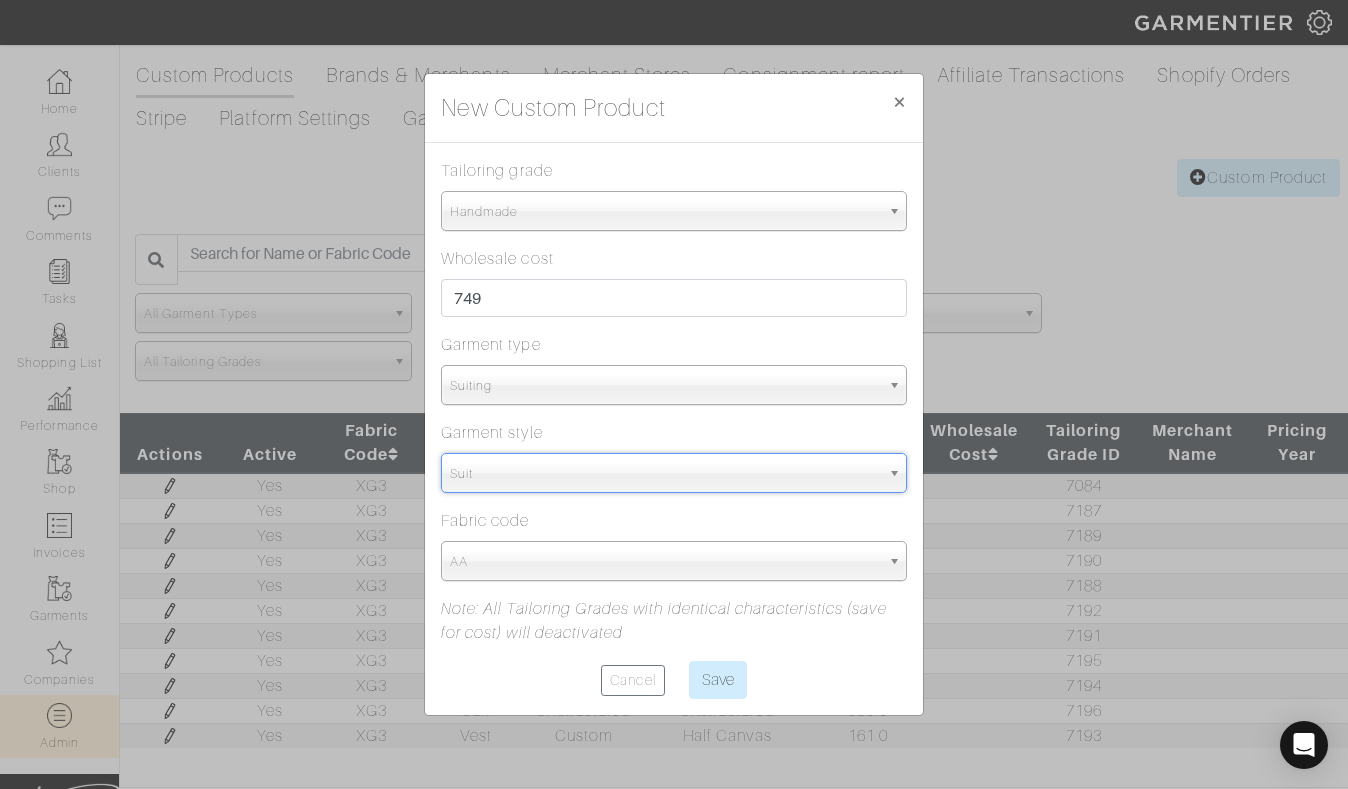select on "5815" 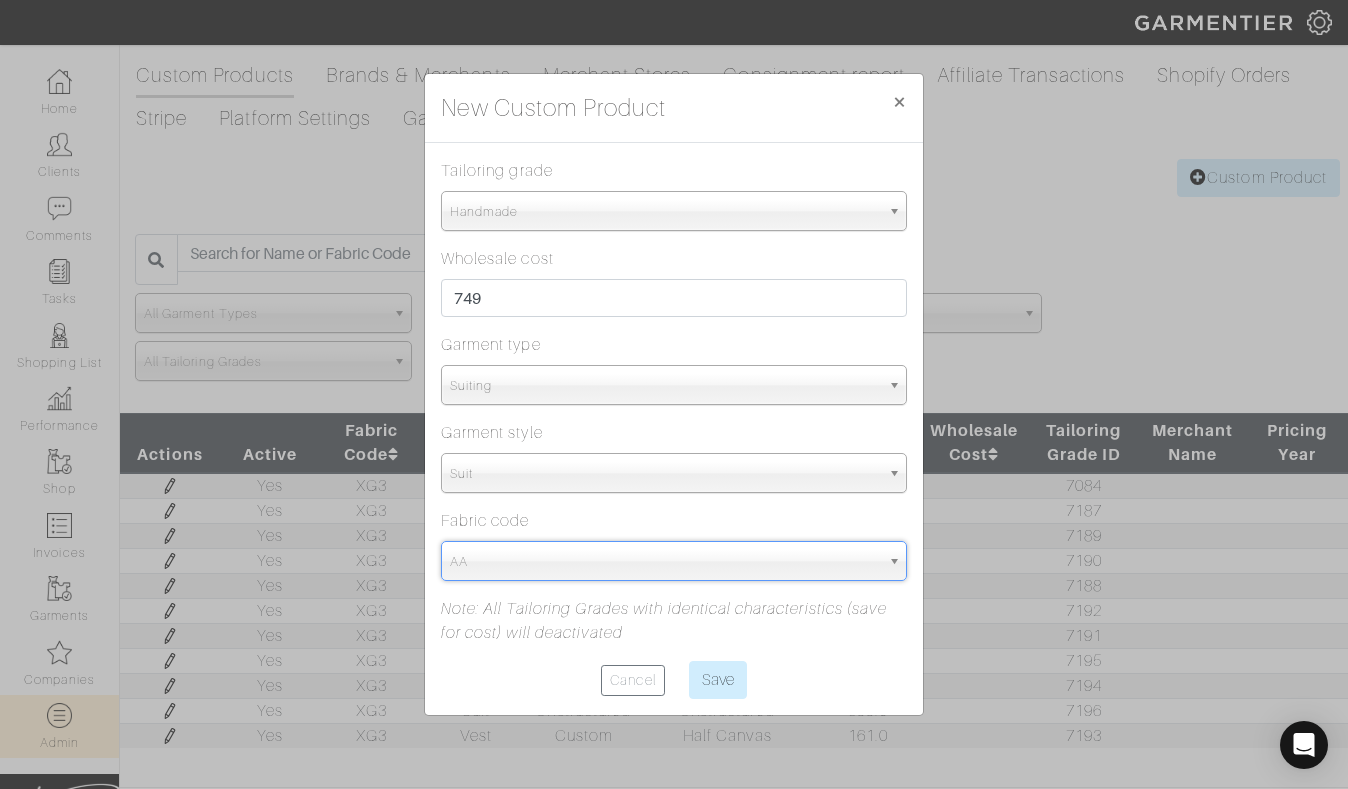 paste on "XG3" 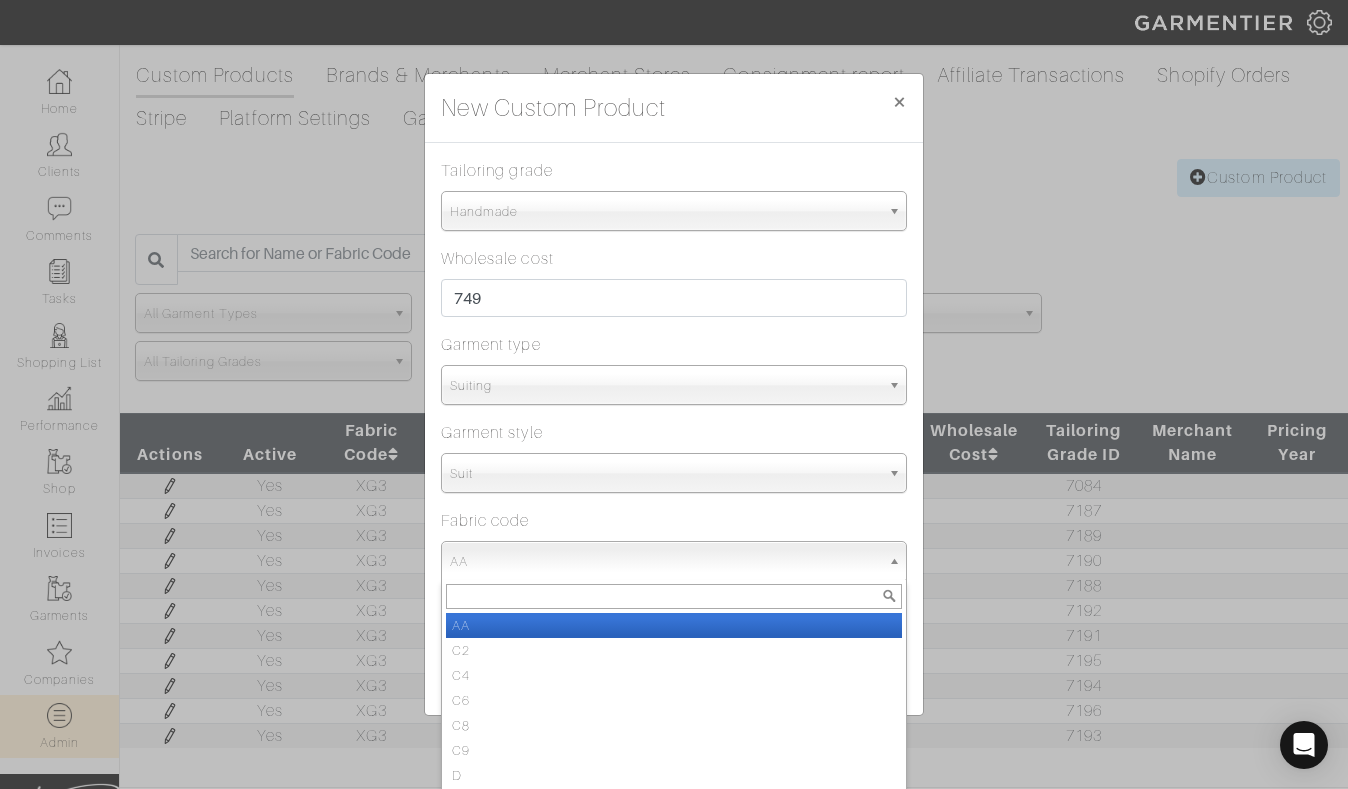 paste on "XG3" 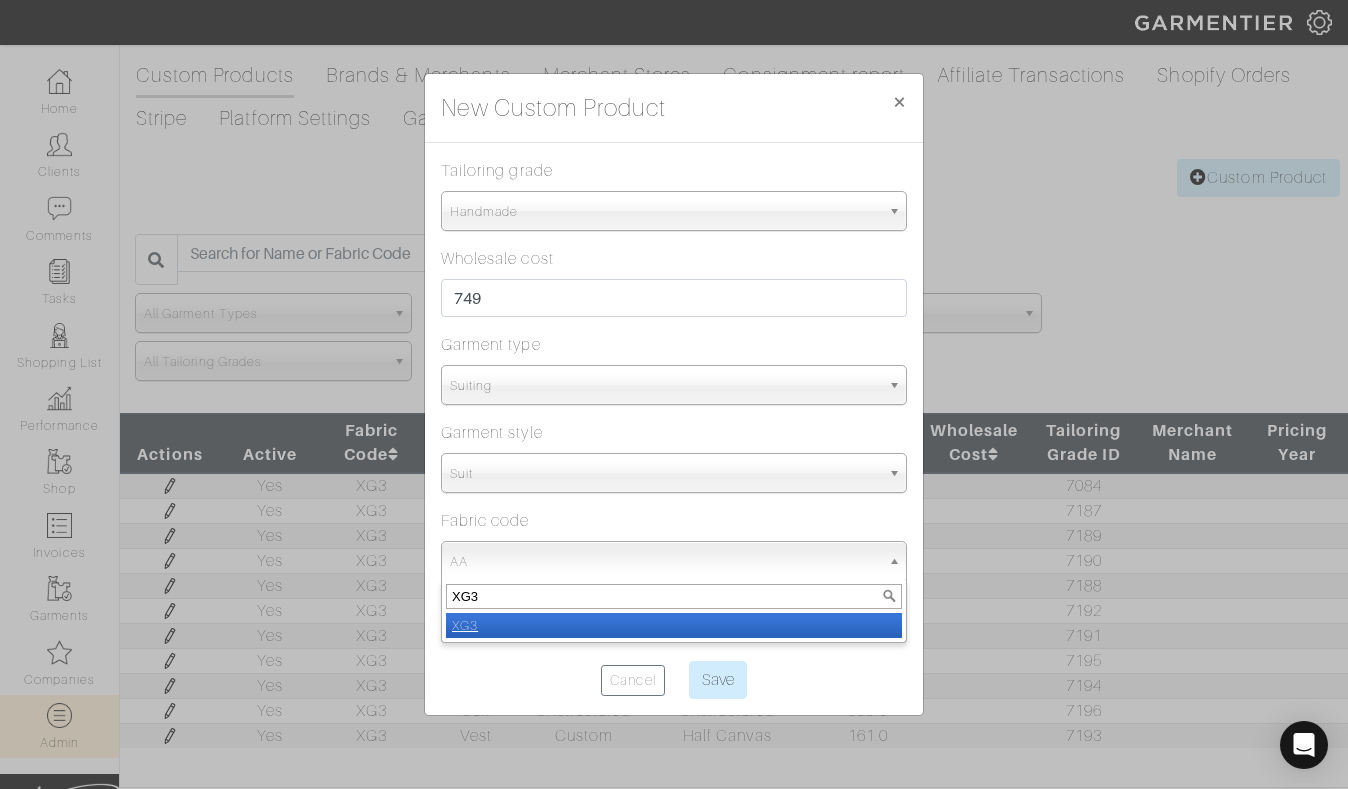 select on "1303" 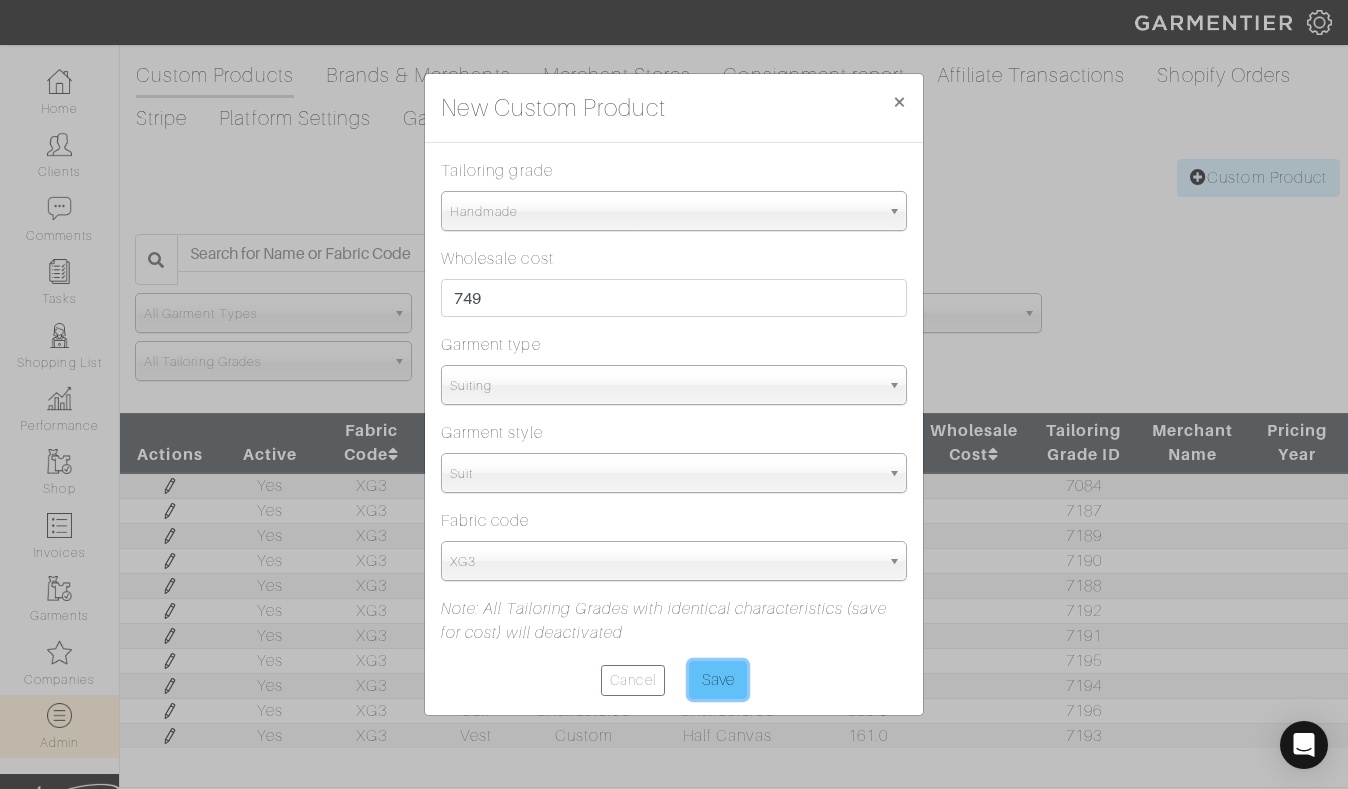 click on "Save" at bounding box center [718, 680] 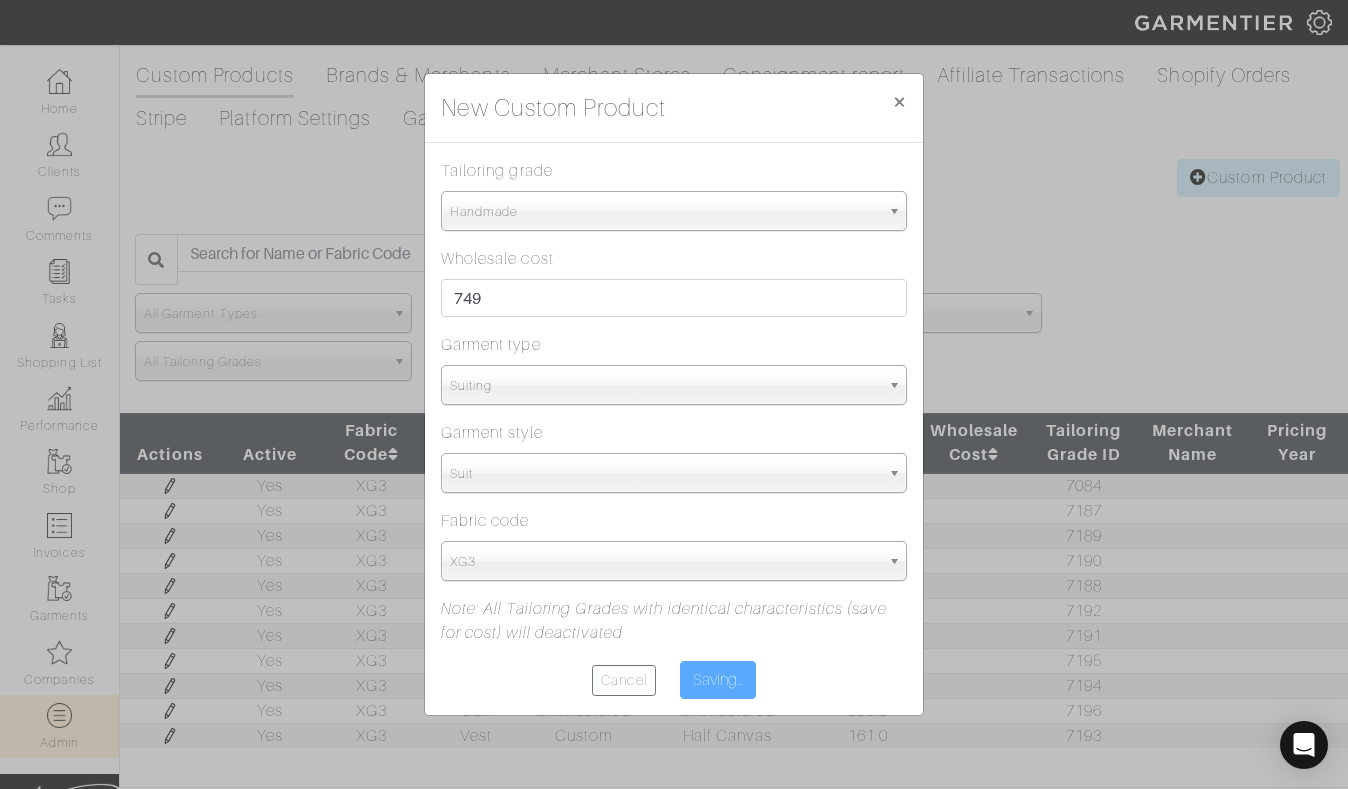 type on "Save" 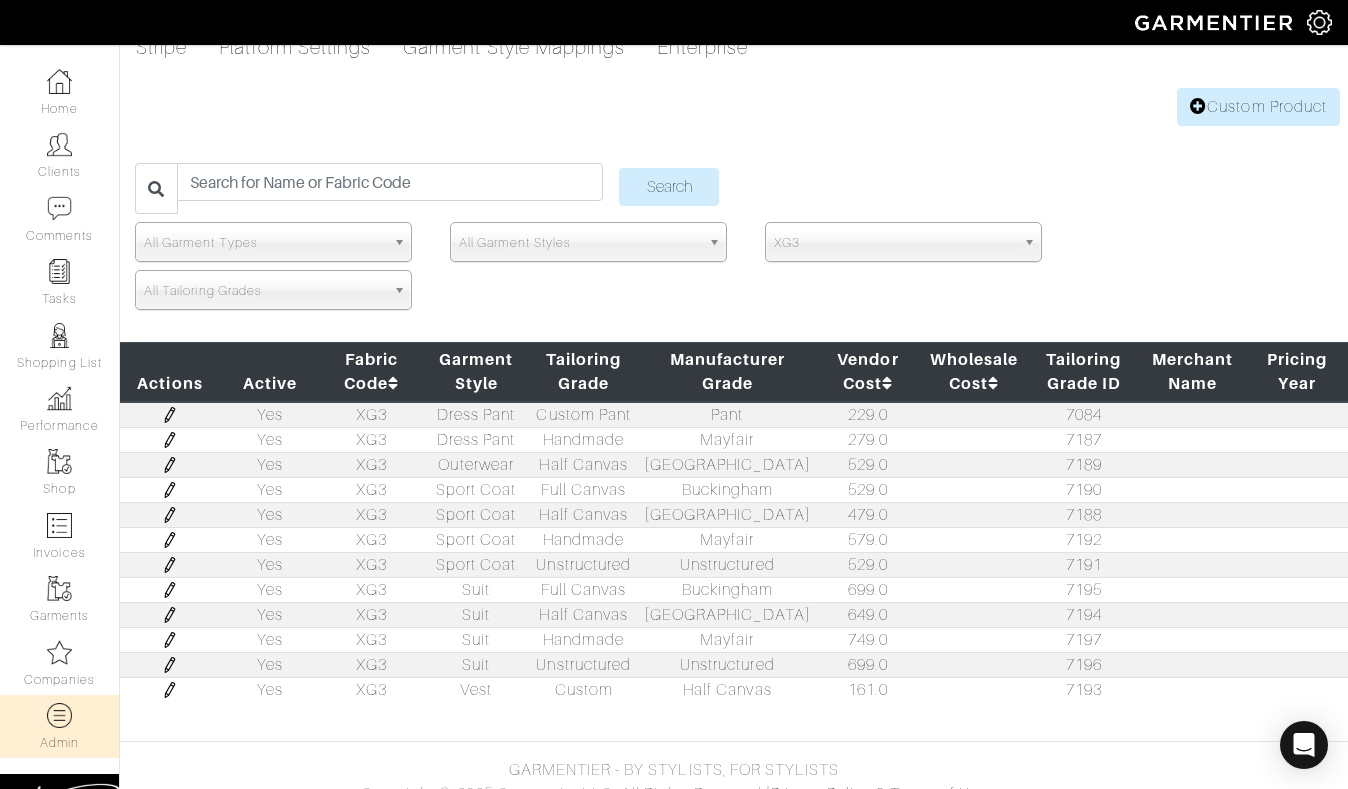scroll, scrollTop: 72, scrollLeft: 0, axis: vertical 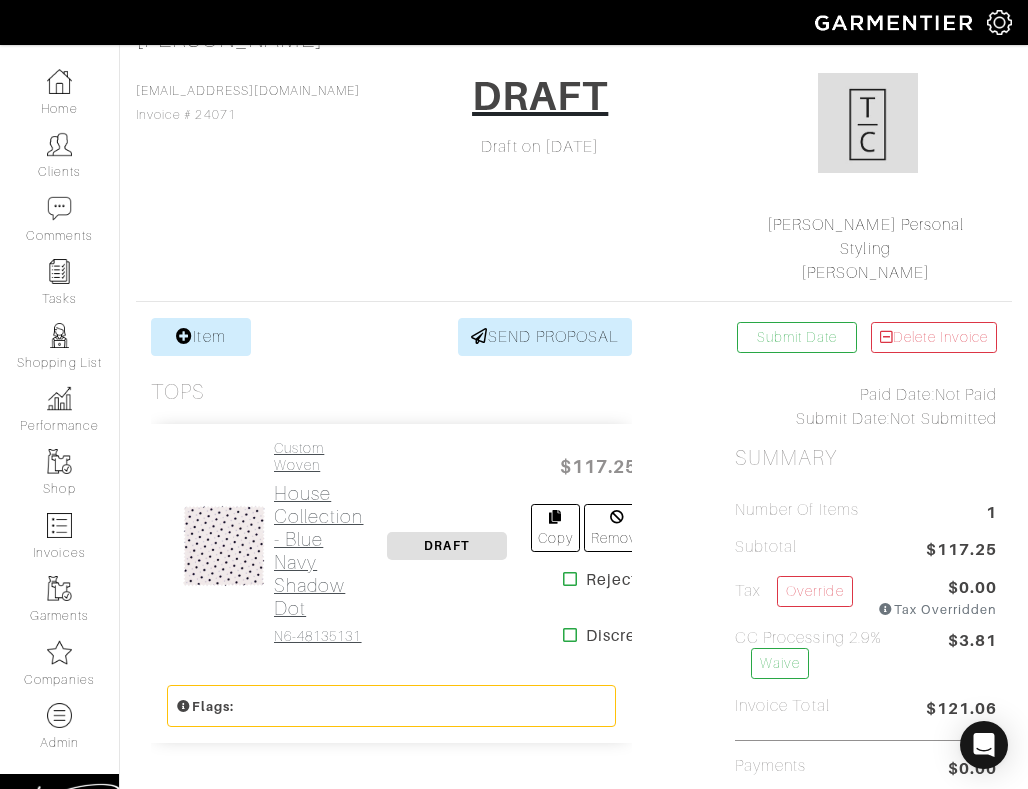 click on "House Collection -
Blue Navy Shadow Dot" at bounding box center [319, 551] 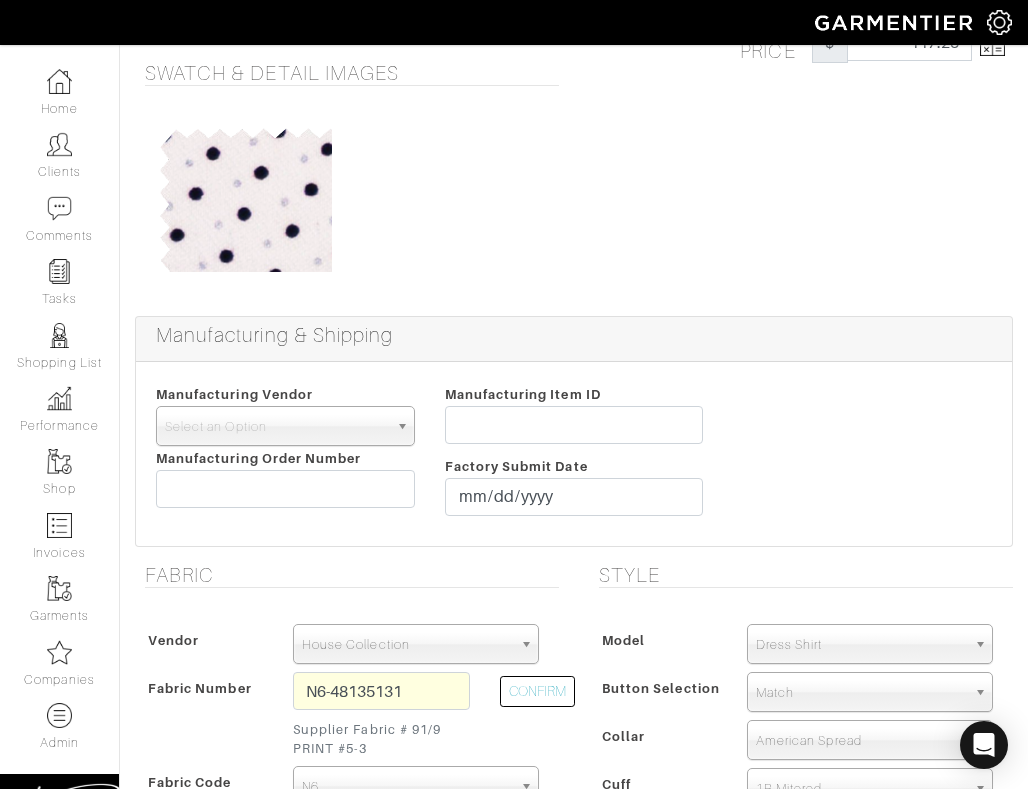 scroll, scrollTop: 0, scrollLeft: 0, axis: both 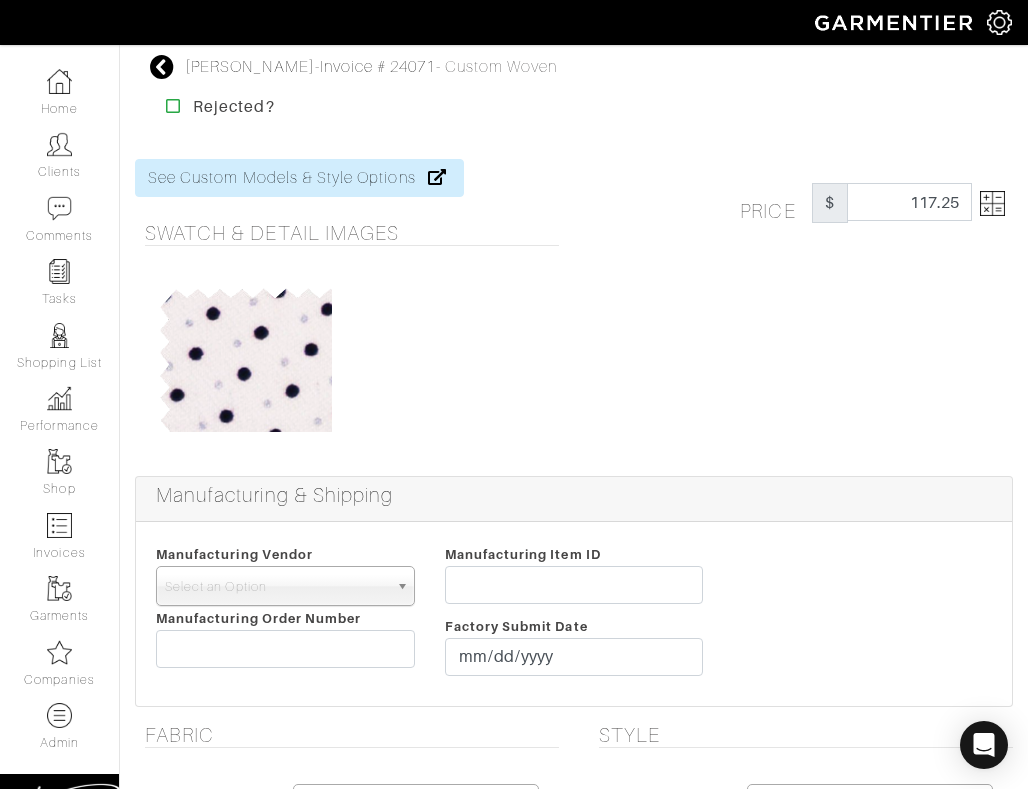 click at bounding box center [992, 203] 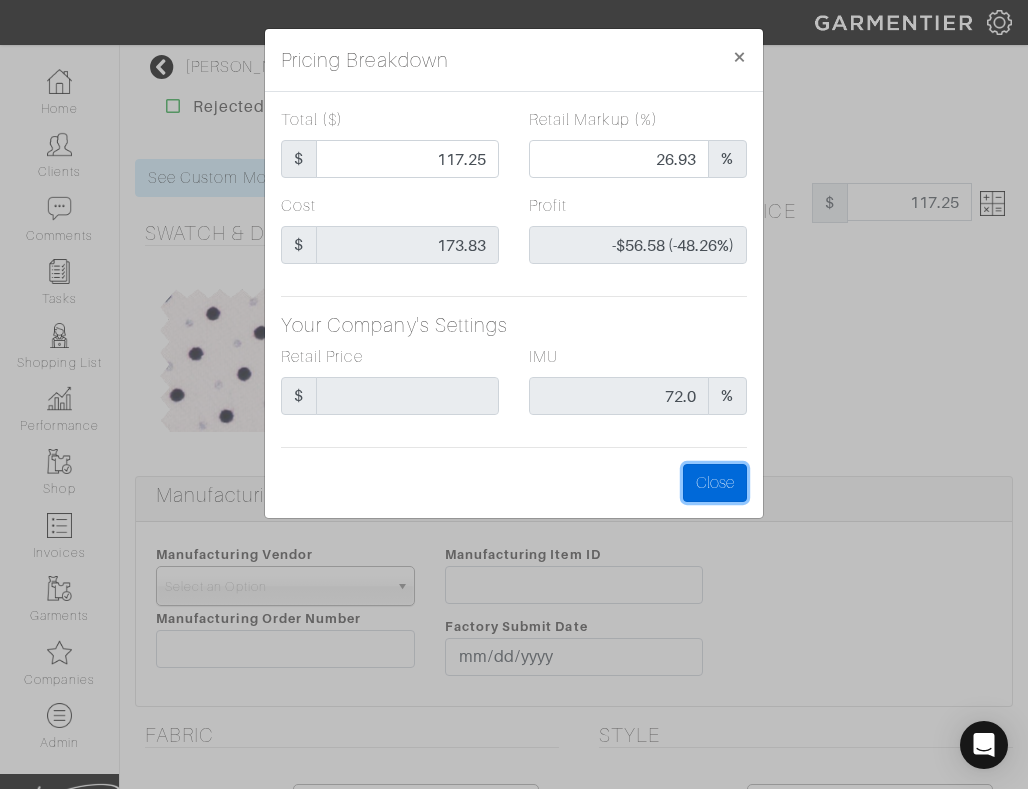 drag, startPoint x: 711, startPoint y: 480, endPoint x: 717, endPoint y: 440, distance: 40.4475 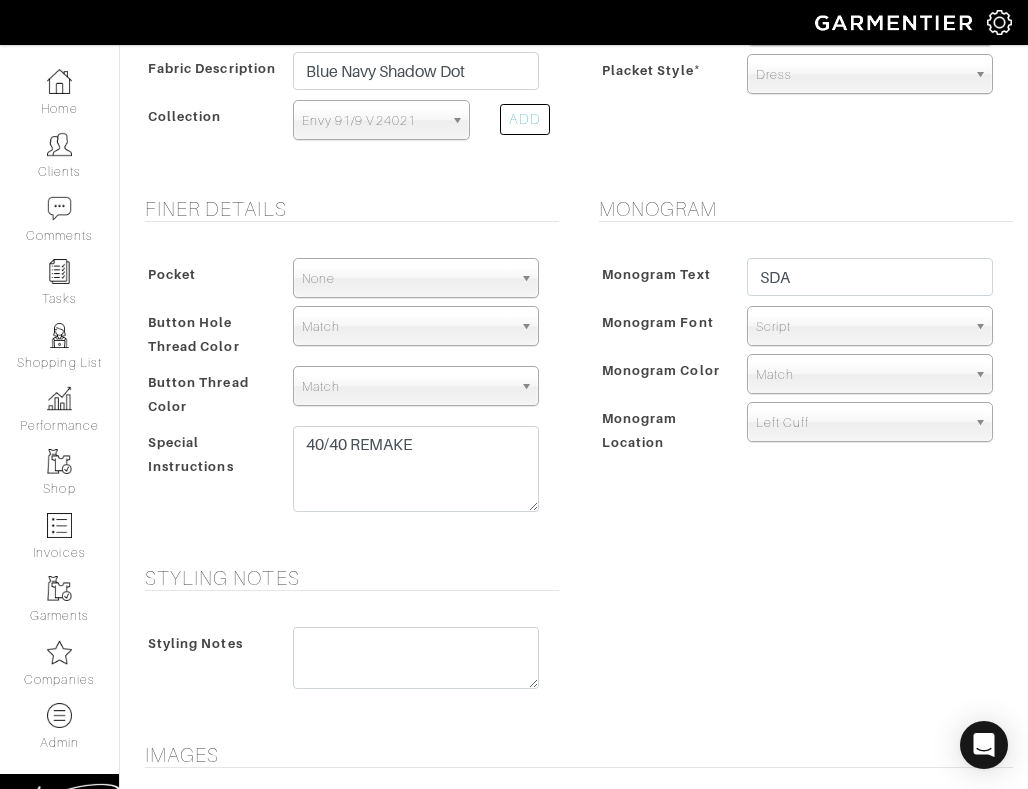 scroll, scrollTop: 927, scrollLeft: 0, axis: vertical 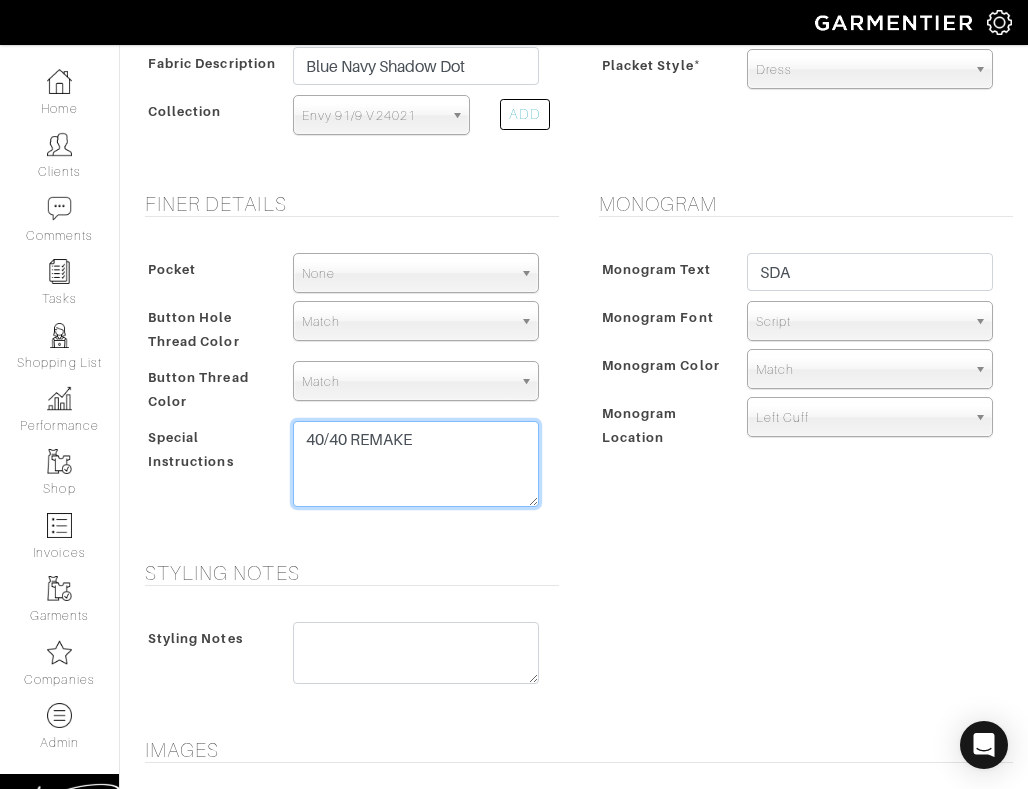 drag, startPoint x: 509, startPoint y: 440, endPoint x: 513, endPoint y: 424, distance: 16.492422 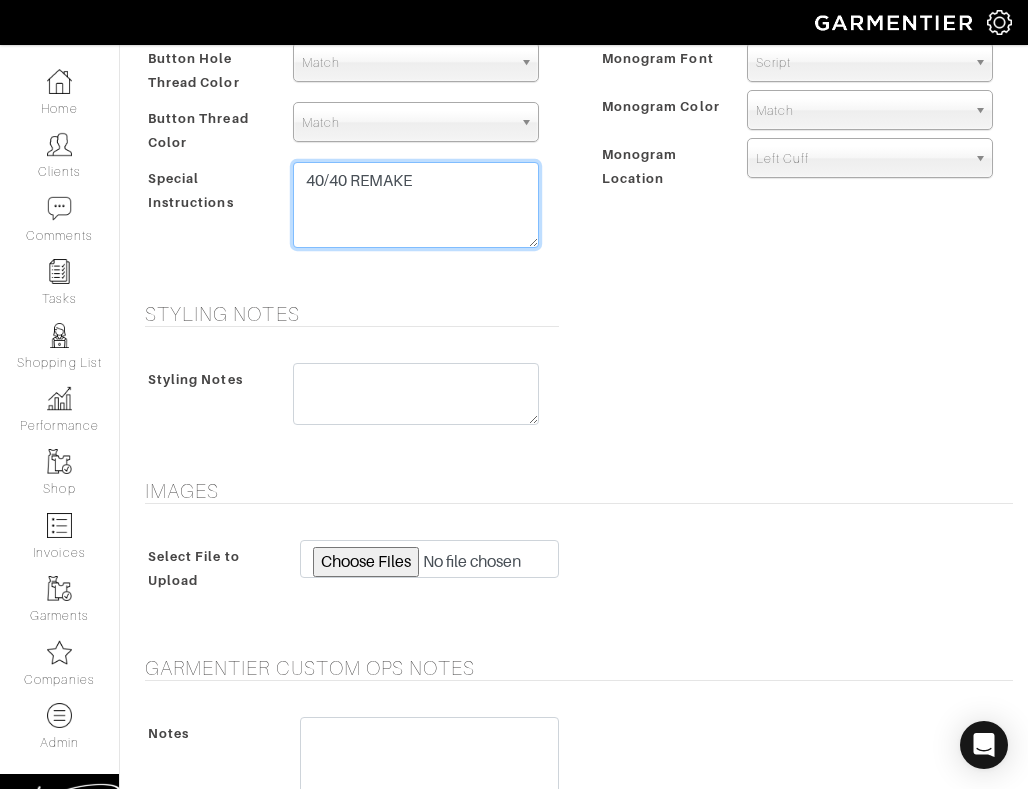 scroll, scrollTop: 1203, scrollLeft: 0, axis: vertical 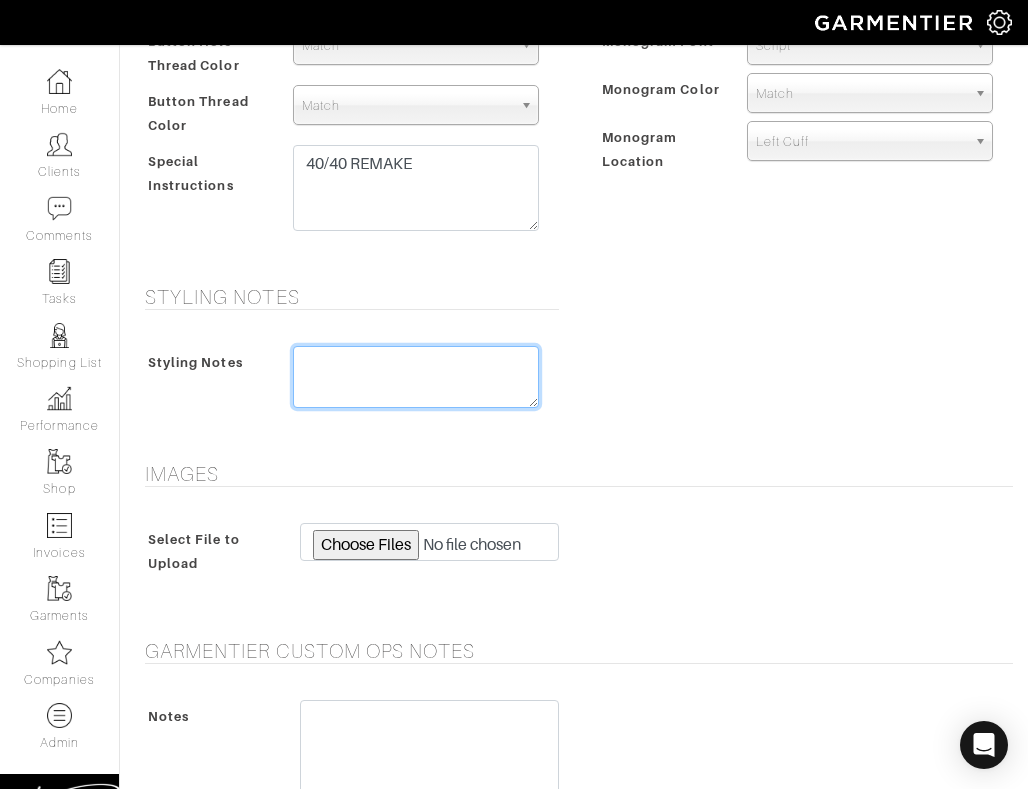 click at bounding box center (416, 377) 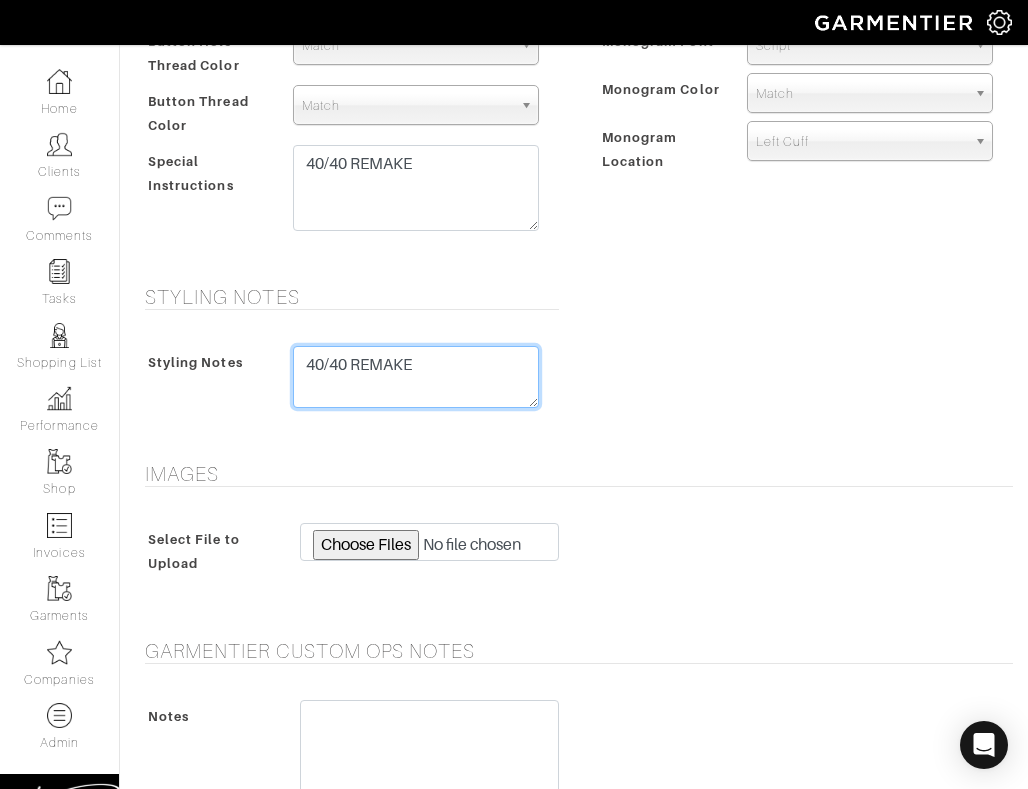 type on "40/40 REMAKE" 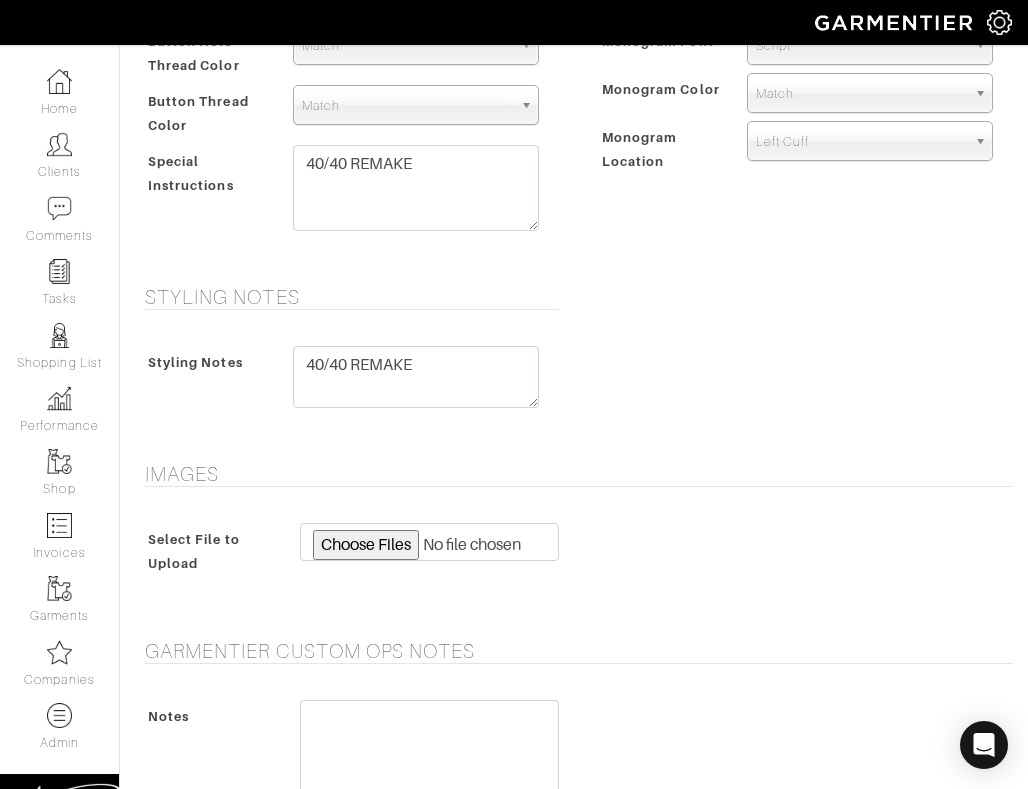 click on "Styling Notes
Styling Notes
40/40 REMAKE" at bounding box center (574, 361) 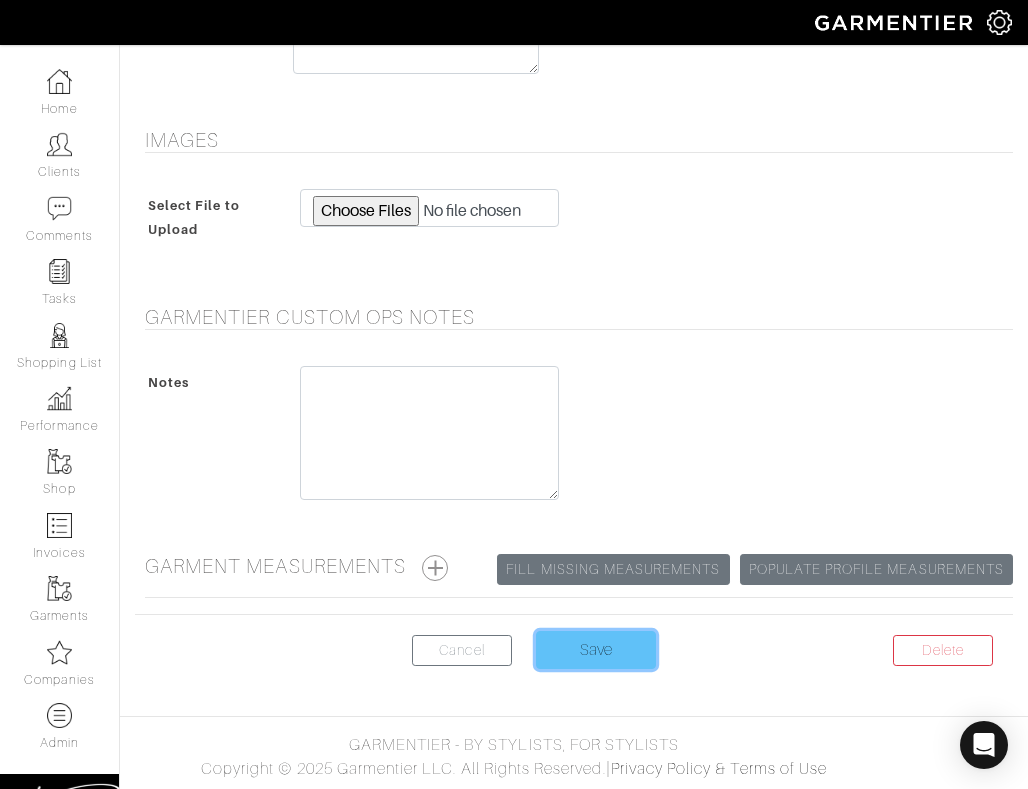 click on "Save" at bounding box center [596, 650] 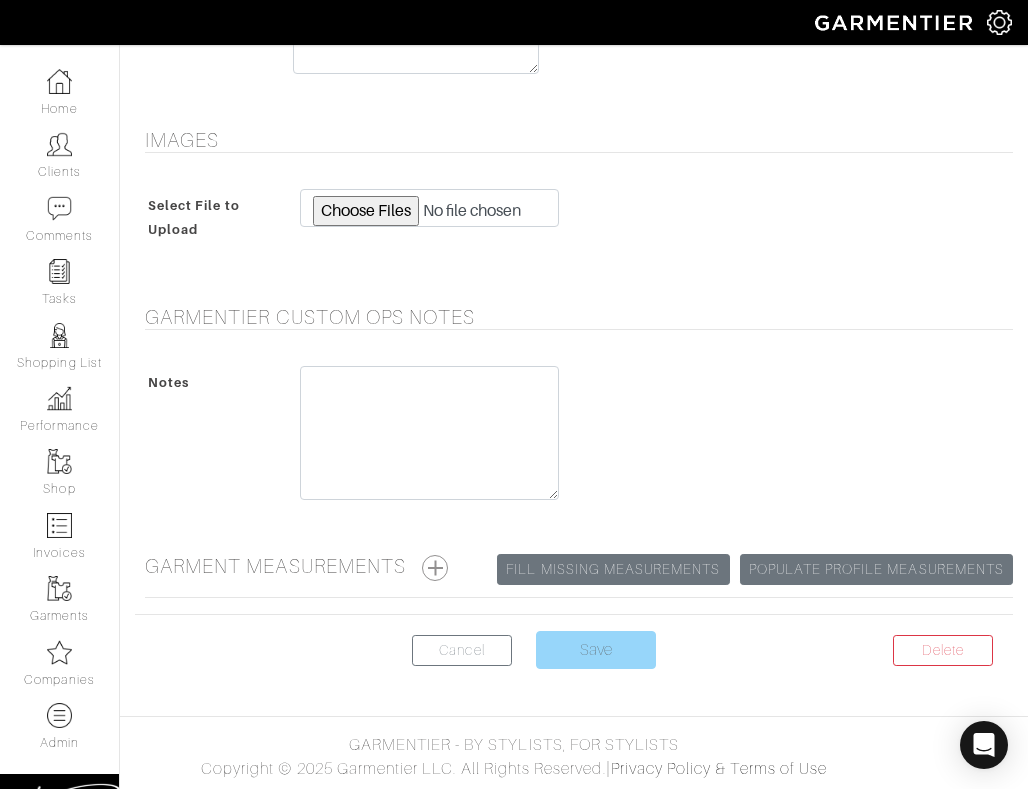 scroll, scrollTop: 1532, scrollLeft: 0, axis: vertical 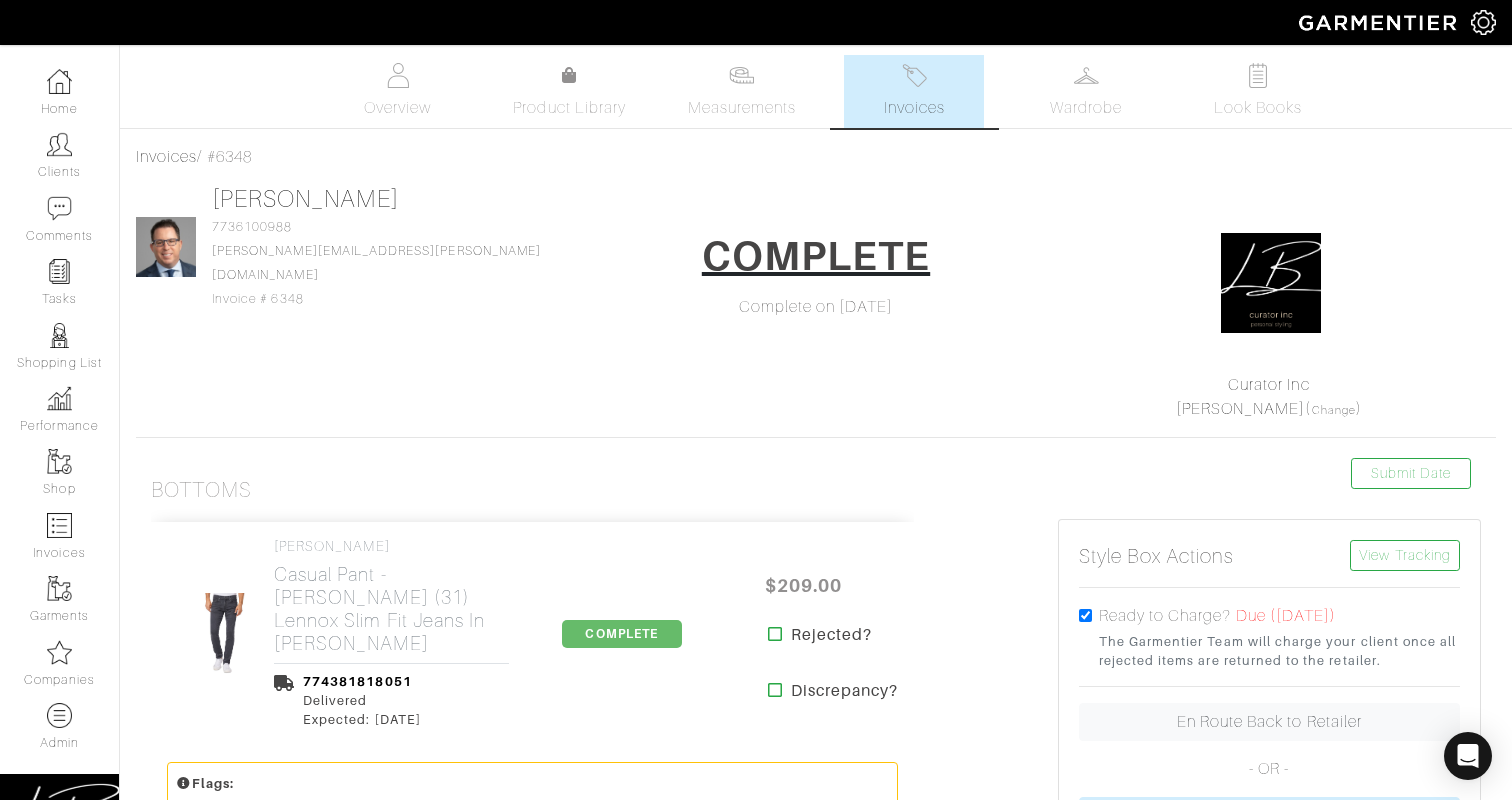 click on "Invoices" at bounding box center (914, 91) 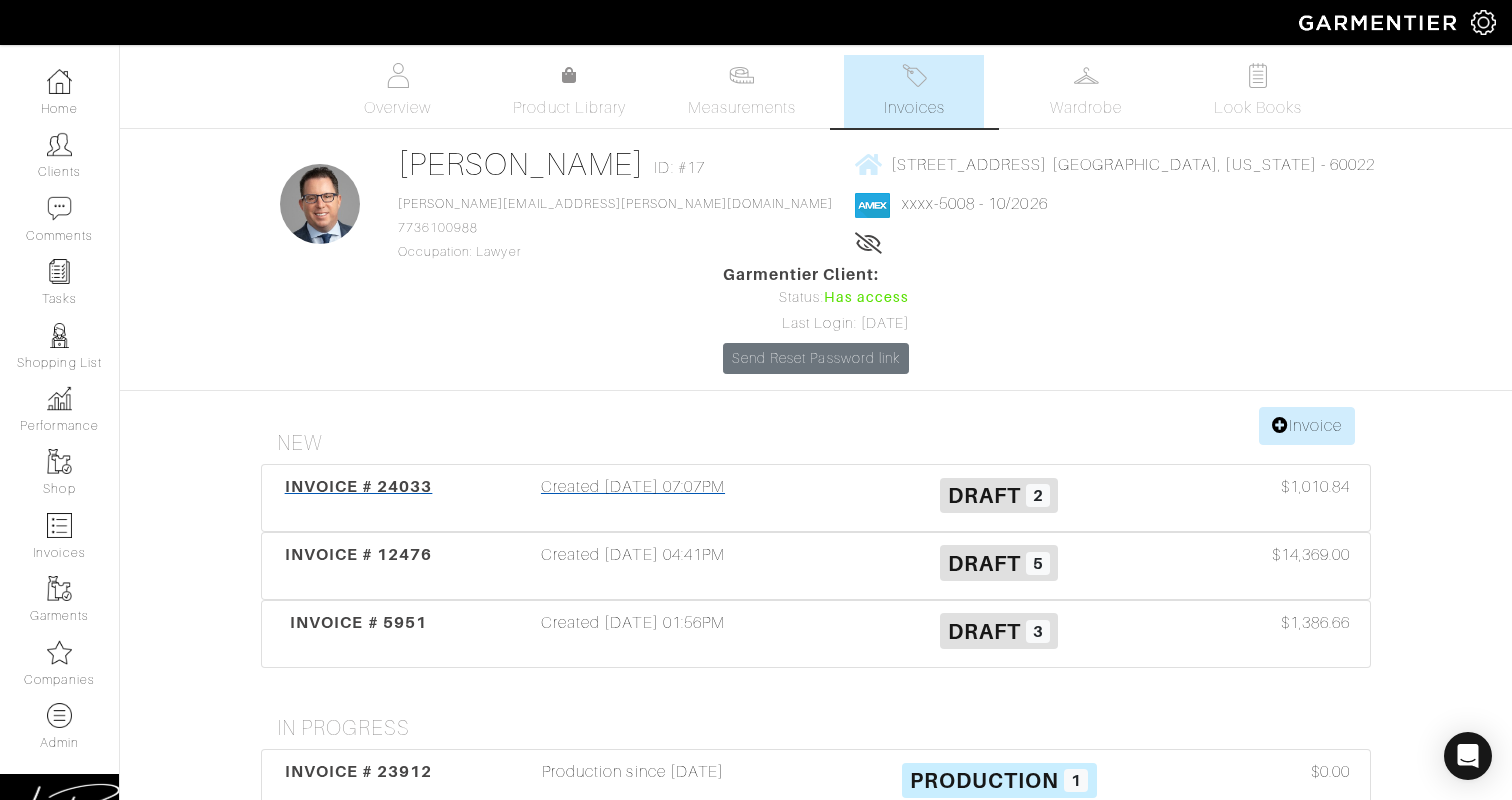 click on "Created [DATE] 07:07PM" at bounding box center [633, 498] 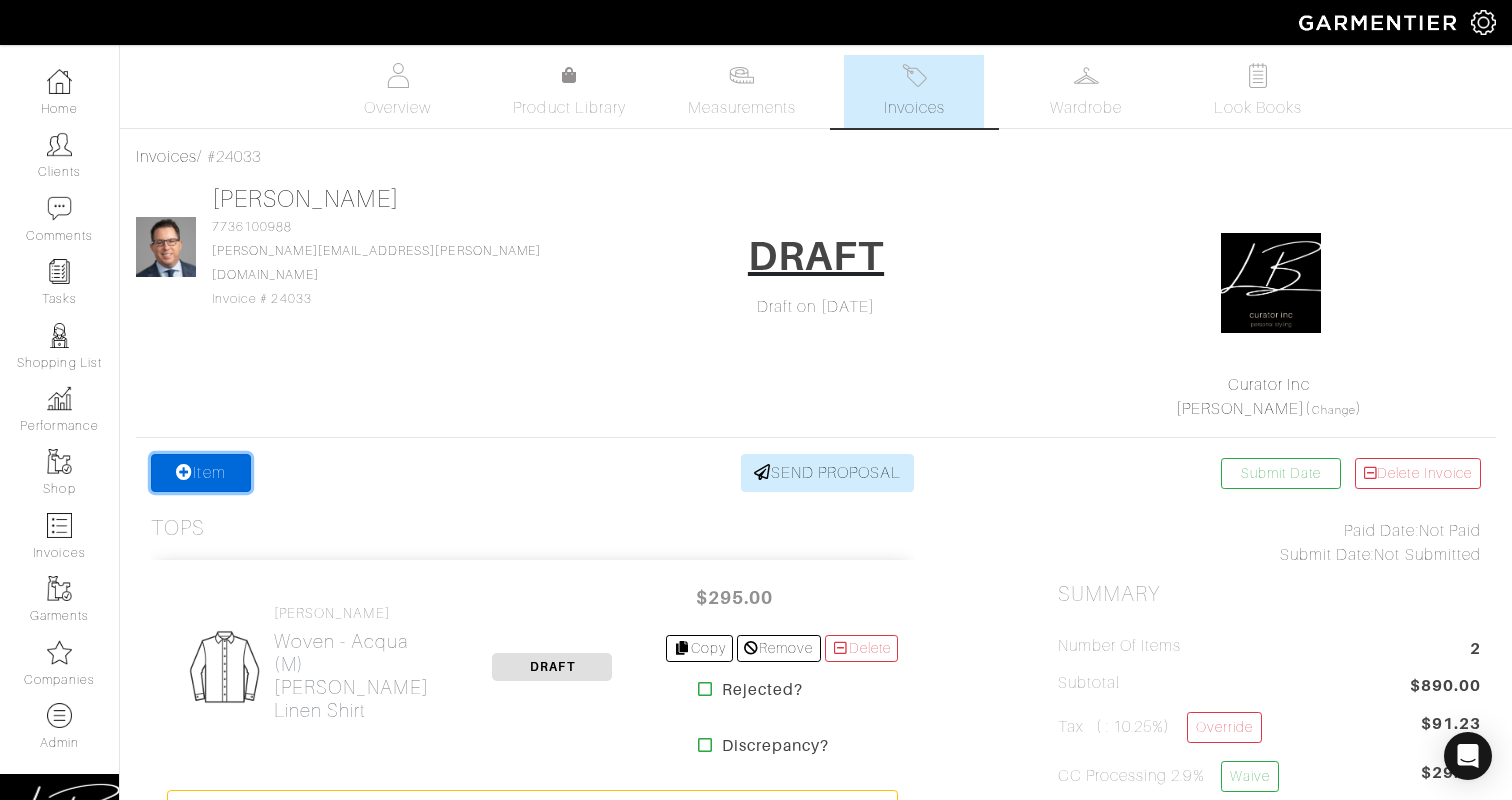 click on "Item" at bounding box center (201, 473) 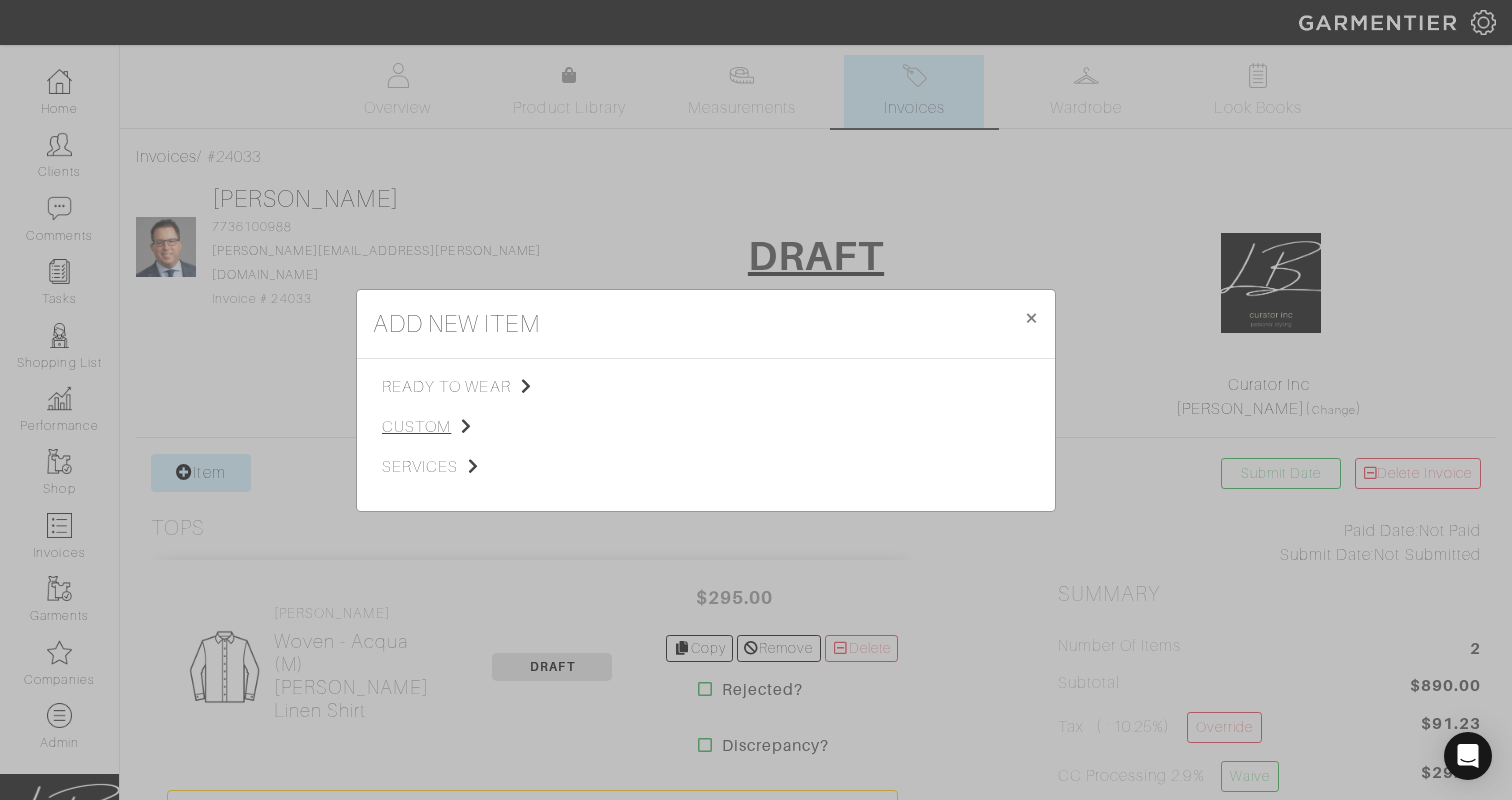 click on "custom" at bounding box center [482, 427] 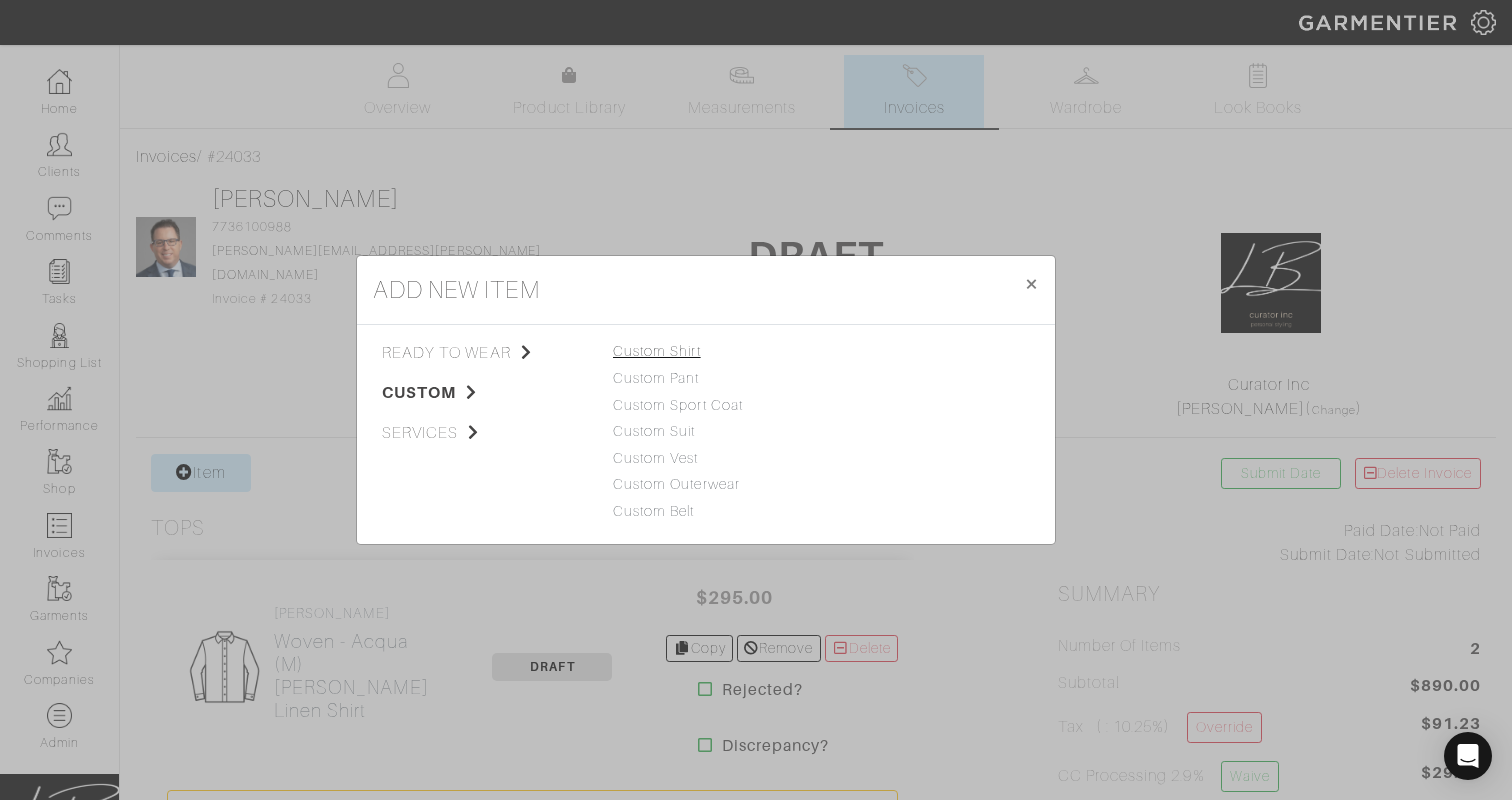 click on "Custom Shirt" at bounding box center (657, 351) 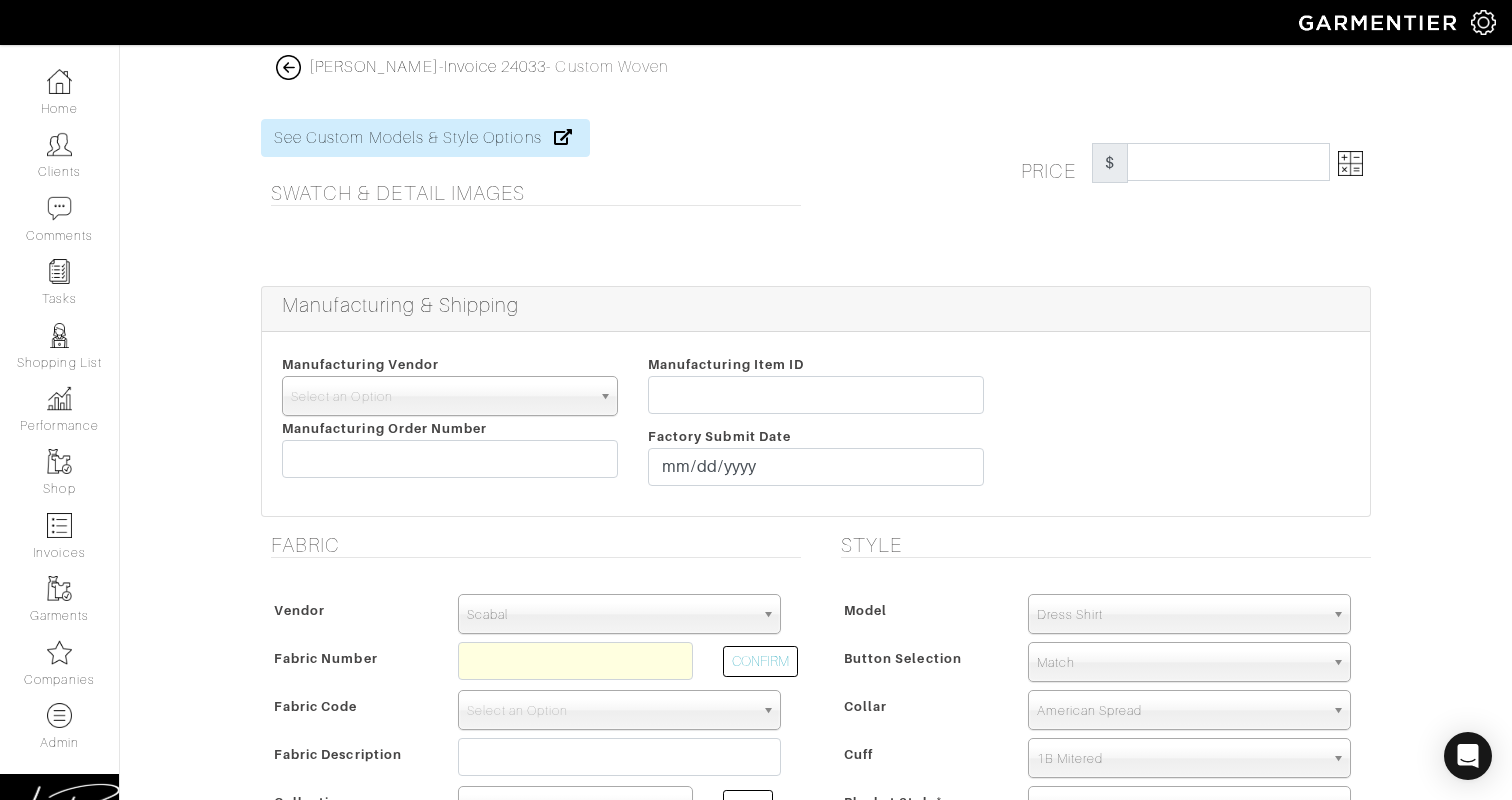 click at bounding box center (288, 67) 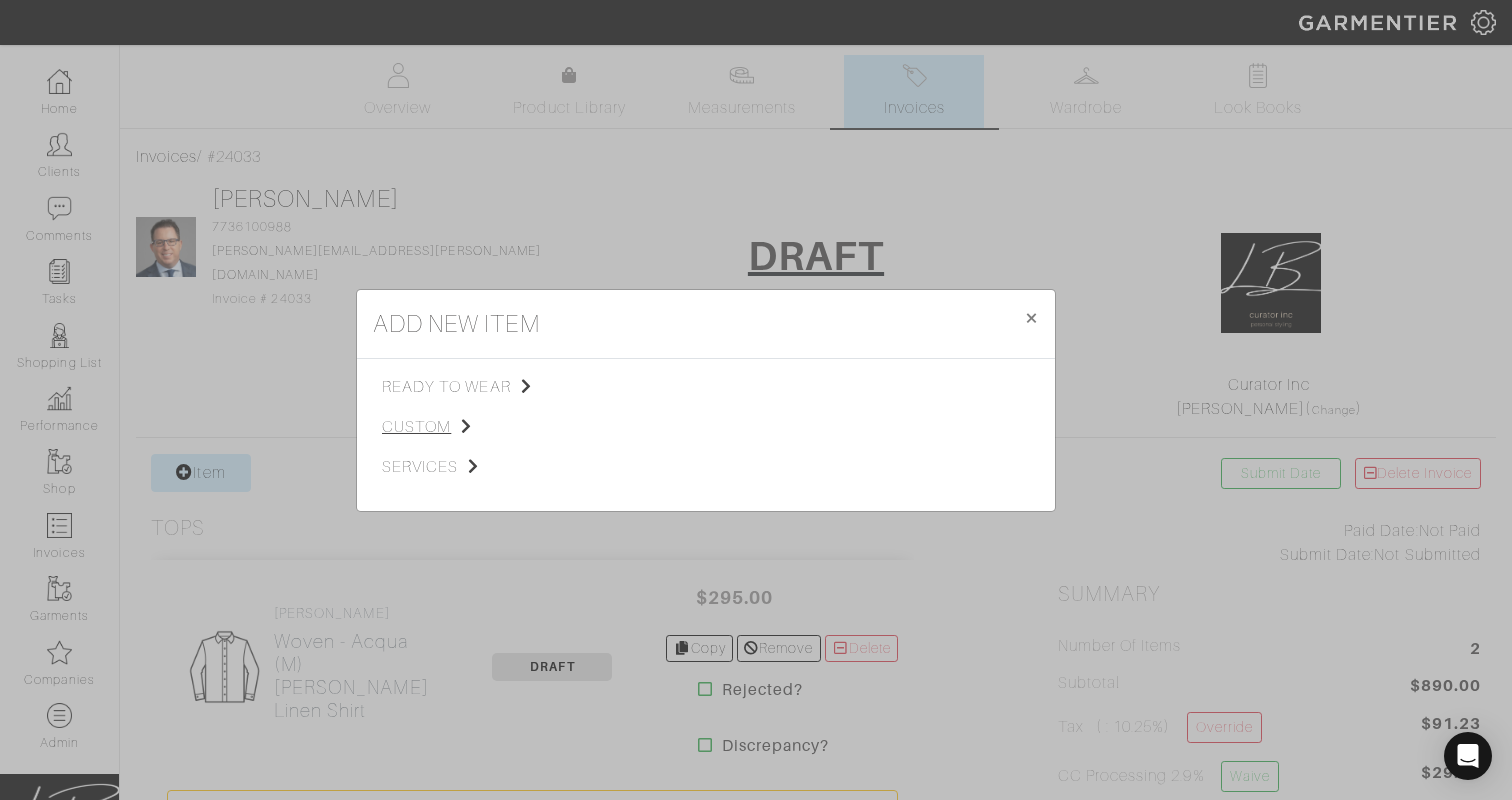 click on "custom" at bounding box center (482, 427) 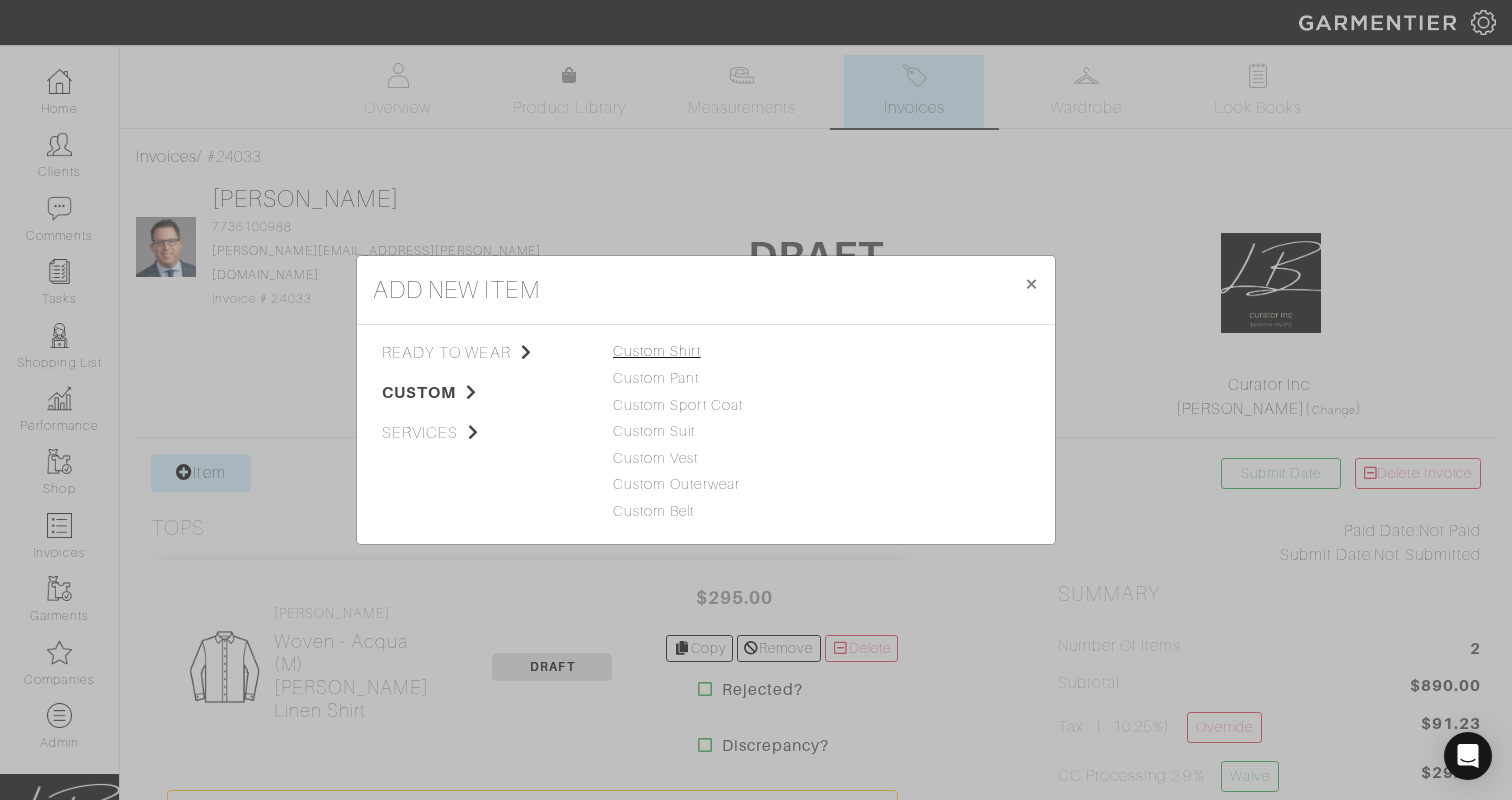 click on "Custom Shirt" at bounding box center (657, 351) 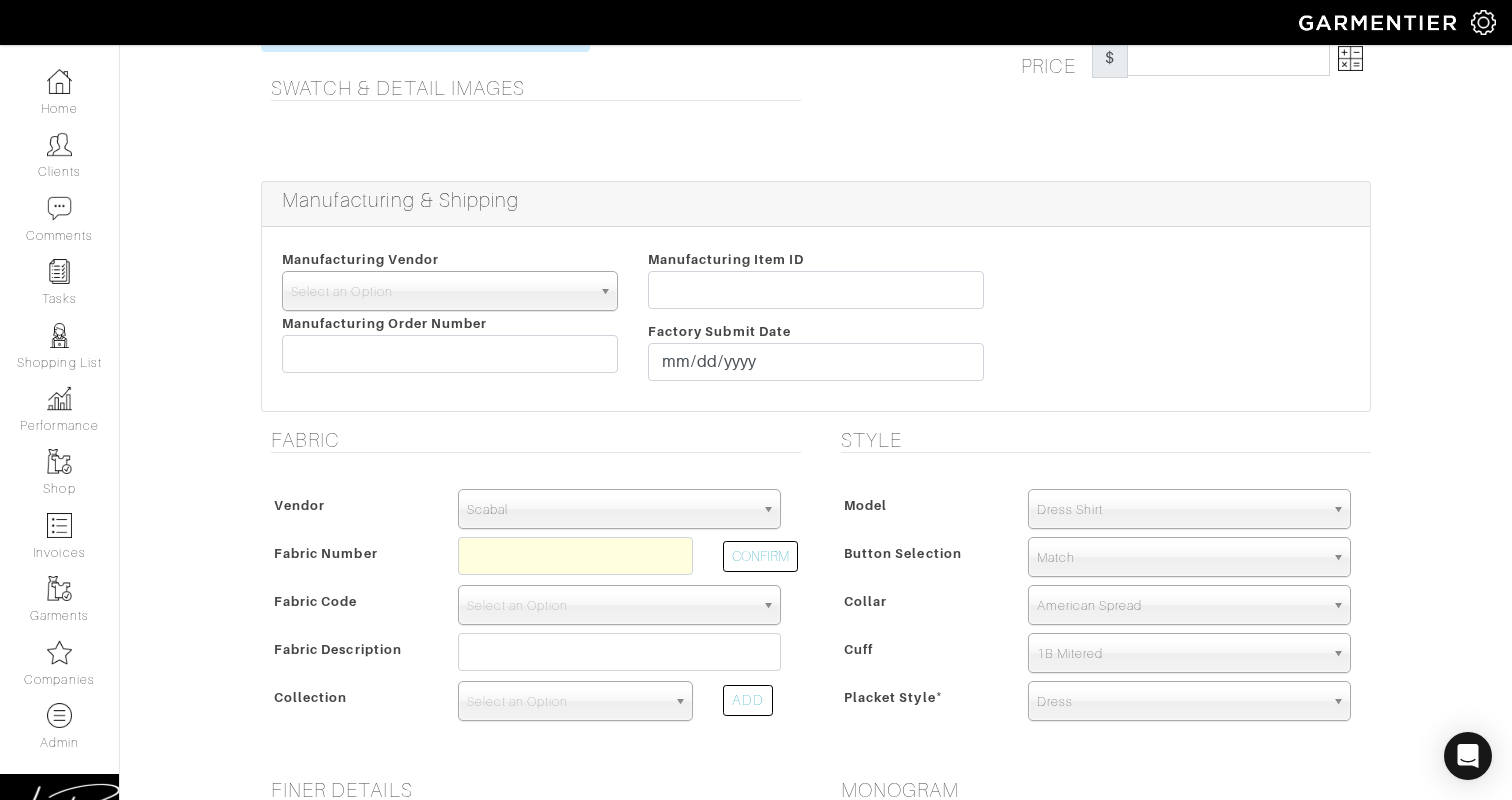 scroll, scrollTop: 110, scrollLeft: 0, axis: vertical 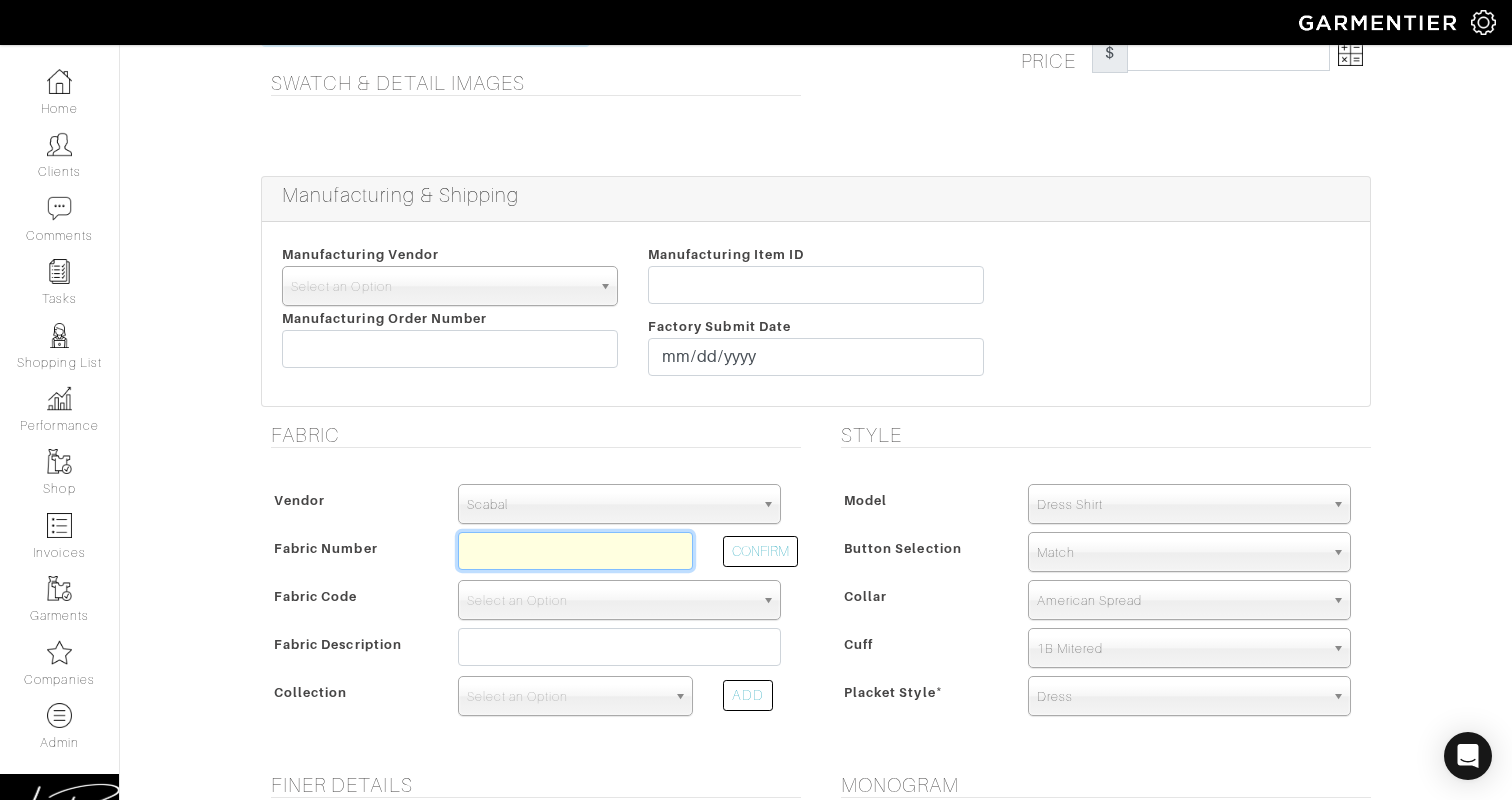 click at bounding box center (575, 551) 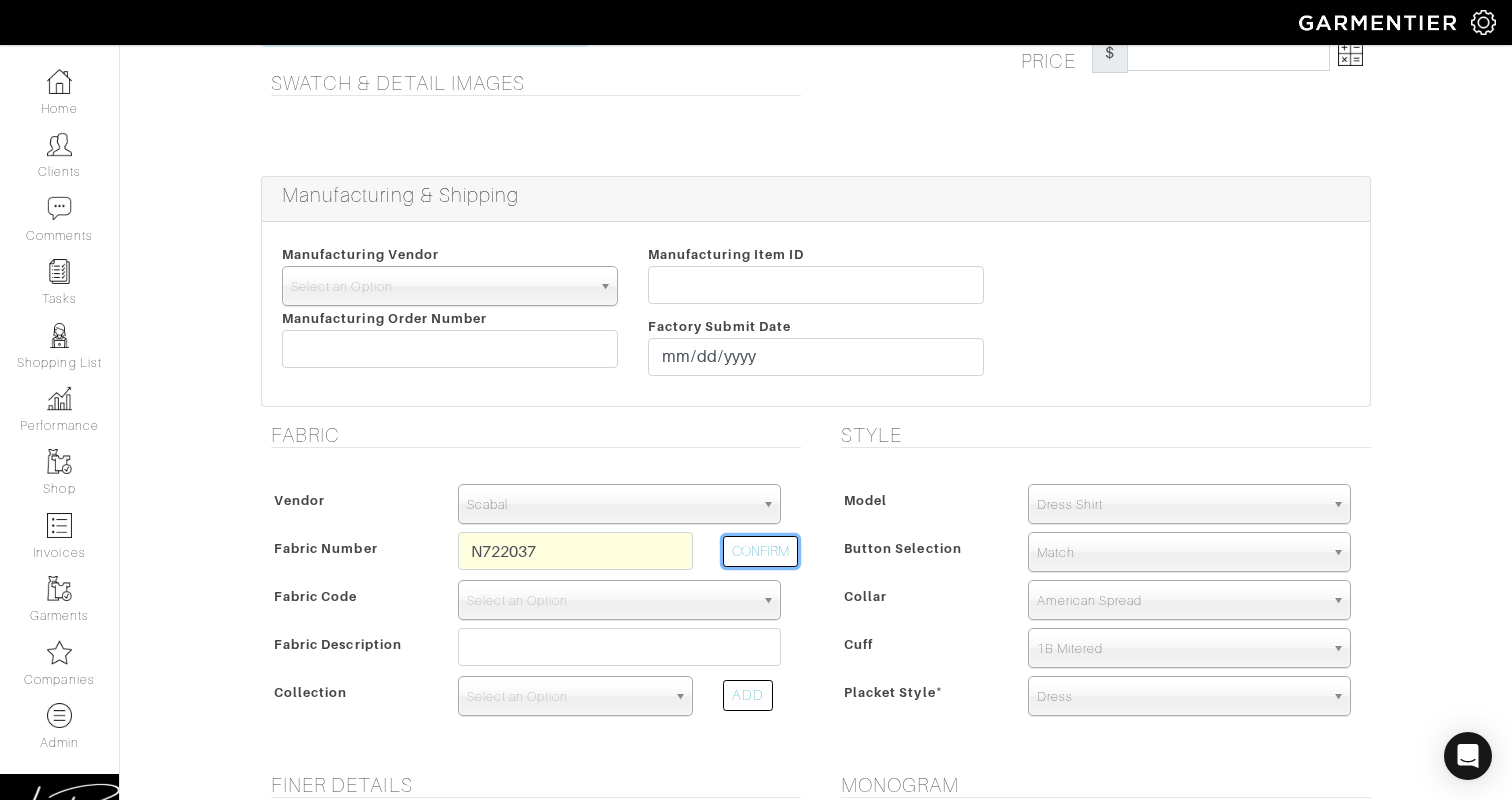 click on "CONFIRM" at bounding box center (760, 551) 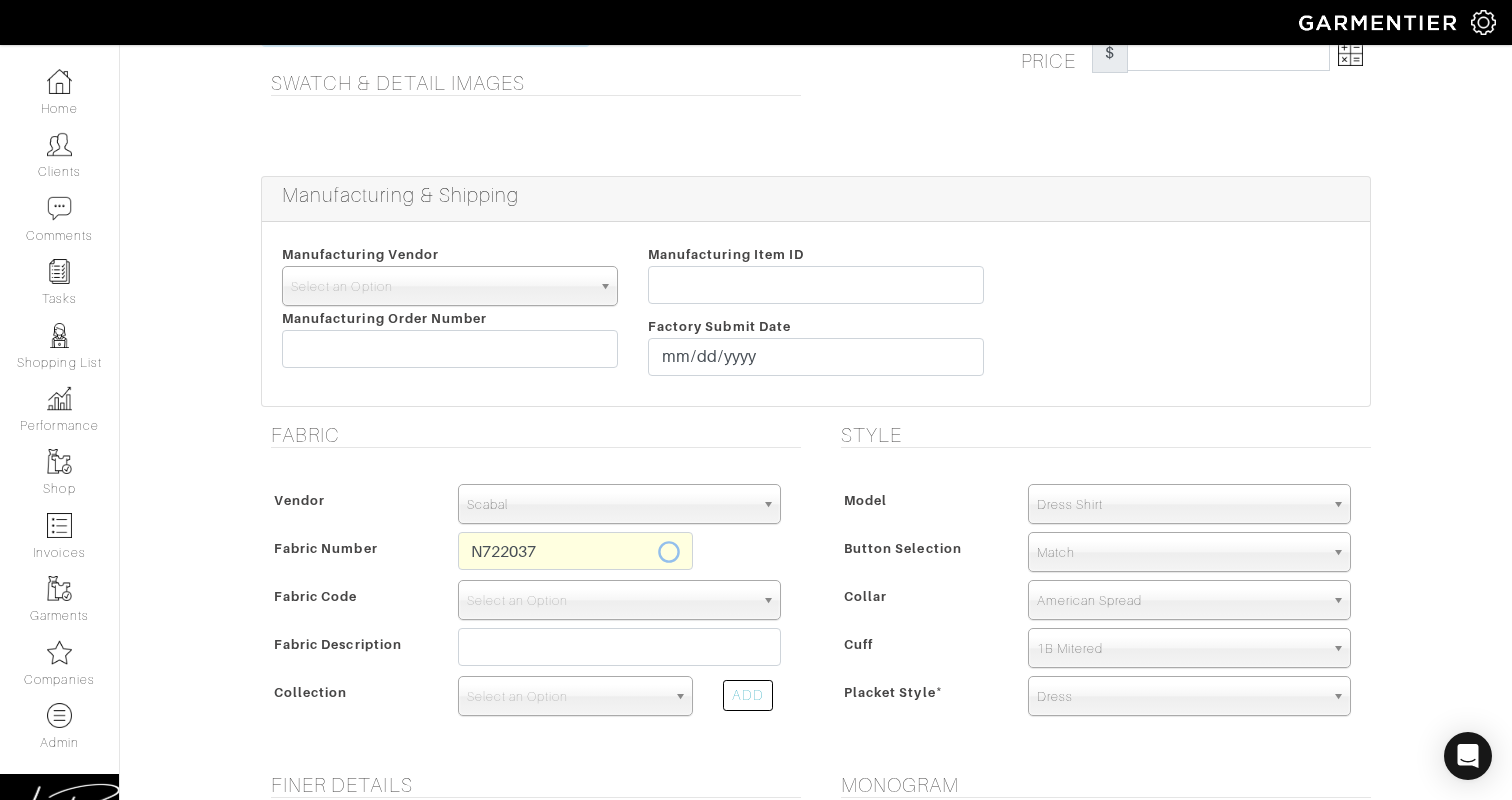 type on "XL1-49153511" 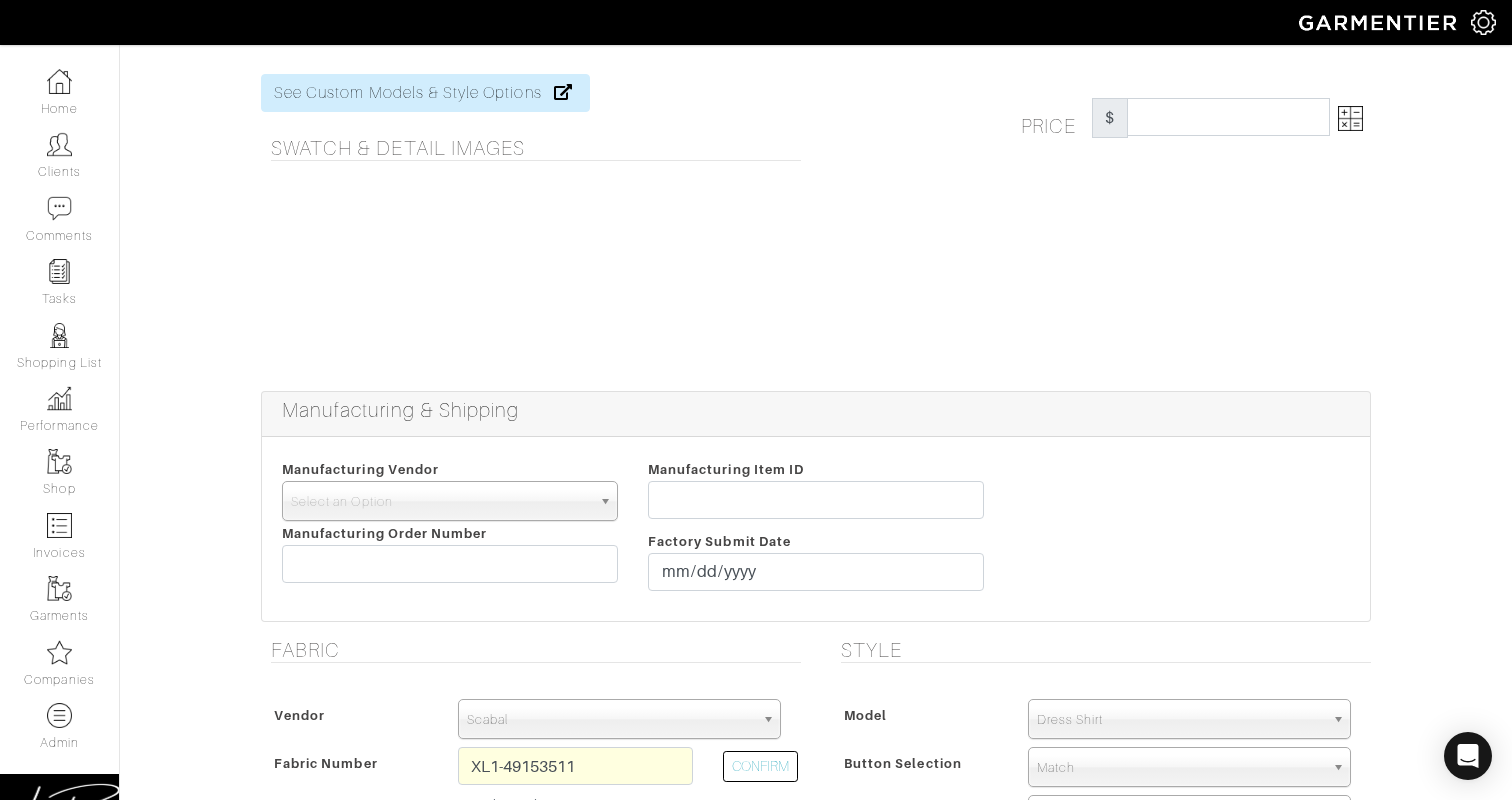 scroll, scrollTop: 0, scrollLeft: 0, axis: both 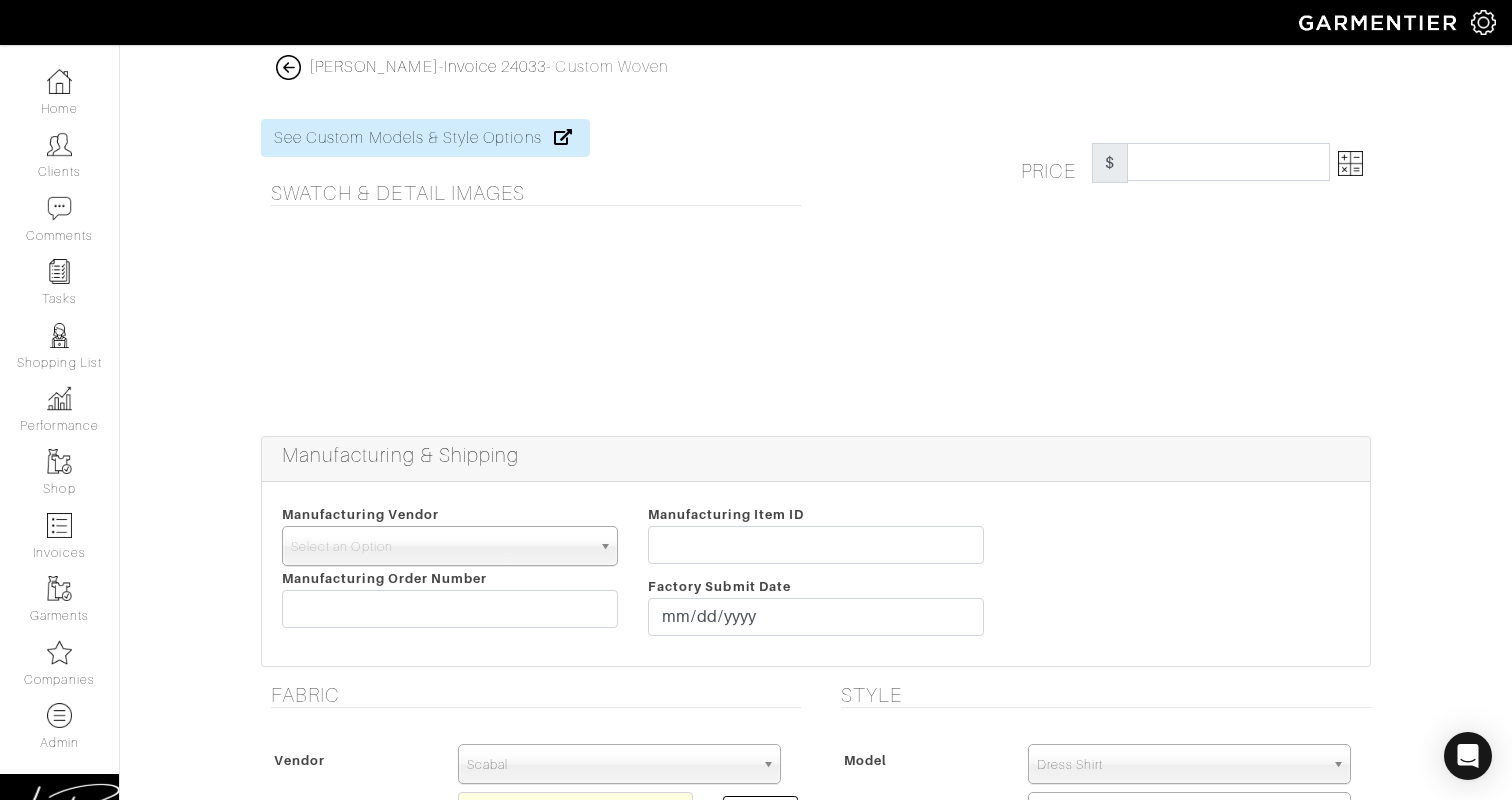 type on "660.84" 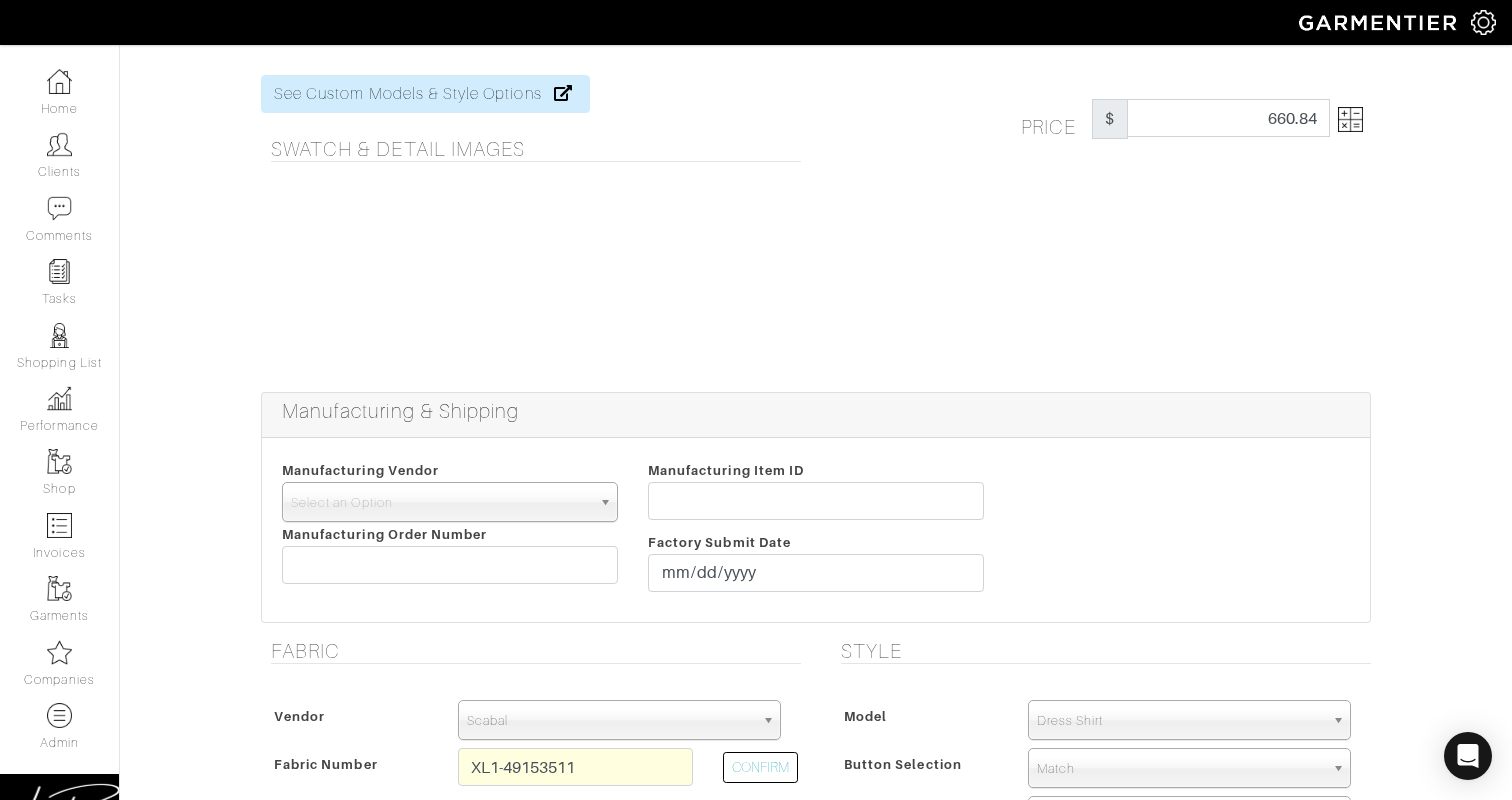 scroll, scrollTop: 0, scrollLeft: 0, axis: both 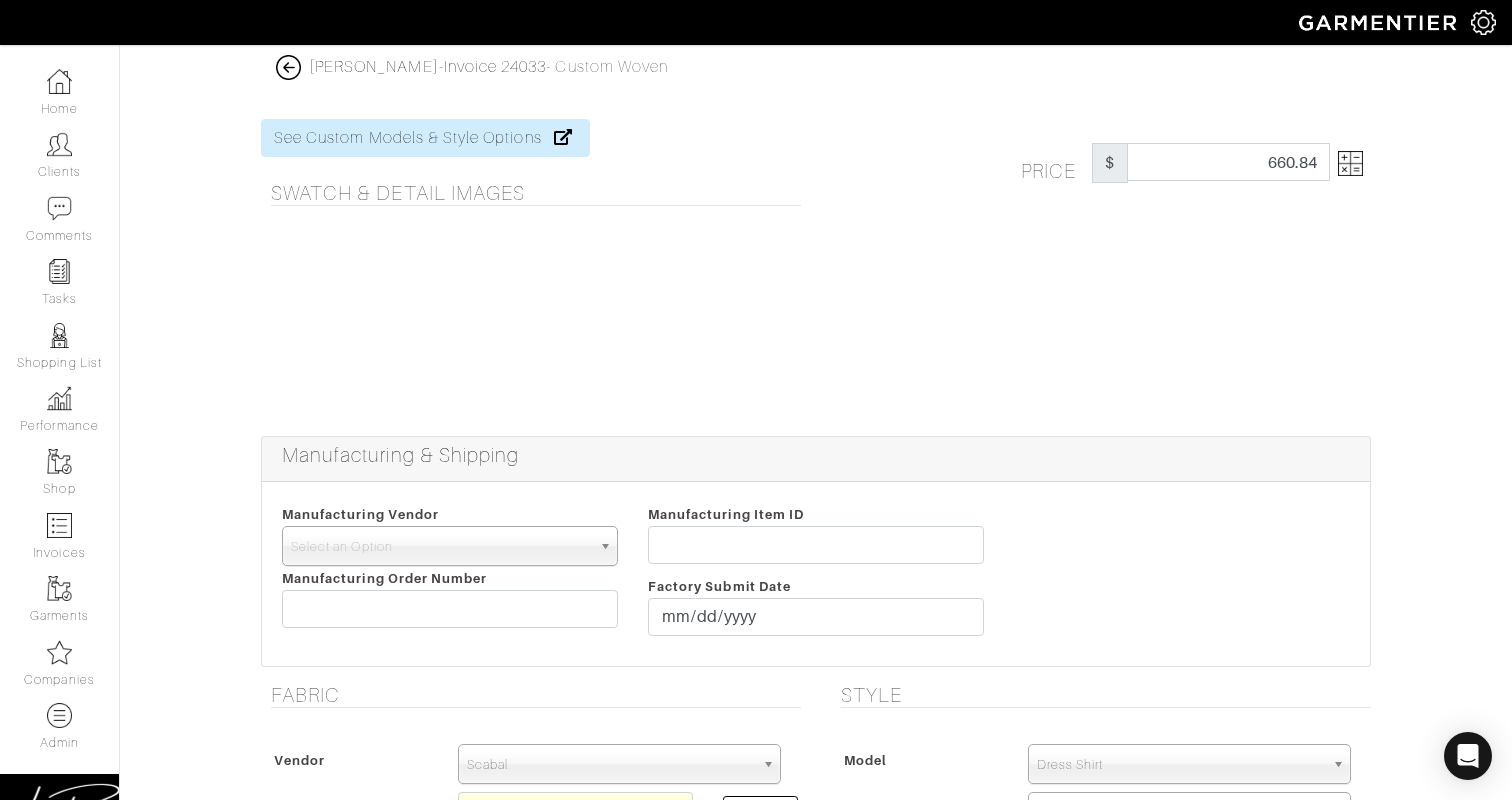 click at bounding box center [288, 67] 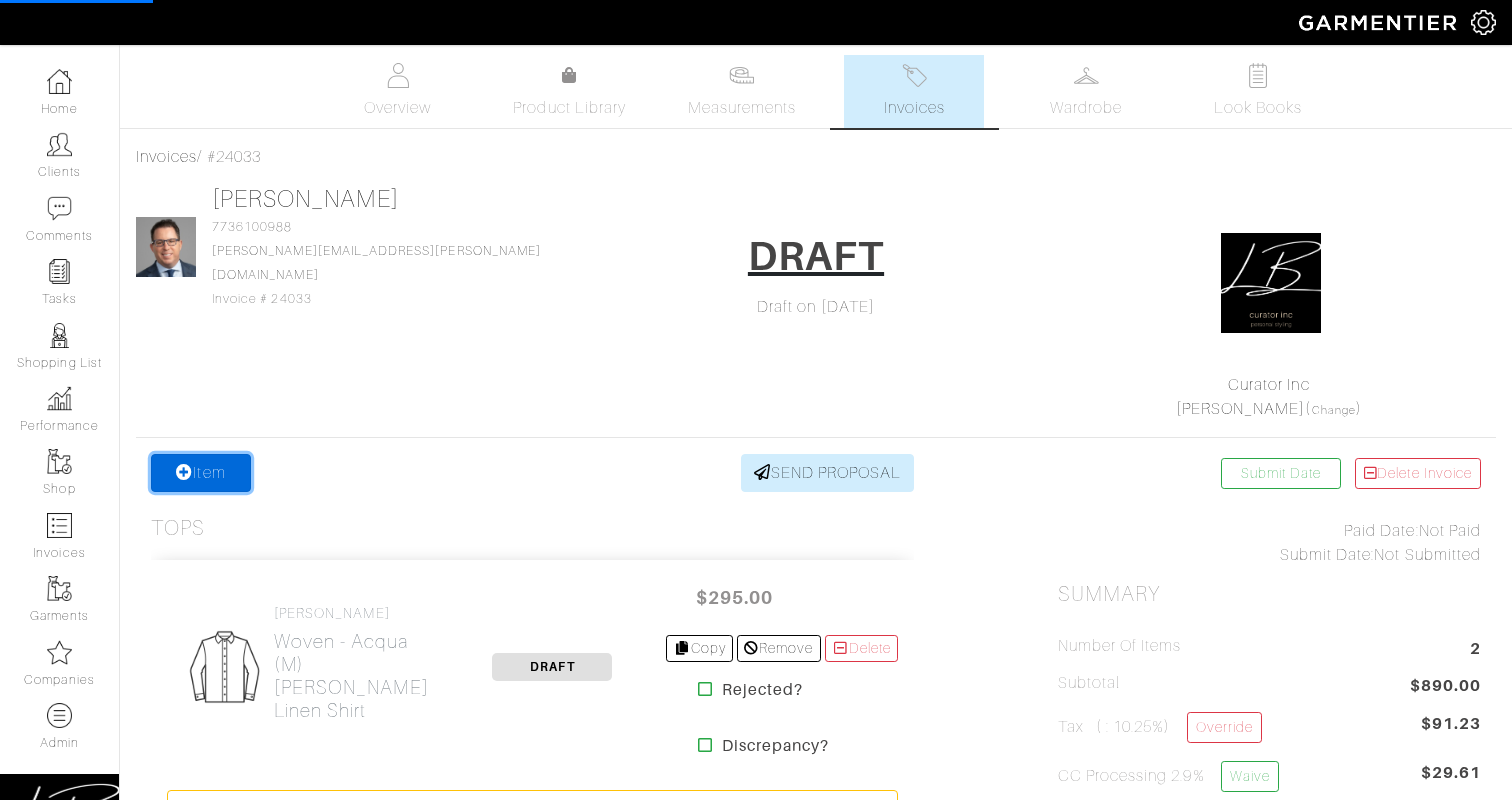 click on "Item" at bounding box center [201, 473] 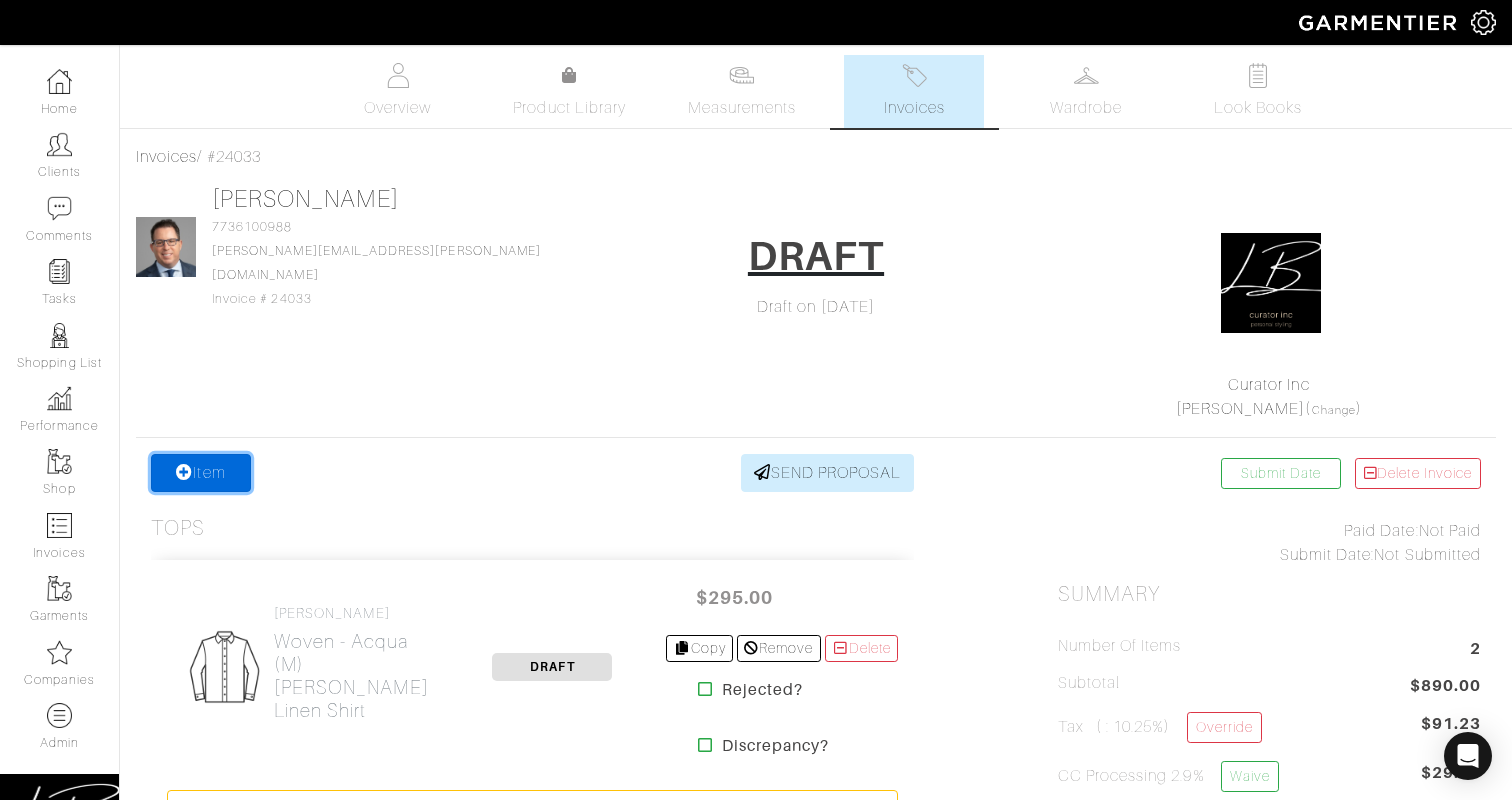 click at bounding box center [184, 472] 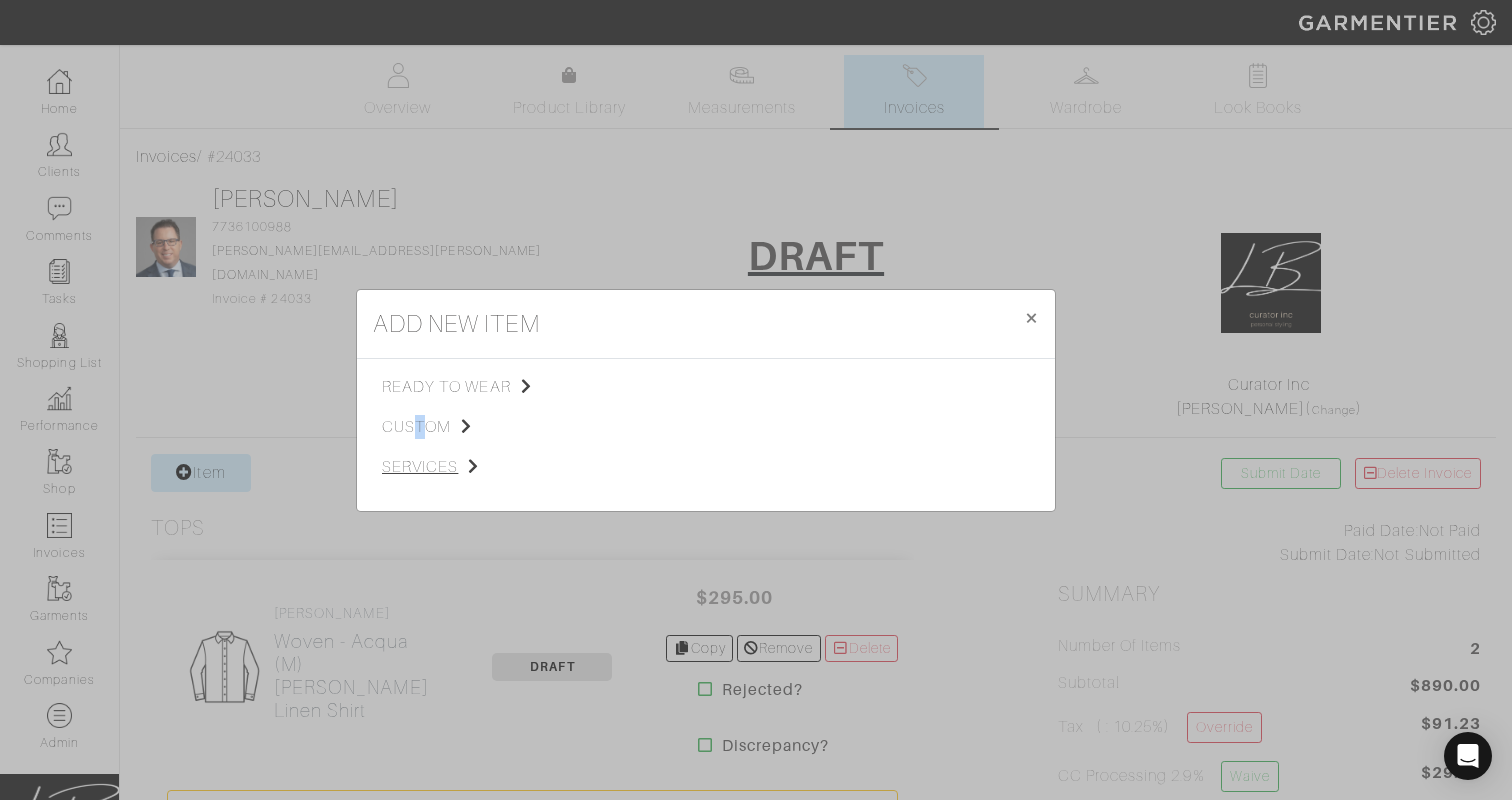click on "custom" at bounding box center (482, 427) 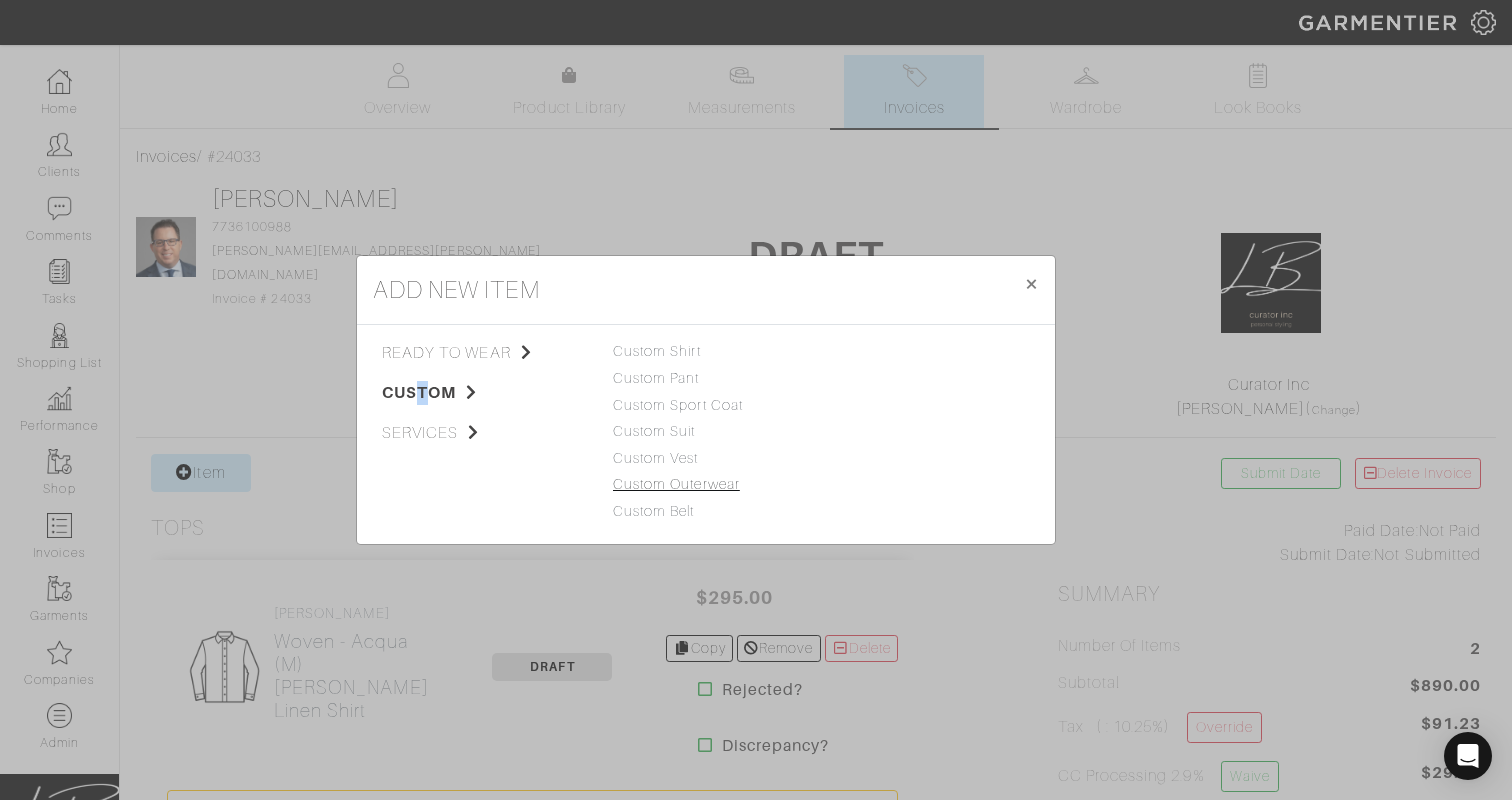 click on "Custom Outerwear" at bounding box center (676, 484) 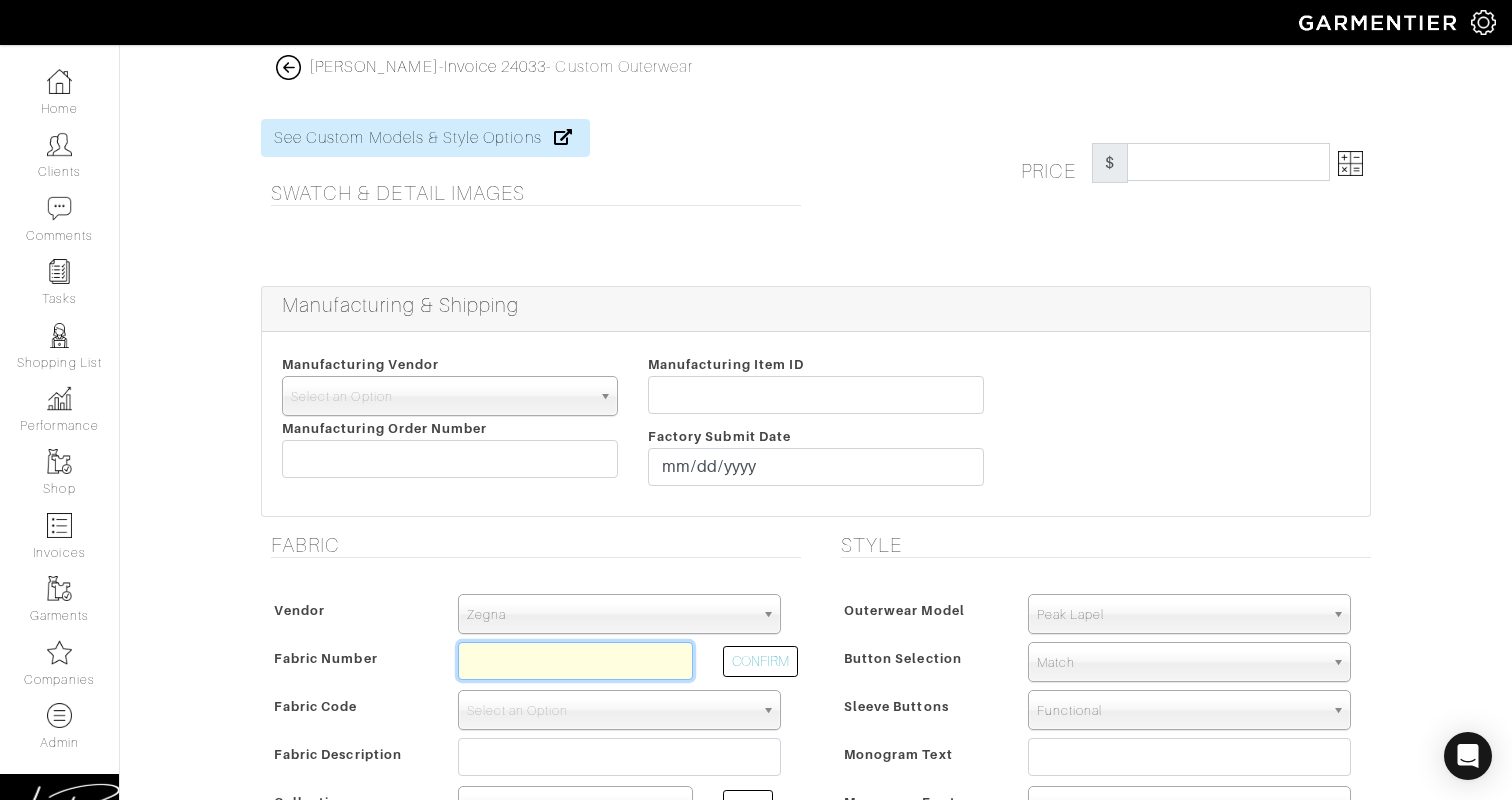 click at bounding box center [575, 661] 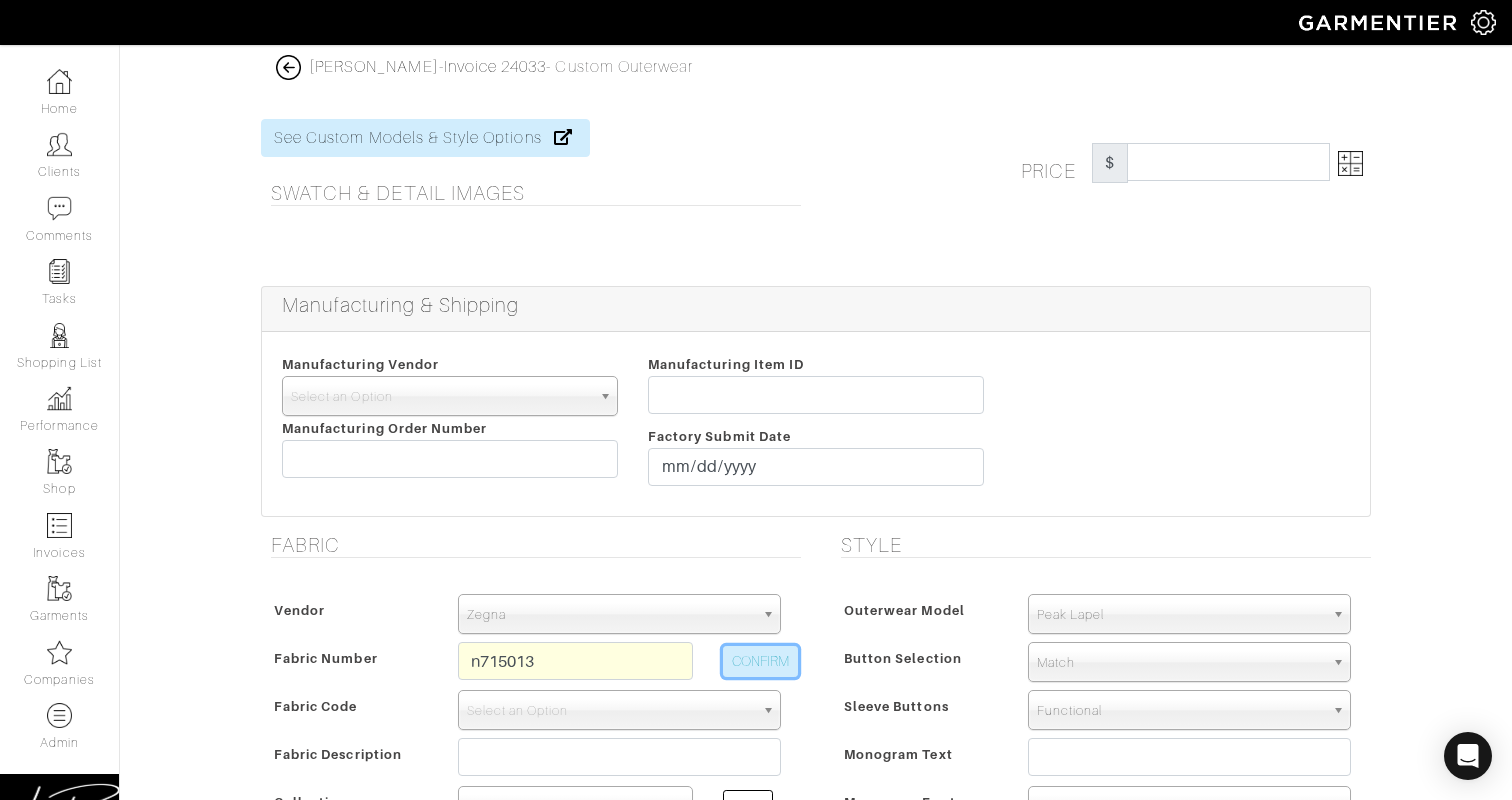 click on "CONFIRM" at bounding box center [760, 661] 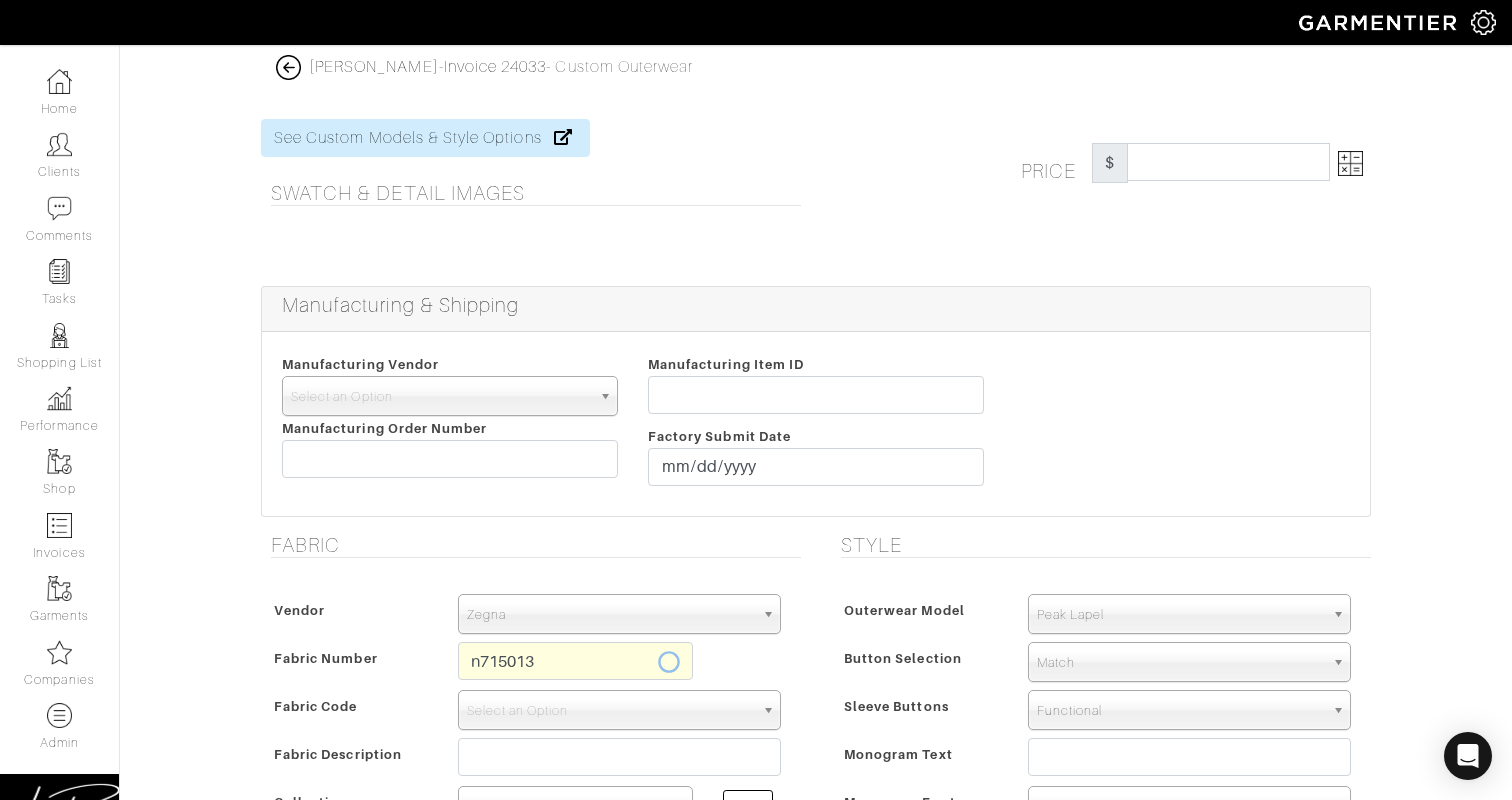 type on "XL5-49148942" 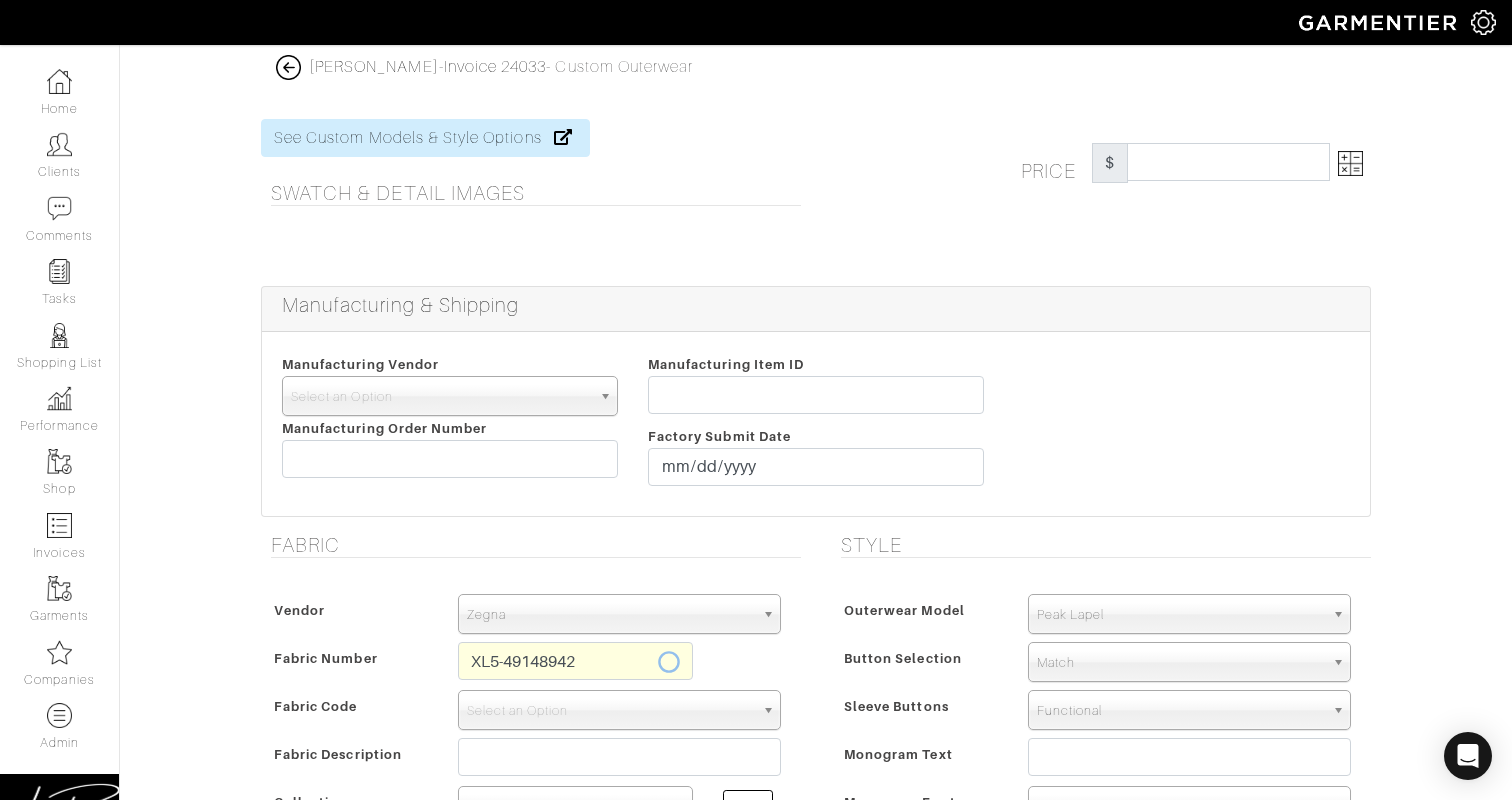 select on "1102" 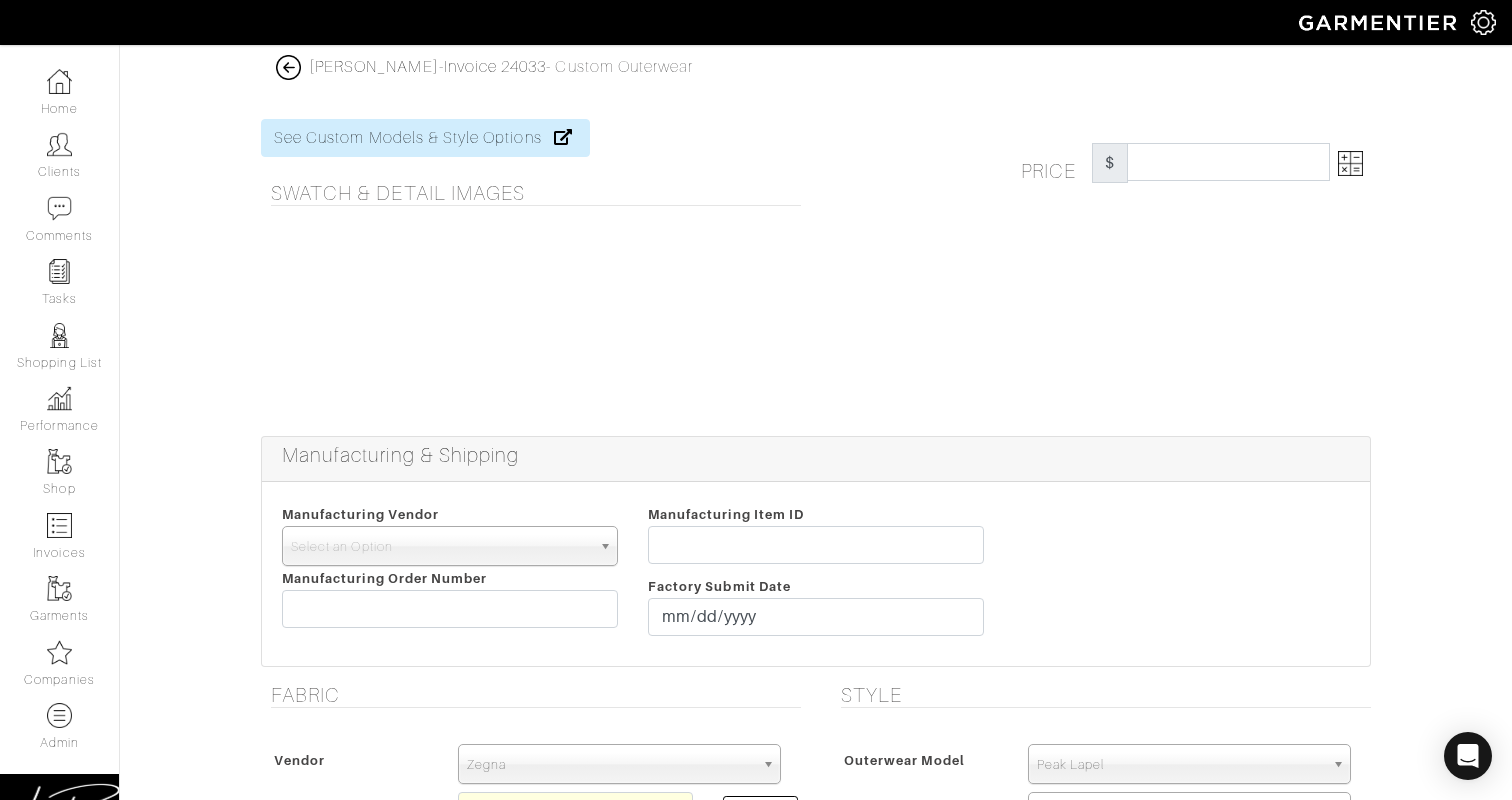 type on "3143.36" 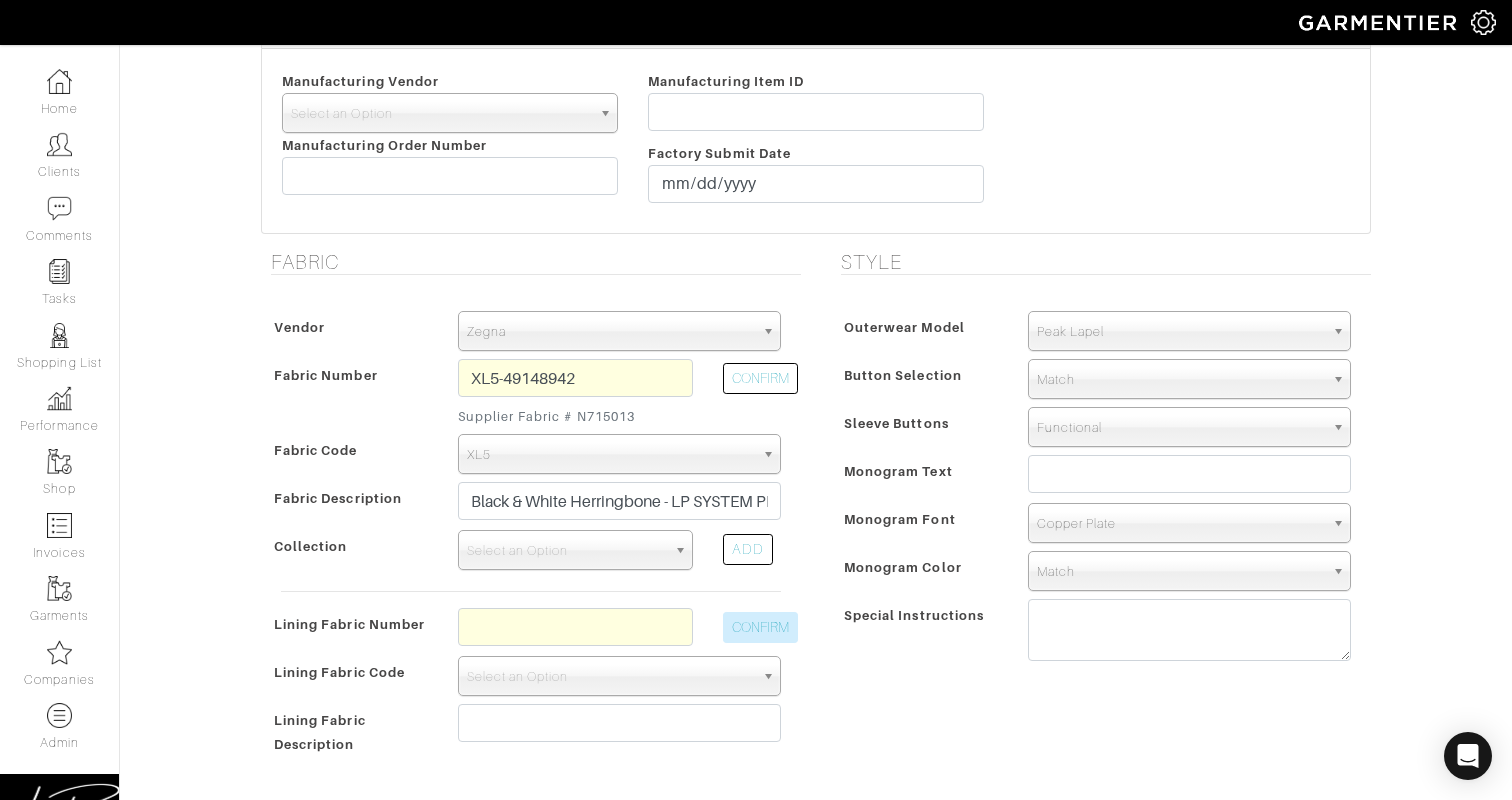 scroll, scrollTop: 439, scrollLeft: 0, axis: vertical 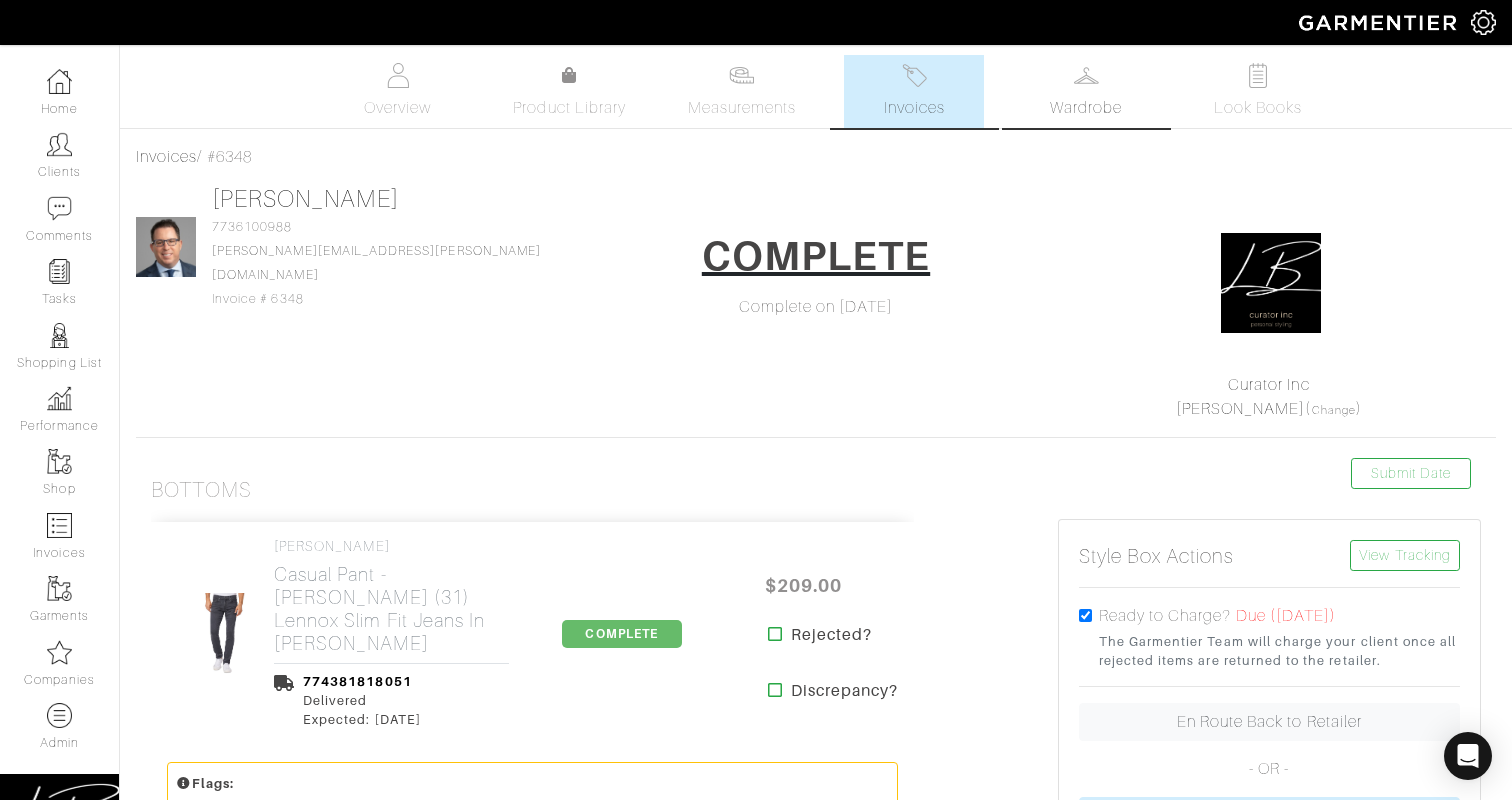 click on "Wardrobe" at bounding box center [1086, 91] 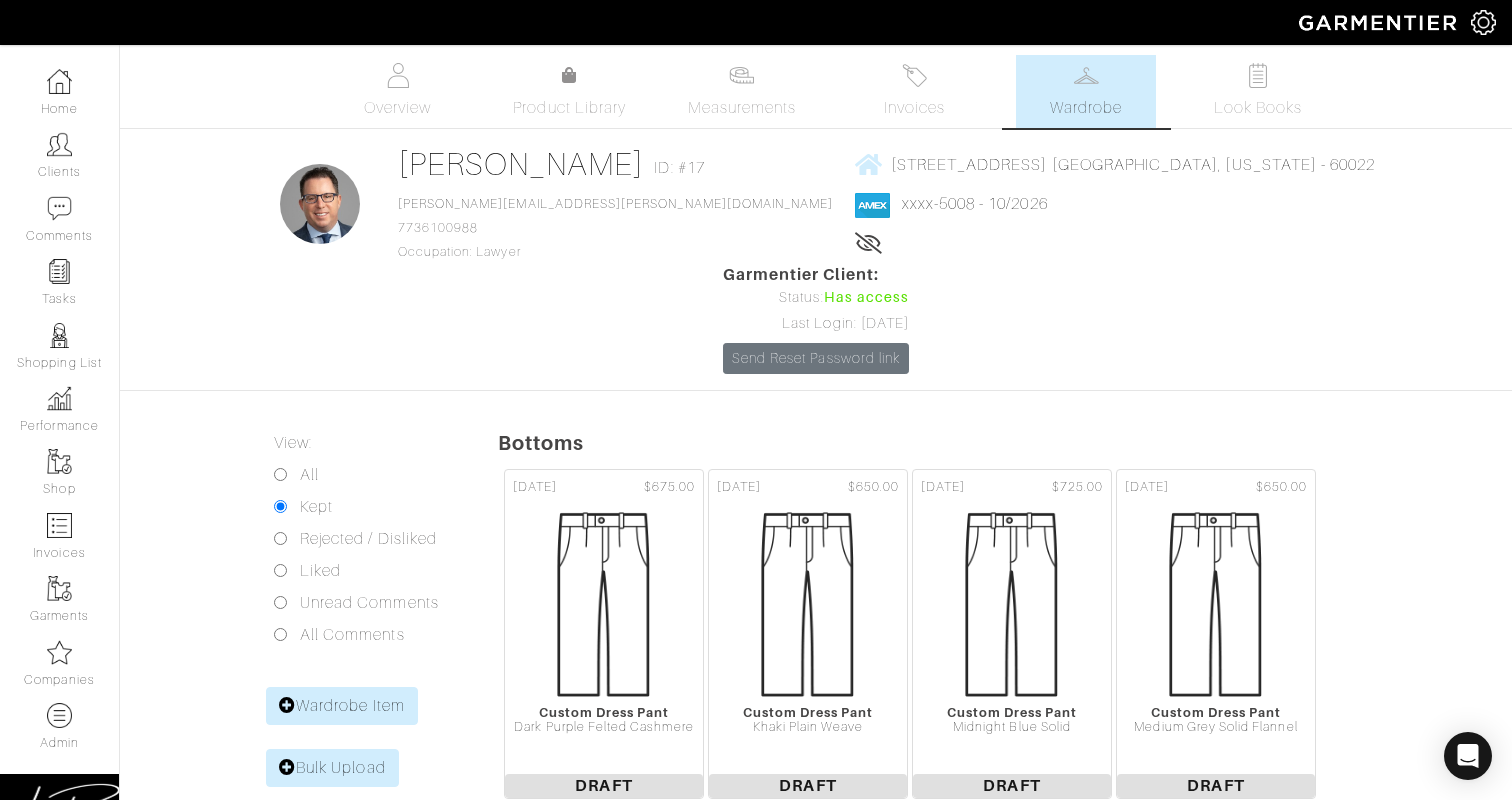 click on "[PERSON_NAME]
Wardrobe
Overview
Measurements
Product Library
Invoices
Wardrobe
Look Books
Overview
Product Library
Measurements
Invoices
Wardrobe" at bounding box center (756, 14860) 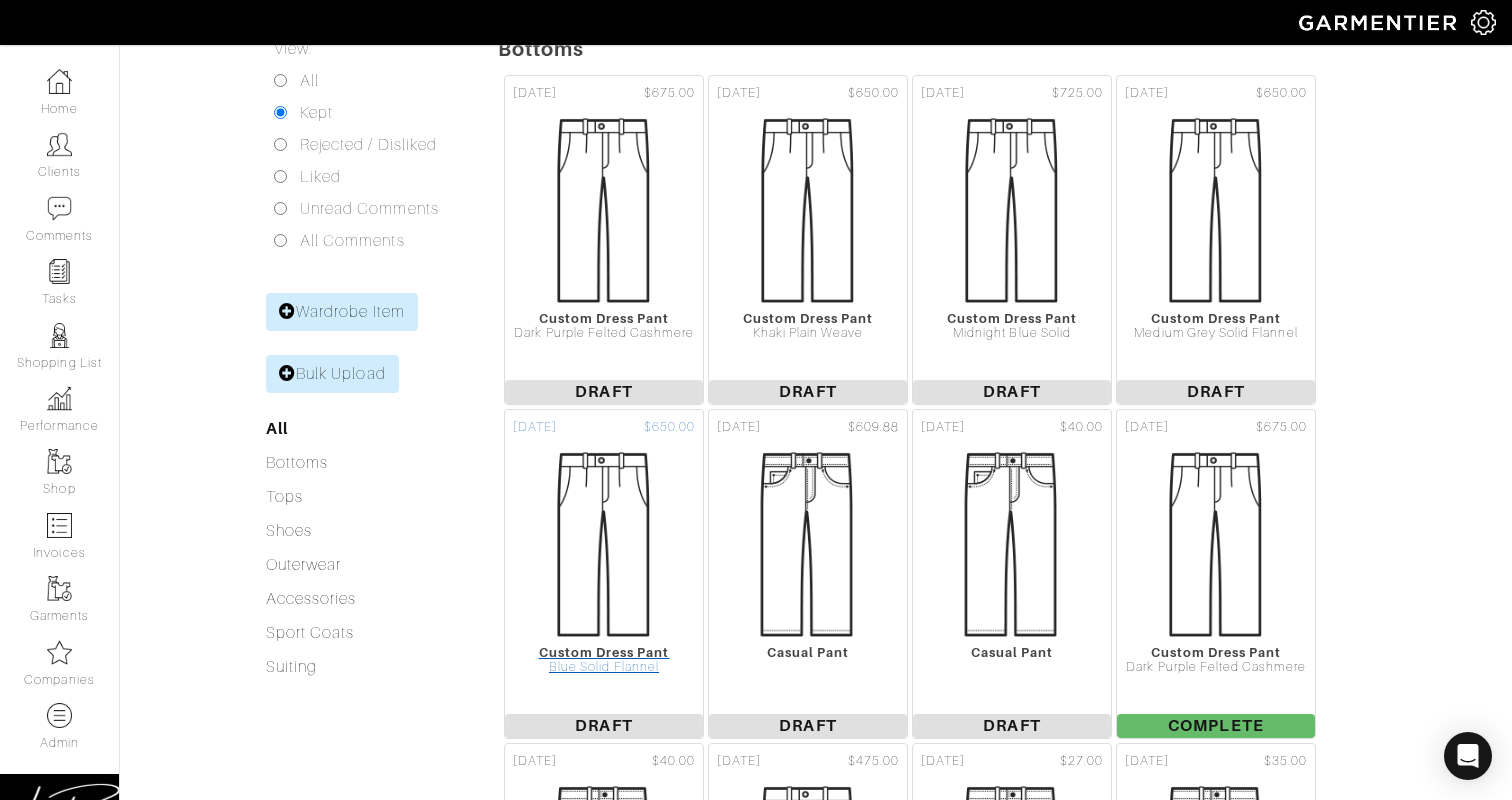 scroll, scrollTop: 404, scrollLeft: 0, axis: vertical 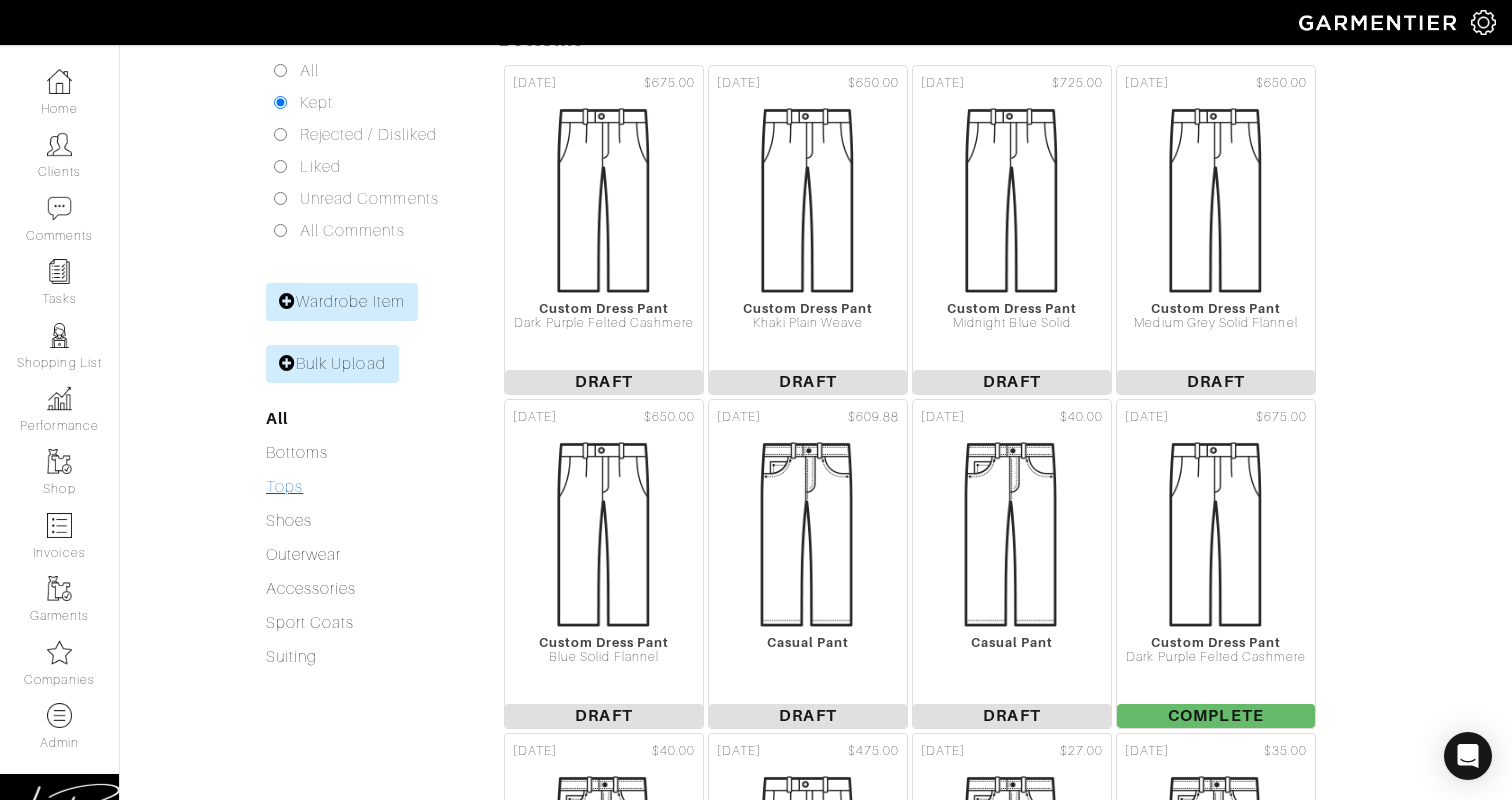 click on "Tops" at bounding box center (284, 487) 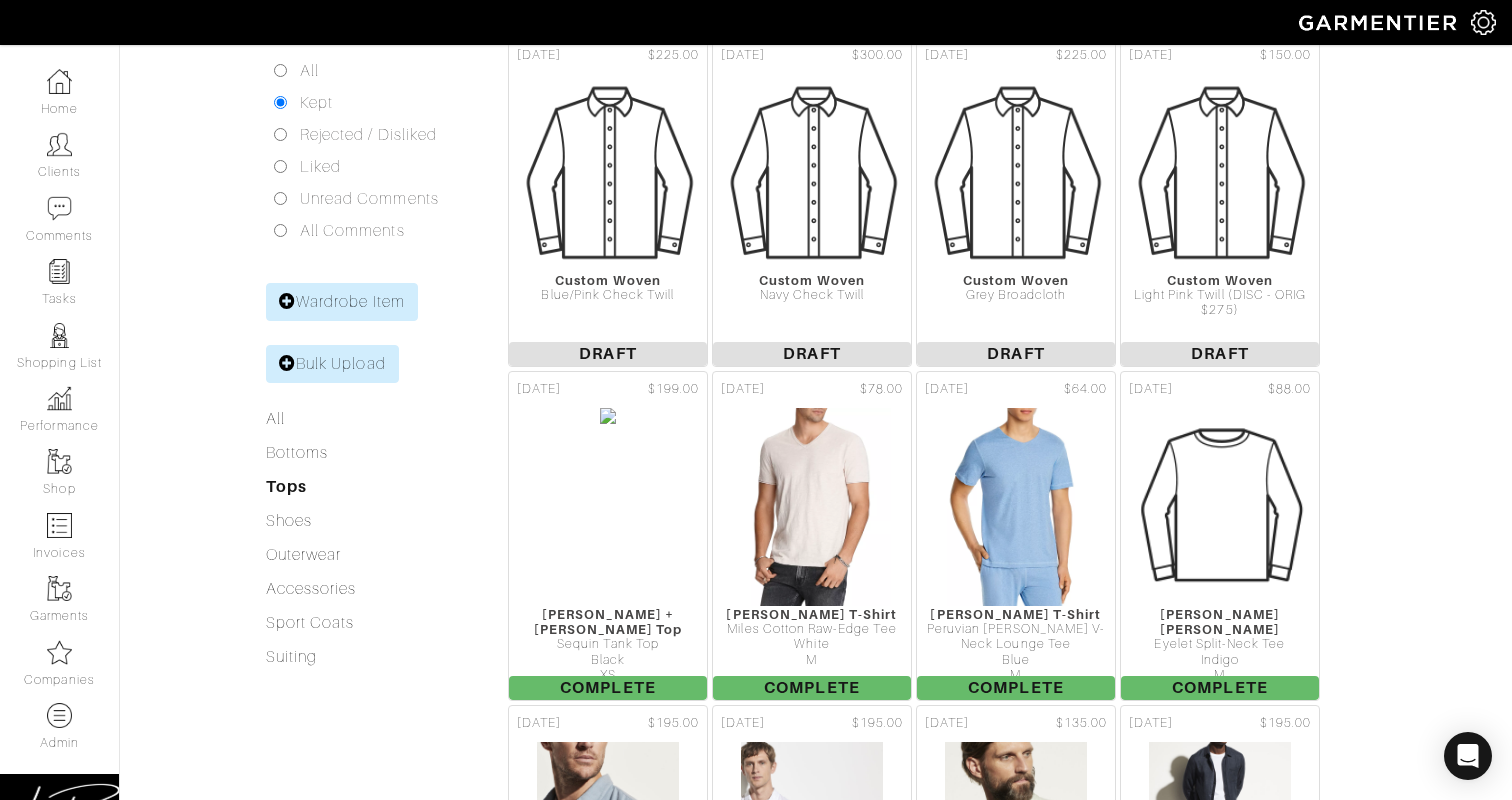 scroll, scrollTop: 0, scrollLeft: 0, axis: both 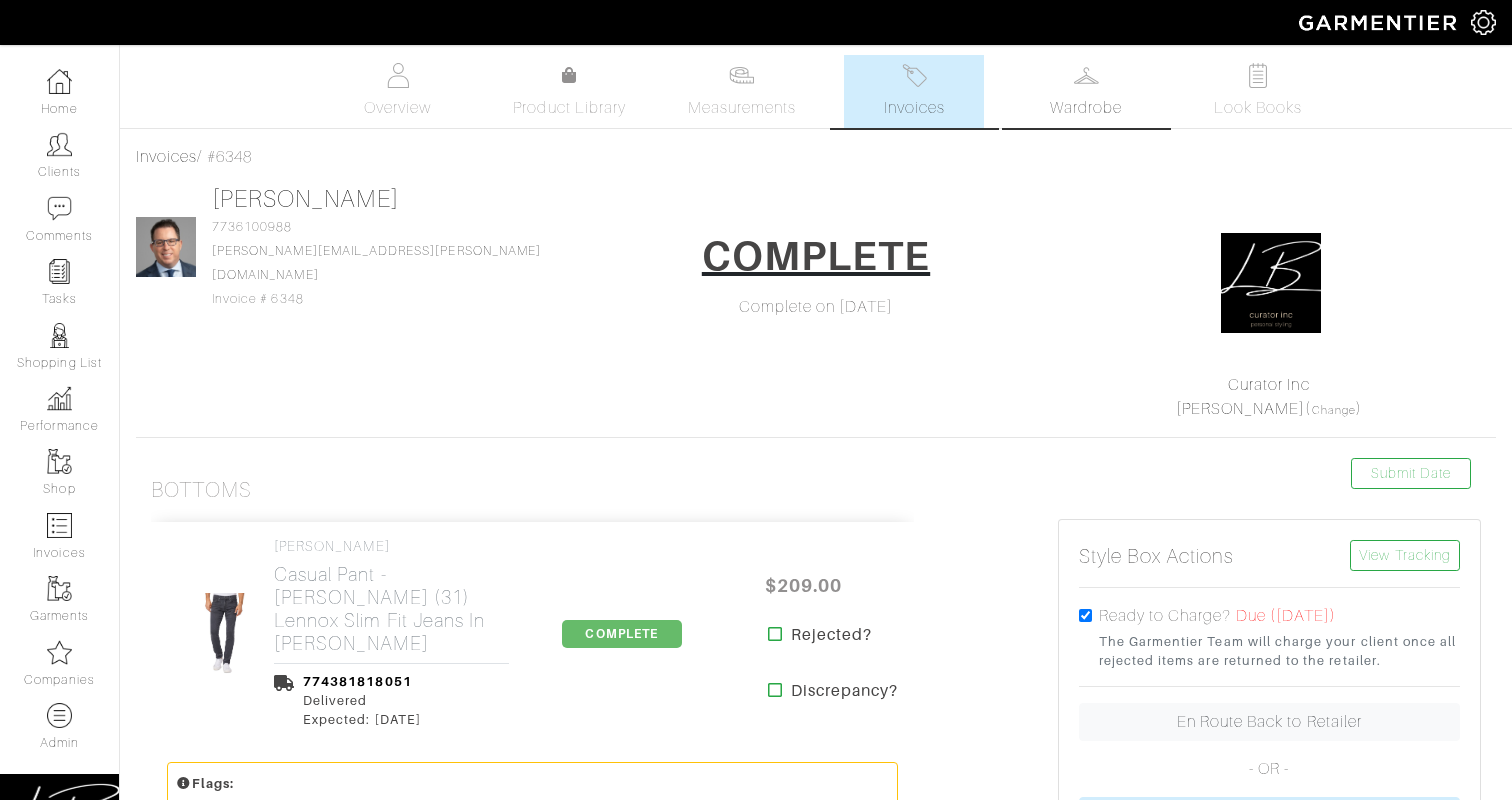 click on "Wardrobe" at bounding box center (1086, 108) 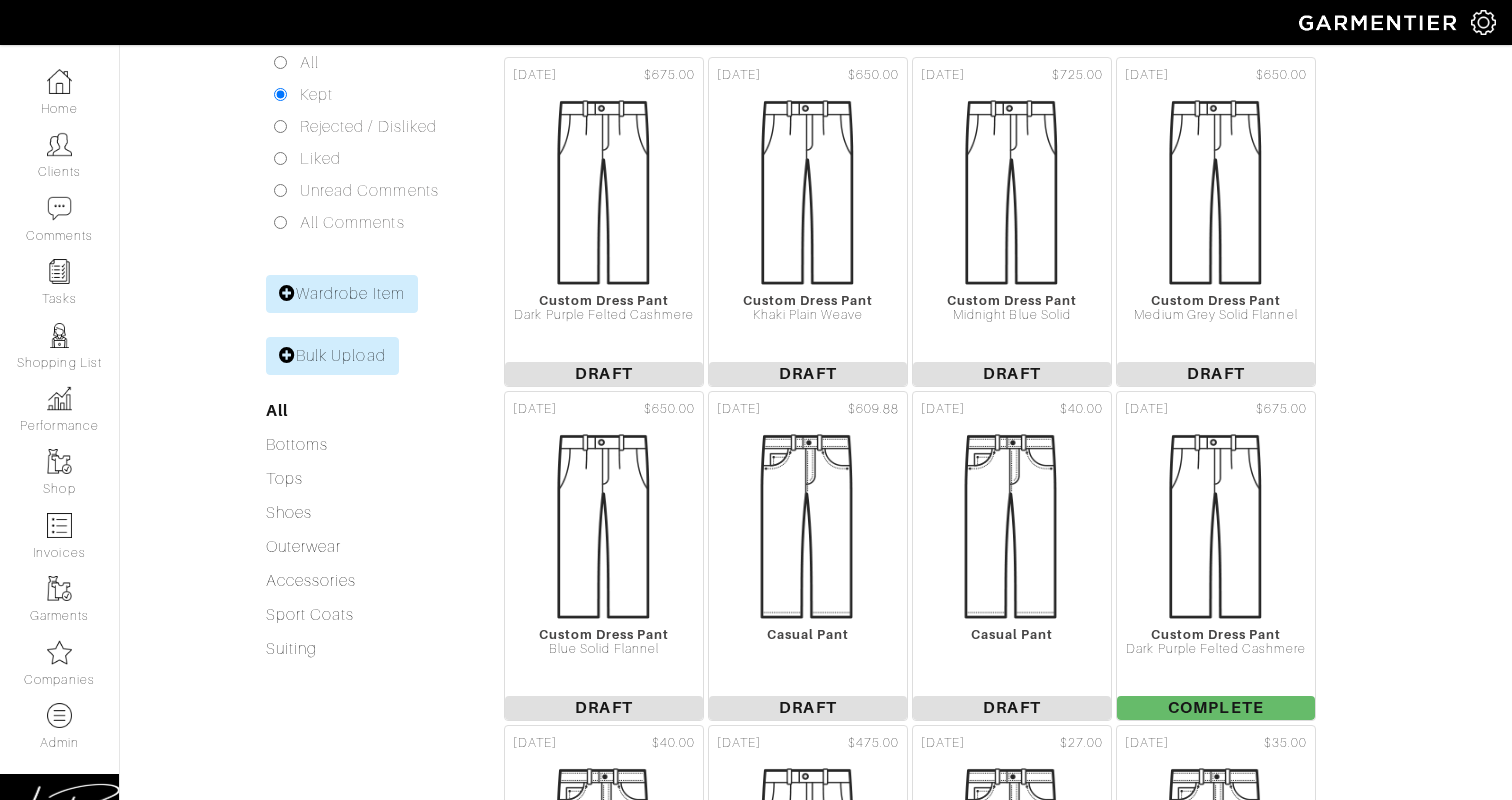 scroll, scrollTop: 418, scrollLeft: 0, axis: vertical 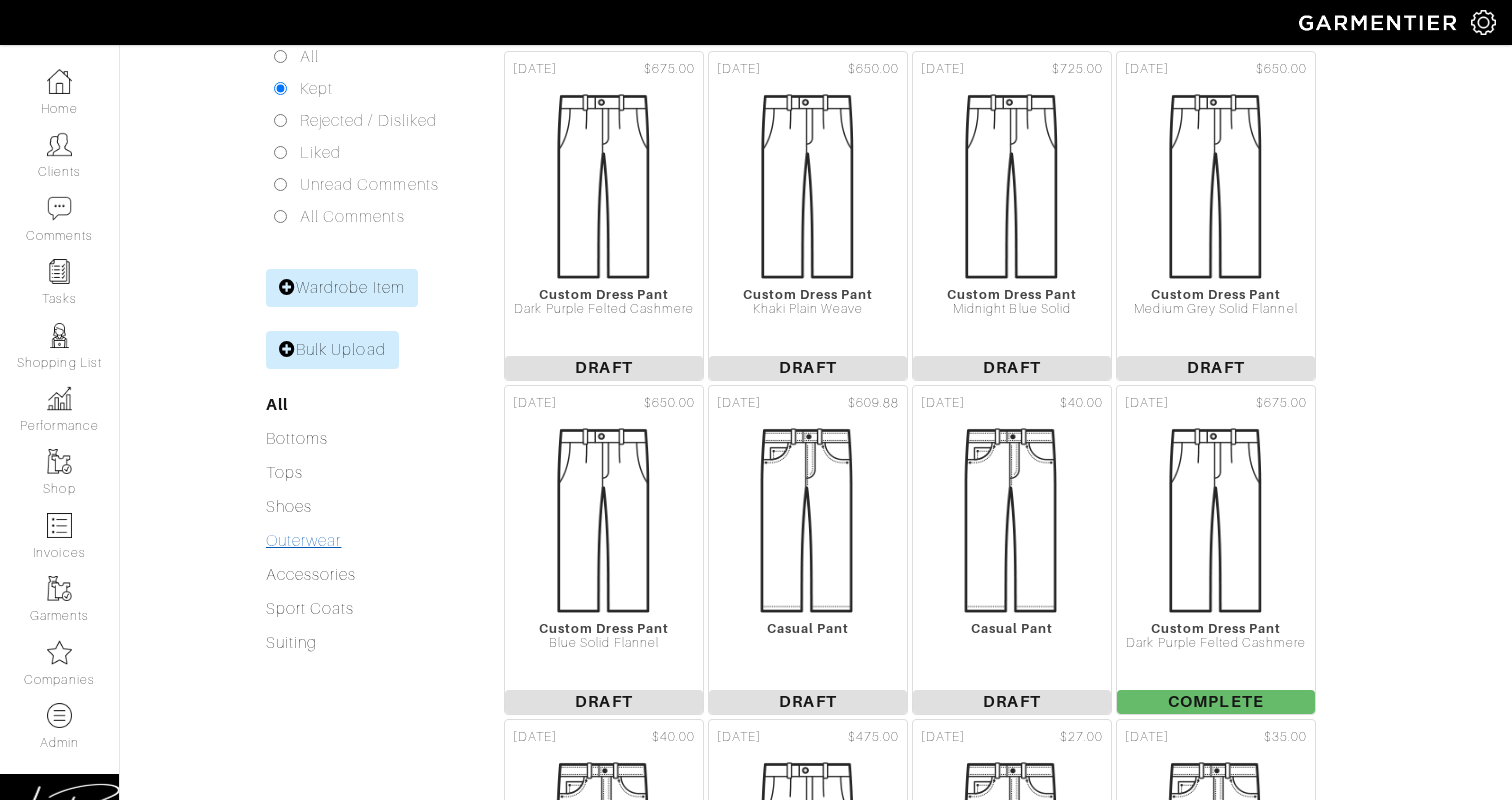 click on "Outerwear" at bounding box center [303, 541] 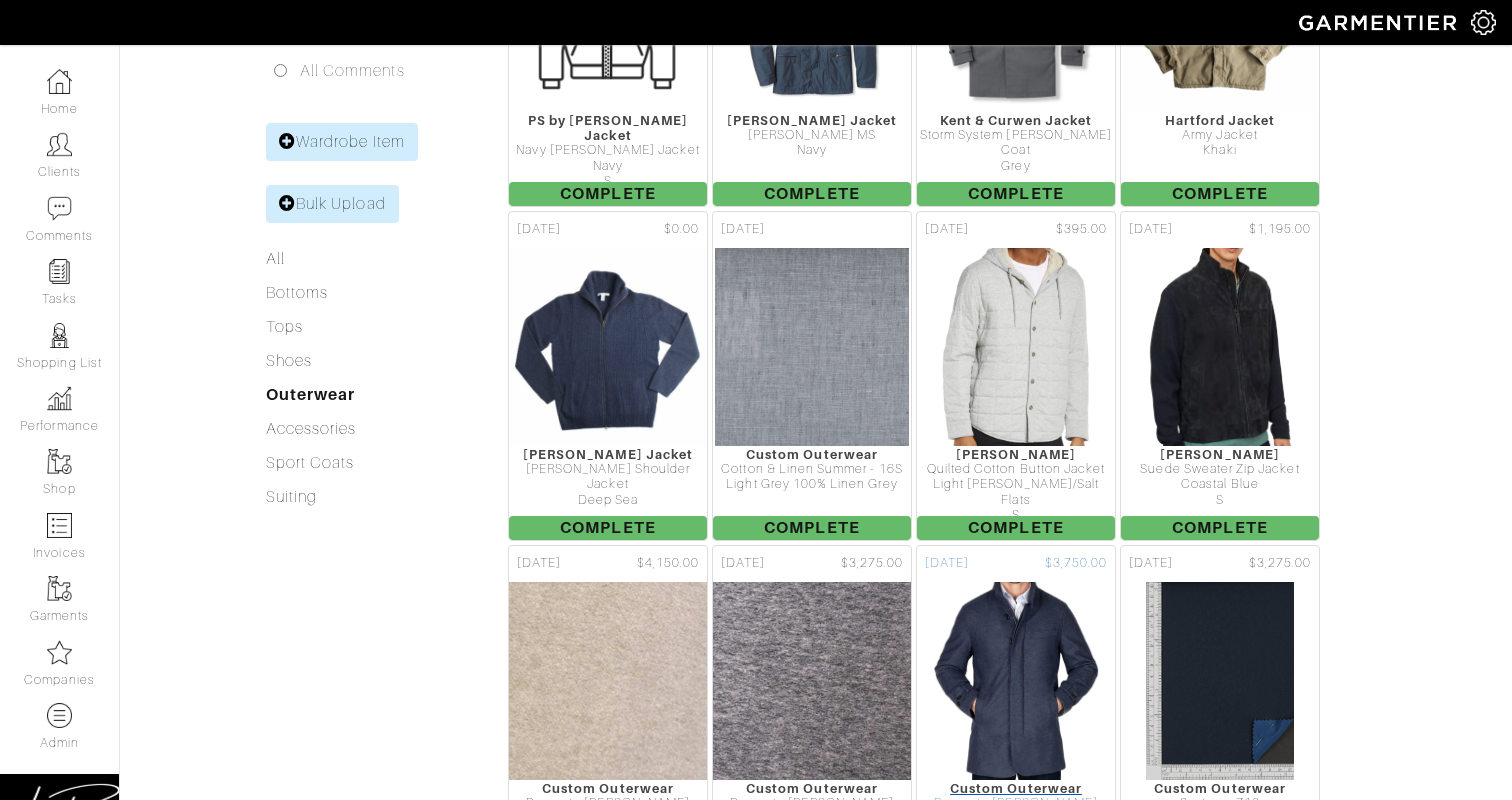 scroll, scrollTop: 634, scrollLeft: 0, axis: vertical 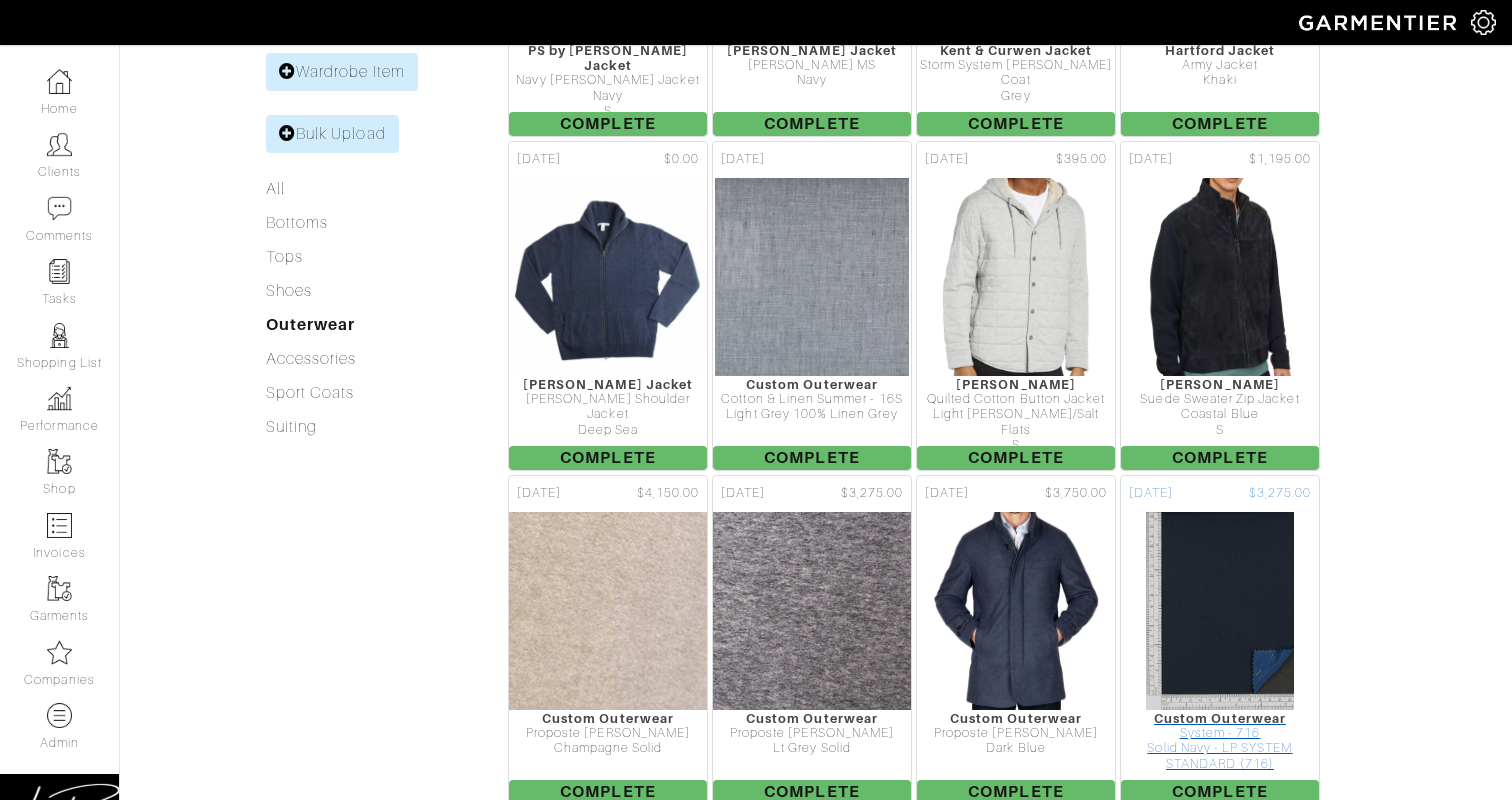 click at bounding box center (1220, 611) 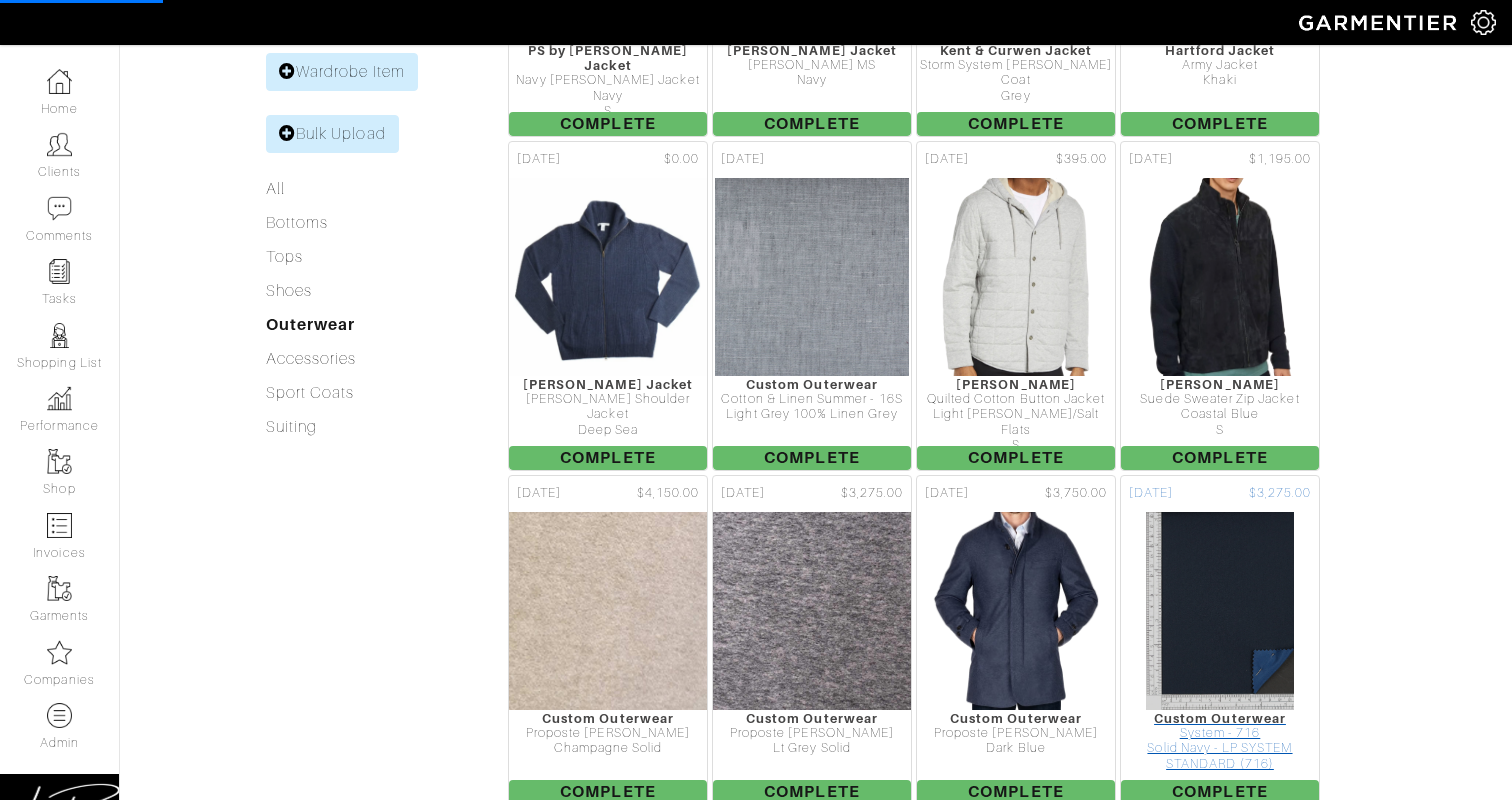 scroll, scrollTop: 0, scrollLeft: 0, axis: both 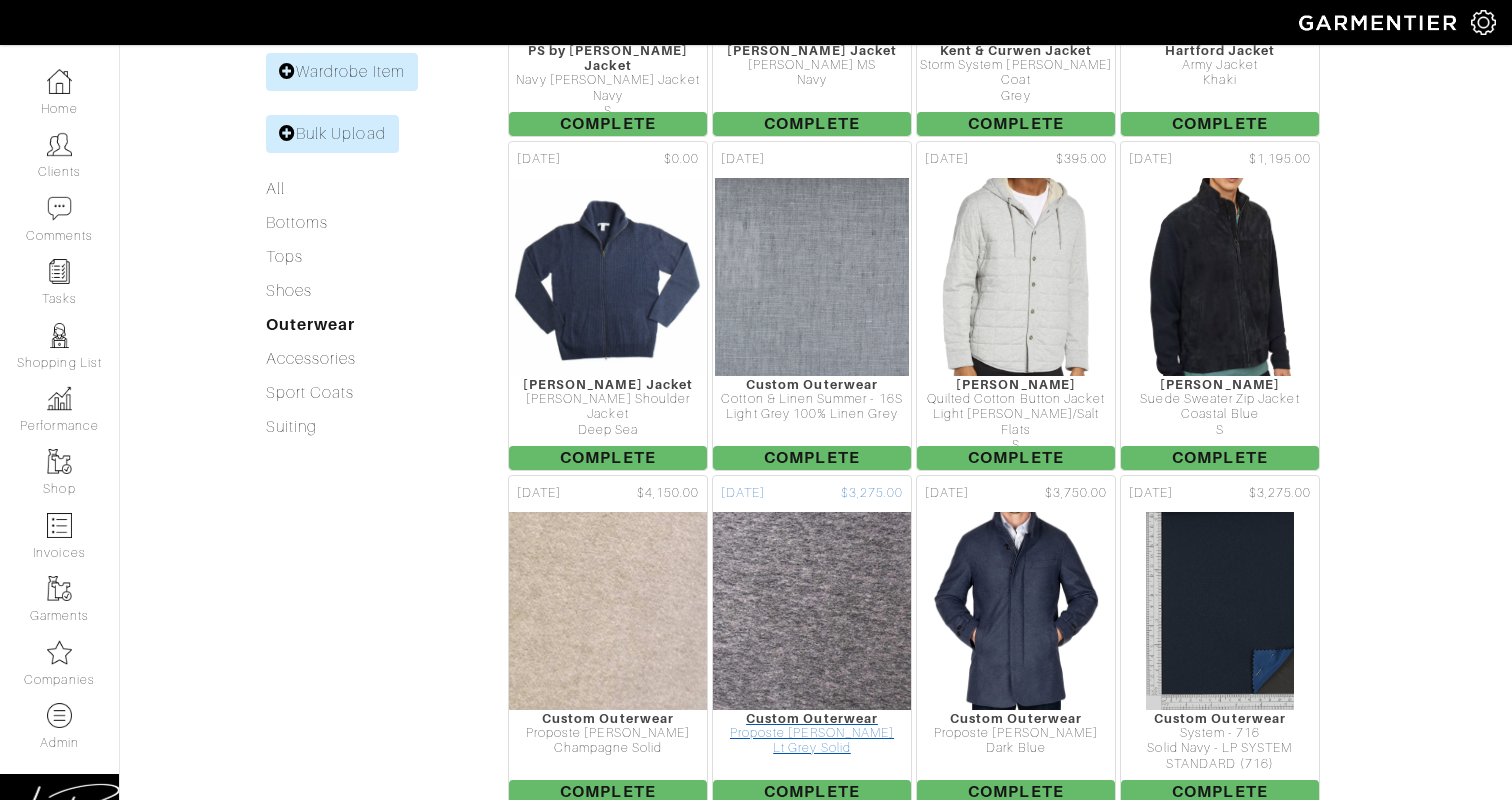 click at bounding box center (812, 611) 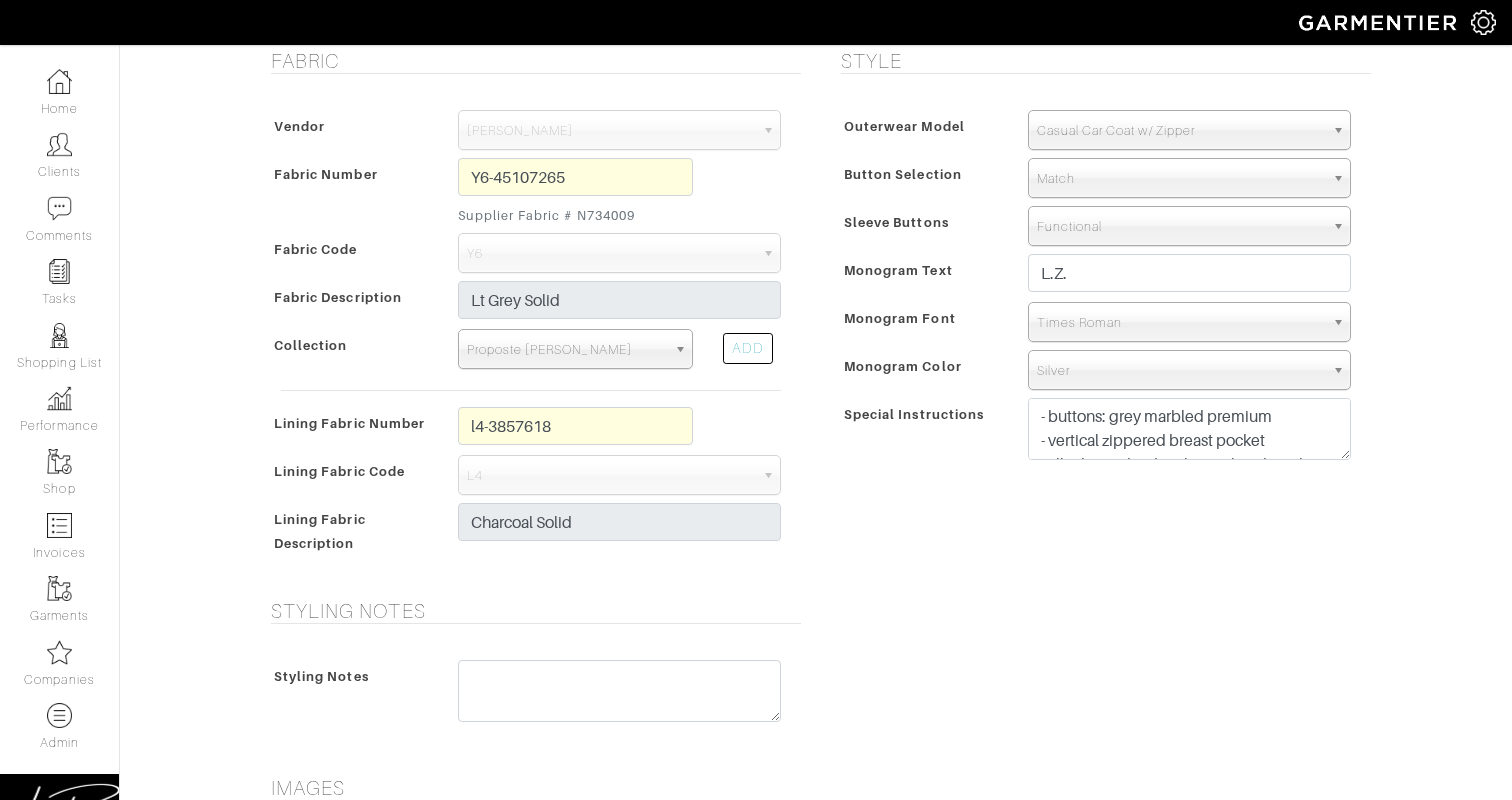 scroll, scrollTop: 0, scrollLeft: 0, axis: both 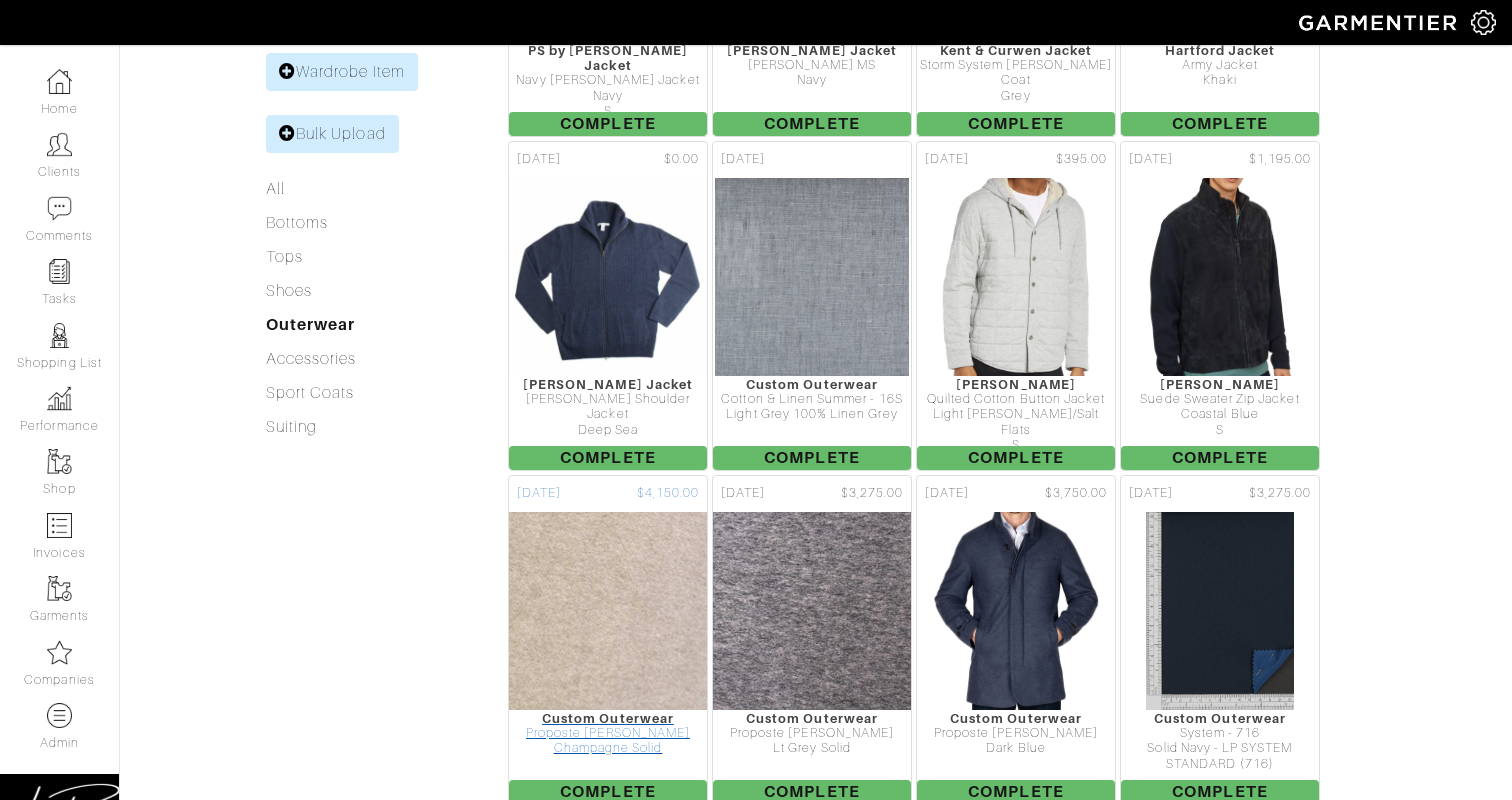 click at bounding box center [608, 611] 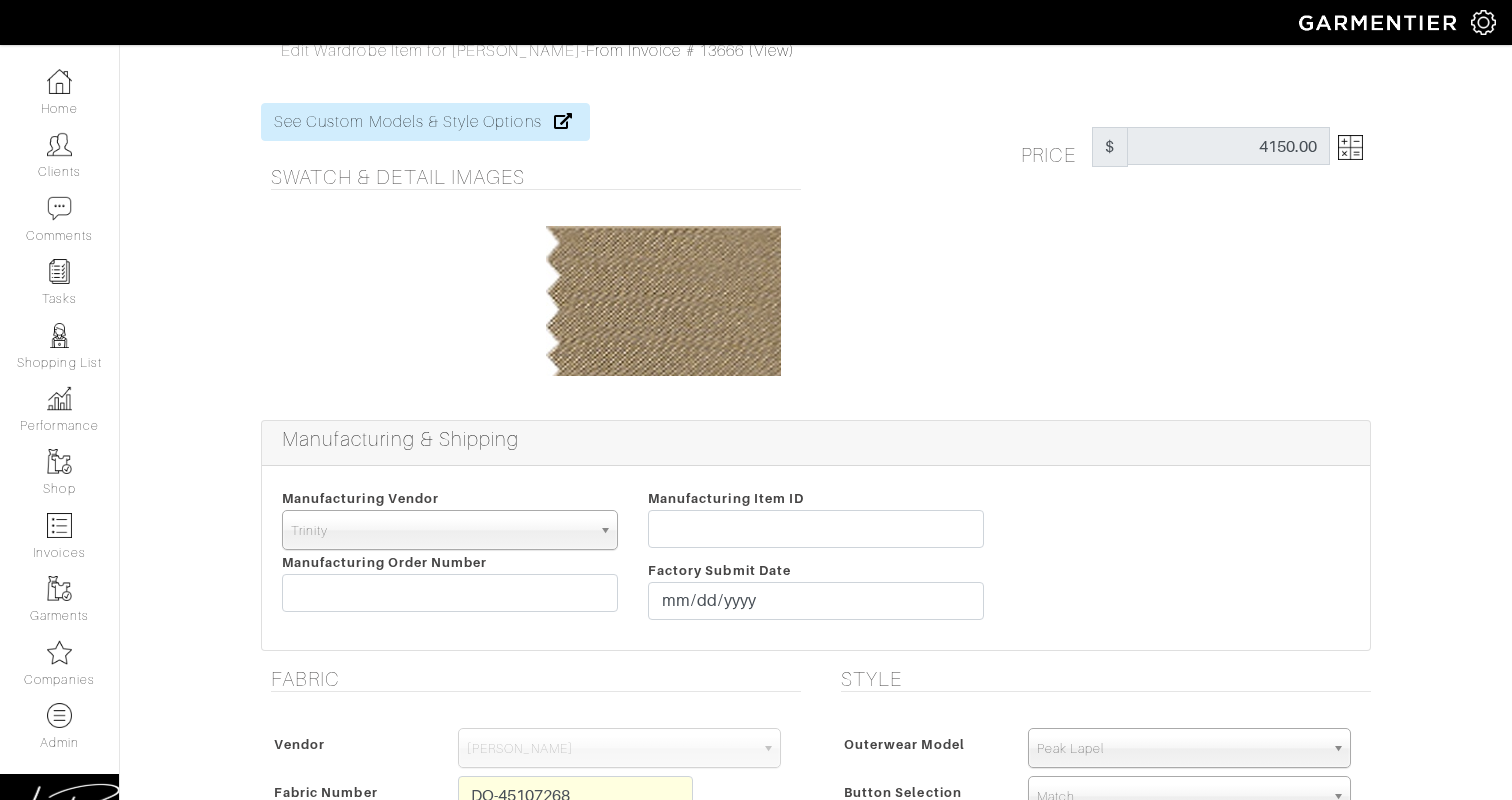 scroll, scrollTop: 0, scrollLeft: 0, axis: both 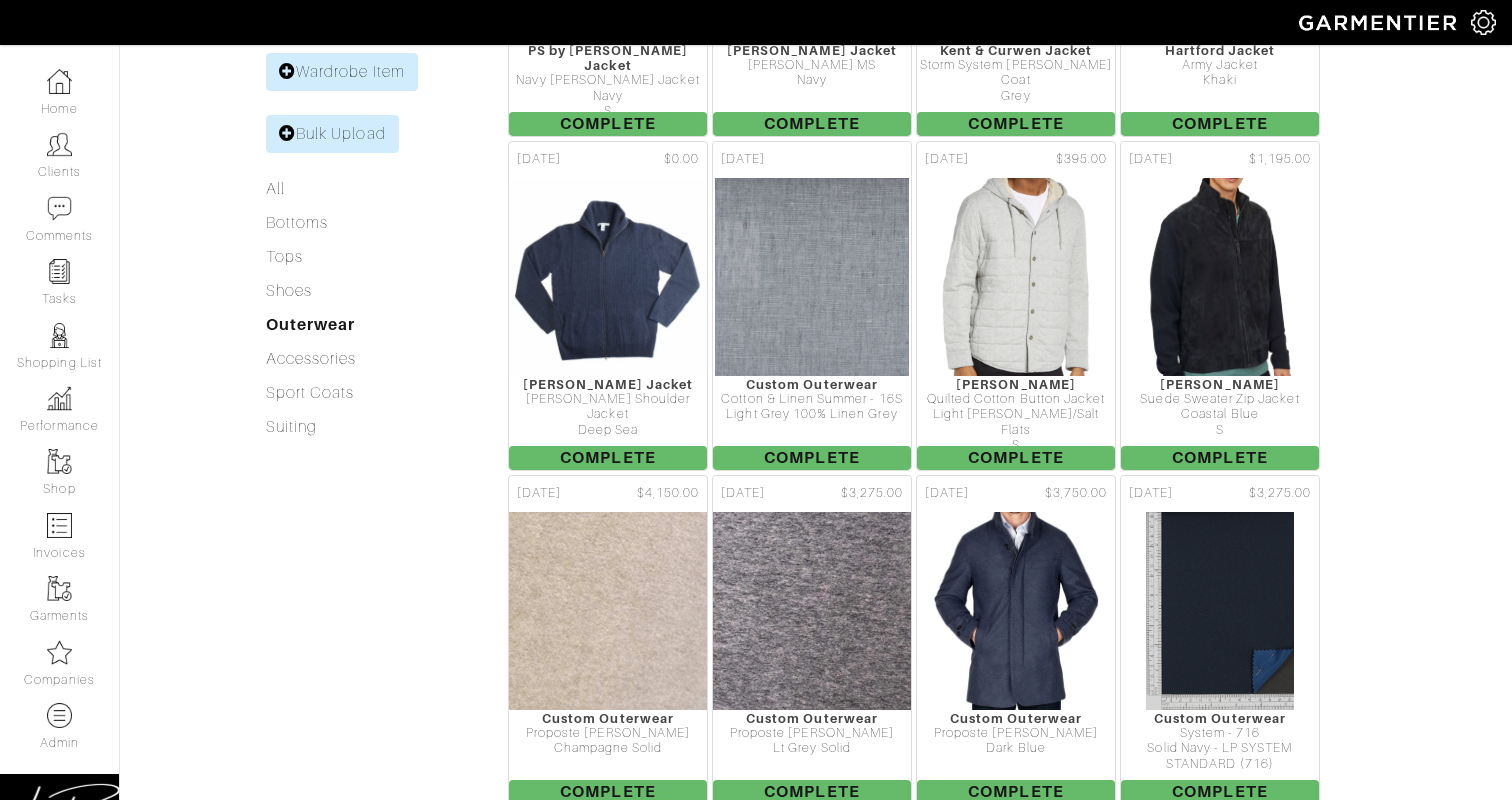click on "View:
All
Kept
Rejected / Disliked
Liked
Unread Comments
All Comments
Wardrobe Item
Bulk Upload
All
Bottoms
Tops
Shoes
Outerwear Suiting" at bounding box center [367, 306] 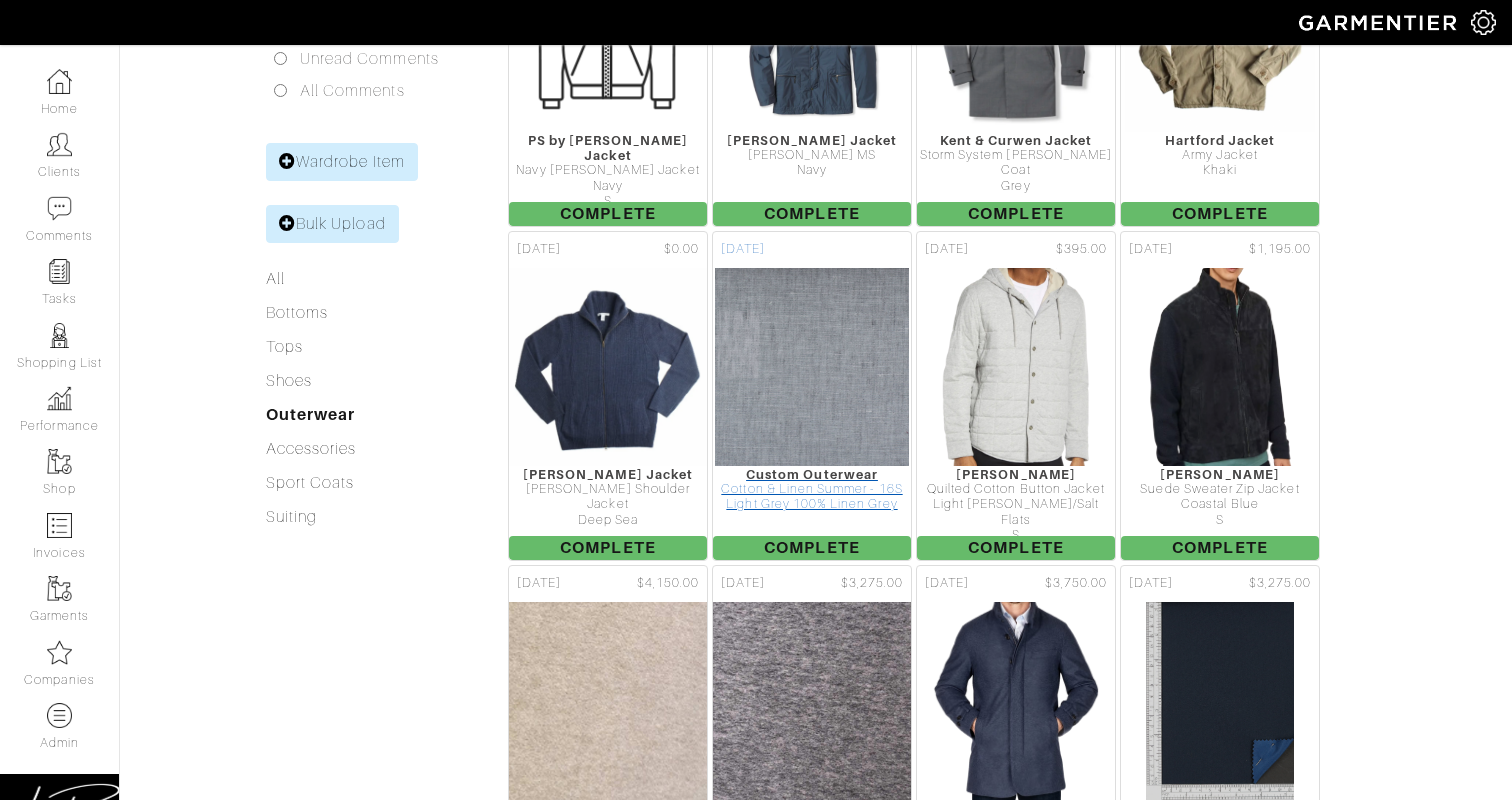 scroll, scrollTop: 634, scrollLeft: 0, axis: vertical 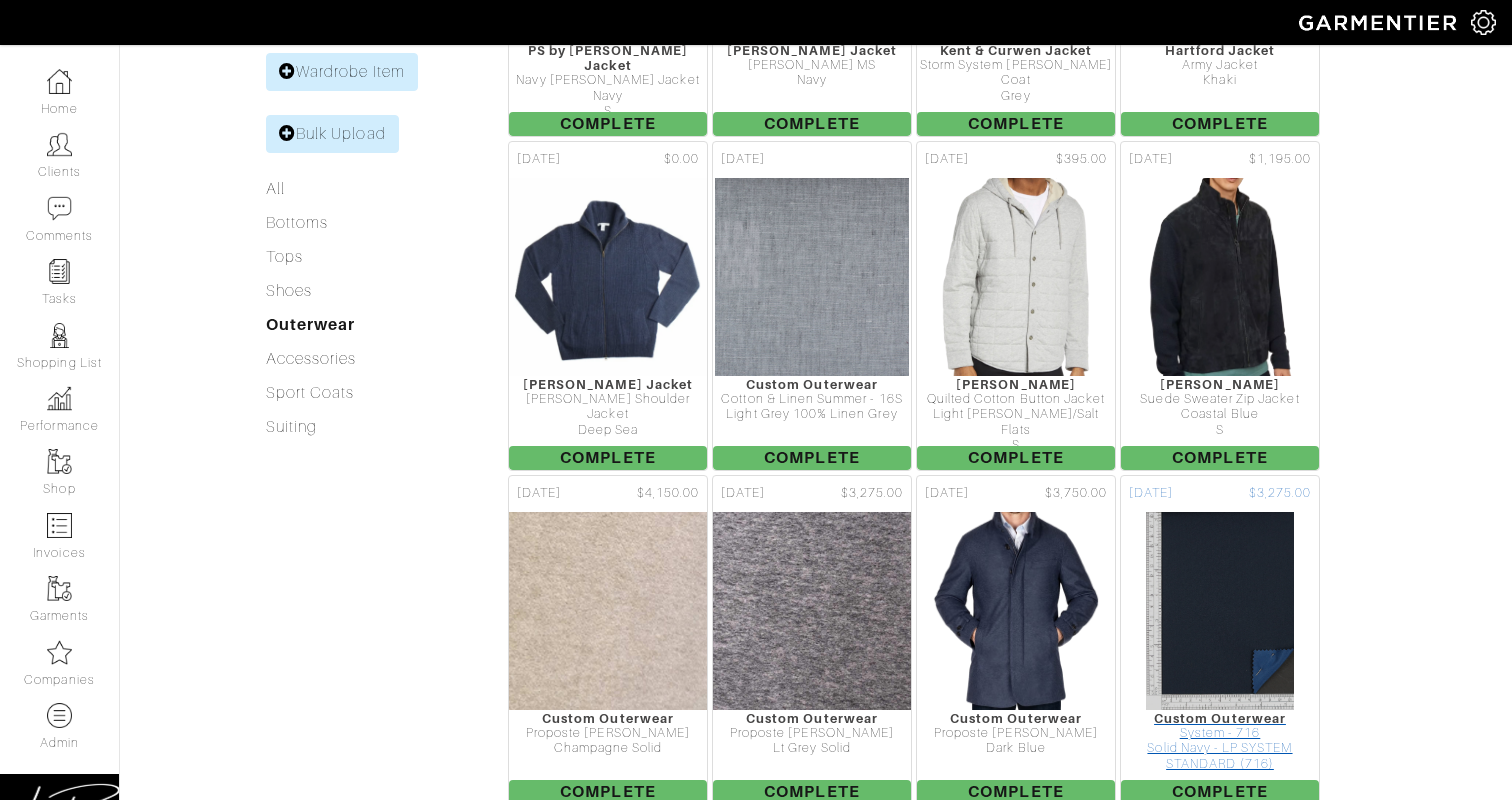 click at bounding box center (1220, 611) 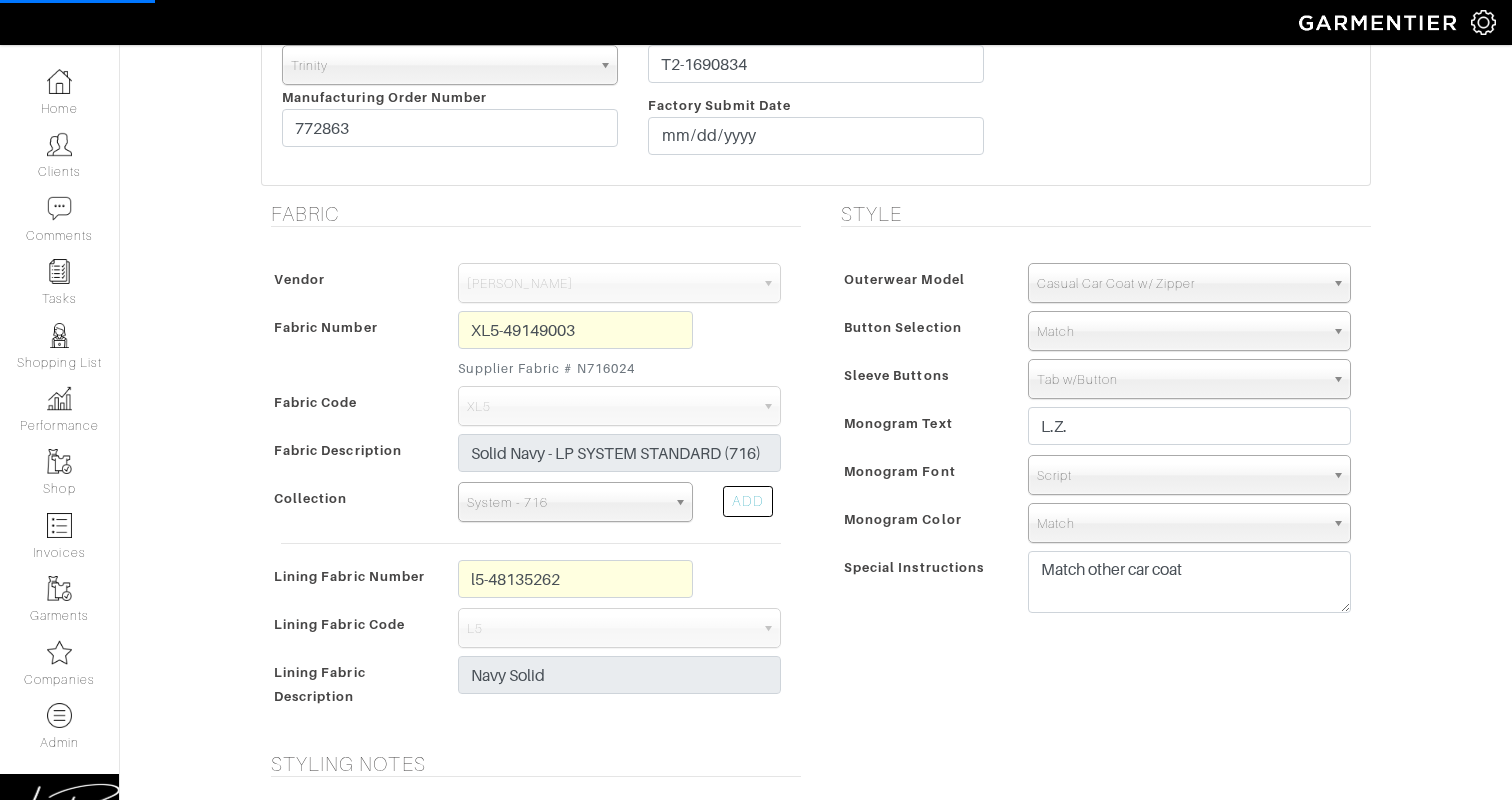 scroll, scrollTop: 485, scrollLeft: 0, axis: vertical 